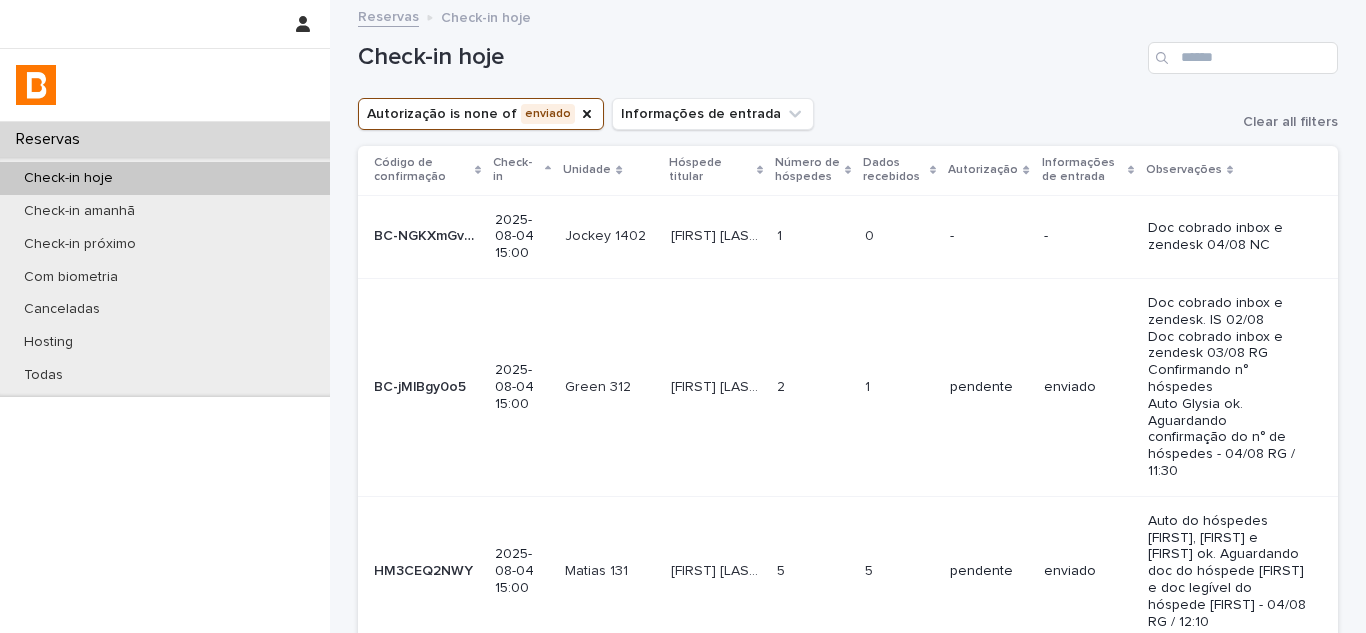 scroll, scrollTop: 0, scrollLeft: 0, axis: both 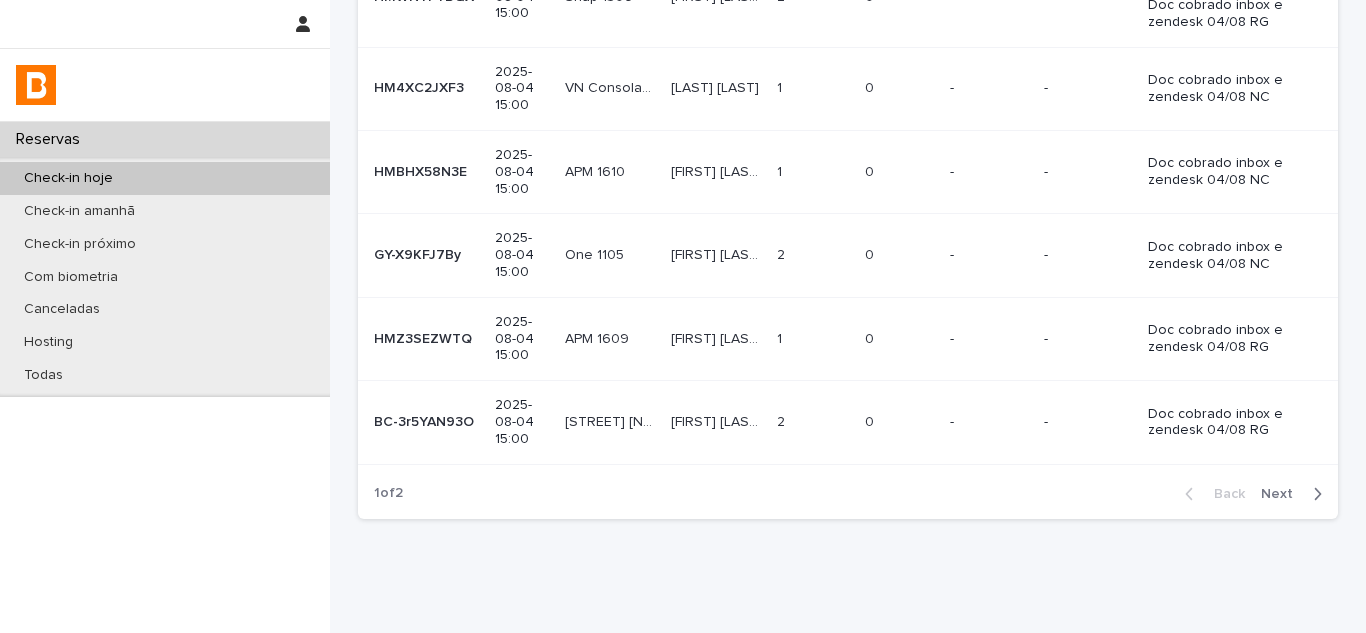 click on "Next" at bounding box center (1283, 494) 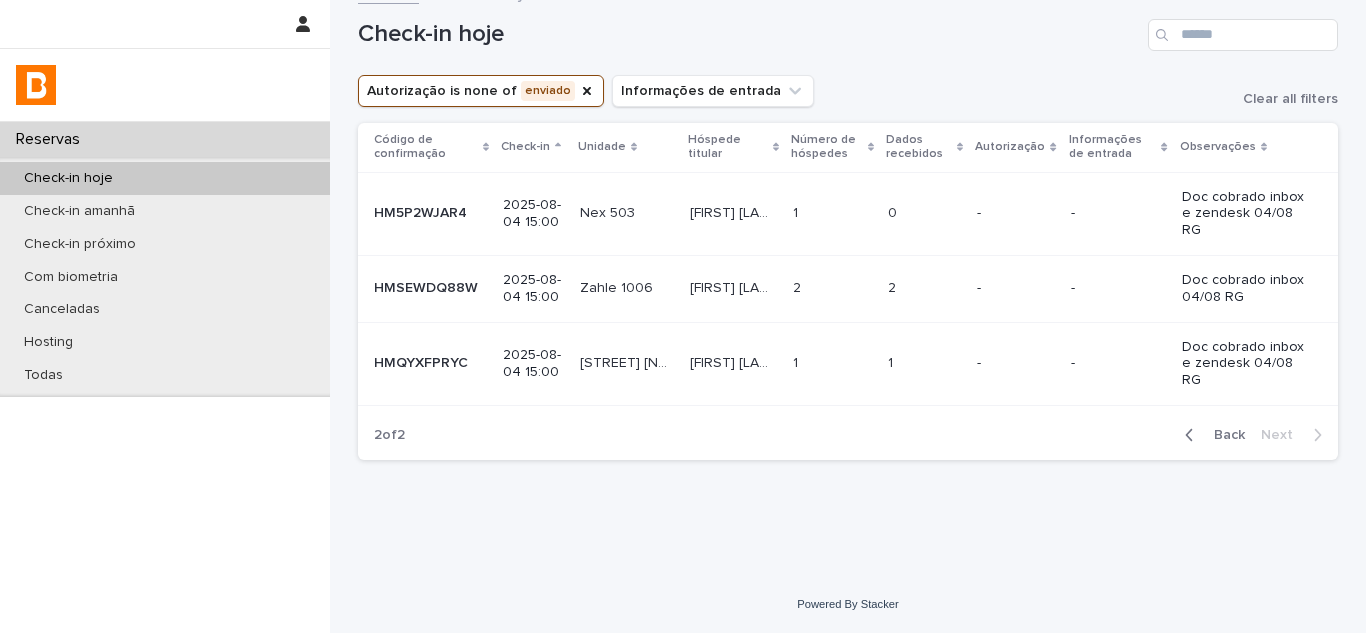 scroll, scrollTop: 0, scrollLeft: 0, axis: both 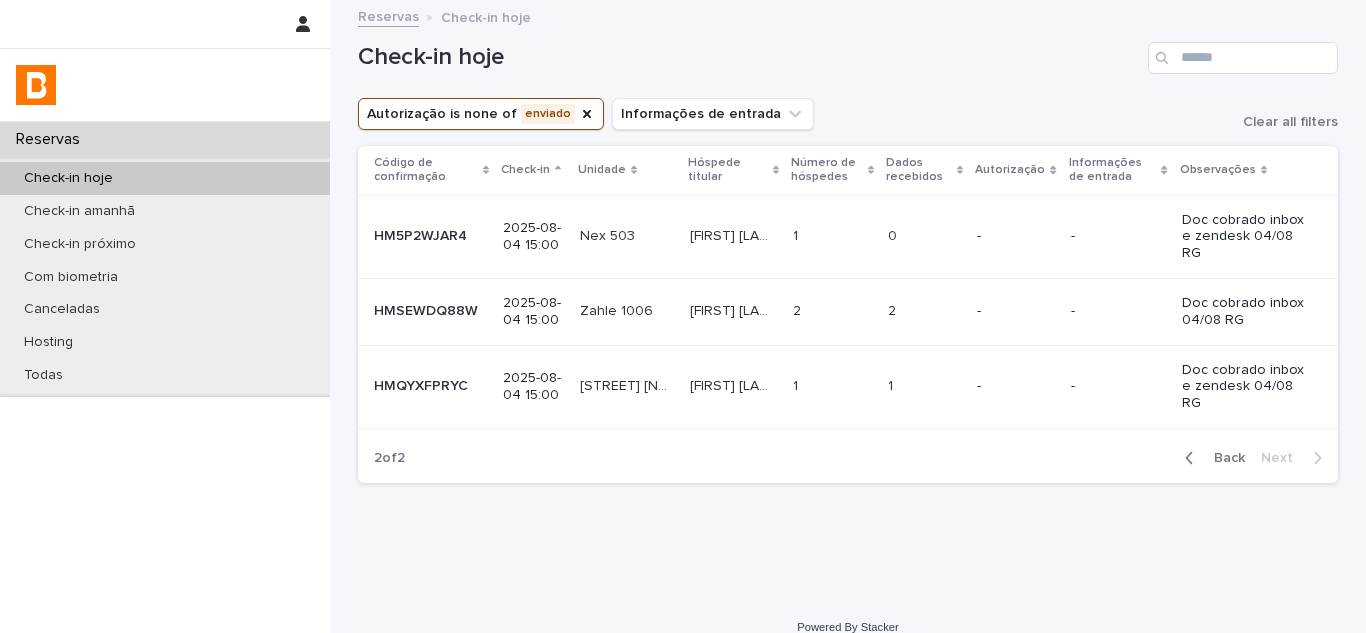 click on "Back" at bounding box center (1223, 458) 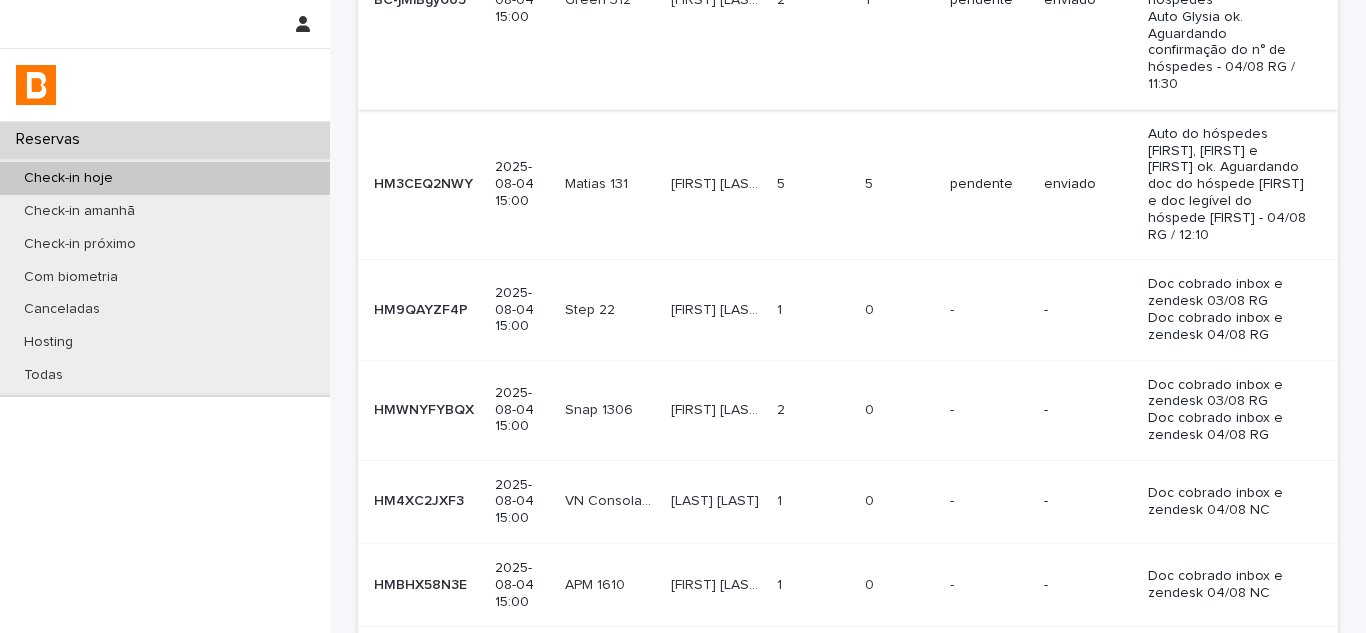 scroll, scrollTop: 0, scrollLeft: 0, axis: both 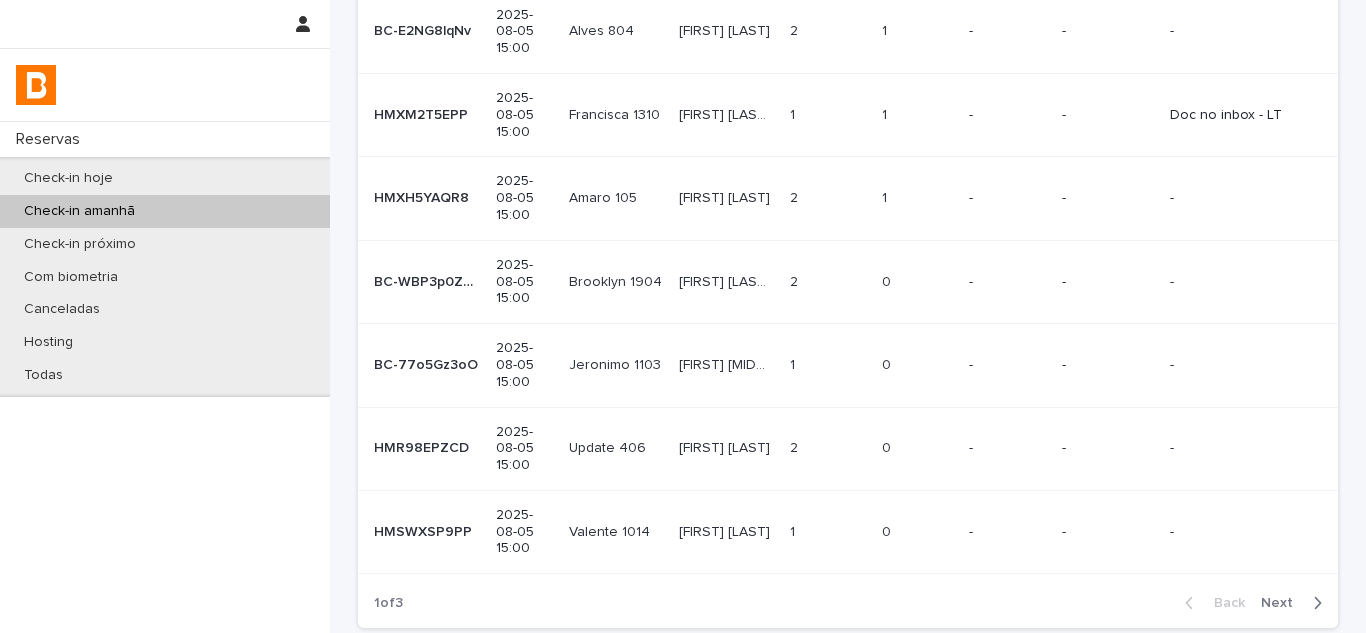 click on "Next" at bounding box center [1283, 603] 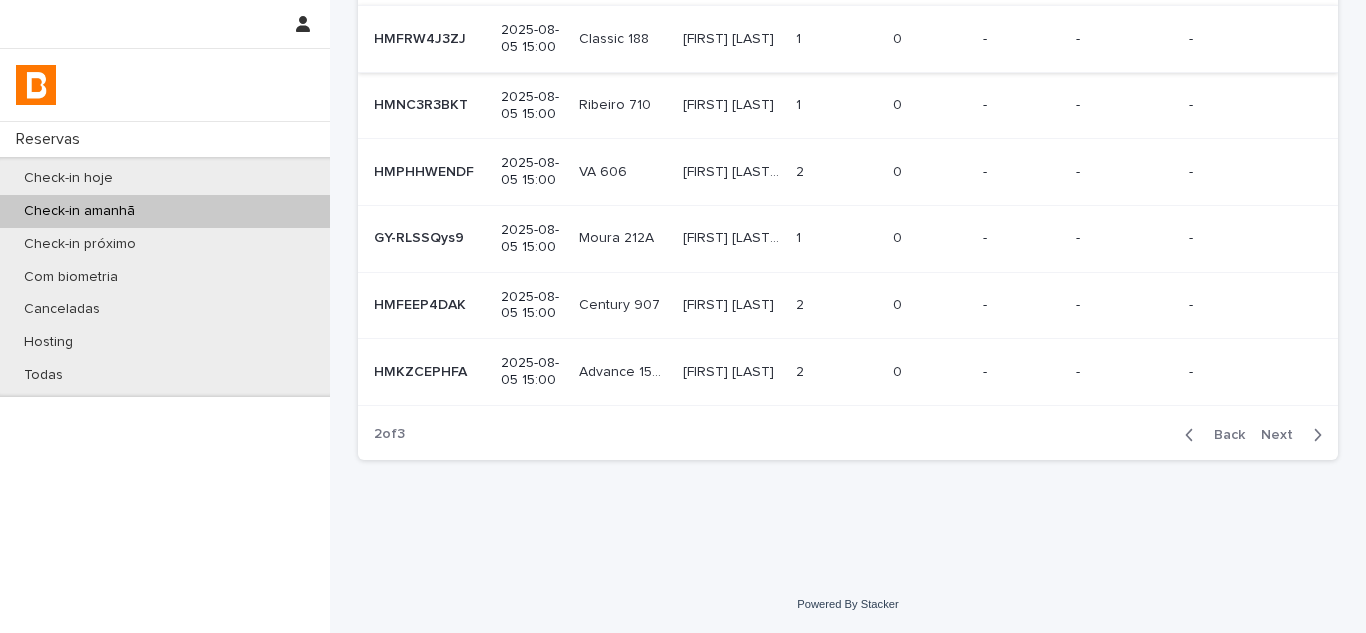 scroll, scrollTop: 674, scrollLeft: 0, axis: vertical 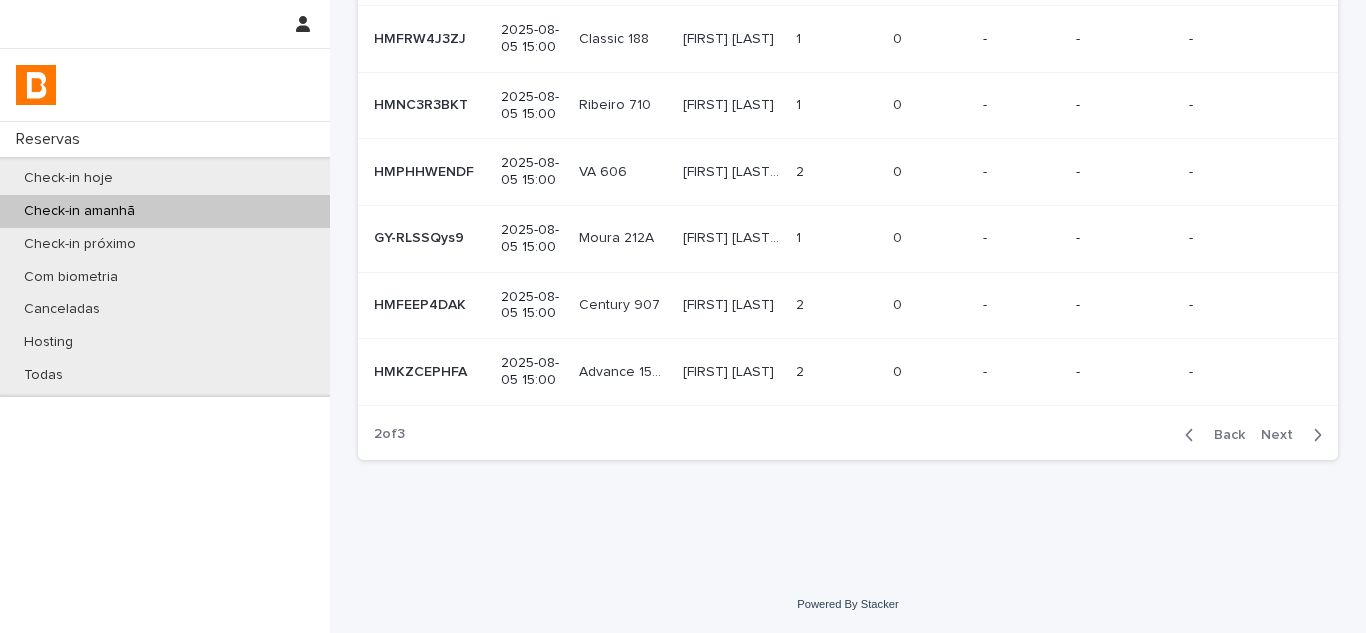 click on "Back" at bounding box center (1223, 435) 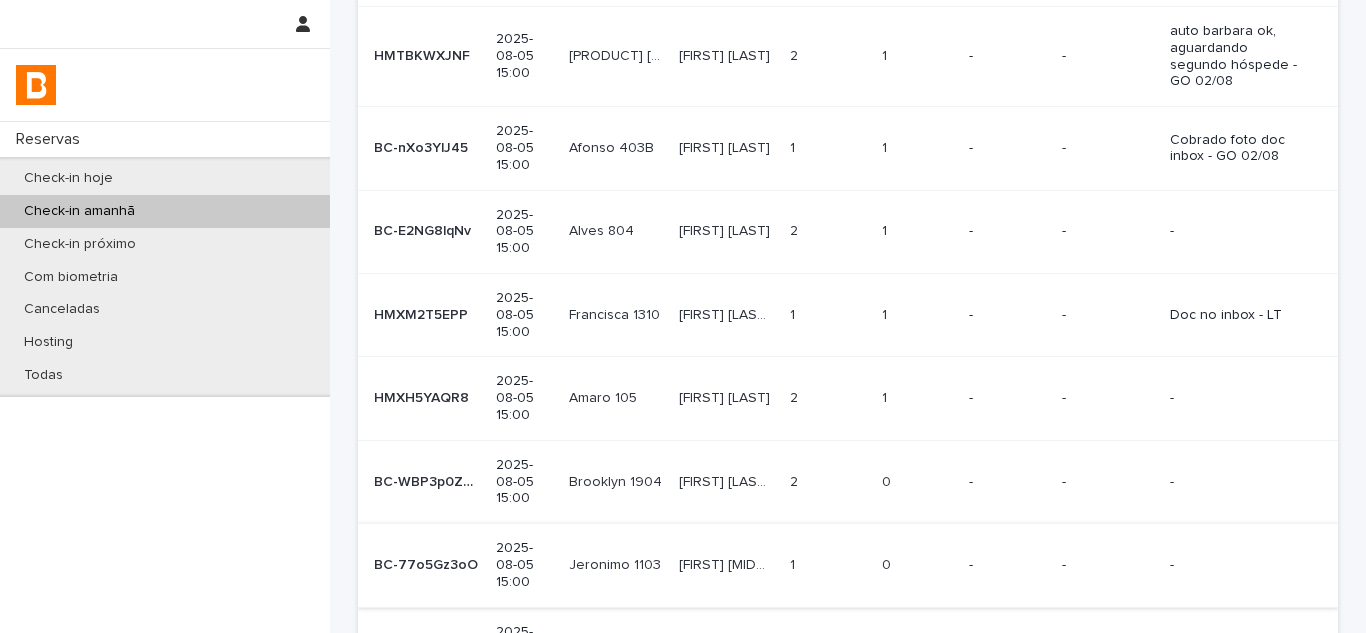 scroll, scrollTop: 0, scrollLeft: 0, axis: both 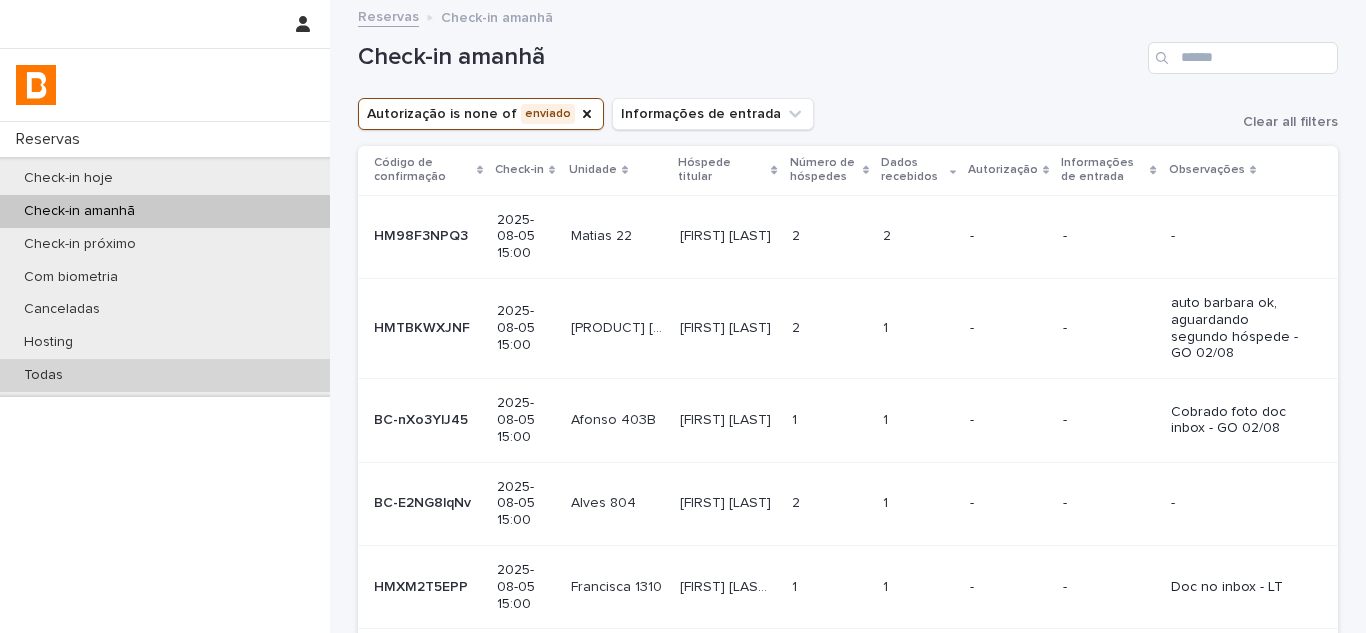 click on "Todas" at bounding box center [165, 375] 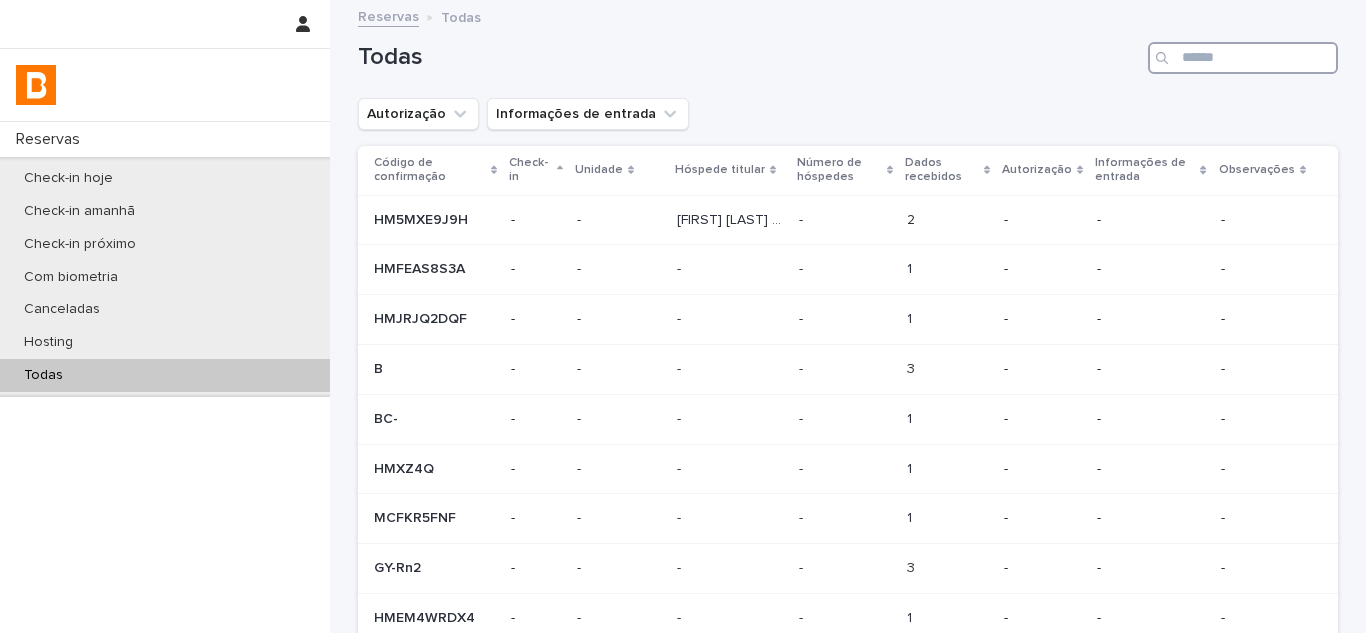click at bounding box center (1243, 58) 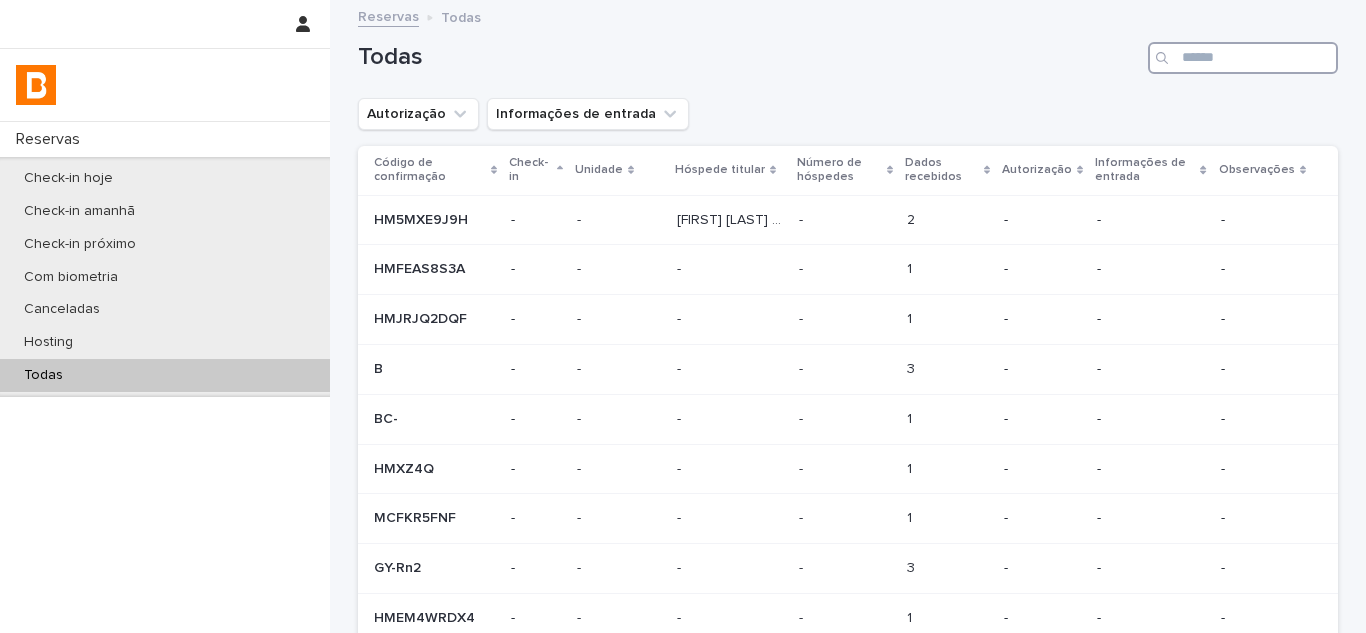 paste on "**********" 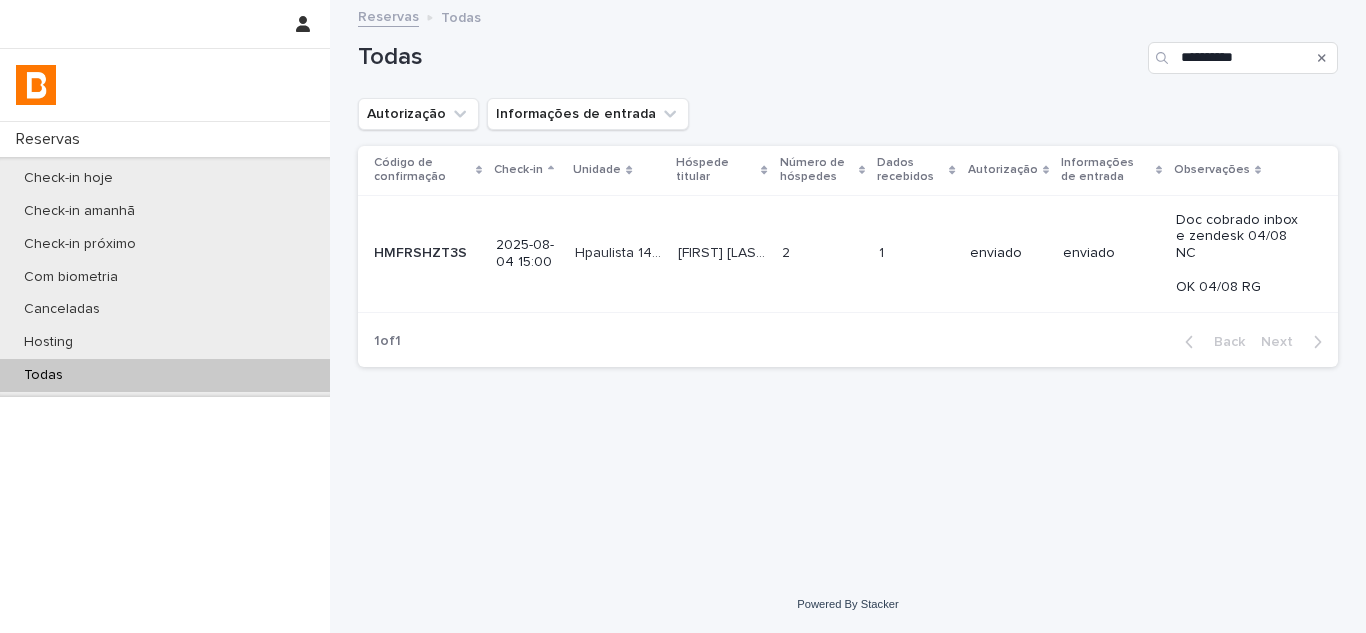 click at bounding box center (823, 253) 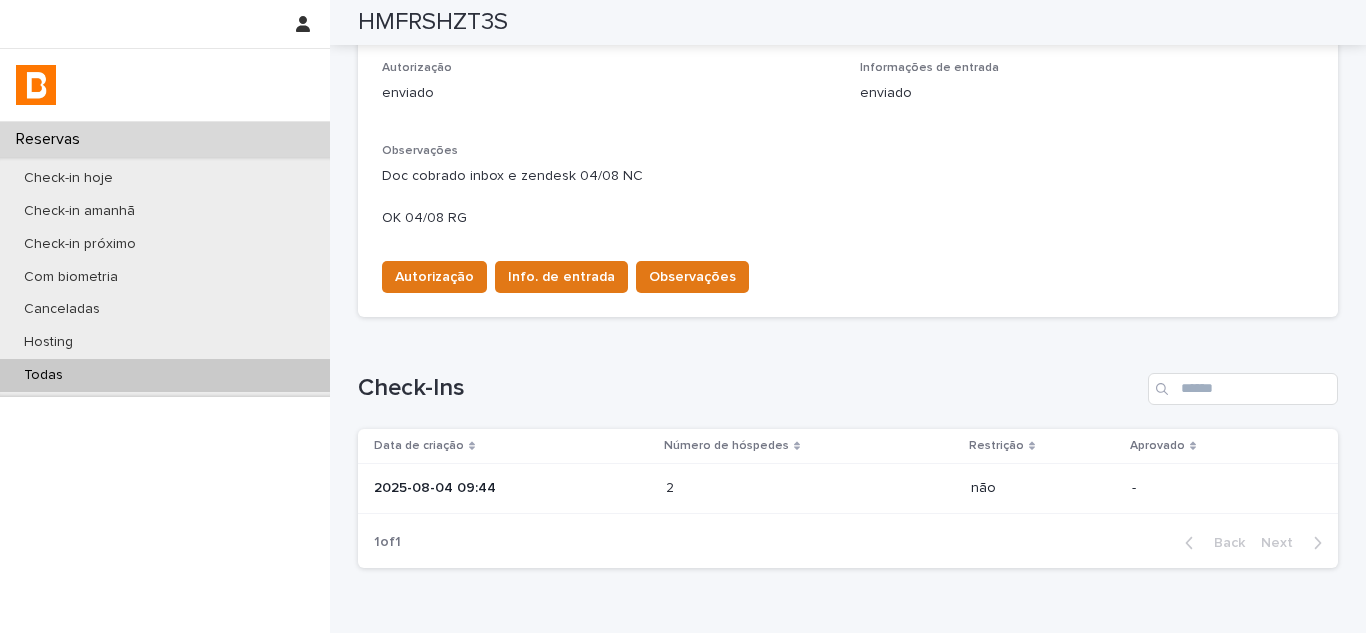 scroll, scrollTop: 673, scrollLeft: 0, axis: vertical 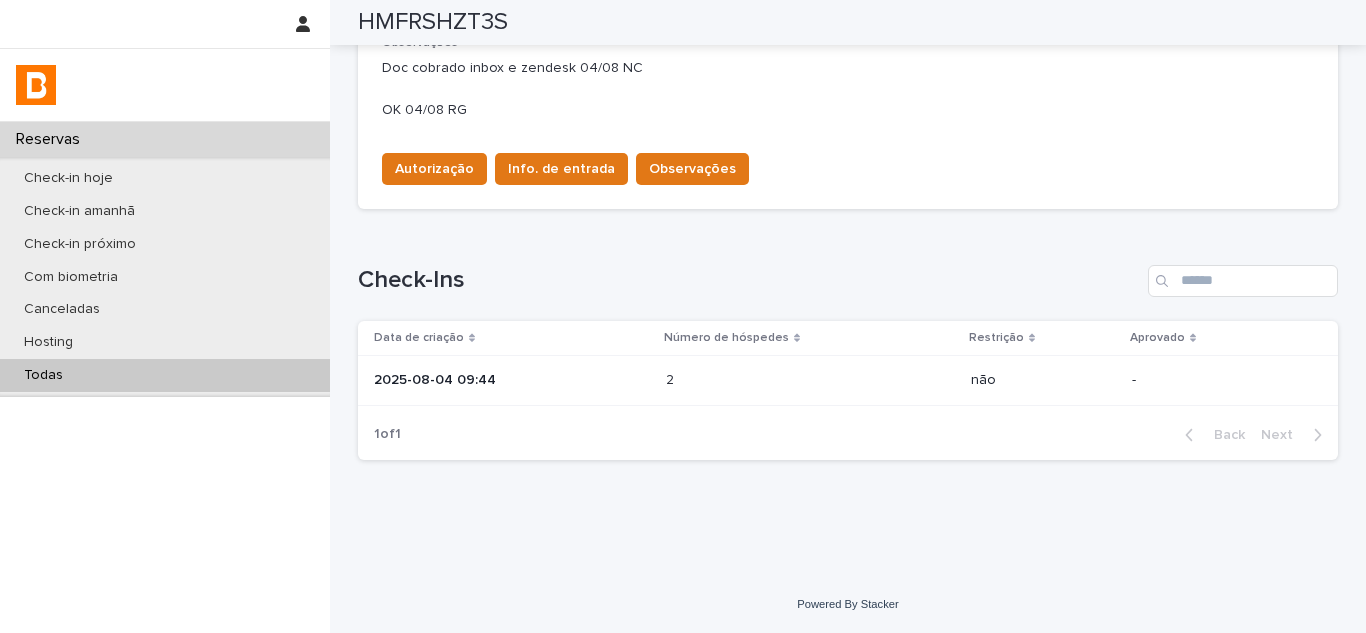 click on "2025-08-04 09:44" at bounding box center (512, 380) 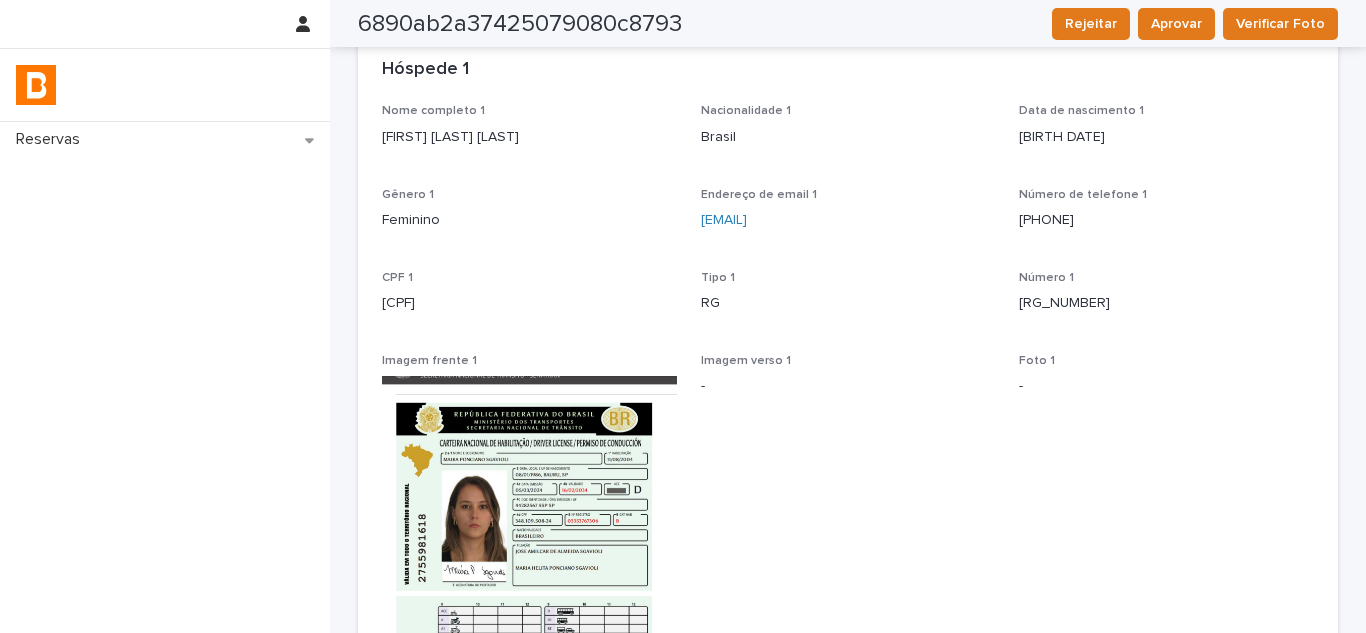 scroll, scrollTop: 18, scrollLeft: 0, axis: vertical 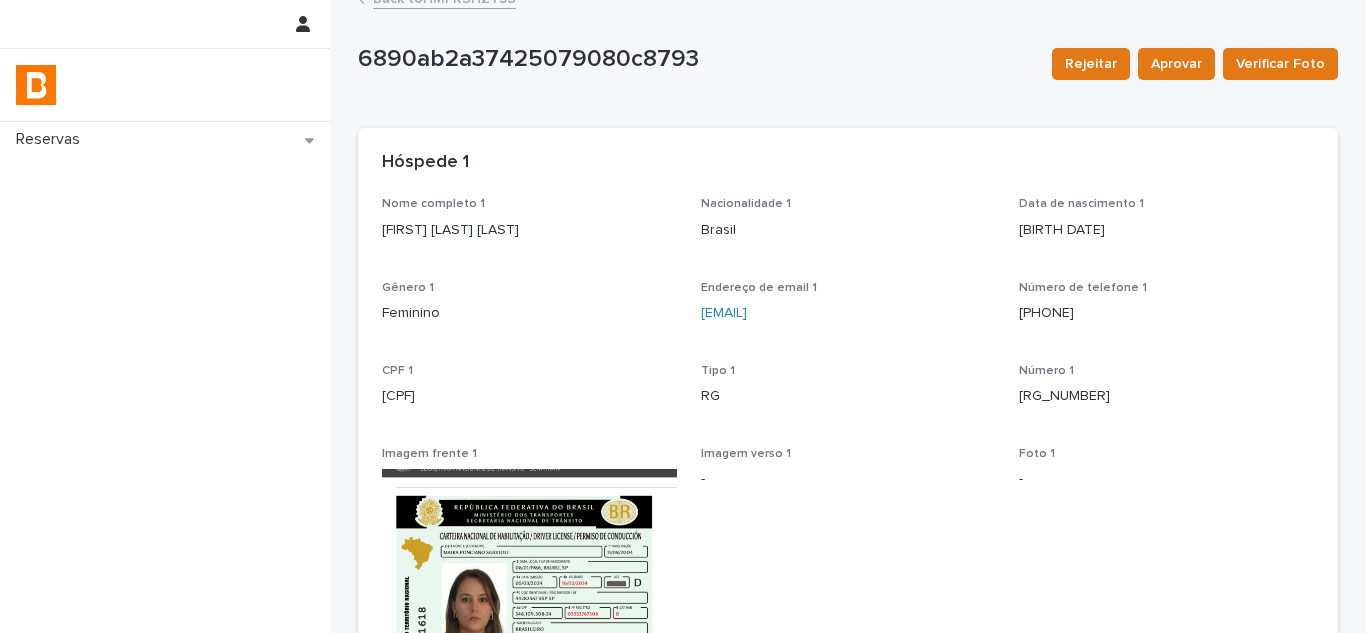 drag, startPoint x: 545, startPoint y: 245, endPoint x: 367, endPoint y: 246, distance: 178.0028 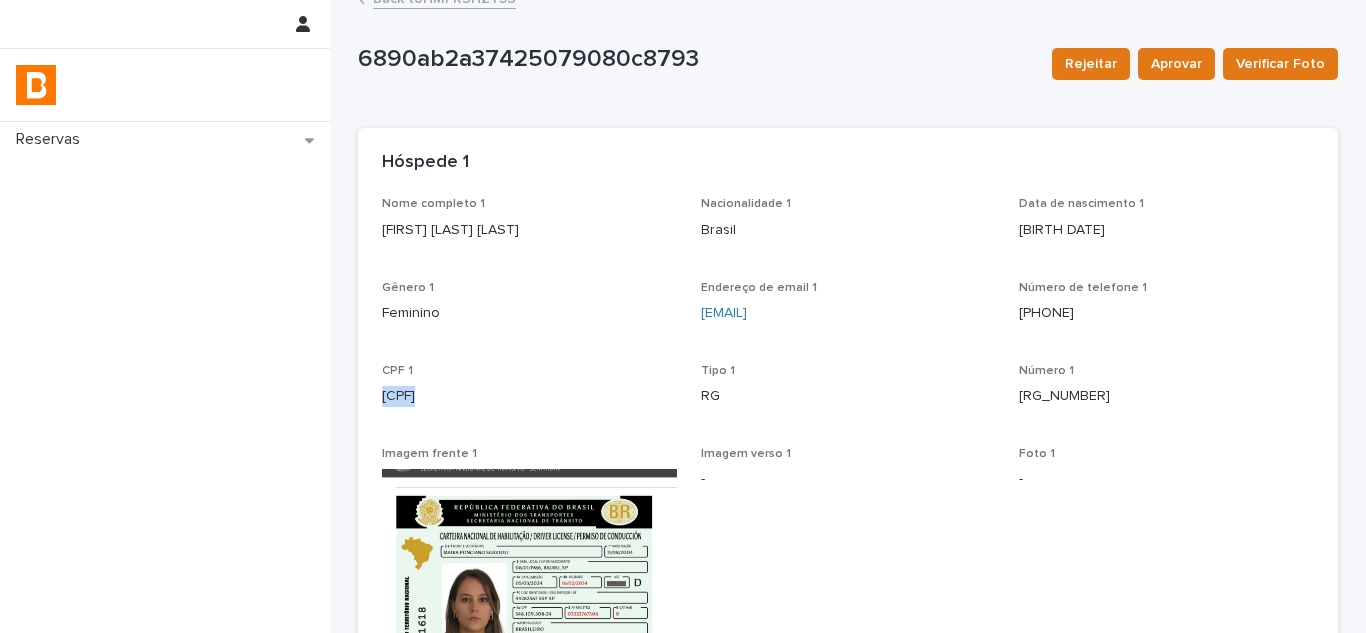 click on "[CPF]" at bounding box center (529, 396) 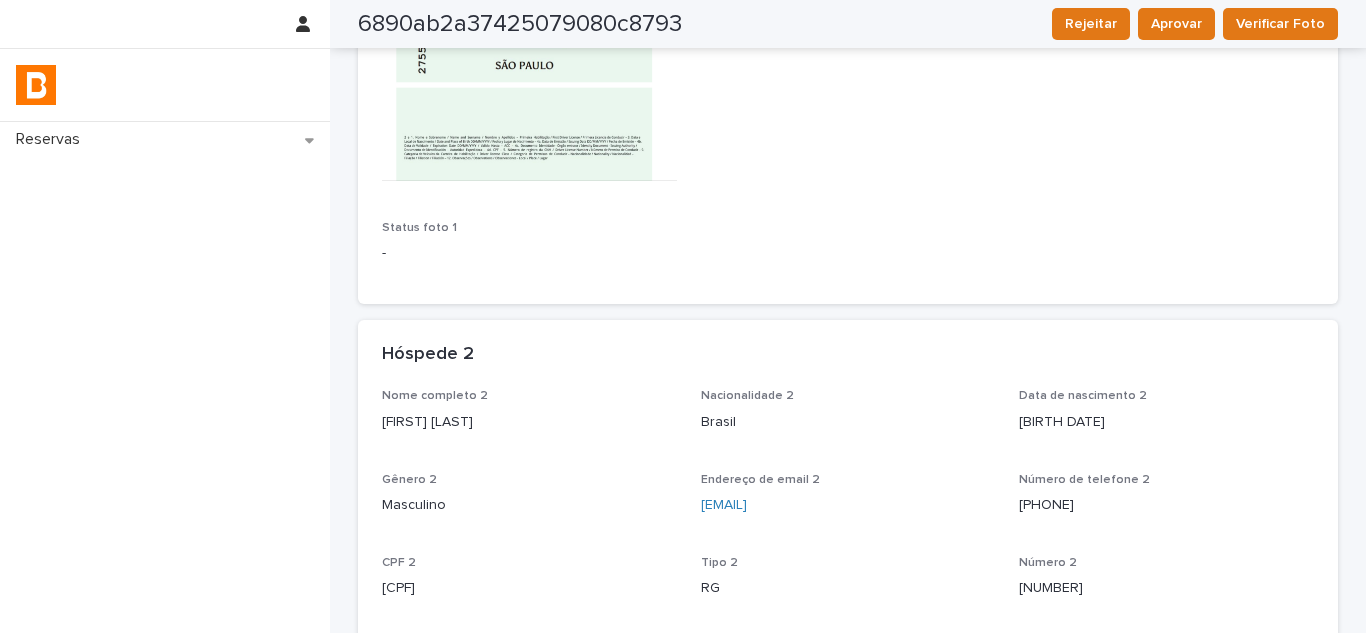 scroll, scrollTop: 918, scrollLeft: 0, axis: vertical 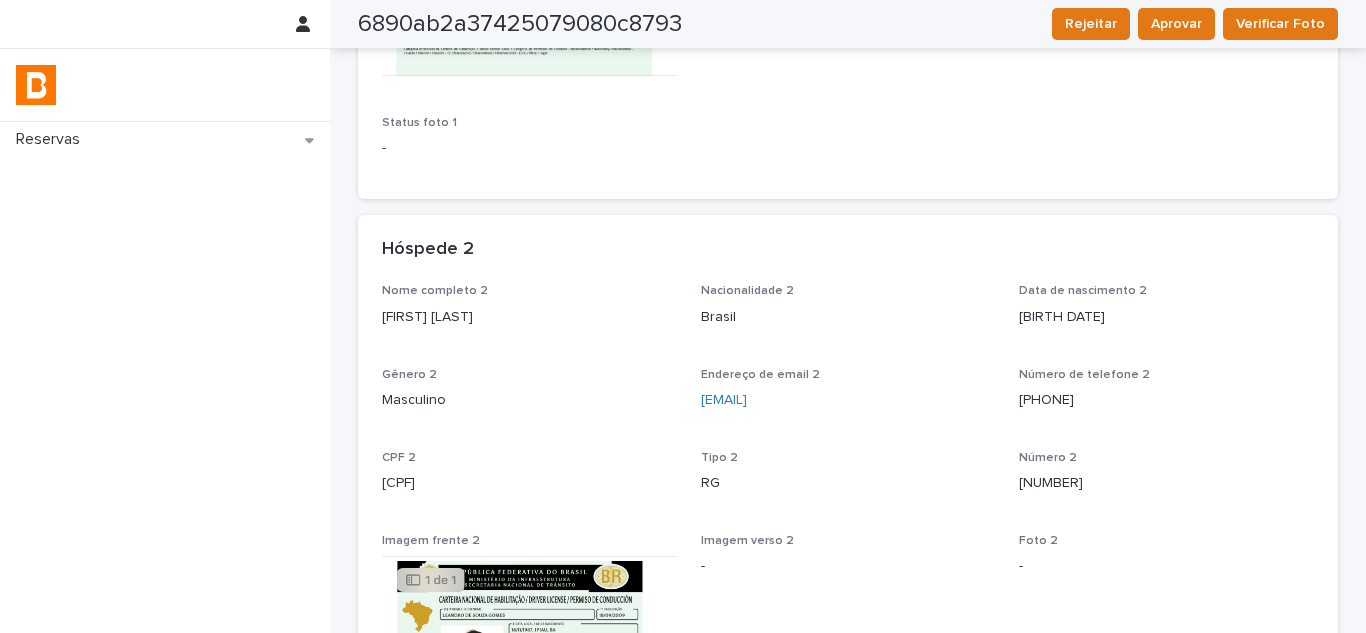 drag, startPoint x: 472, startPoint y: 337, endPoint x: 375, endPoint y: 339, distance: 97.020615 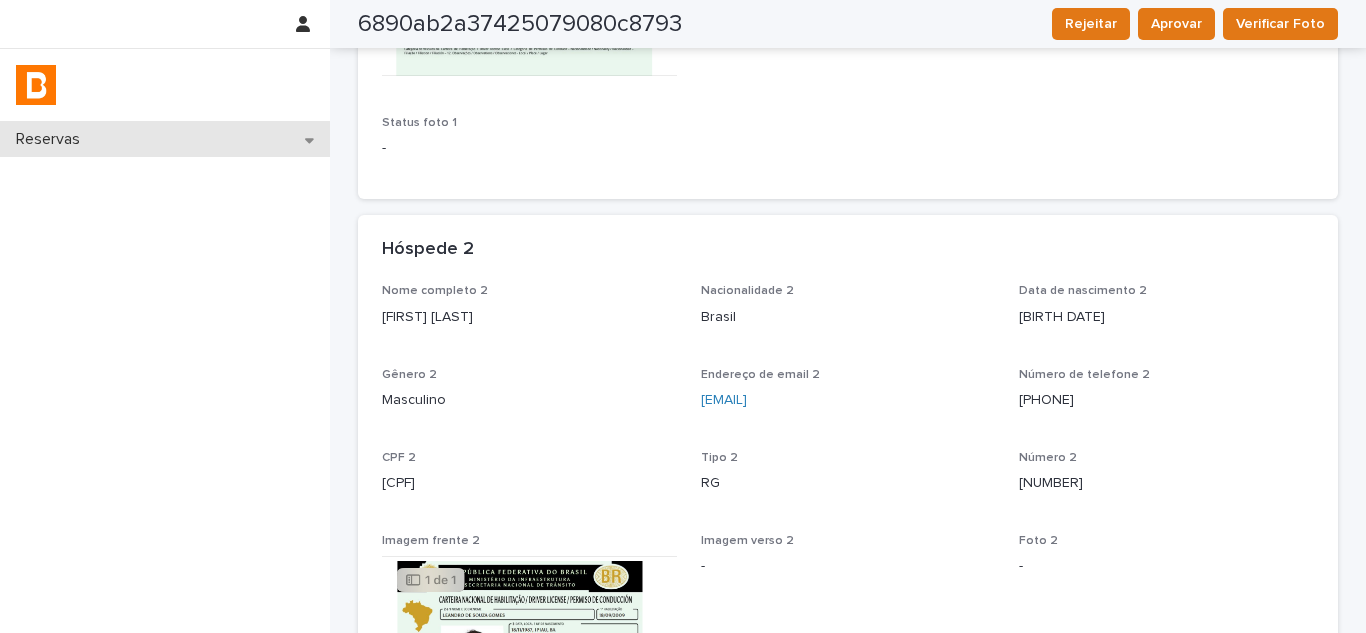 copy on "[CPF]" 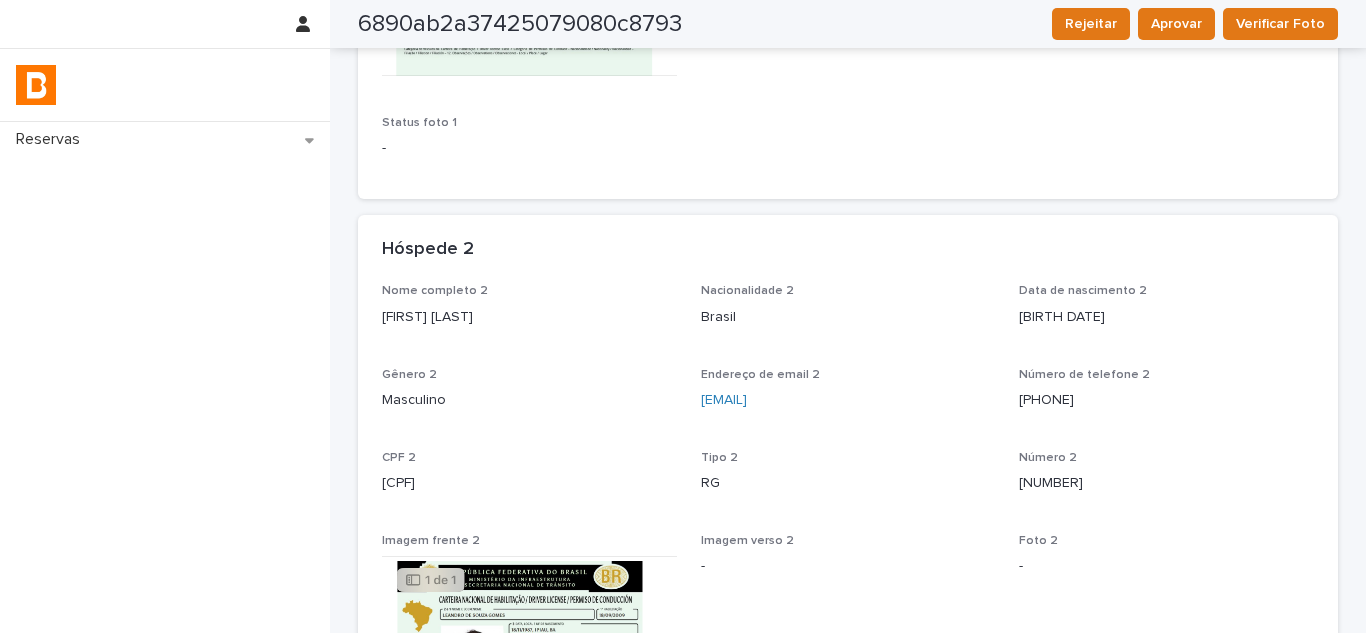 drag, startPoint x: 1112, startPoint y: 423, endPoint x: 975, endPoint y: 417, distance: 137.13132 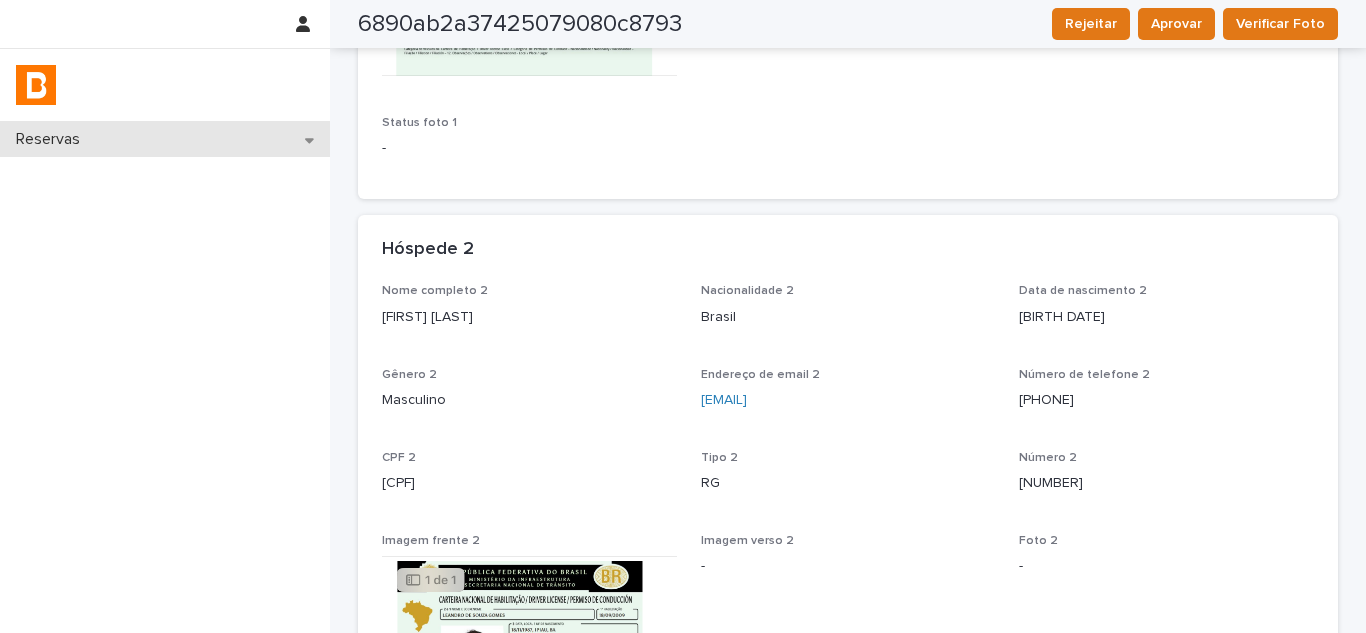 click on "Reservas" at bounding box center (165, 139) 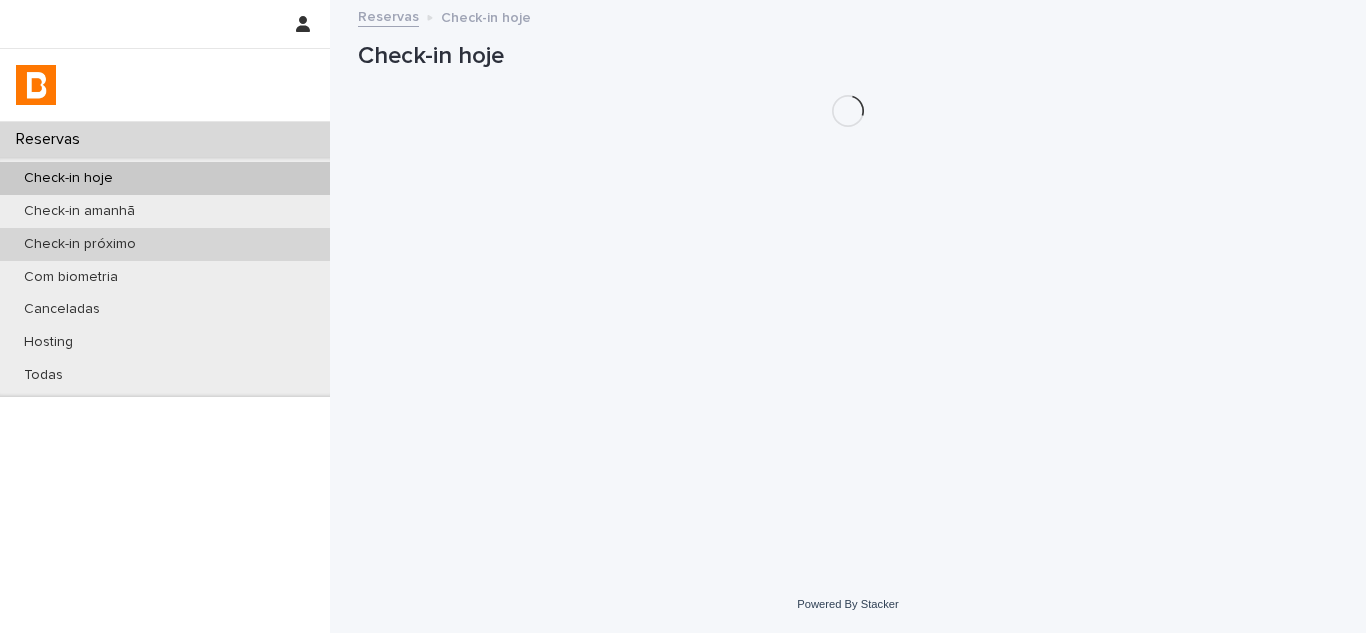 scroll, scrollTop: 0, scrollLeft: 0, axis: both 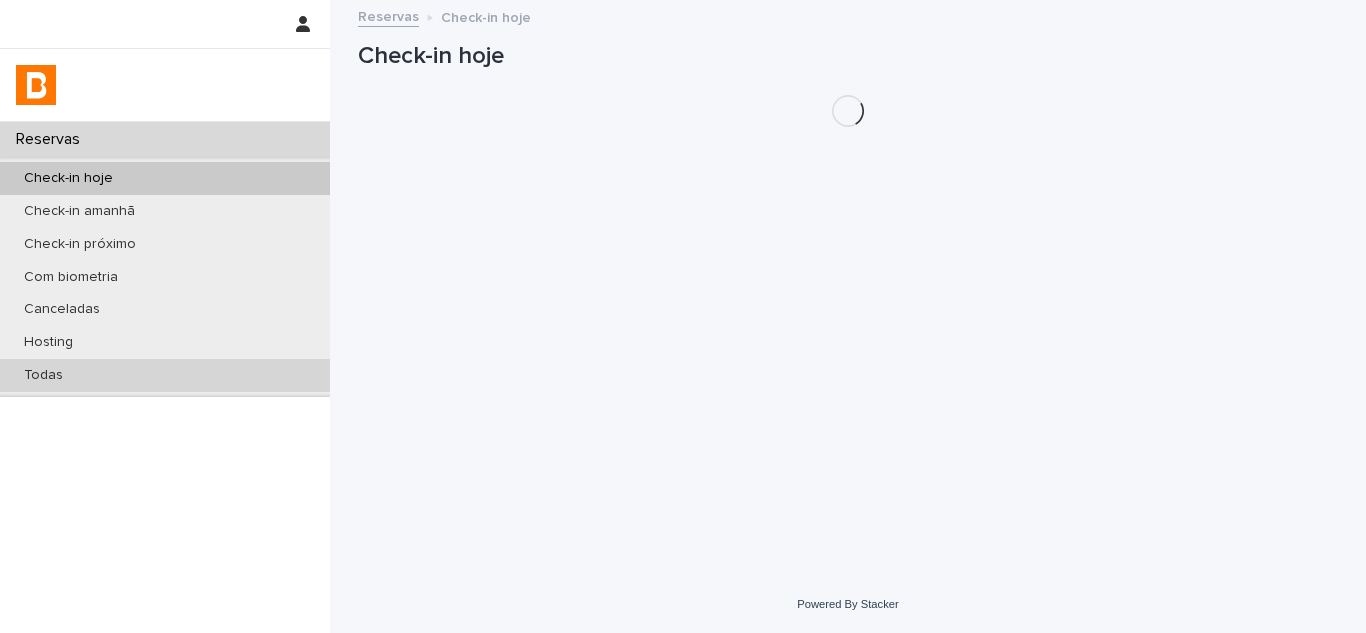 click on "Todas" at bounding box center [165, 375] 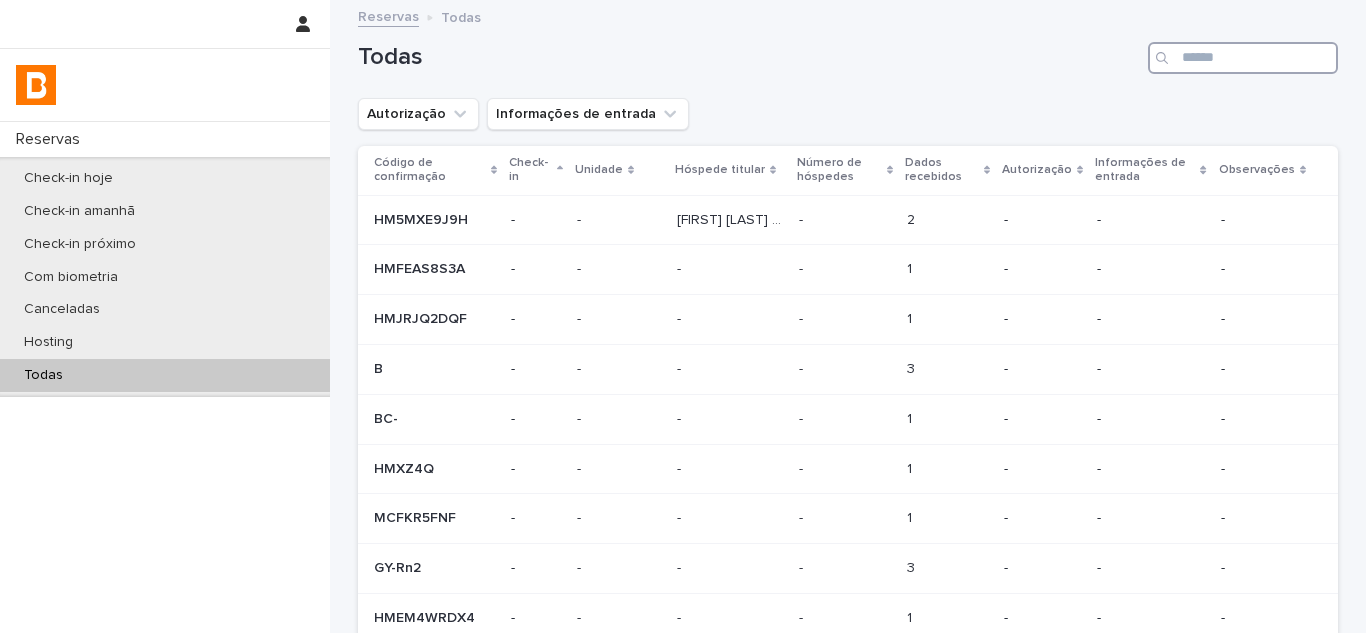 click at bounding box center [1243, 58] 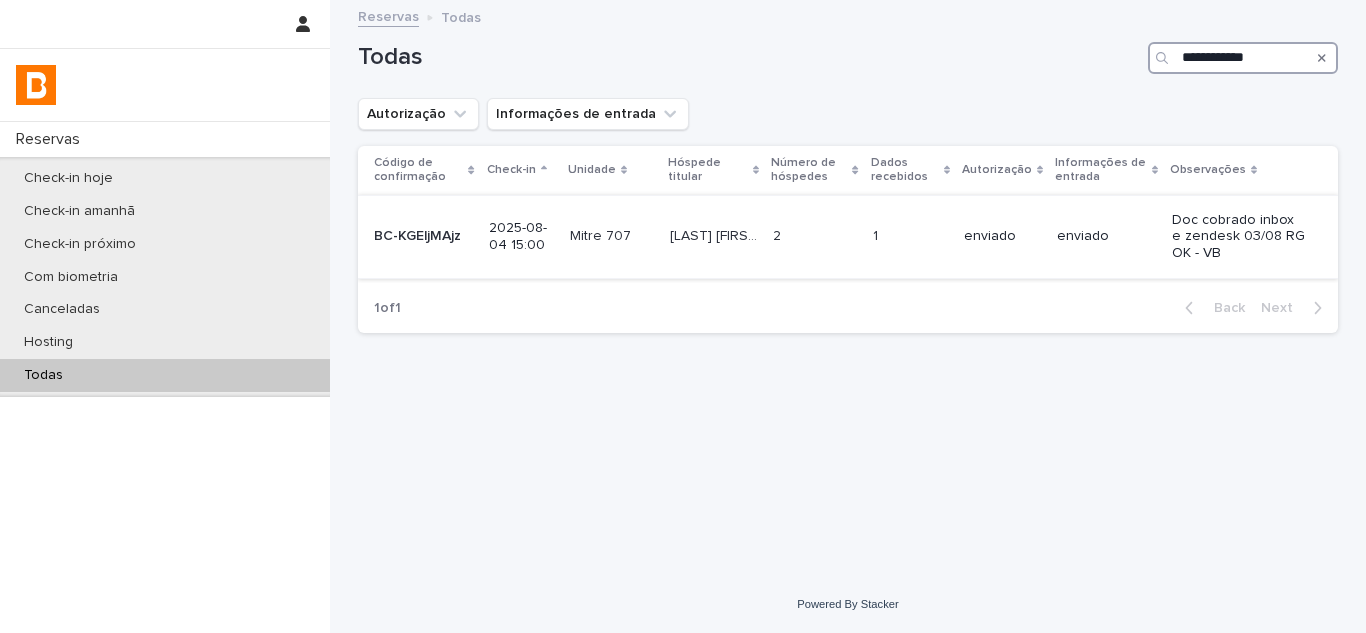 type on "**********" 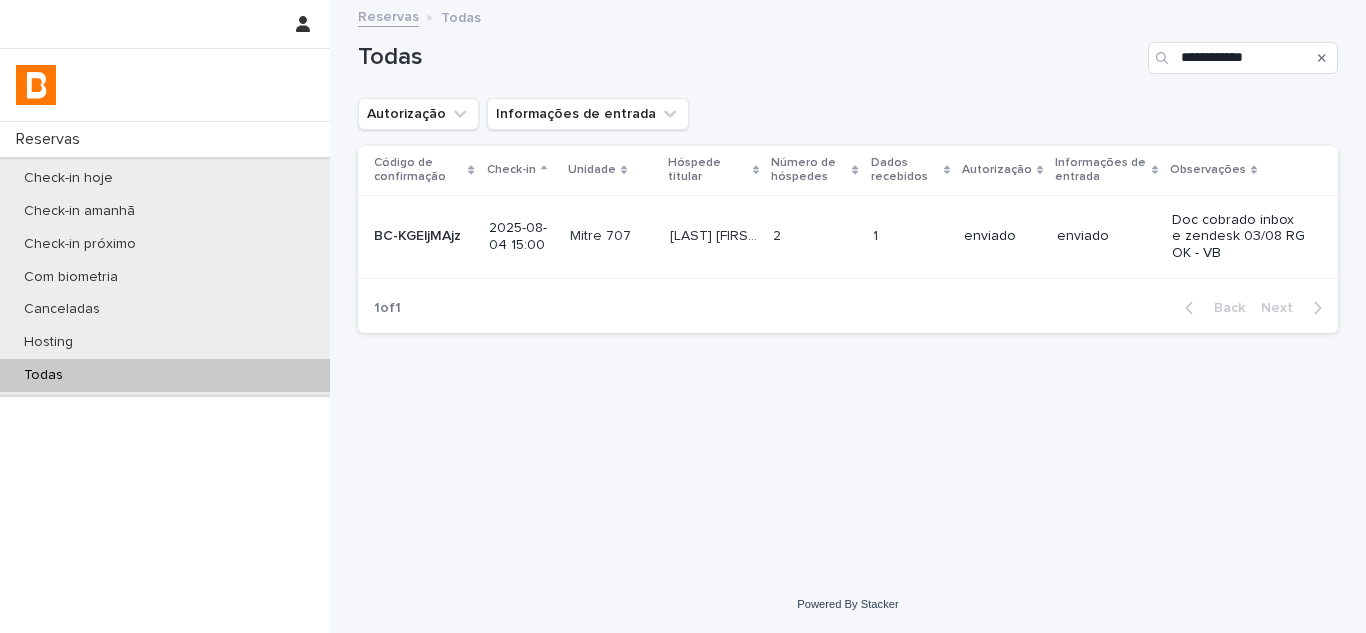 click on "1 1" at bounding box center [910, 236] 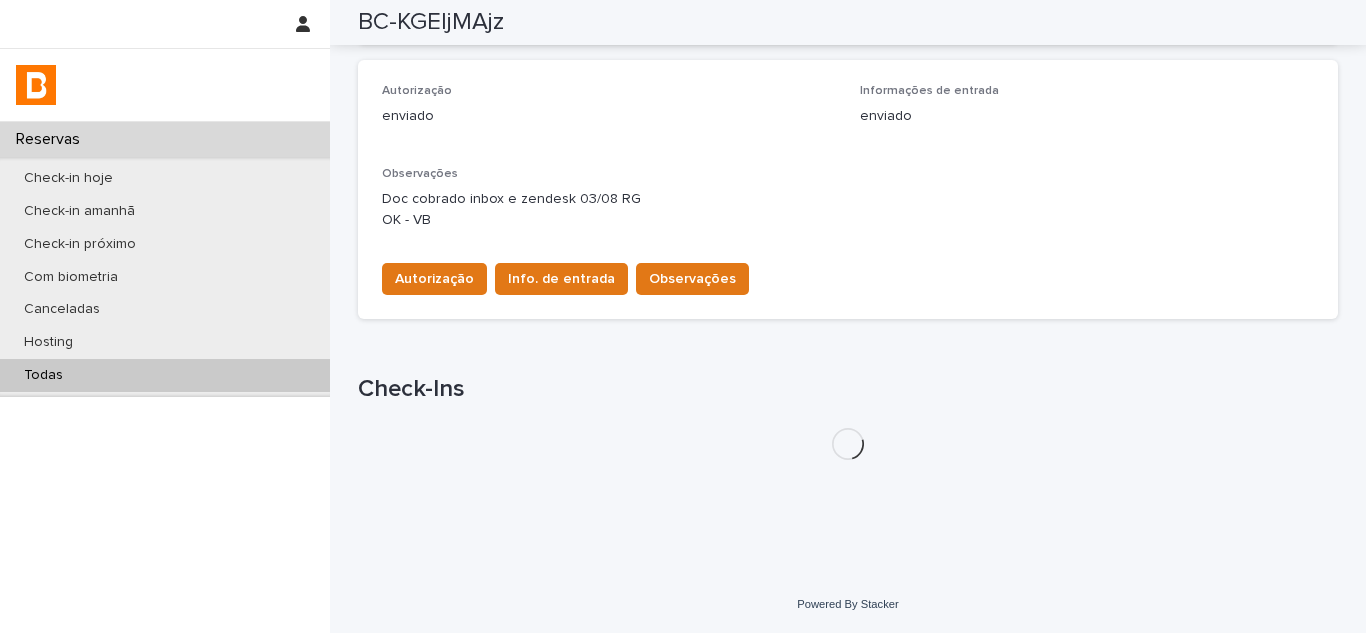 scroll, scrollTop: 598, scrollLeft: 0, axis: vertical 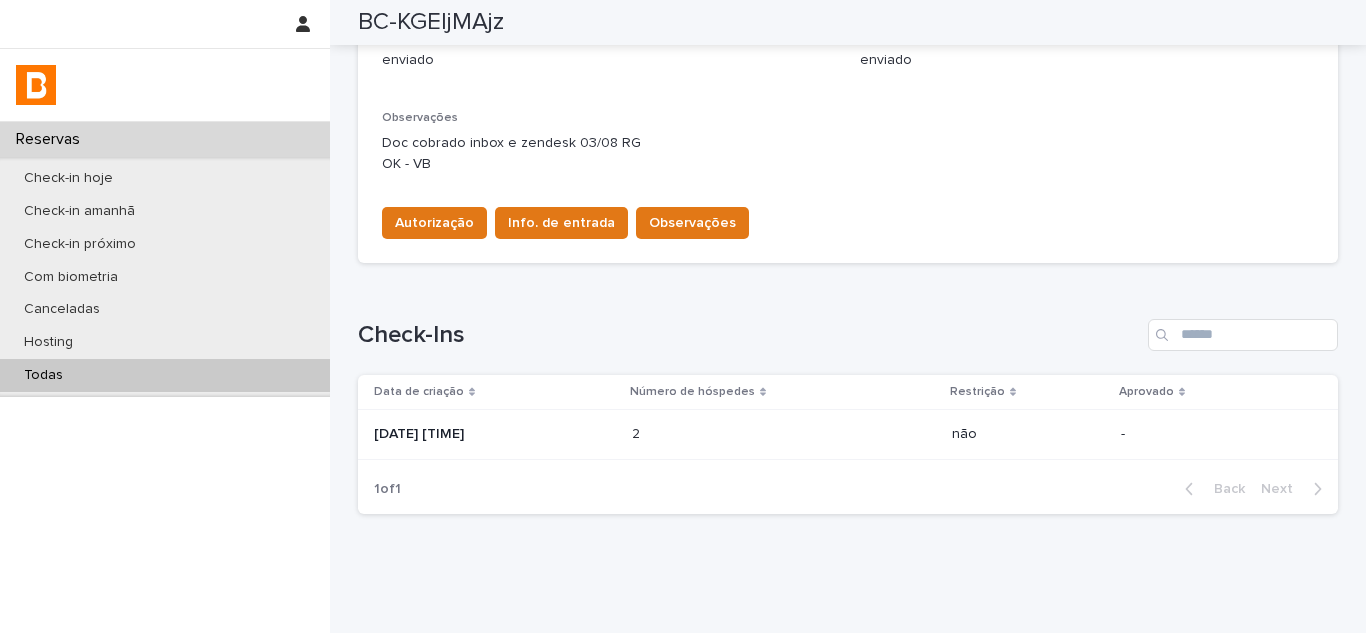 click at bounding box center [719, 434] 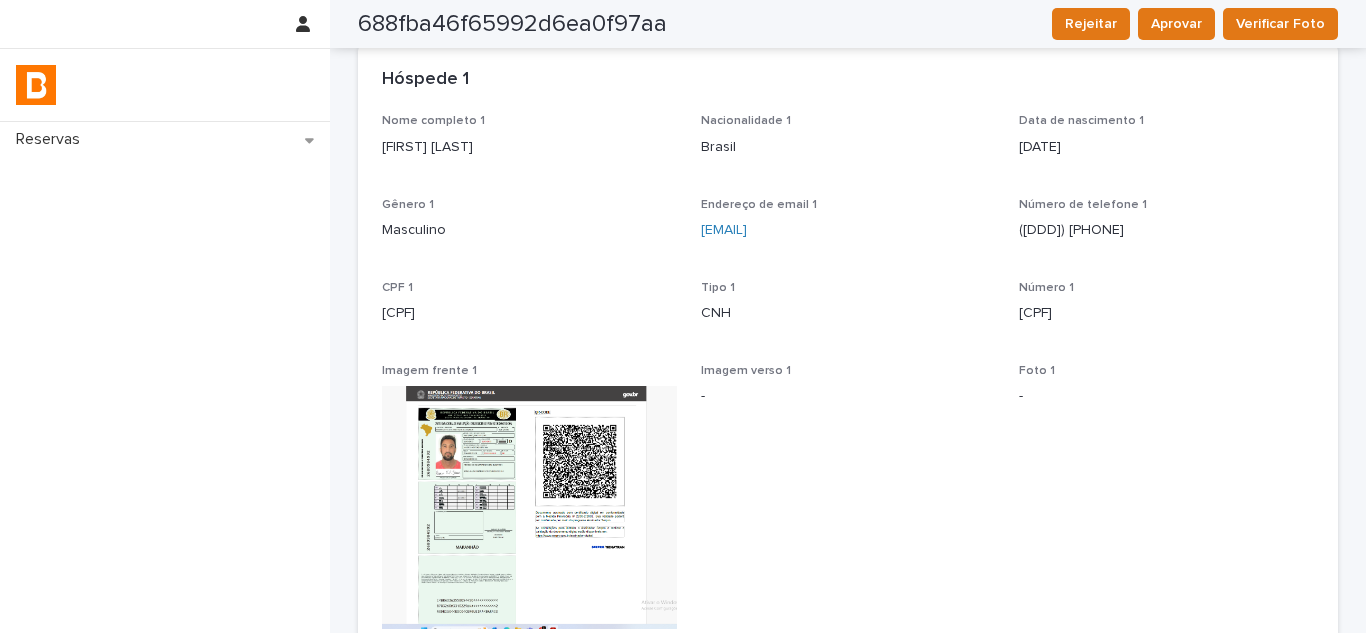 scroll, scrollTop: 100, scrollLeft: 0, axis: vertical 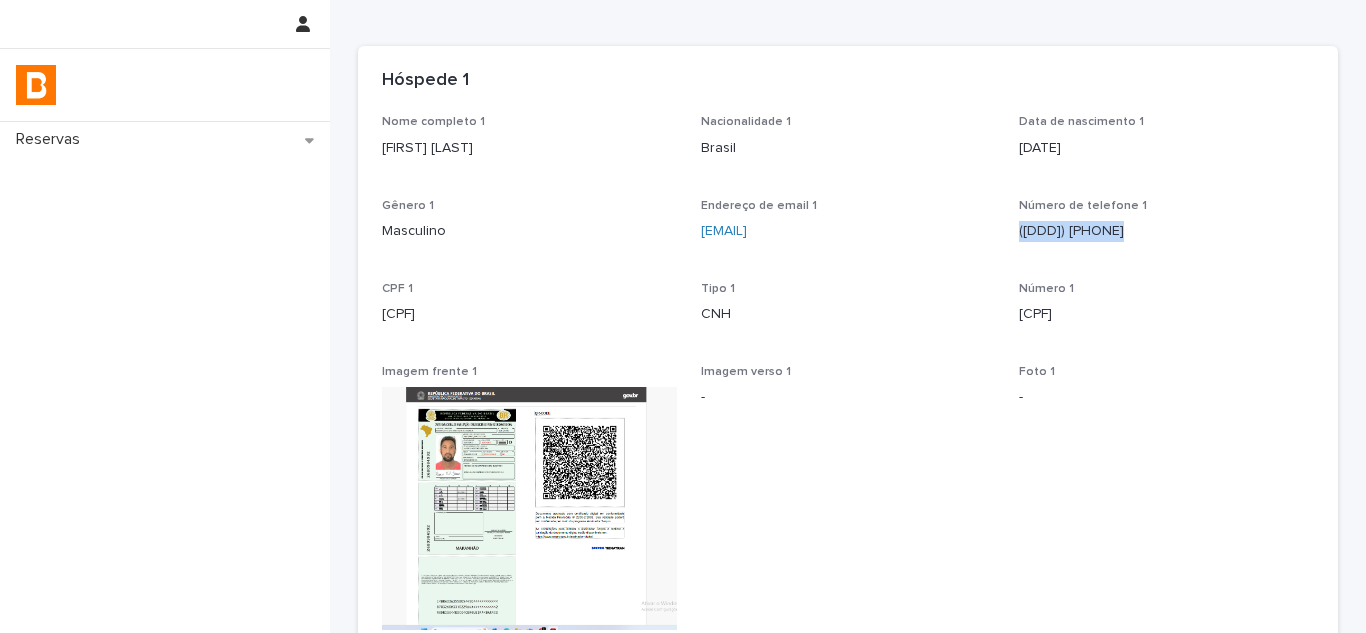 drag, startPoint x: 1136, startPoint y: 250, endPoint x: 1007, endPoint y: 249, distance: 129.00388 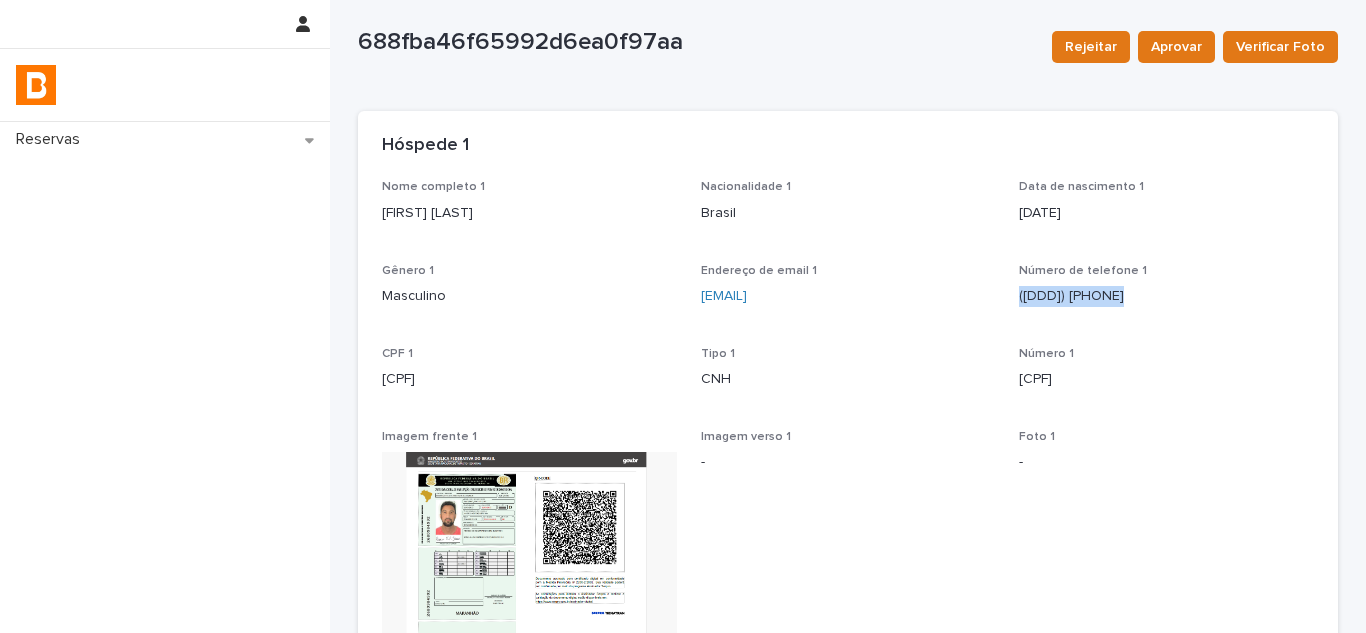 scroll, scrollTop: 0, scrollLeft: 0, axis: both 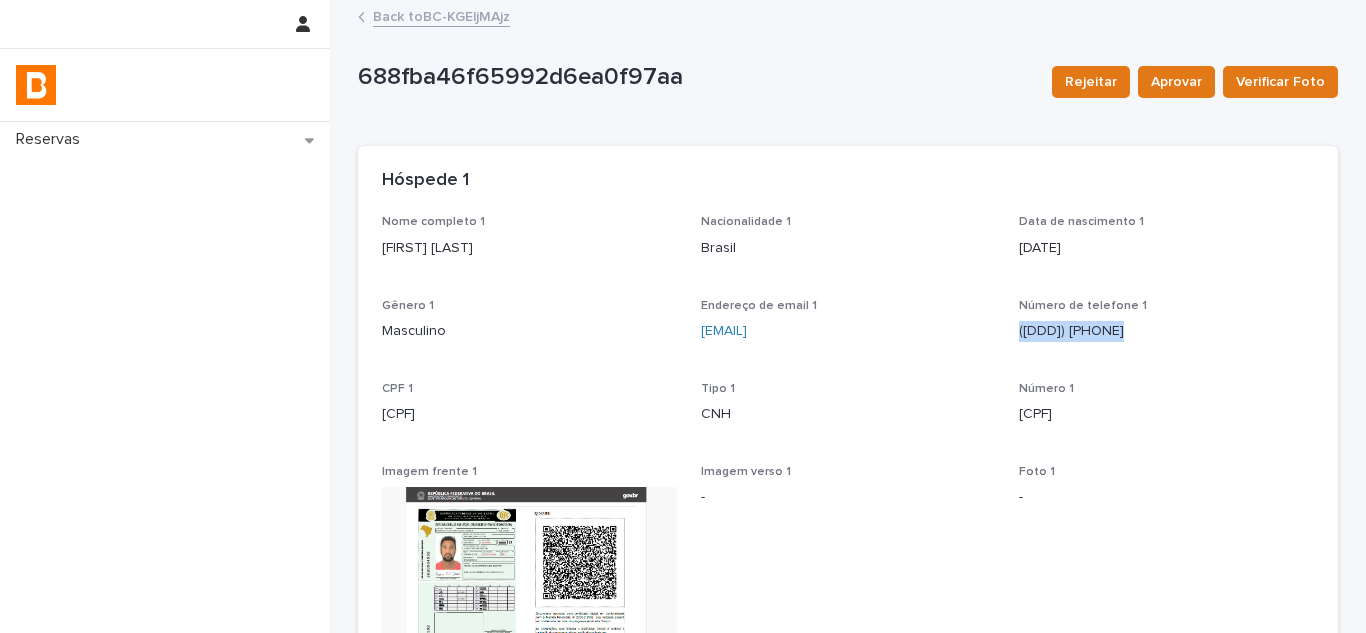 click on "Back to BC-KGEljMAjz" at bounding box center (441, 15) 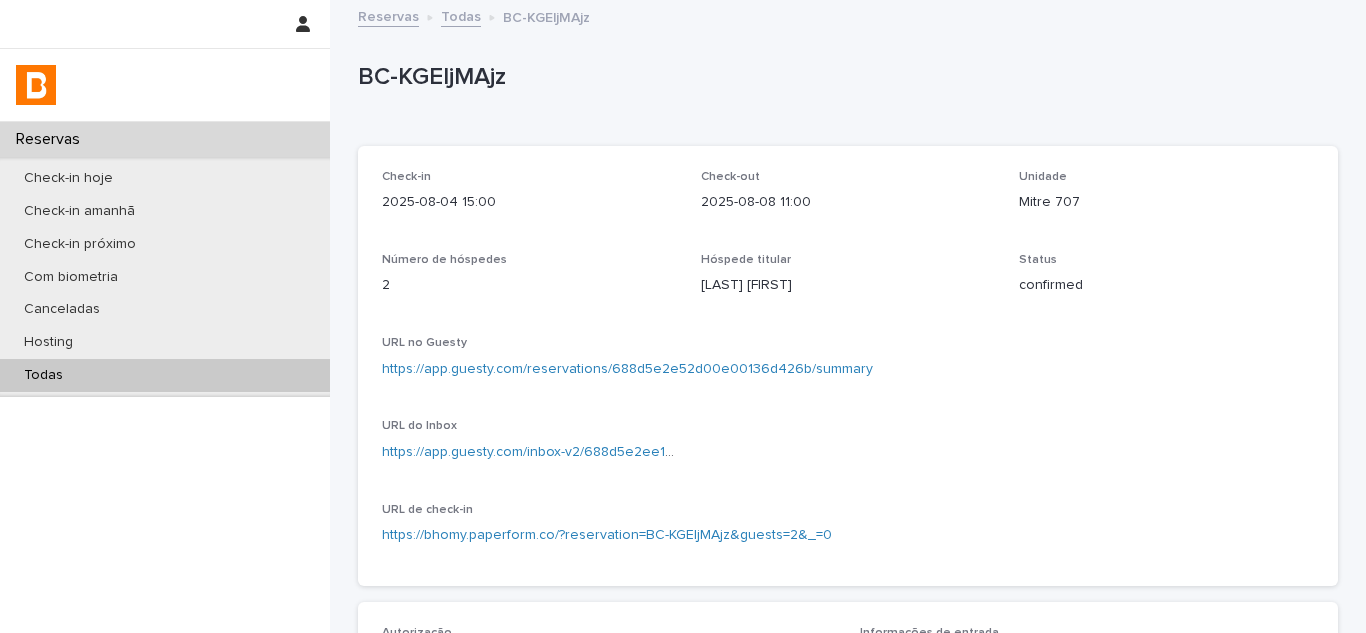 click on "https://app.guesty.com/reservations/688d5e2e52d00e00136d426b/summary" at bounding box center (627, 369) 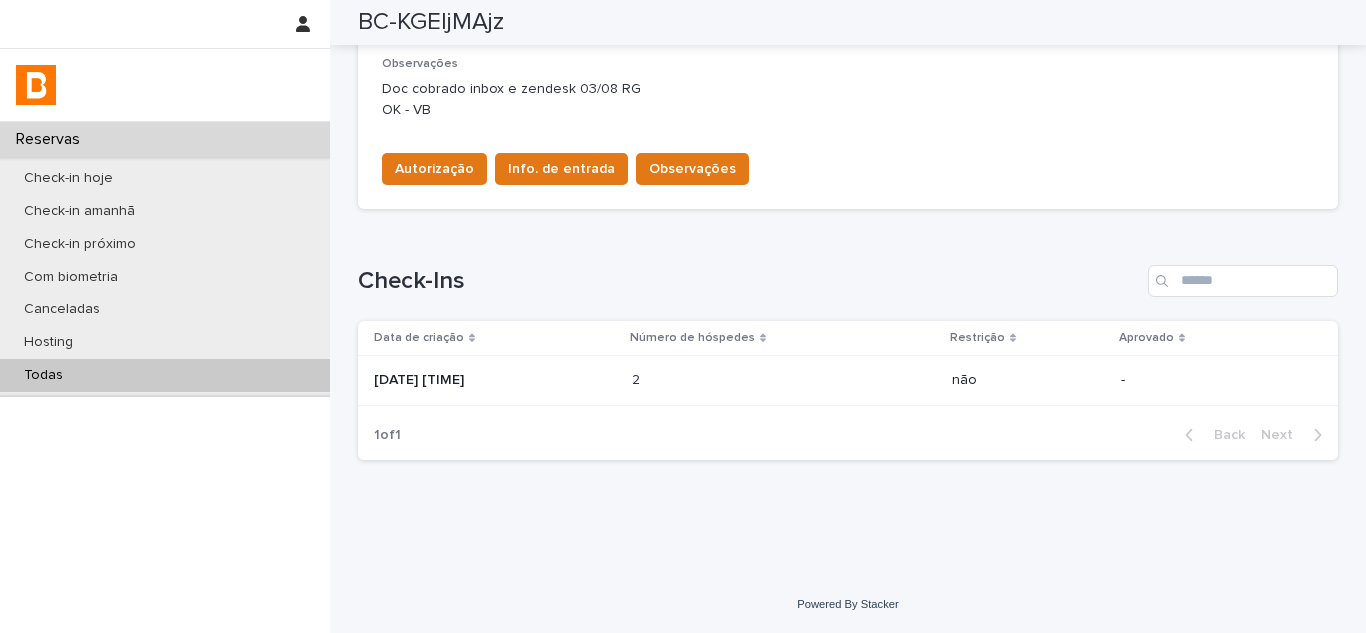 click on "[DATE] [TIME]" at bounding box center [495, 380] 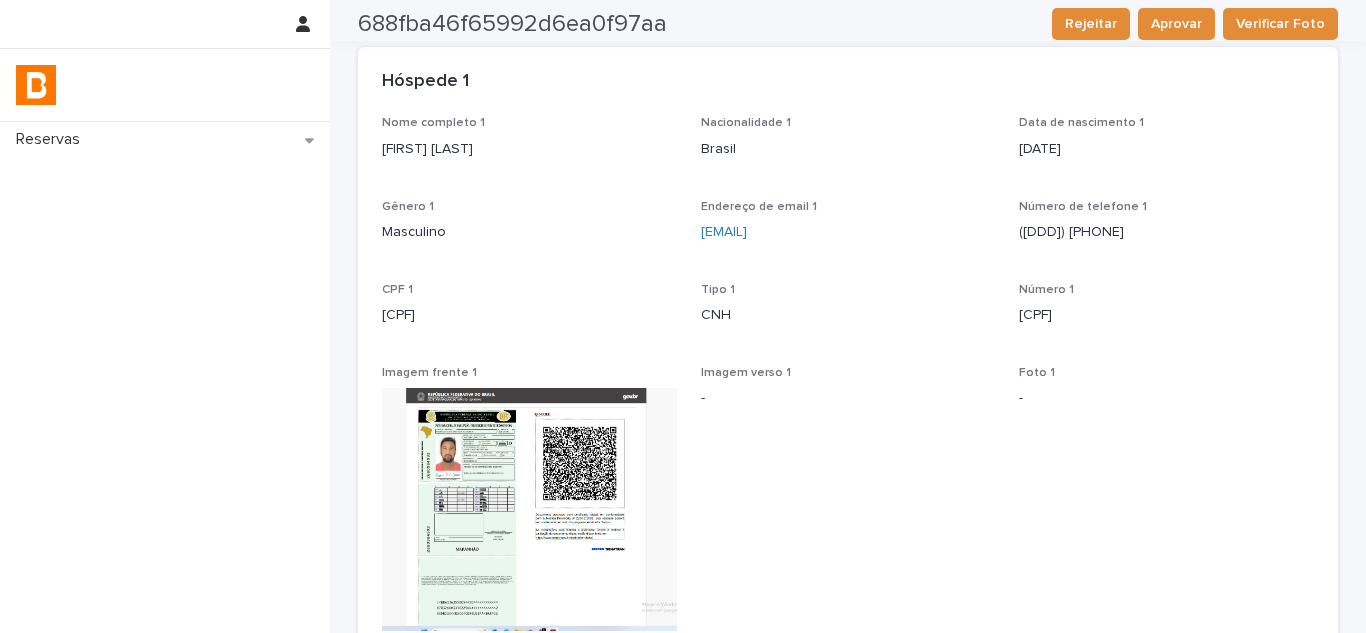 scroll, scrollTop: 0, scrollLeft: 0, axis: both 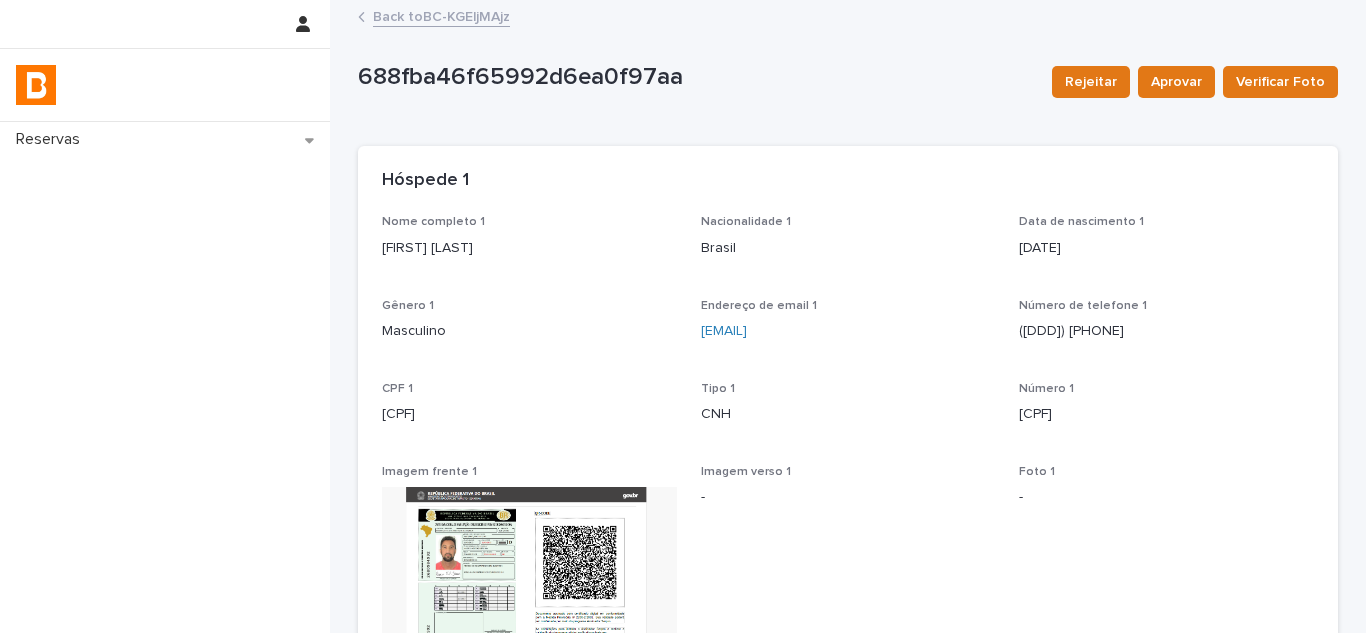 click on "Back to BC-KGEljMAjz" at bounding box center (441, 15) 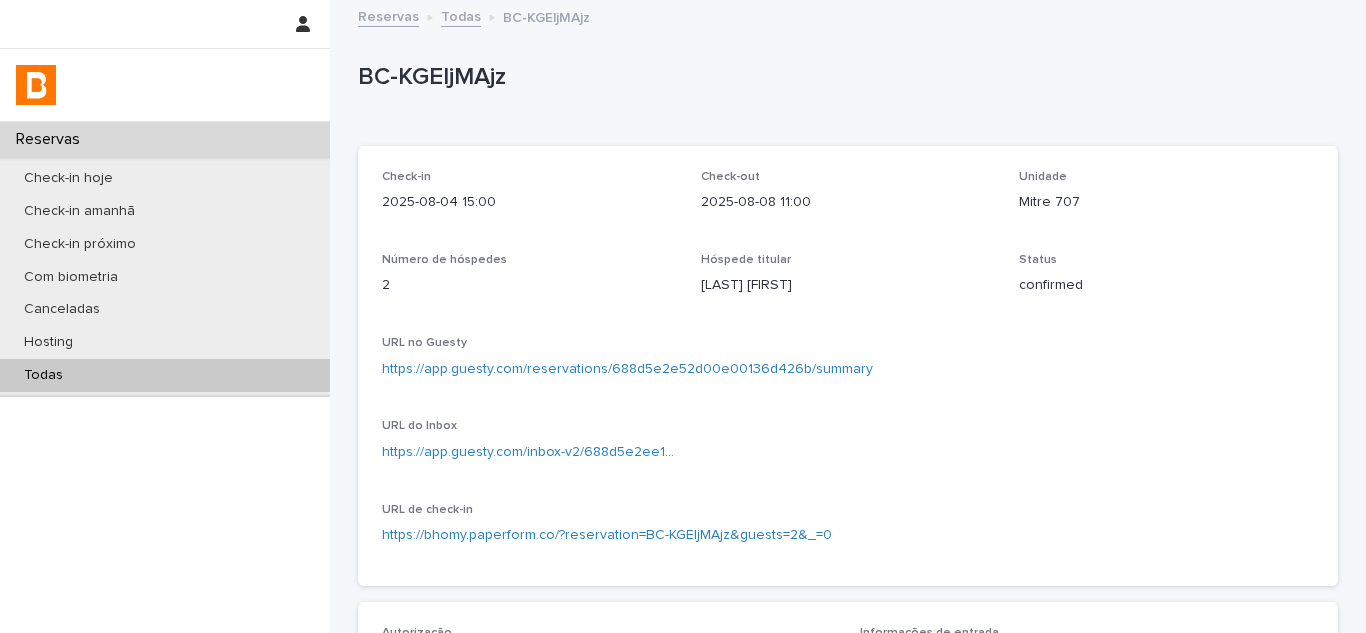 click on "Todas" at bounding box center [165, 375] 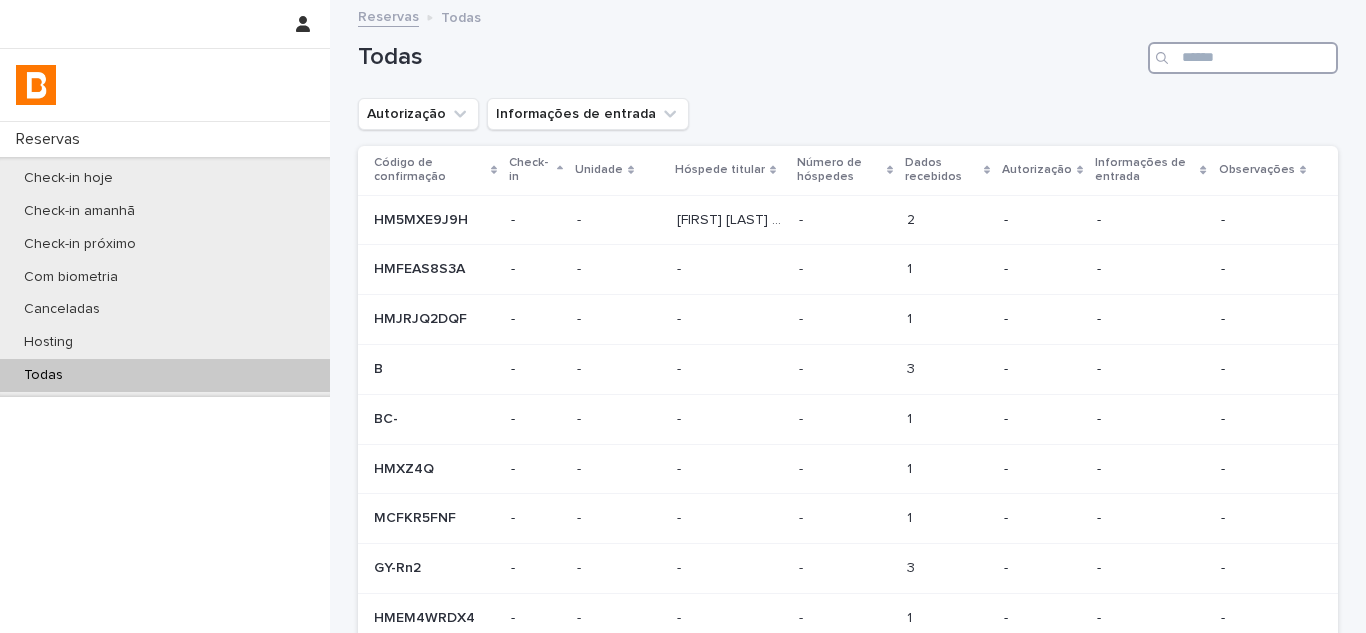 click at bounding box center (1243, 58) 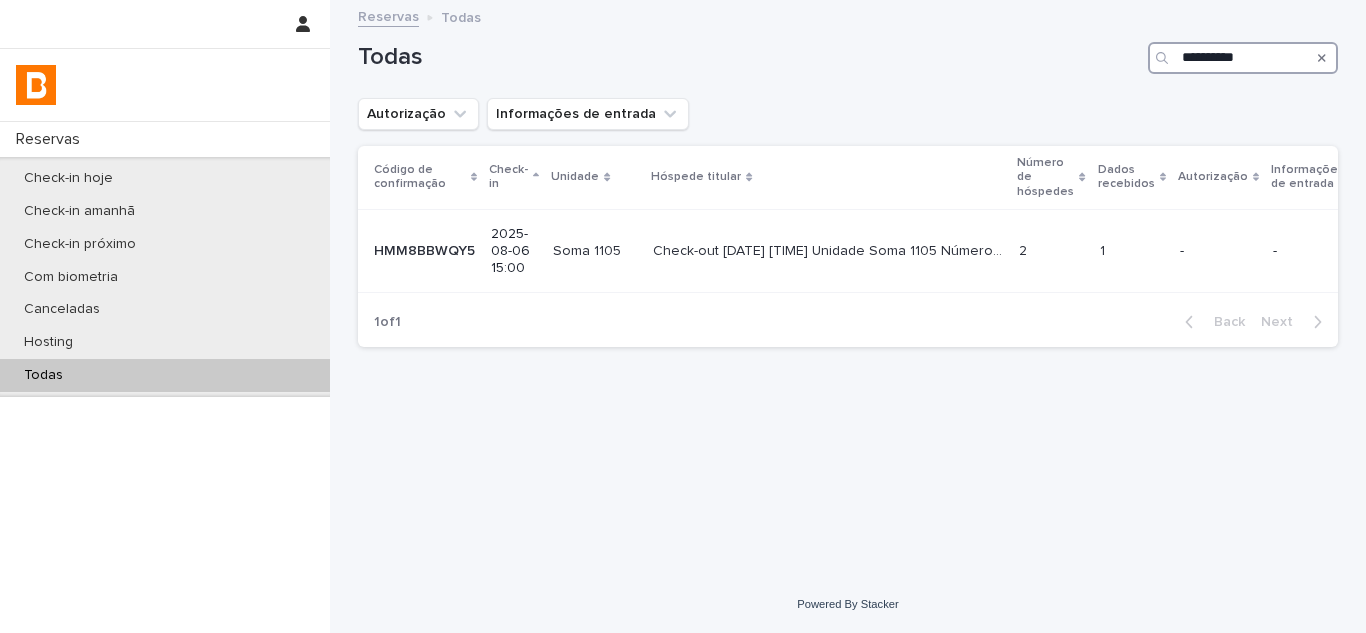 type on "**********" 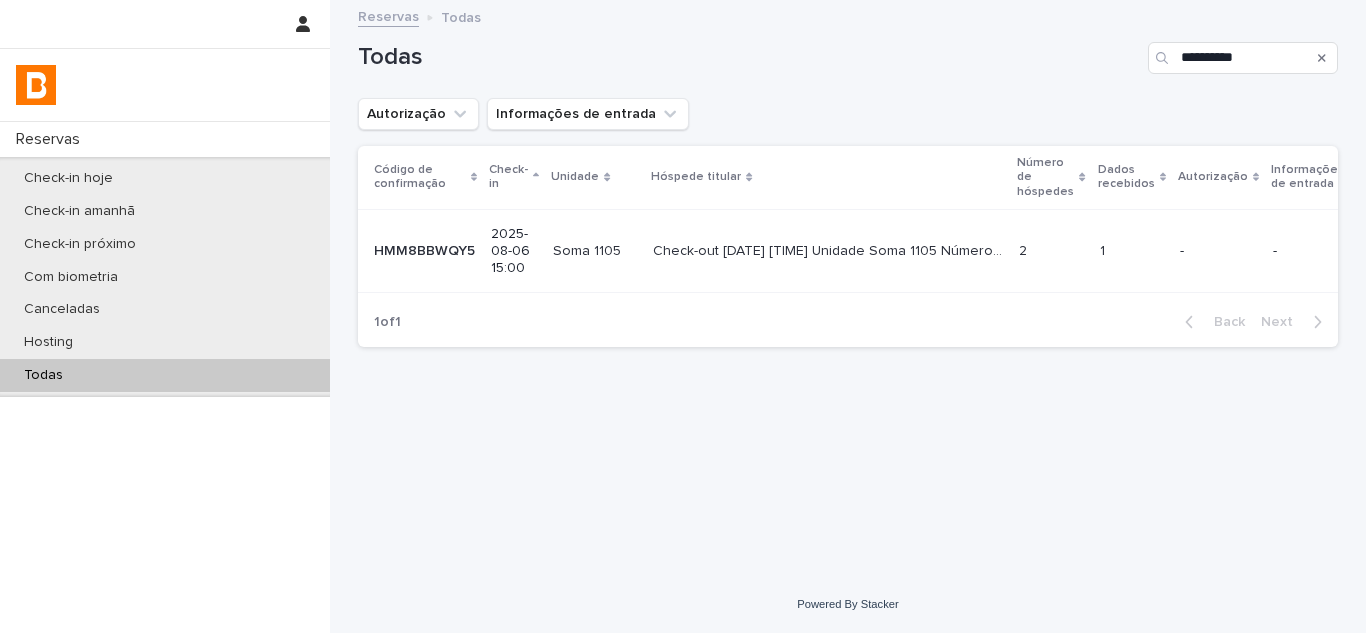 click on "Soma 1105 Soma 1105" at bounding box center [595, 250] 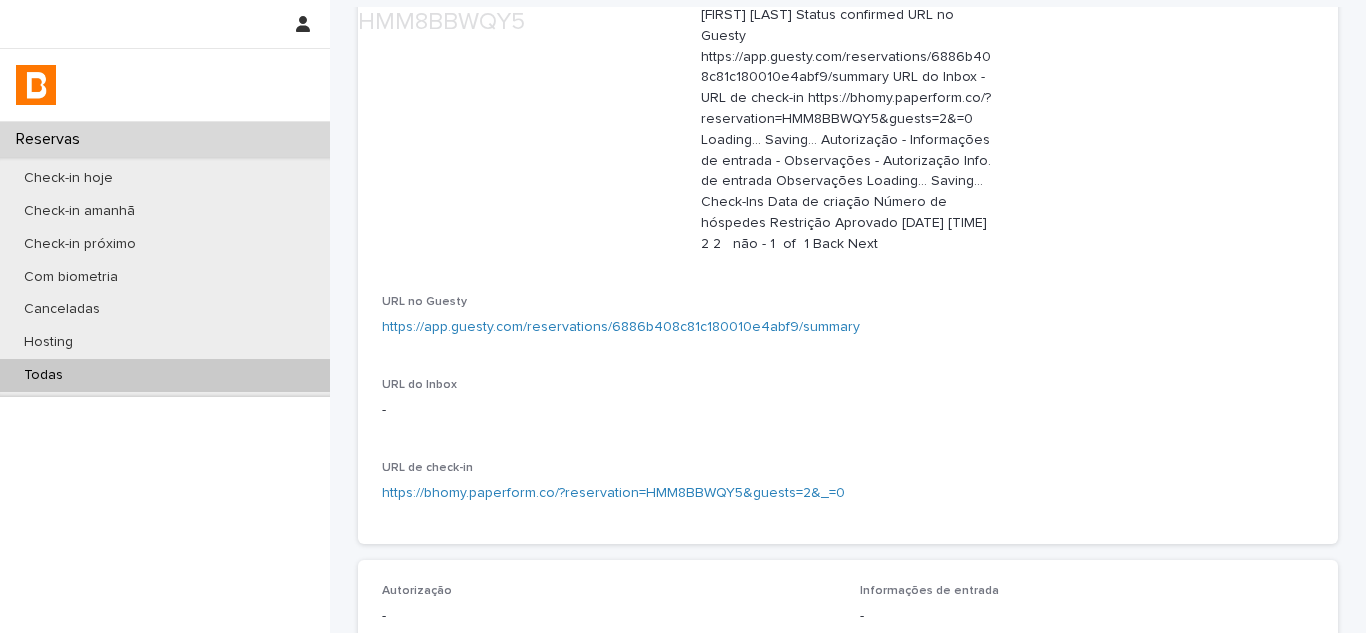 scroll, scrollTop: 521, scrollLeft: 0, axis: vertical 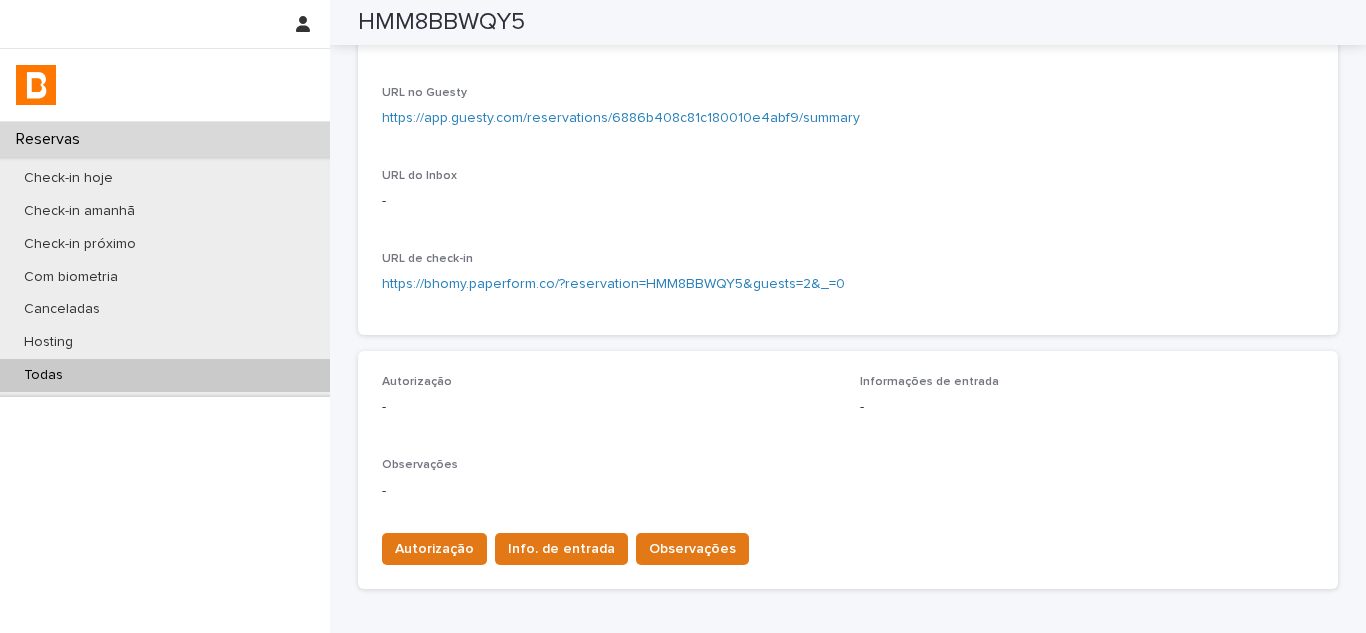 click on "2025-08-04 14:17" at bounding box center (507, 761) 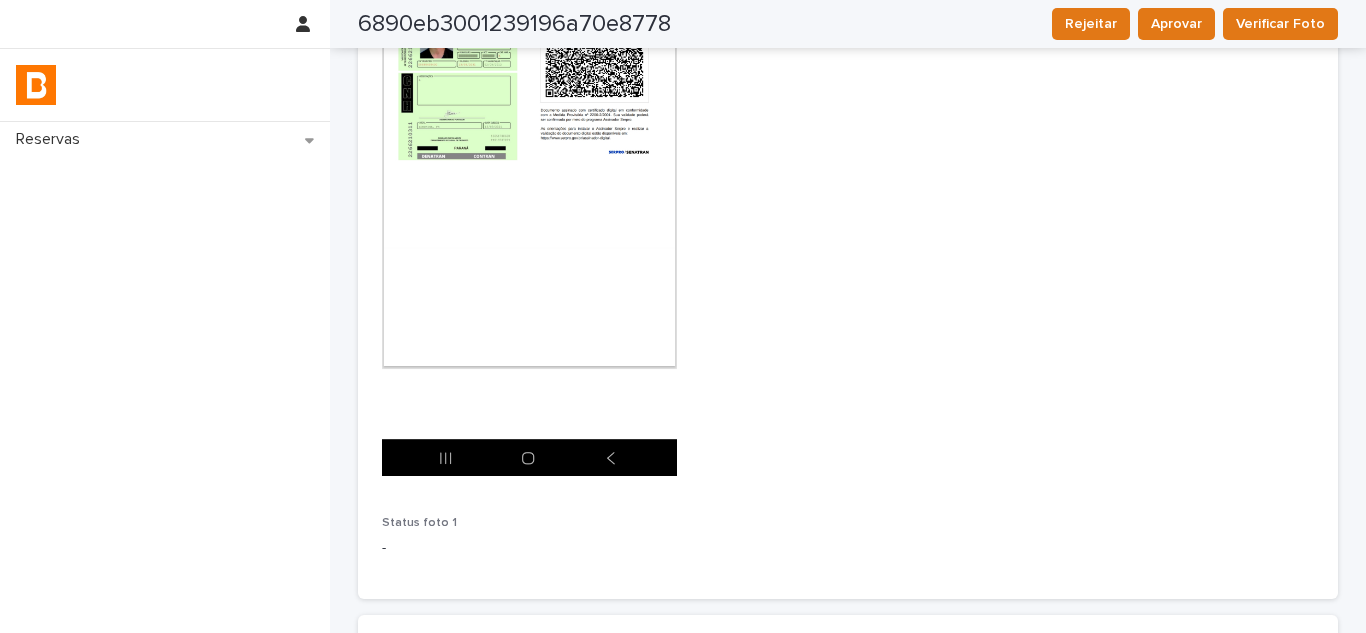 scroll, scrollTop: 509, scrollLeft: 0, axis: vertical 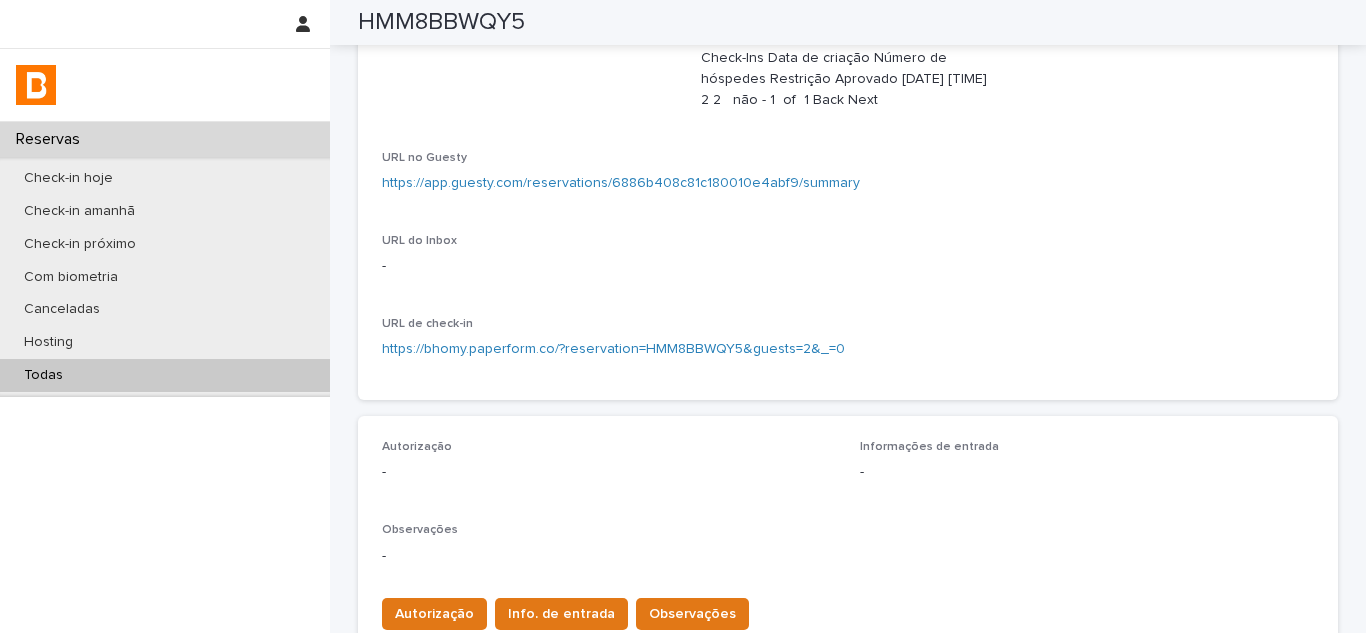 click on "Autorização - Informações de entrada - Observações - Autorização Info. de entrada Observações" at bounding box center [848, 535] 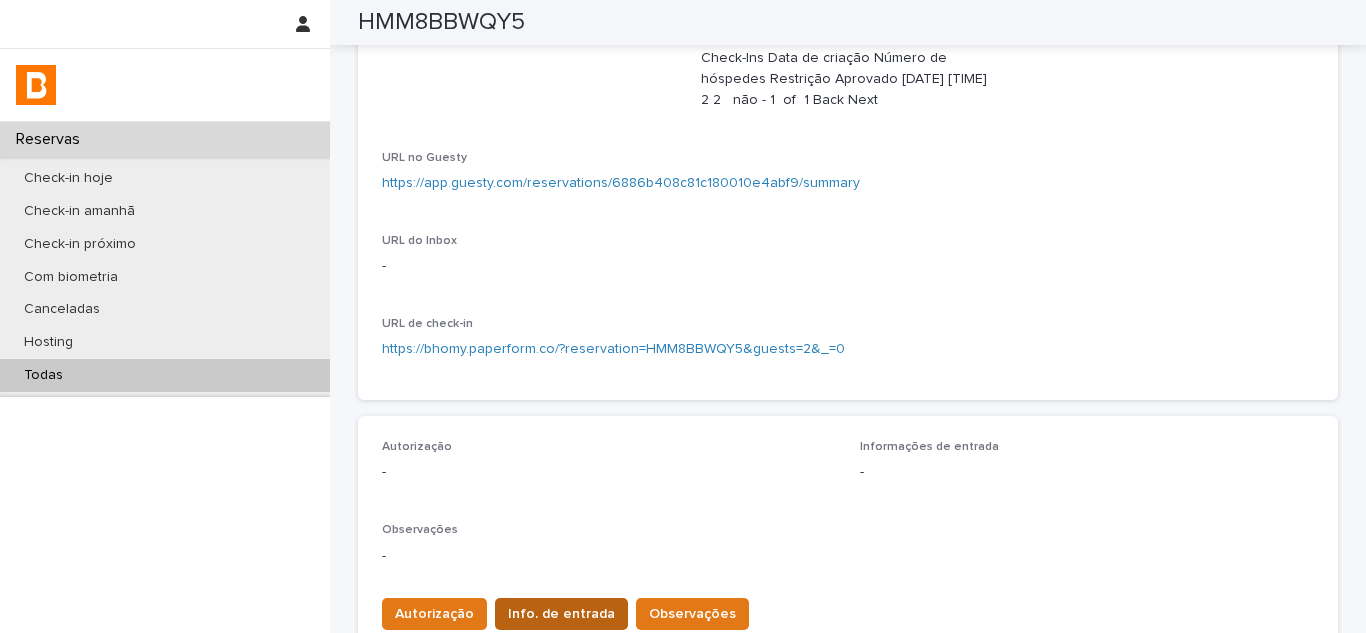 click on "Info. de entrada" at bounding box center [561, 614] 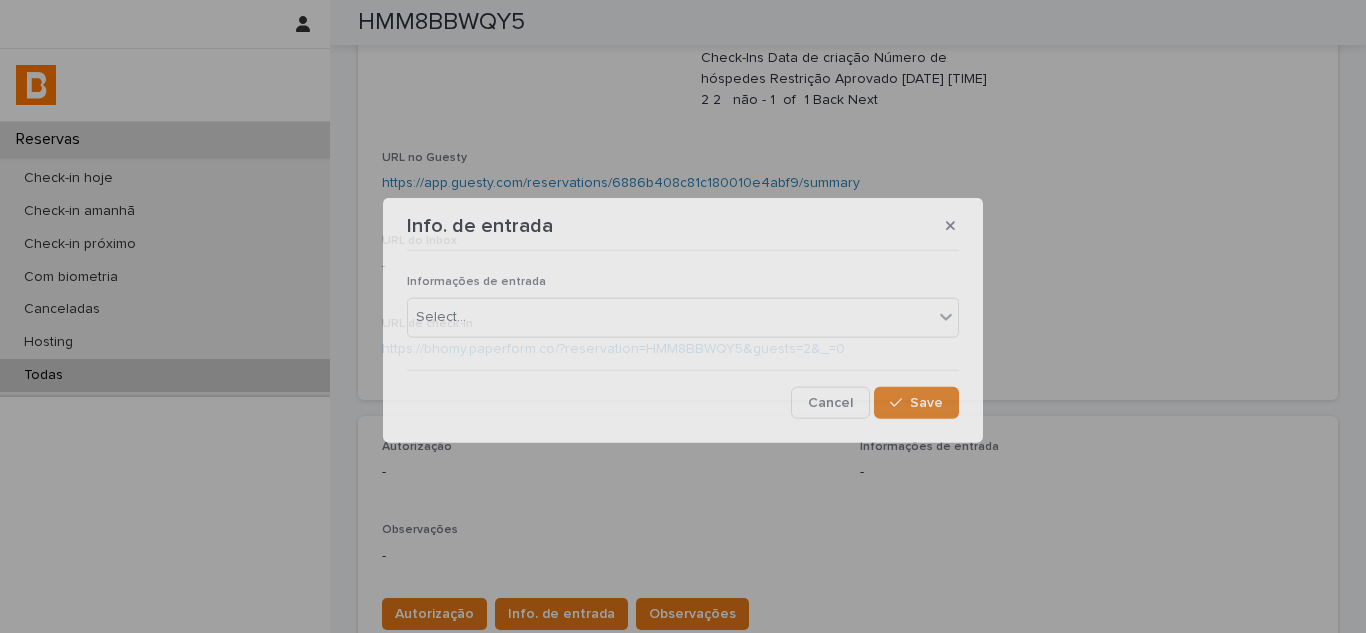 click on "Informações de entrada Select..." at bounding box center (683, 314) 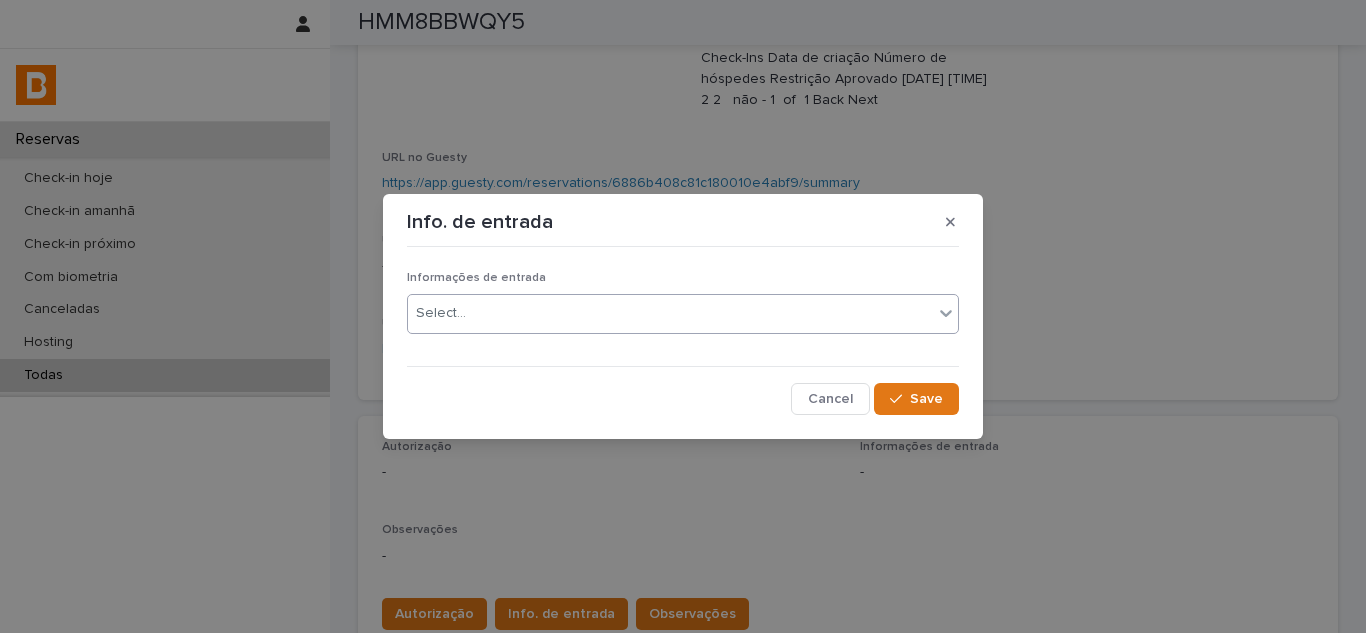 click on "Select..." at bounding box center [670, 313] 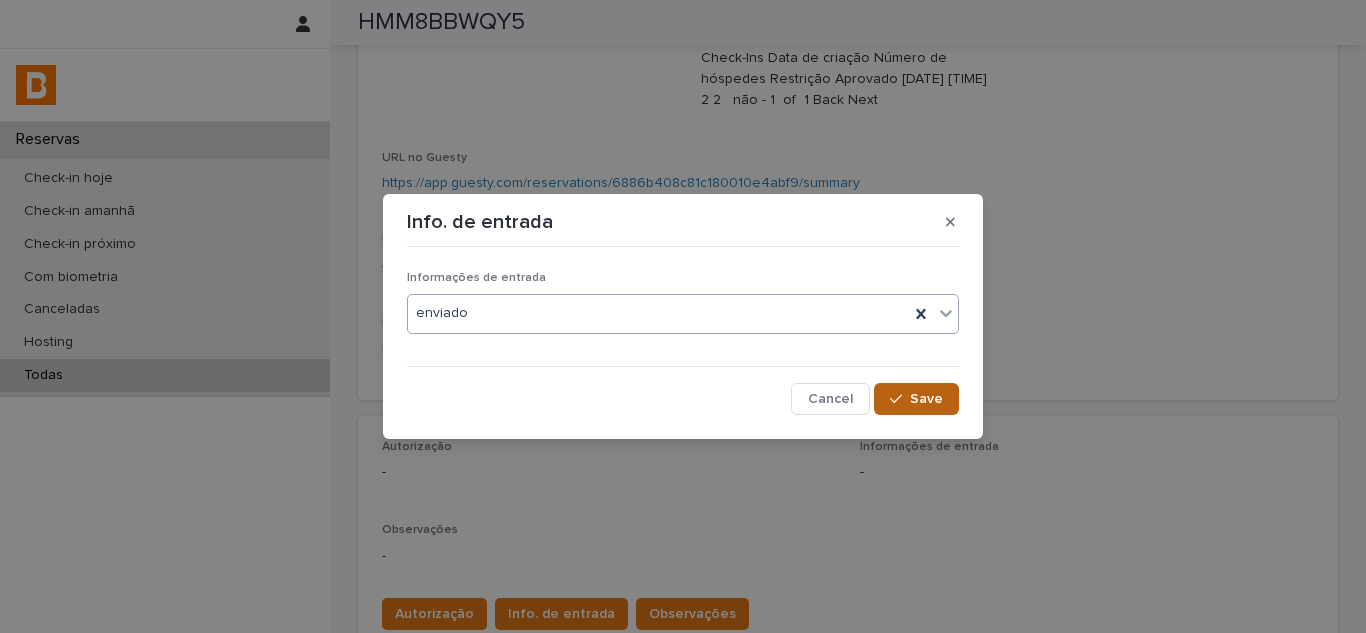 click on "Save" at bounding box center (926, 399) 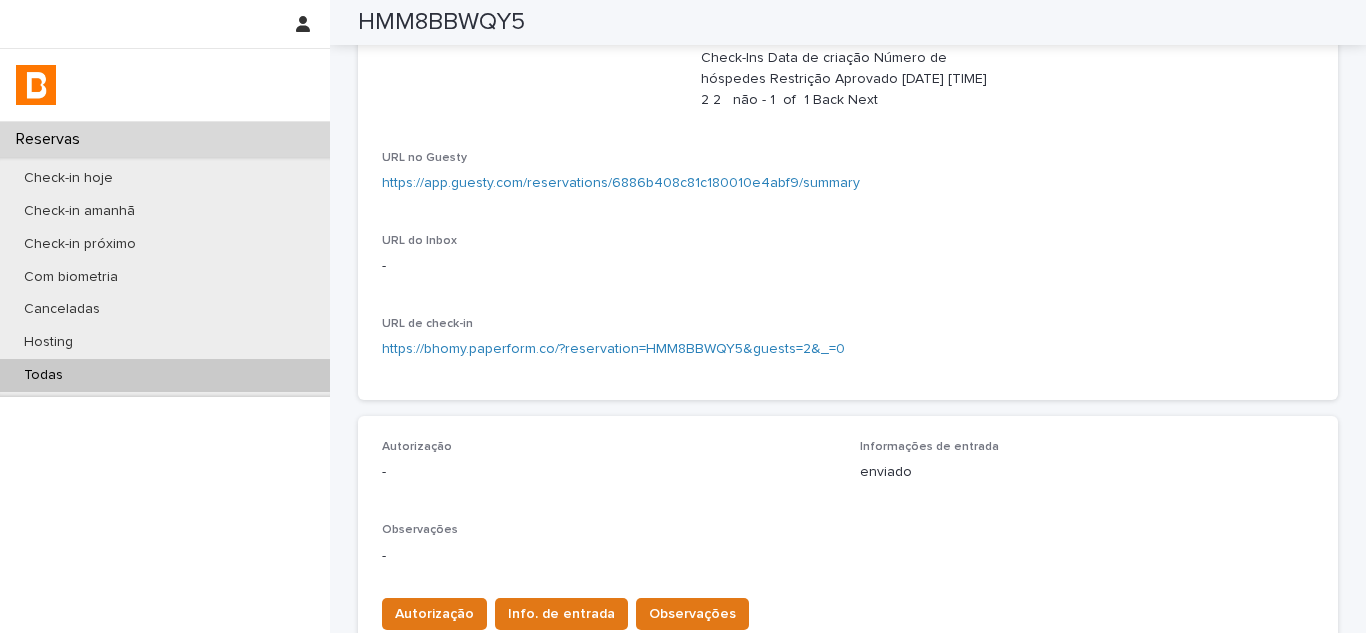click on "Todas" at bounding box center [165, 375] 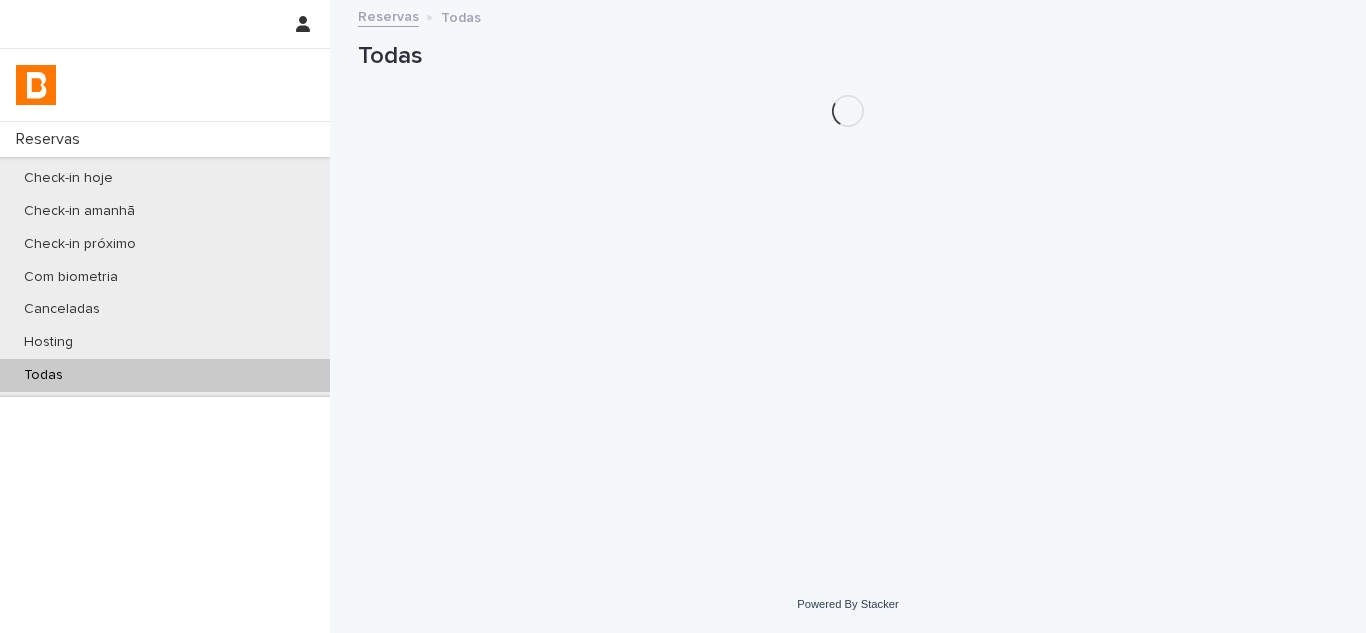 scroll, scrollTop: 0, scrollLeft: 0, axis: both 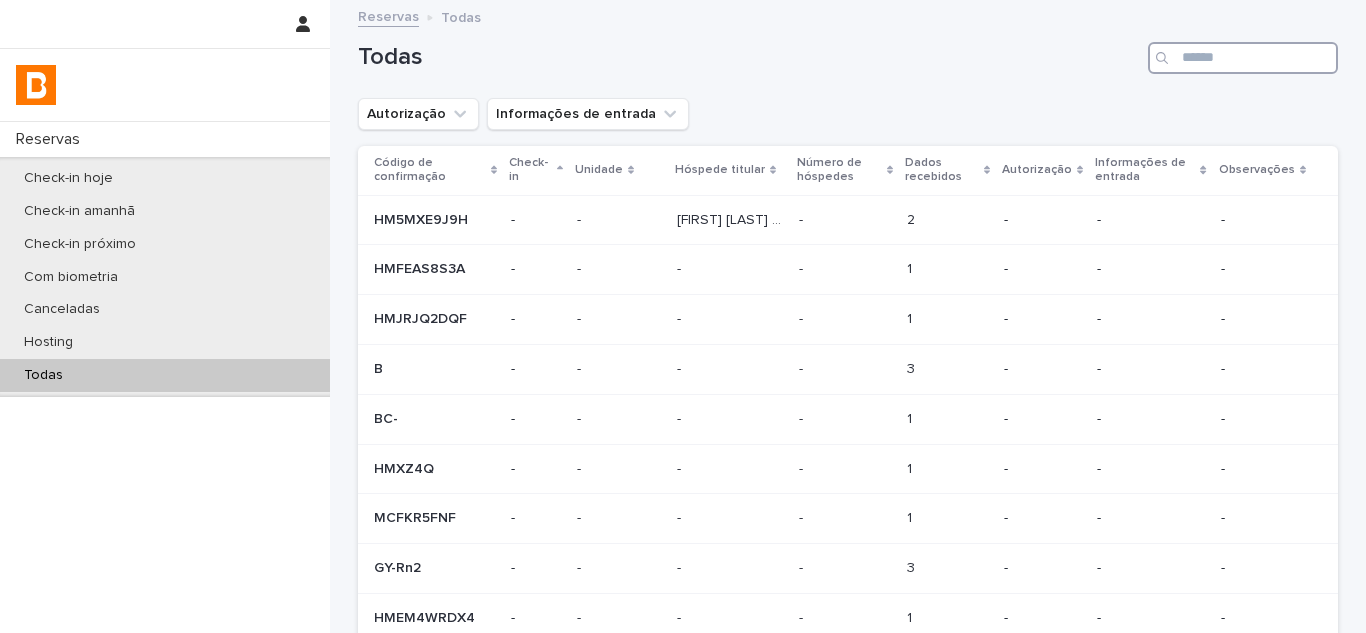 click at bounding box center [1243, 58] 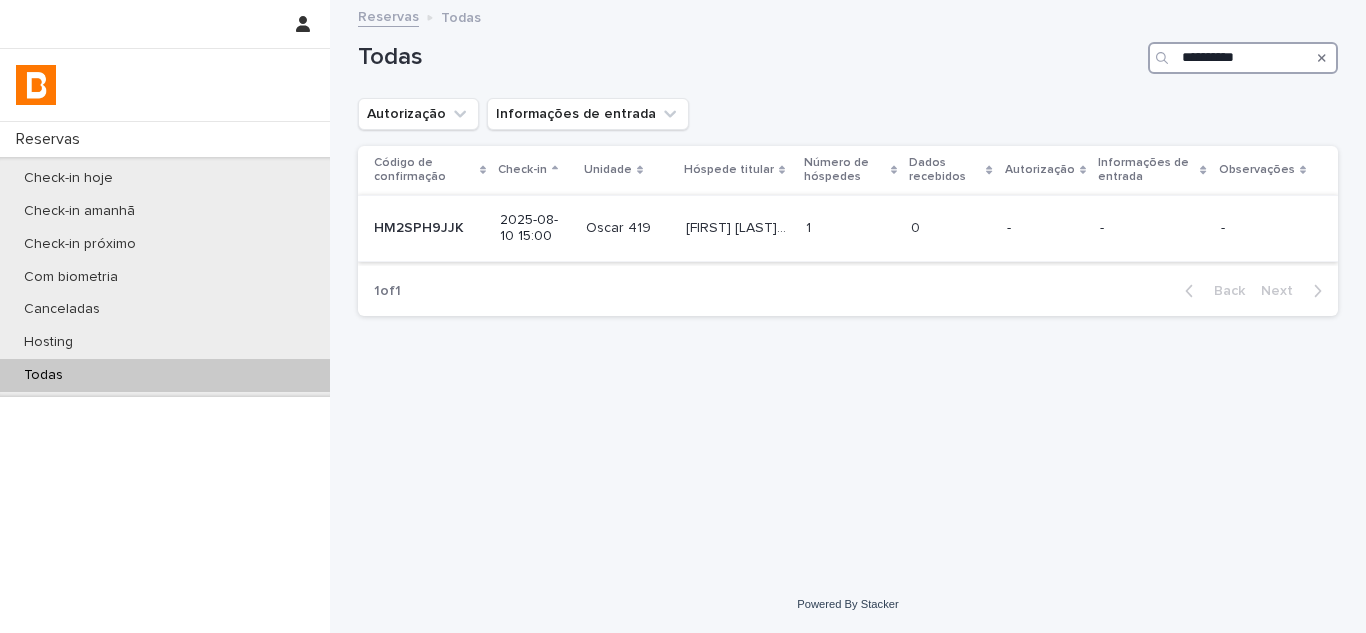type on "**********" 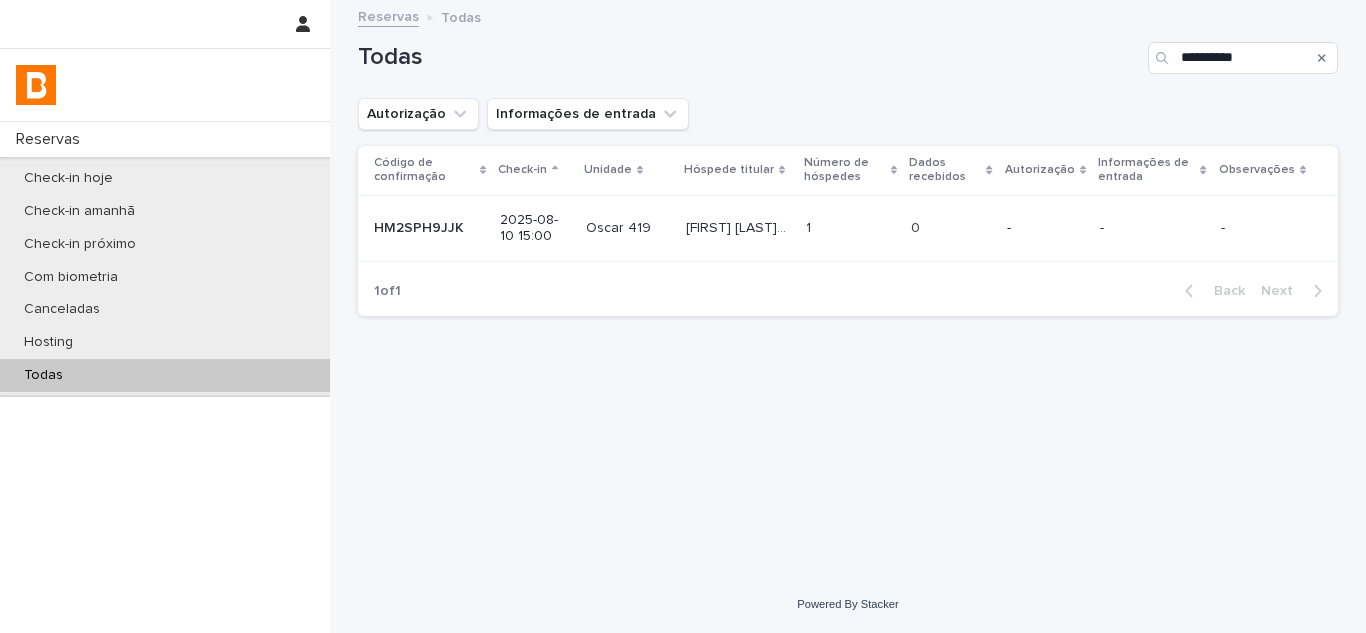 click on "0 0" at bounding box center [950, 228] 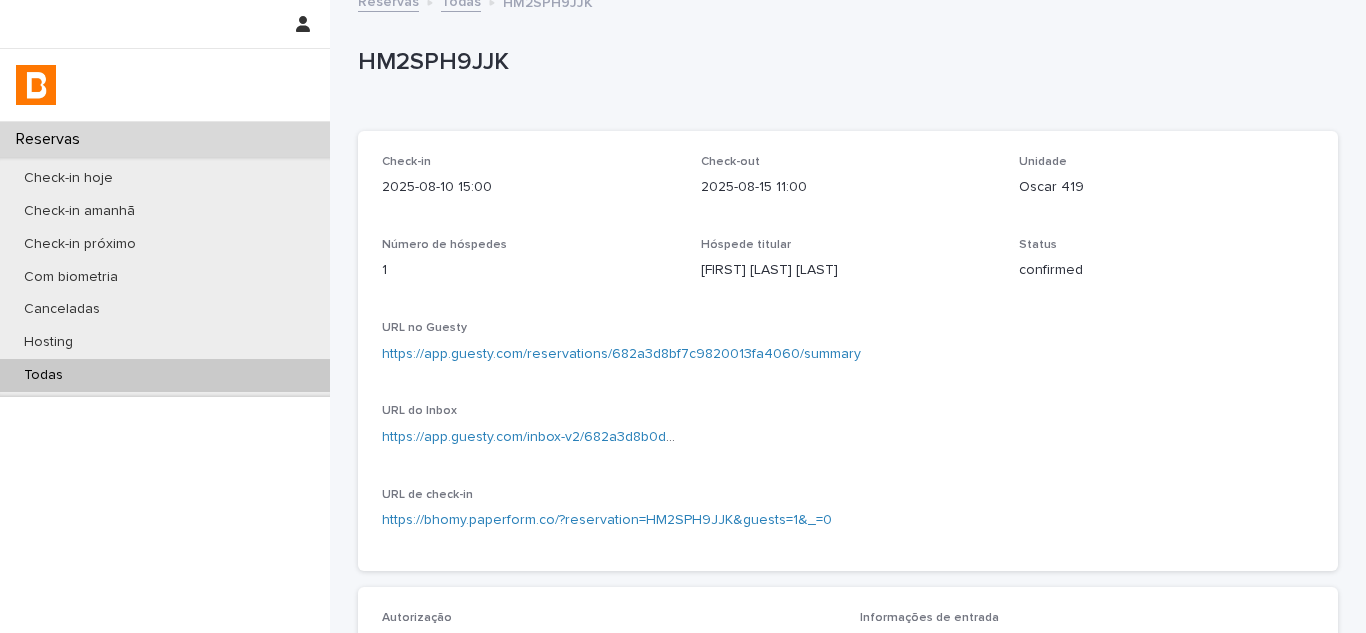 scroll, scrollTop: 0, scrollLeft: 0, axis: both 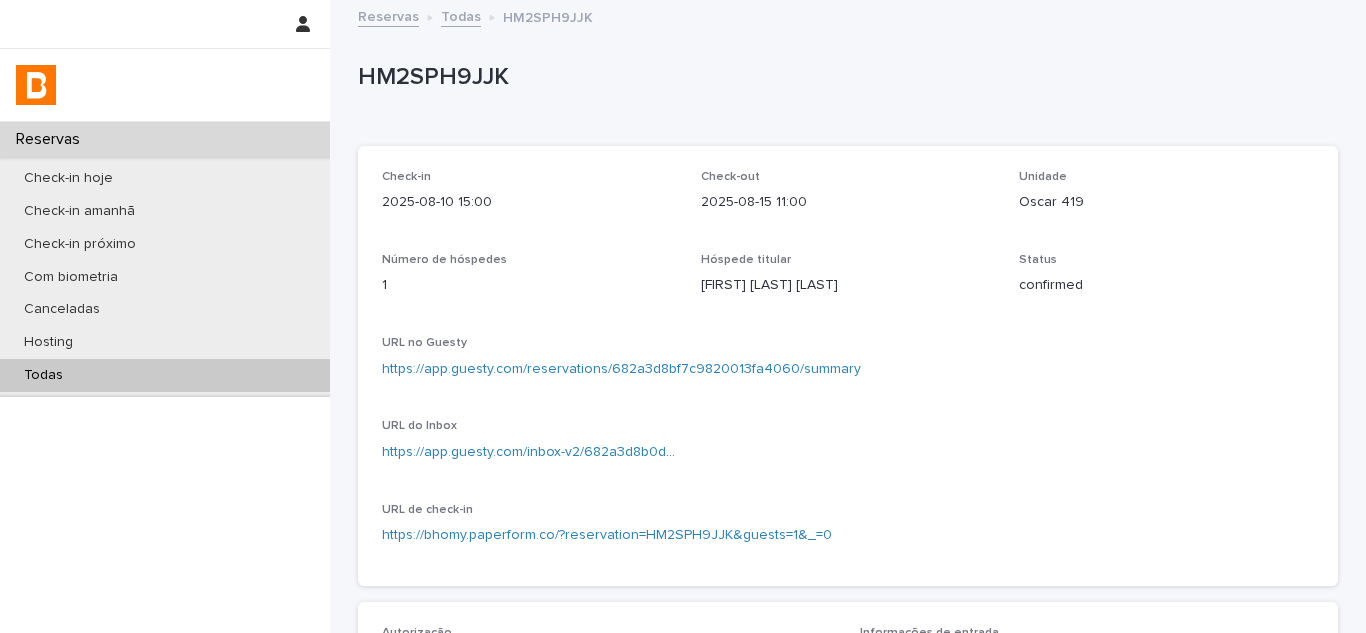 click on "Todas" at bounding box center (165, 375) 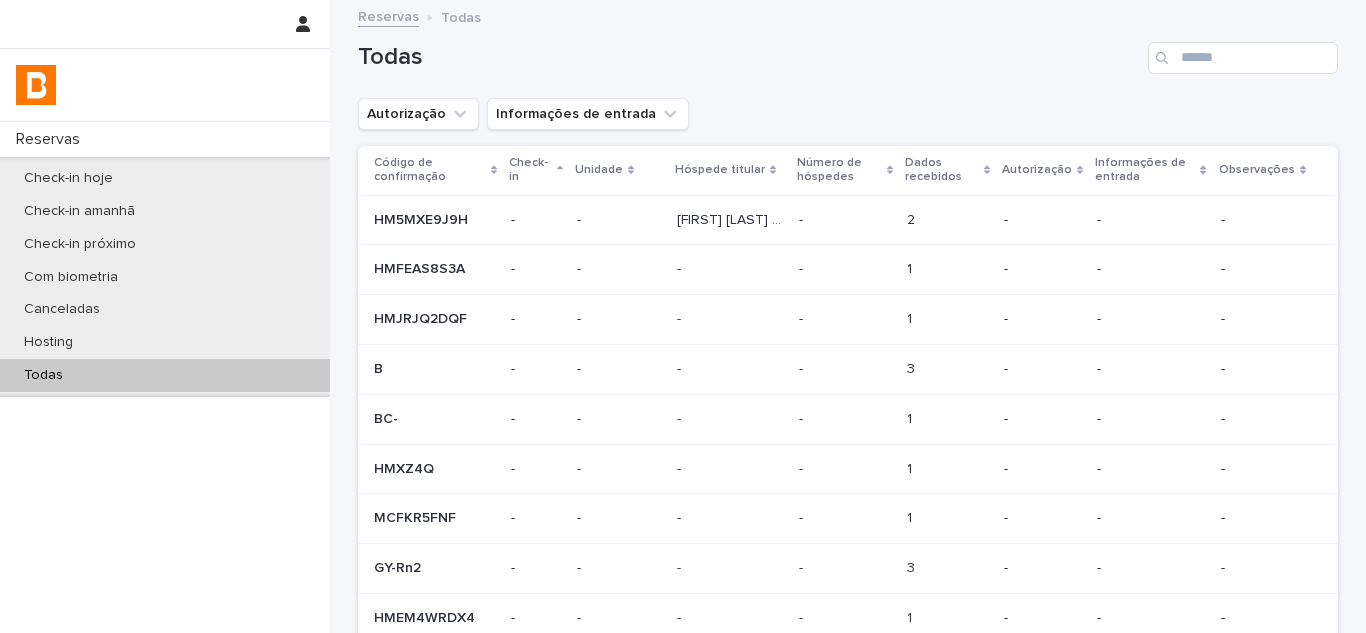 click on "Todas" at bounding box center [848, 50] 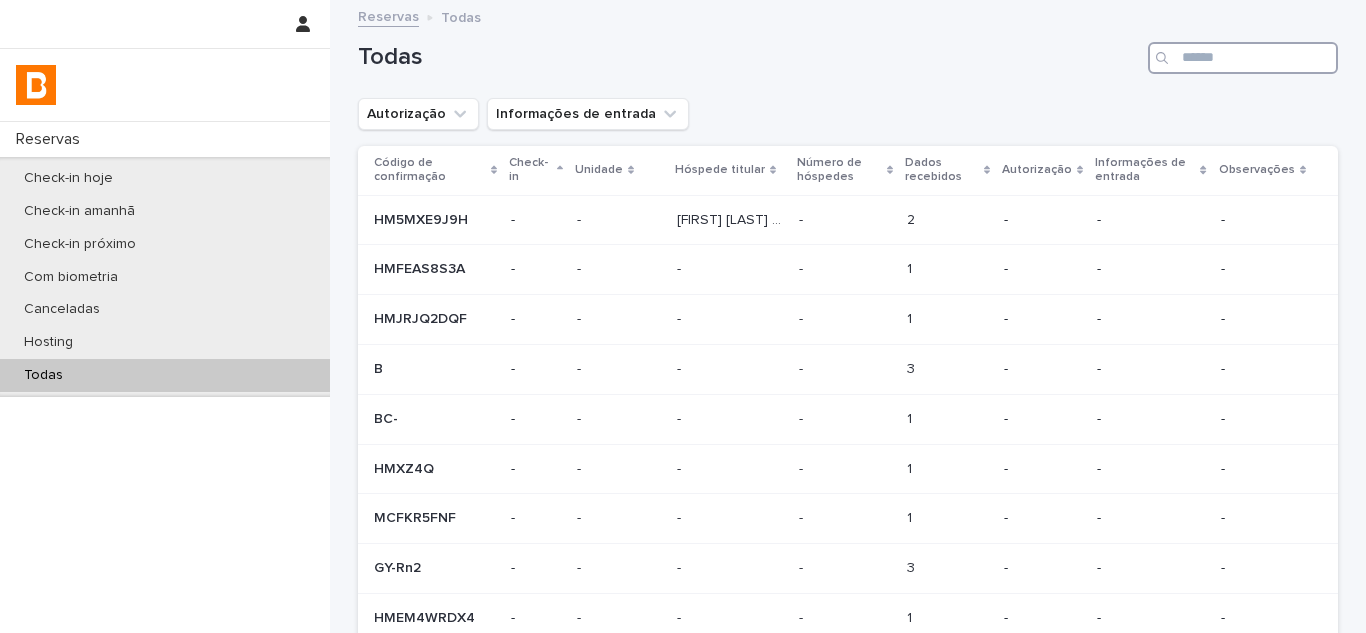 paste on "*********" 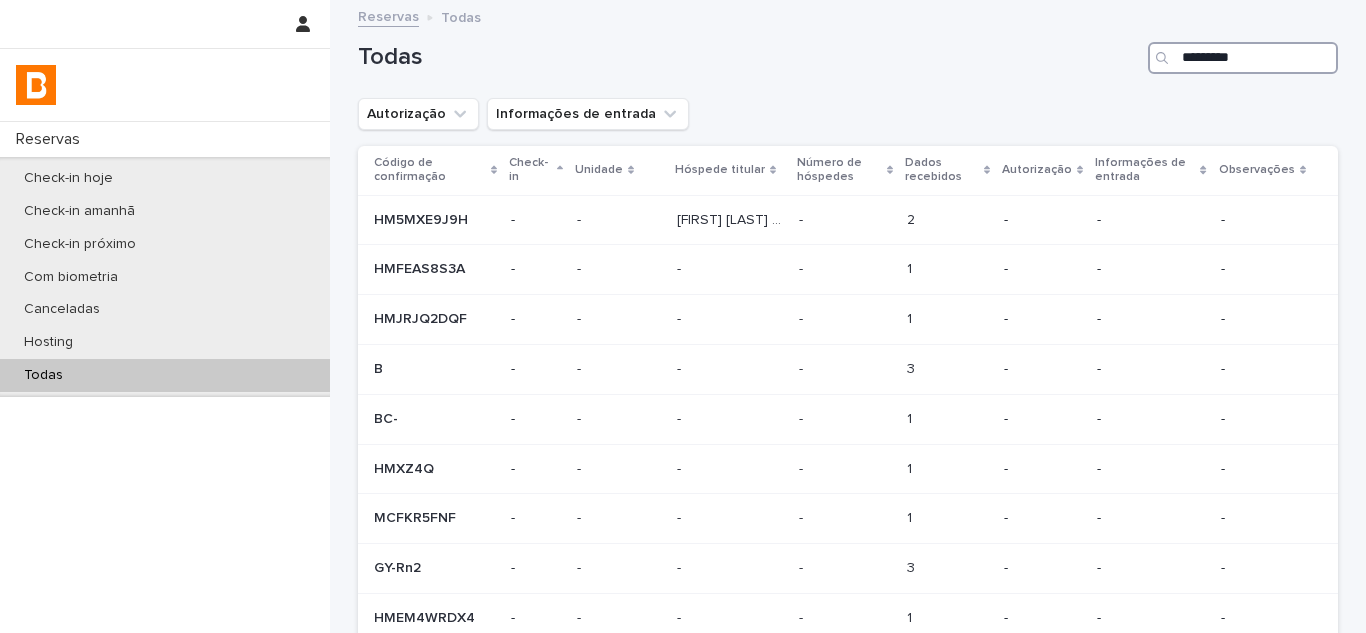 click on "*********" at bounding box center (1243, 58) 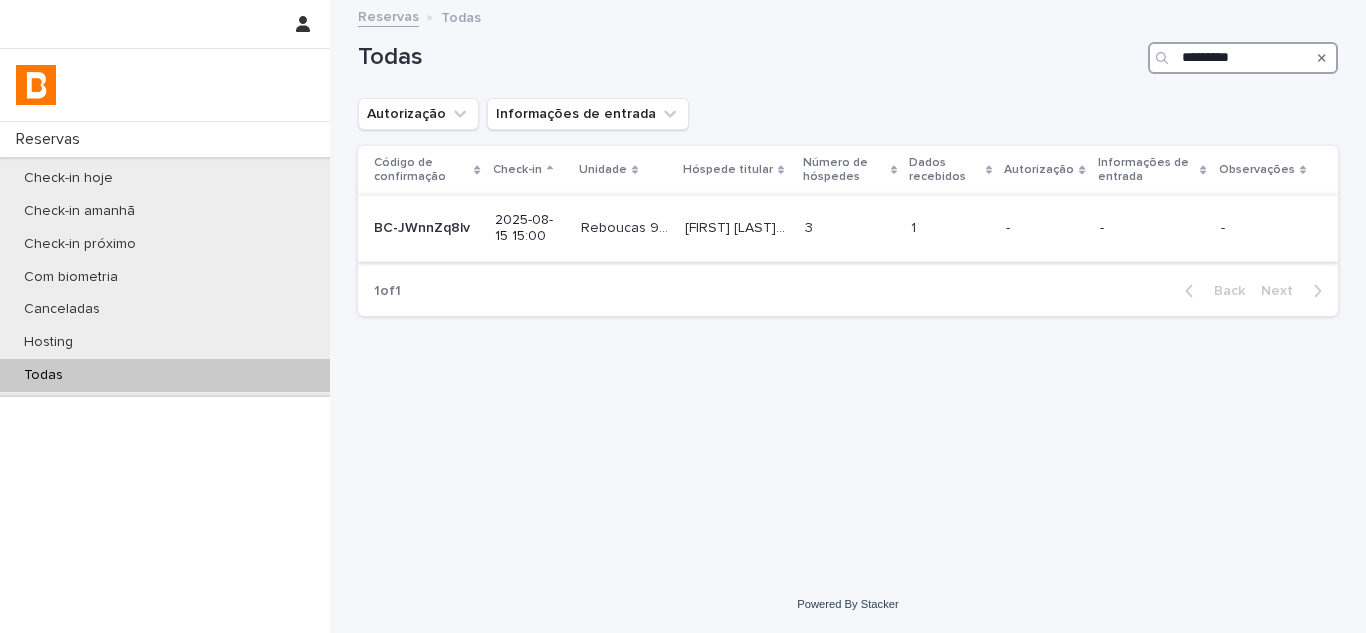 type on "*********" 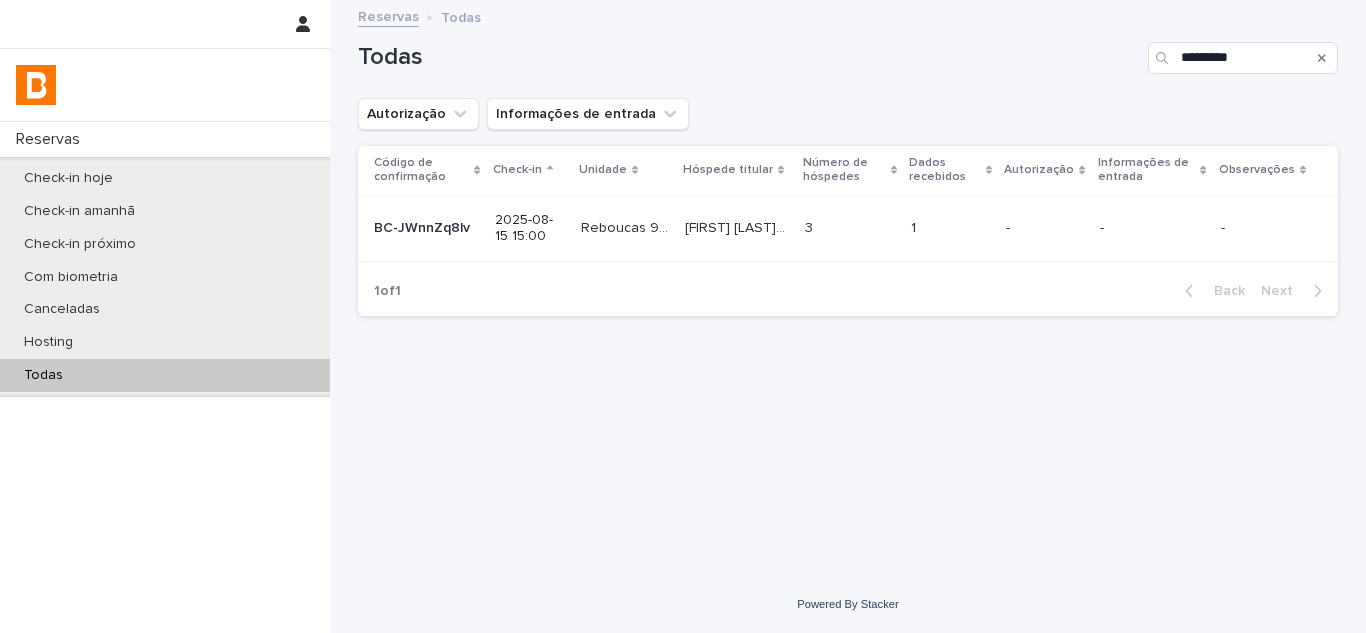 click on "[FIRST] [LAST] [LAST]" at bounding box center [739, 226] 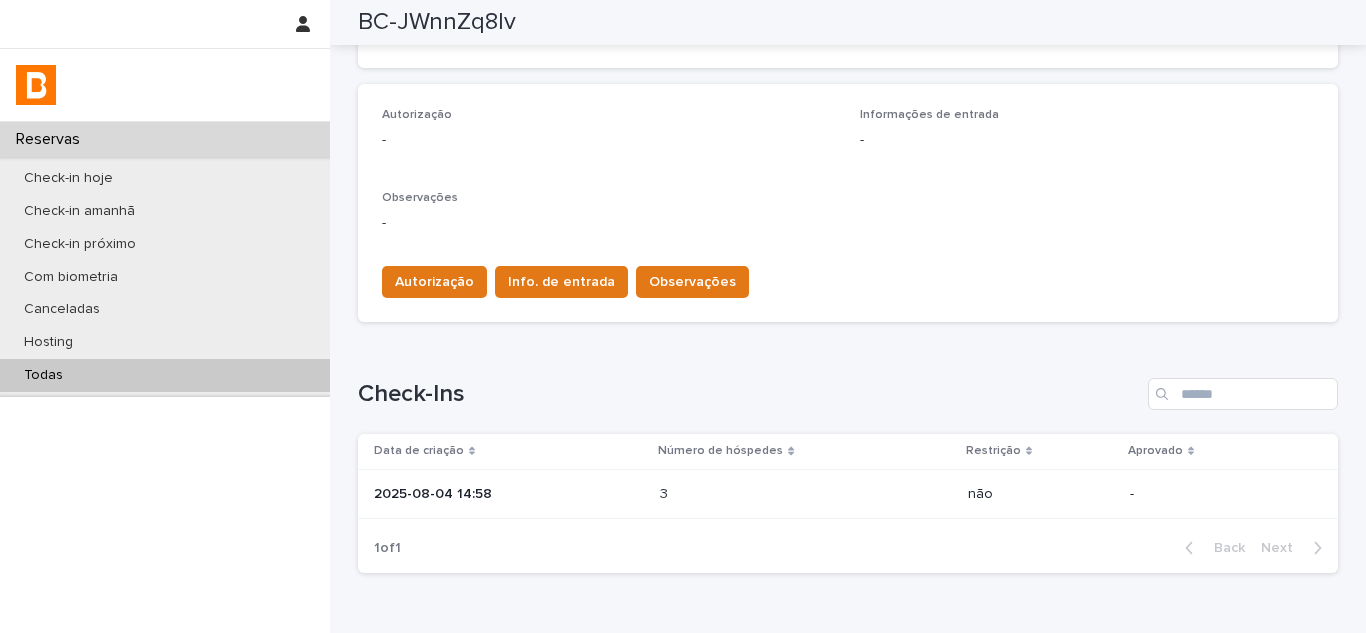 scroll, scrollTop: 521, scrollLeft: 0, axis: vertical 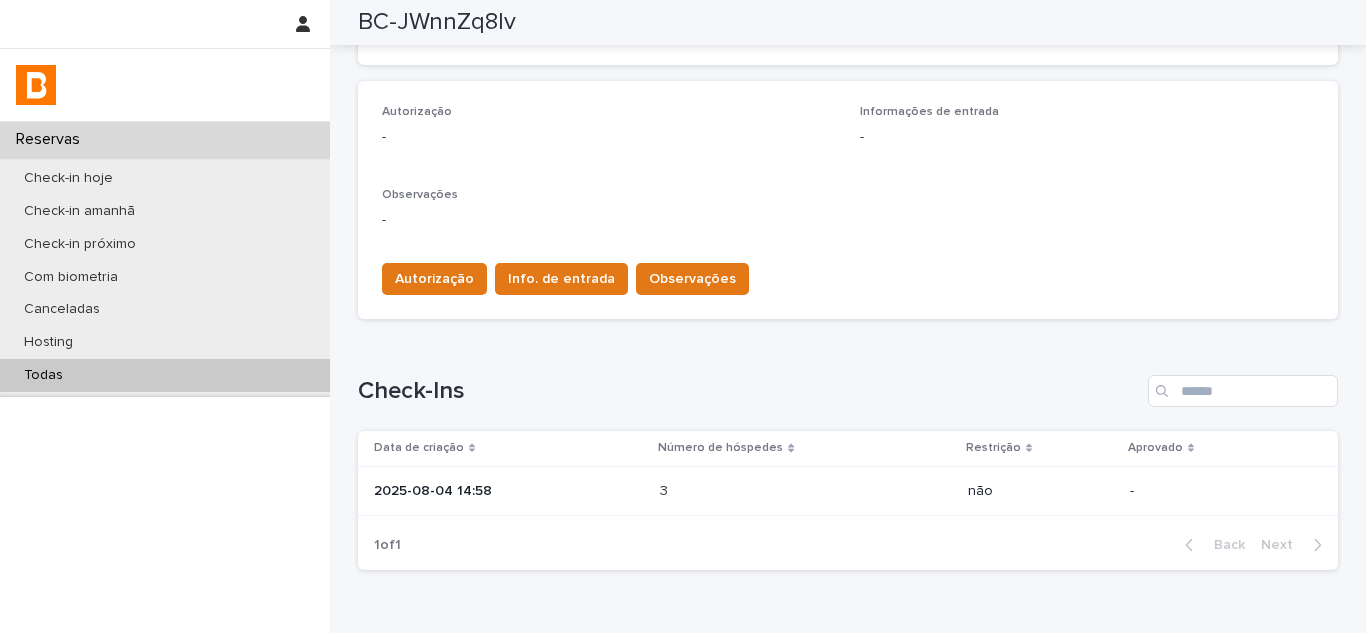 click on "2025-08-04 14:58" at bounding box center [505, 491] 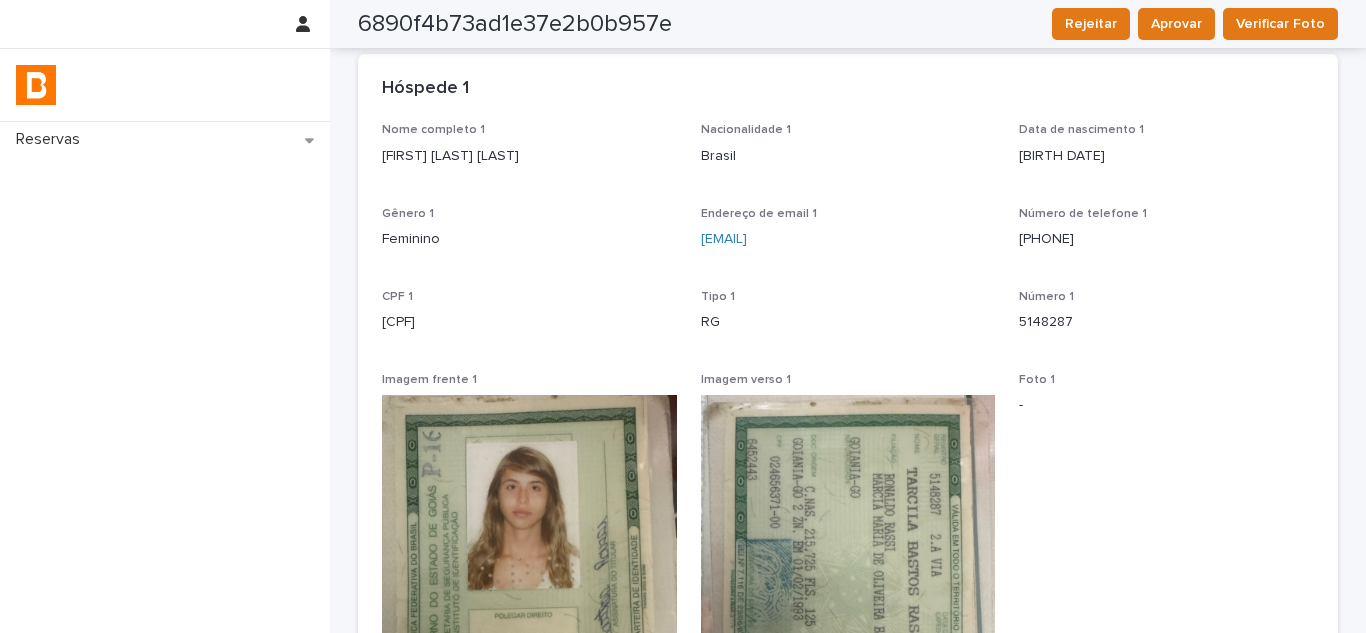 scroll, scrollTop: 0, scrollLeft: 0, axis: both 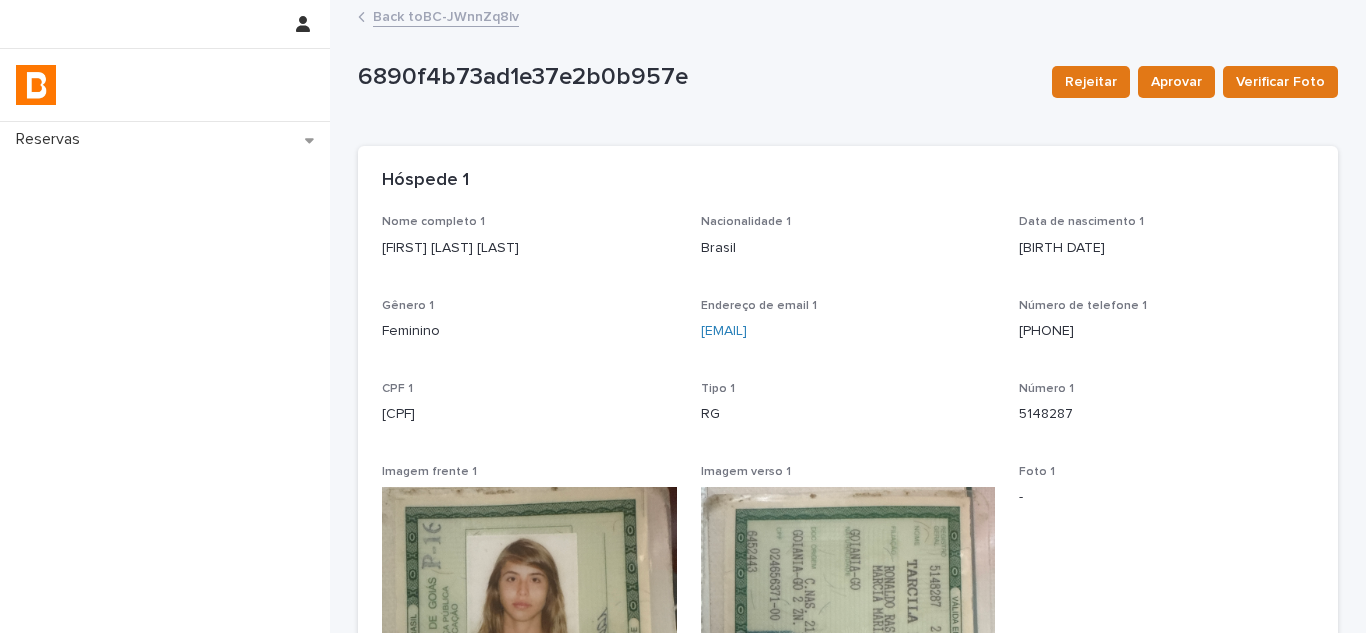 click on "Back to  BC-JWnnZq8lv" at bounding box center [446, 15] 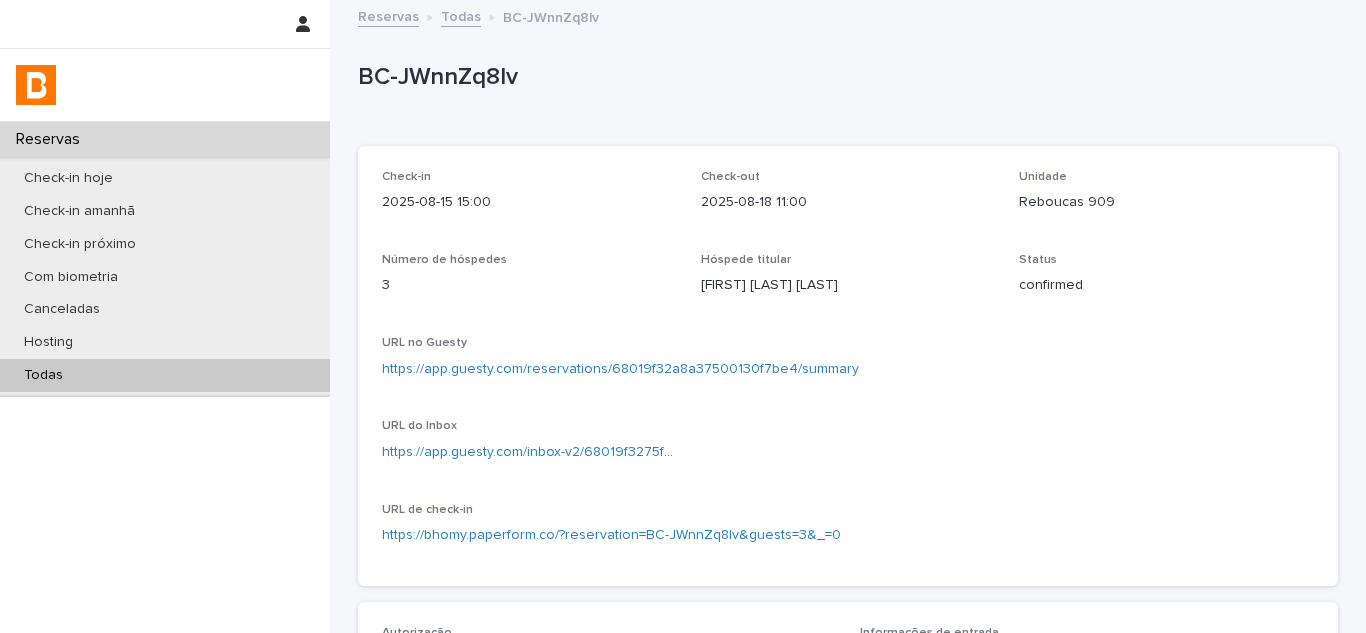 click on "Todas" at bounding box center [165, 375] 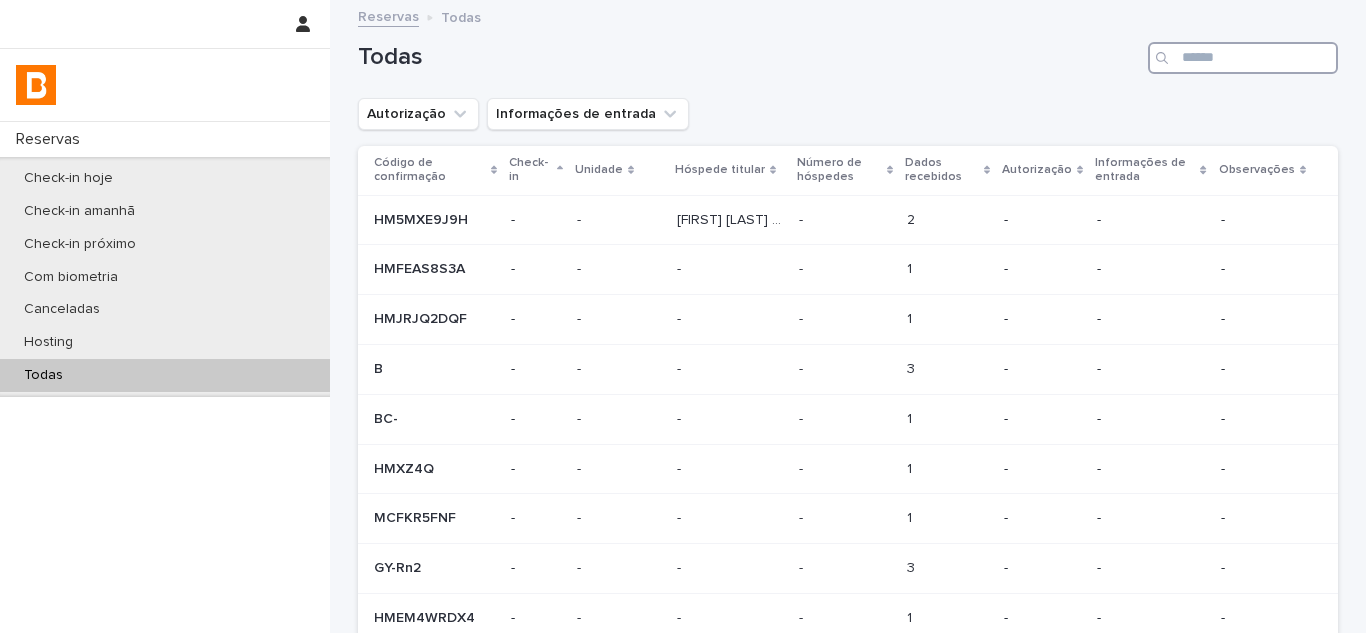 click at bounding box center (1243, 58) 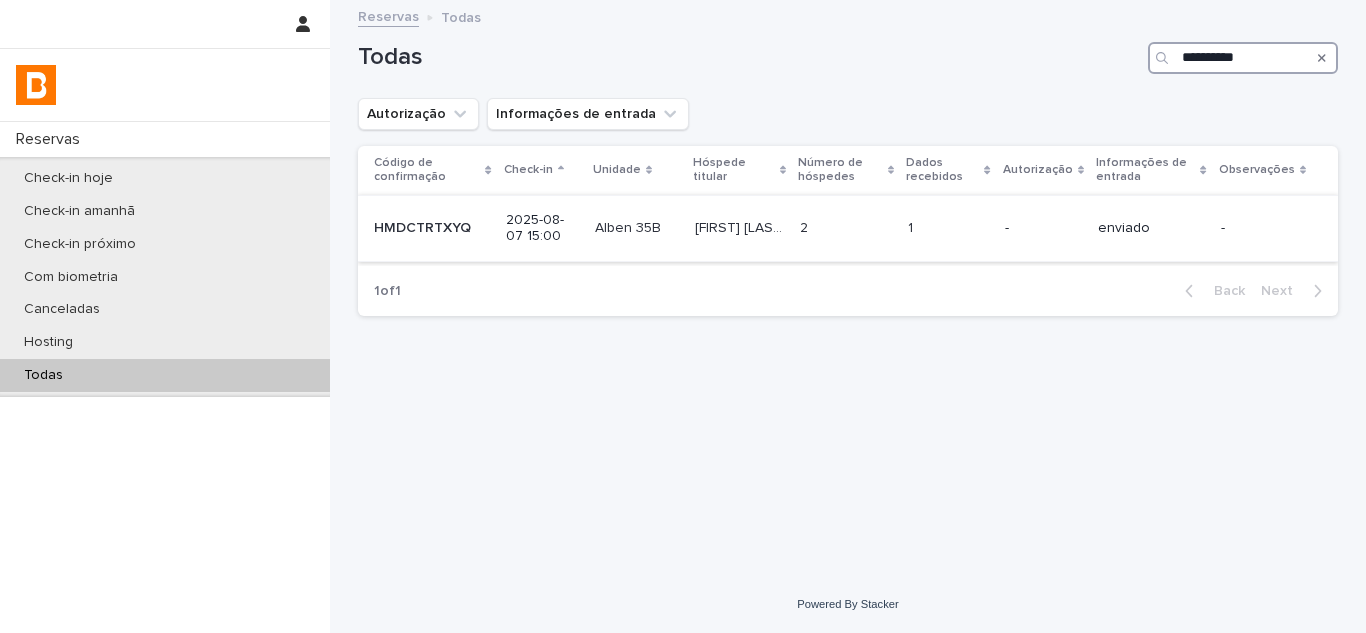 type on "**********" 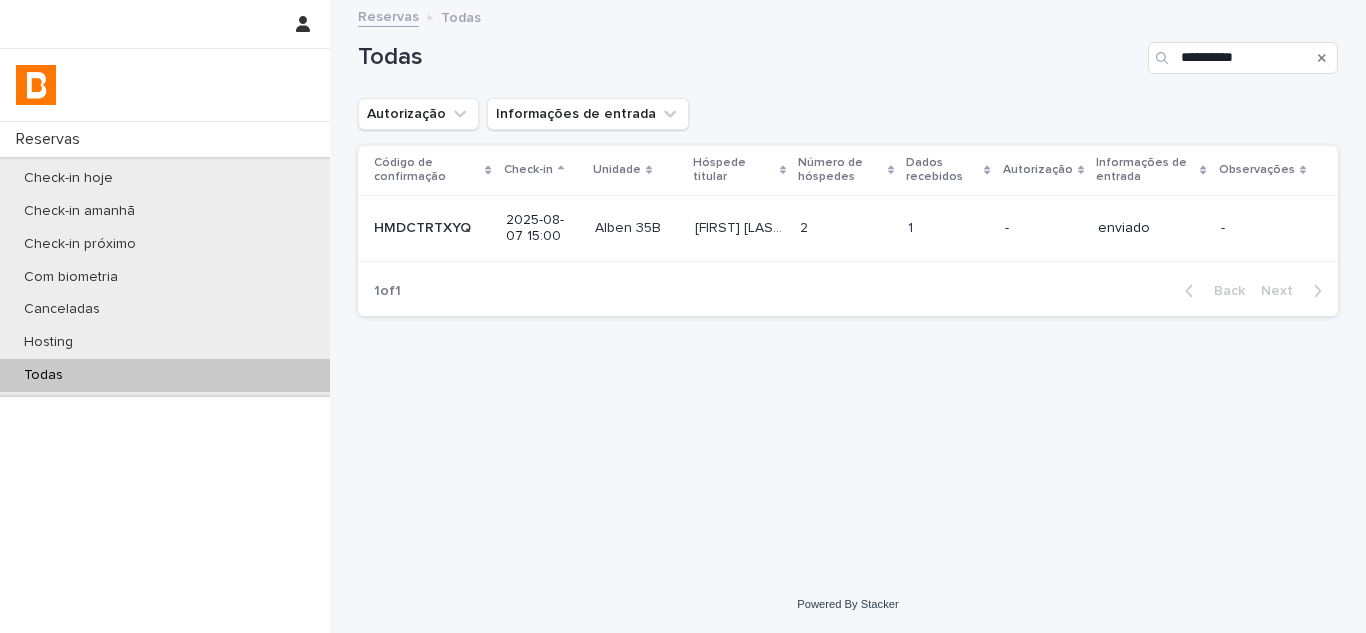 click at bounding box center [846, 228] 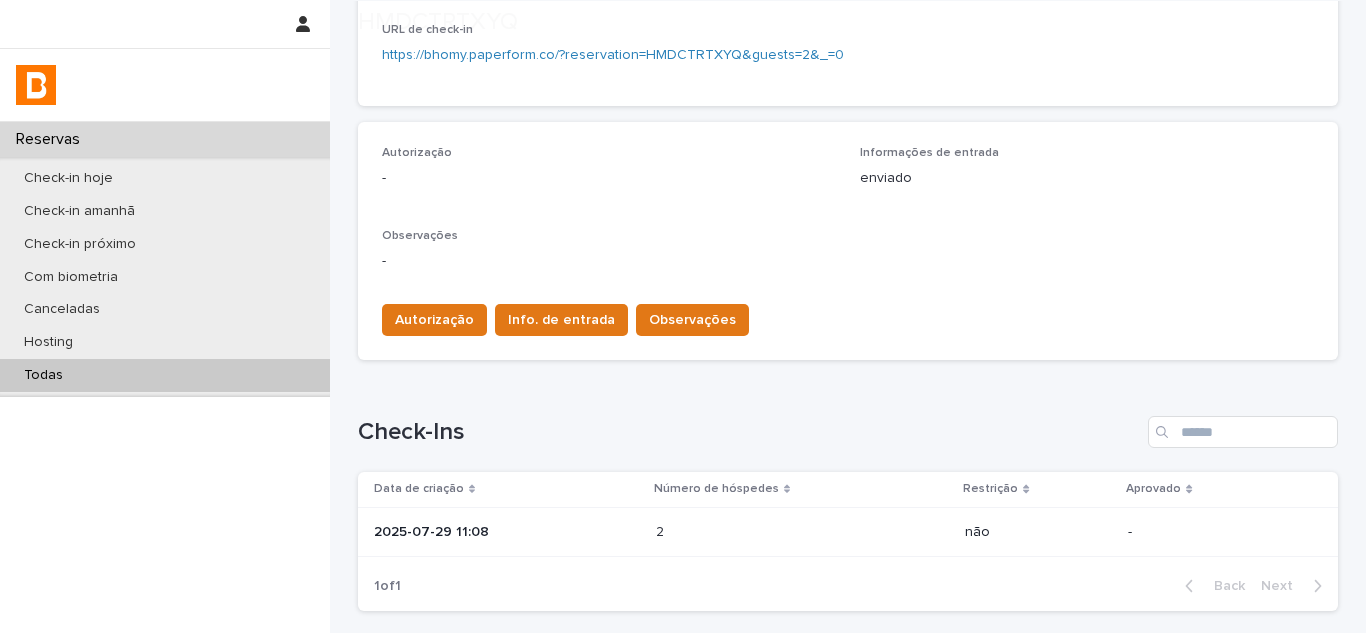 scroll, scrollTop: 555, scrollLeft: 0, axis: vertical 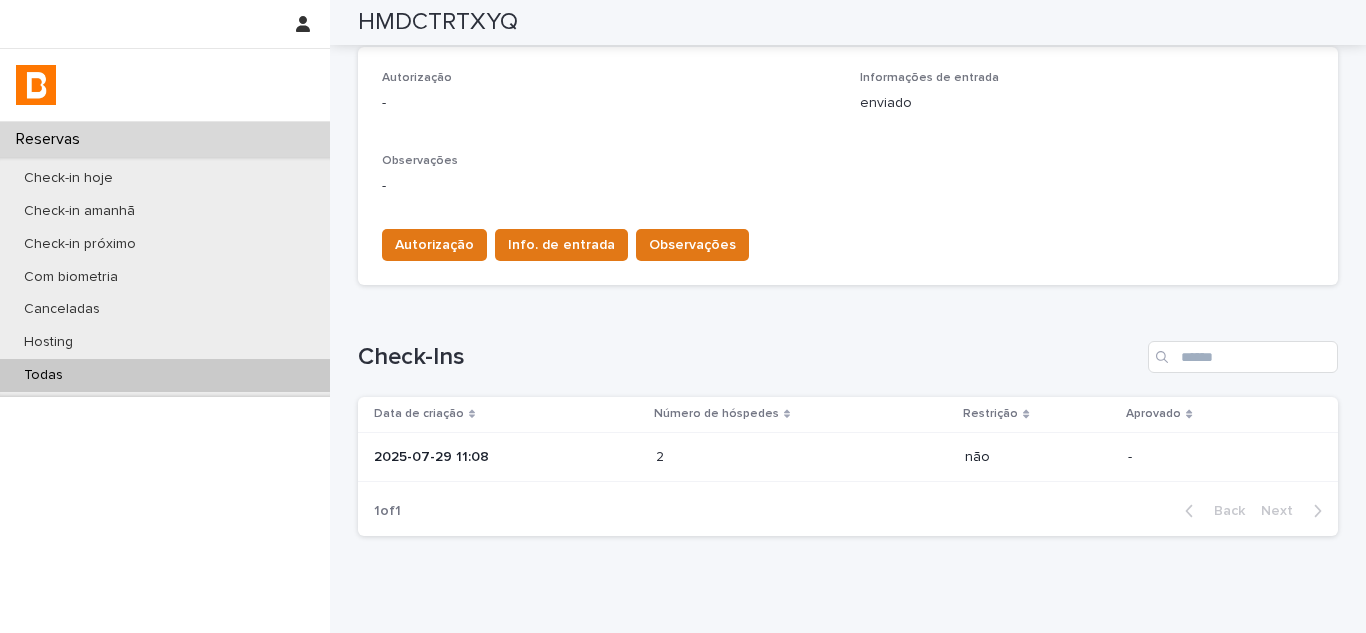 click on "2025-07-29 11:08" at bounding box center (507, 457) 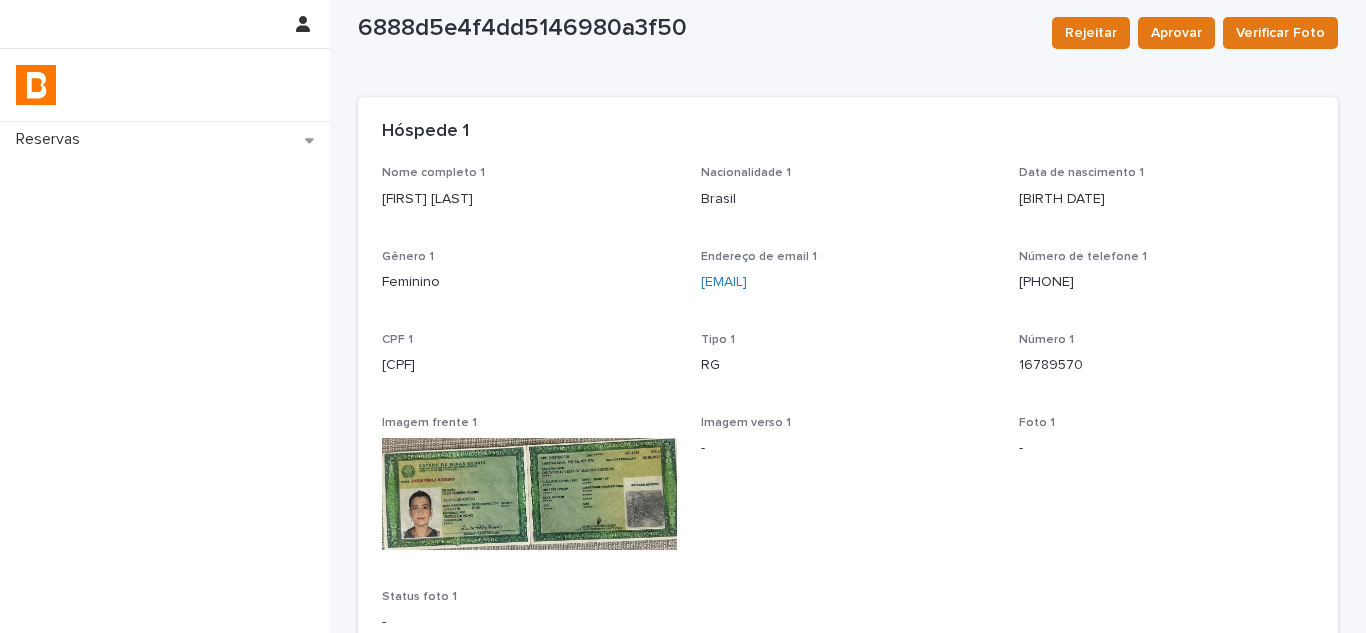scroll, scrollTop: 0, scrollLeft: 0, axis: both 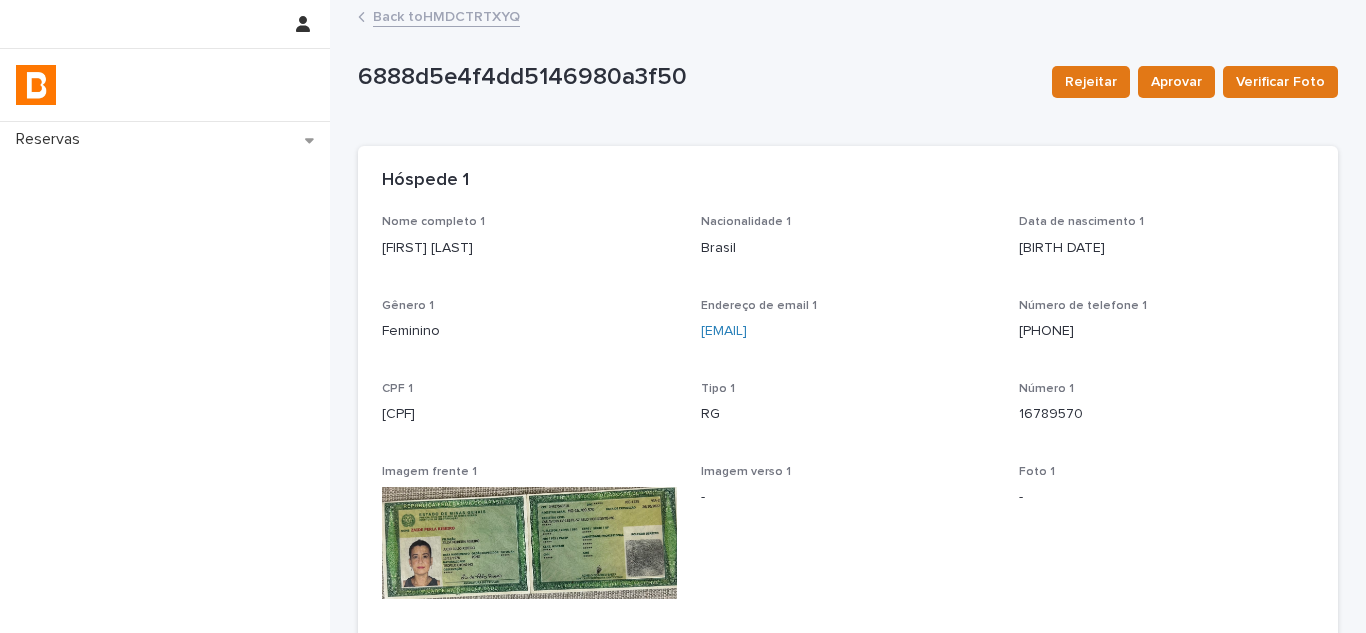 click on "Back to  HMDCTRTXYQ" at bounding box center (446, 15) 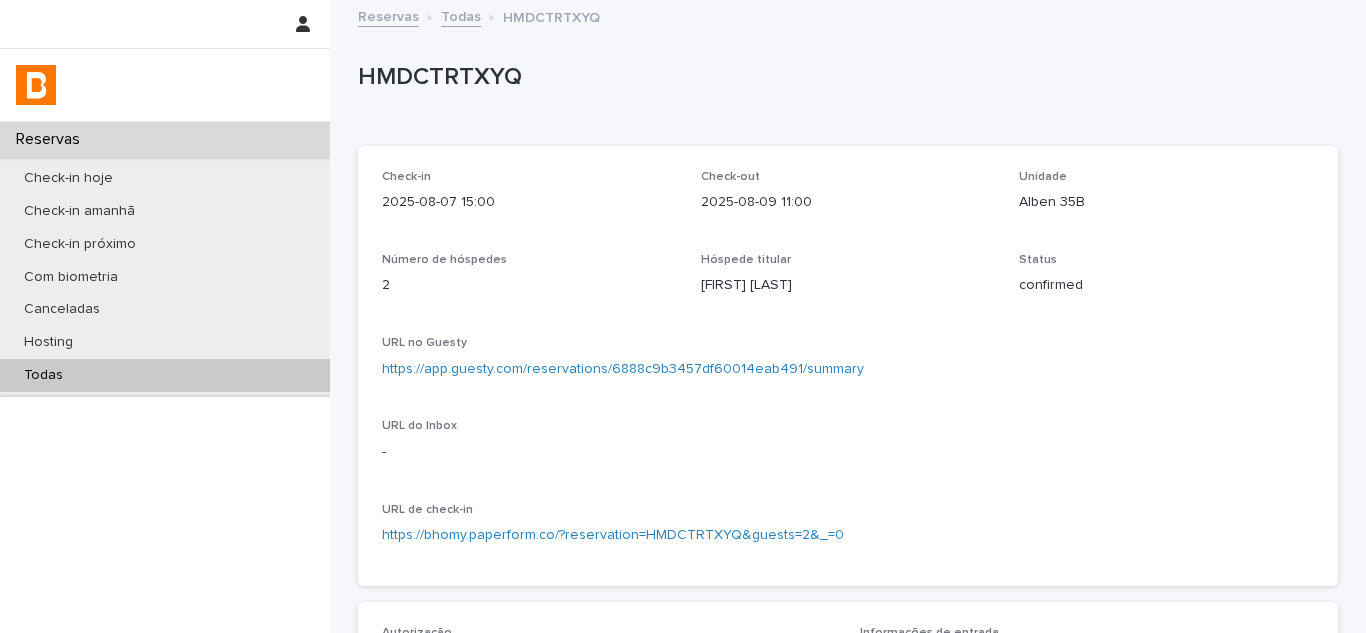 click on "Todas" at bounding box center (165, 375) 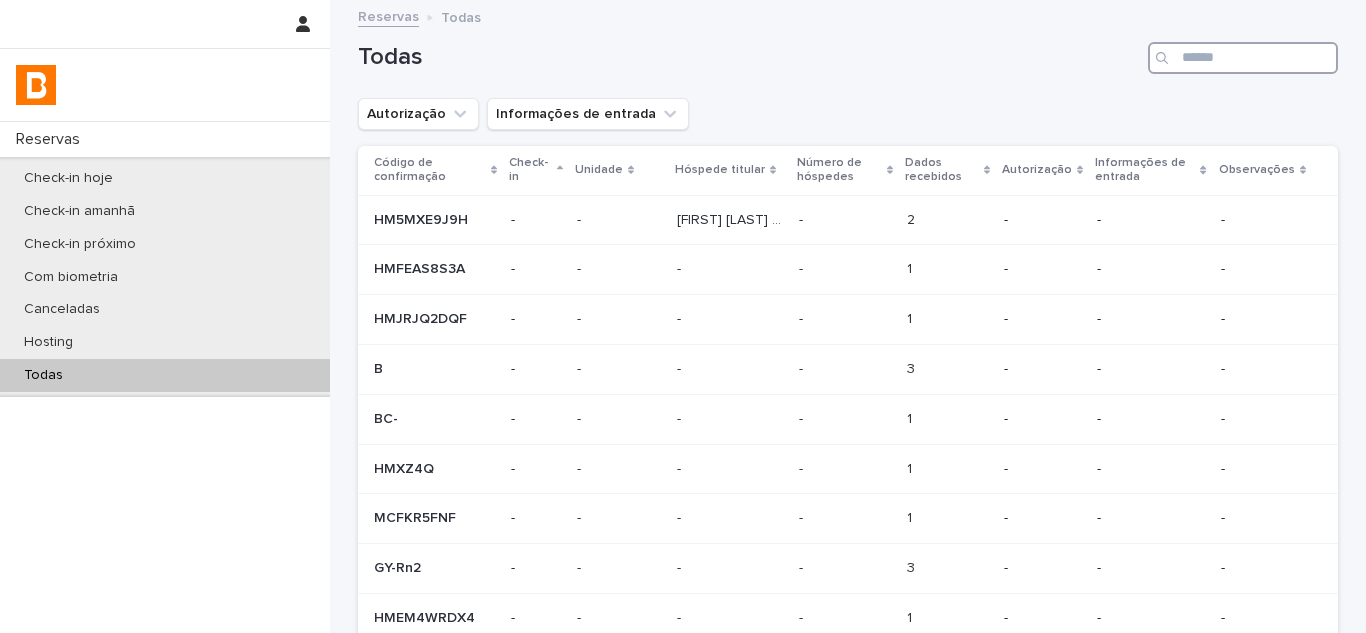 click at bounding box center (1243, 58) 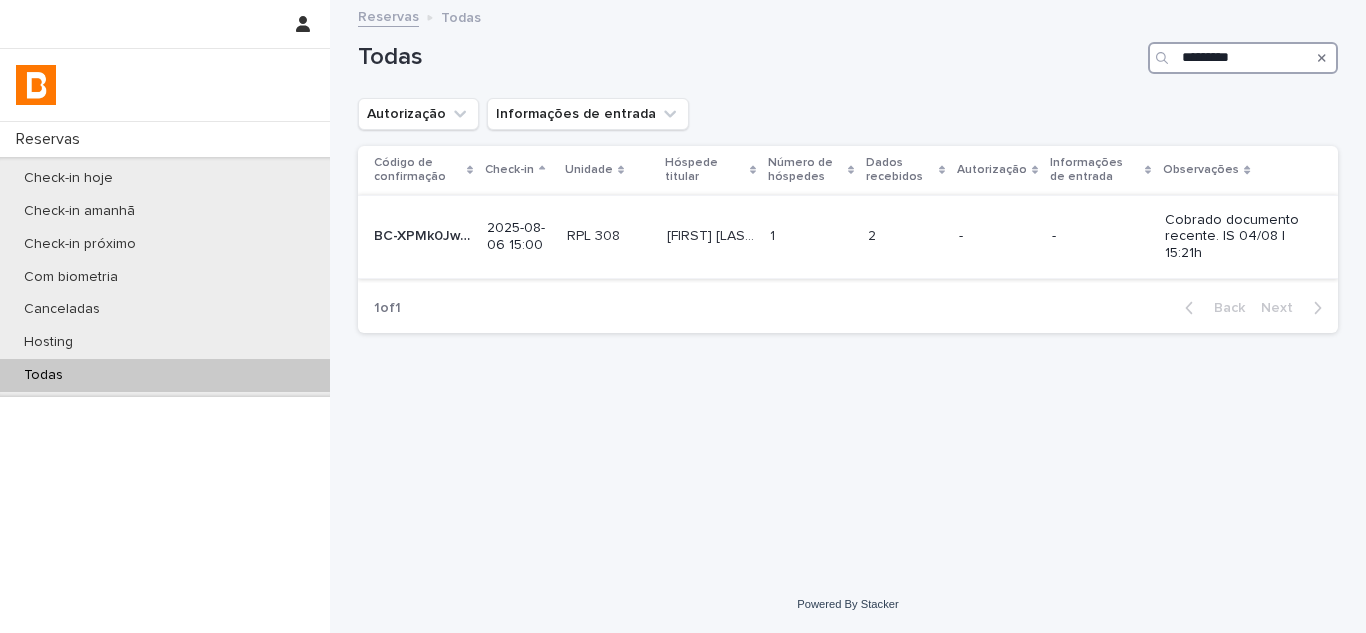 type on "*********" 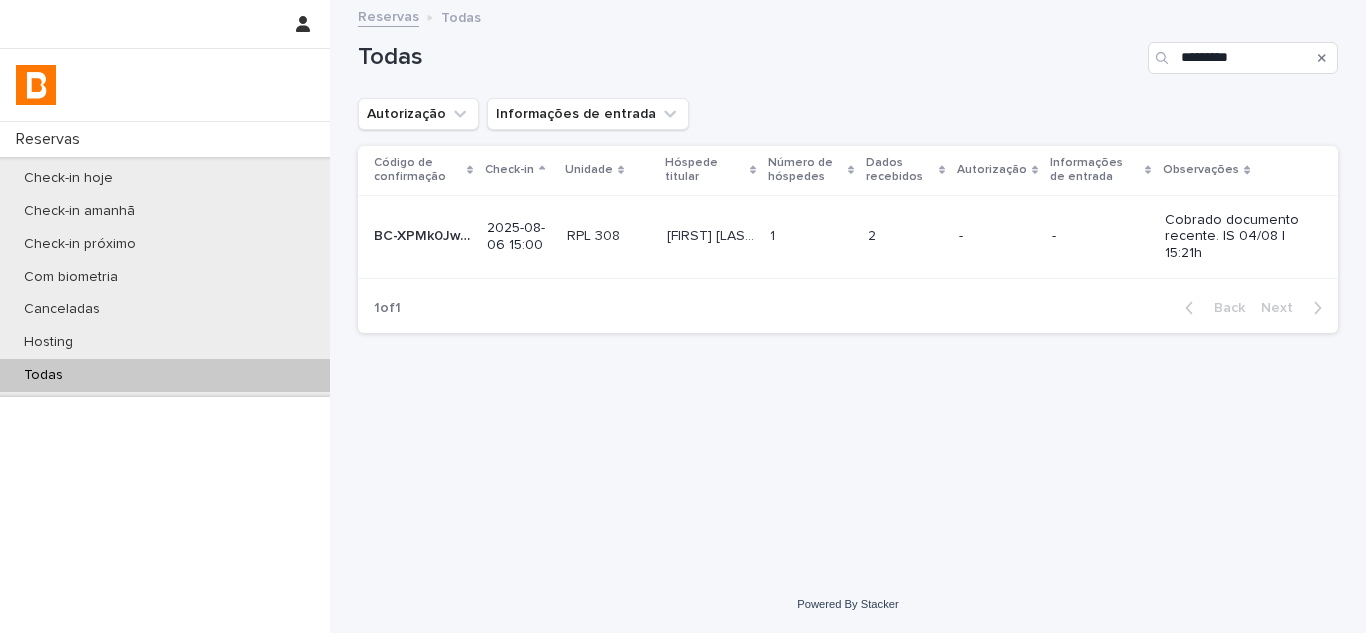 click on "1" at bounding box center [774, 234] 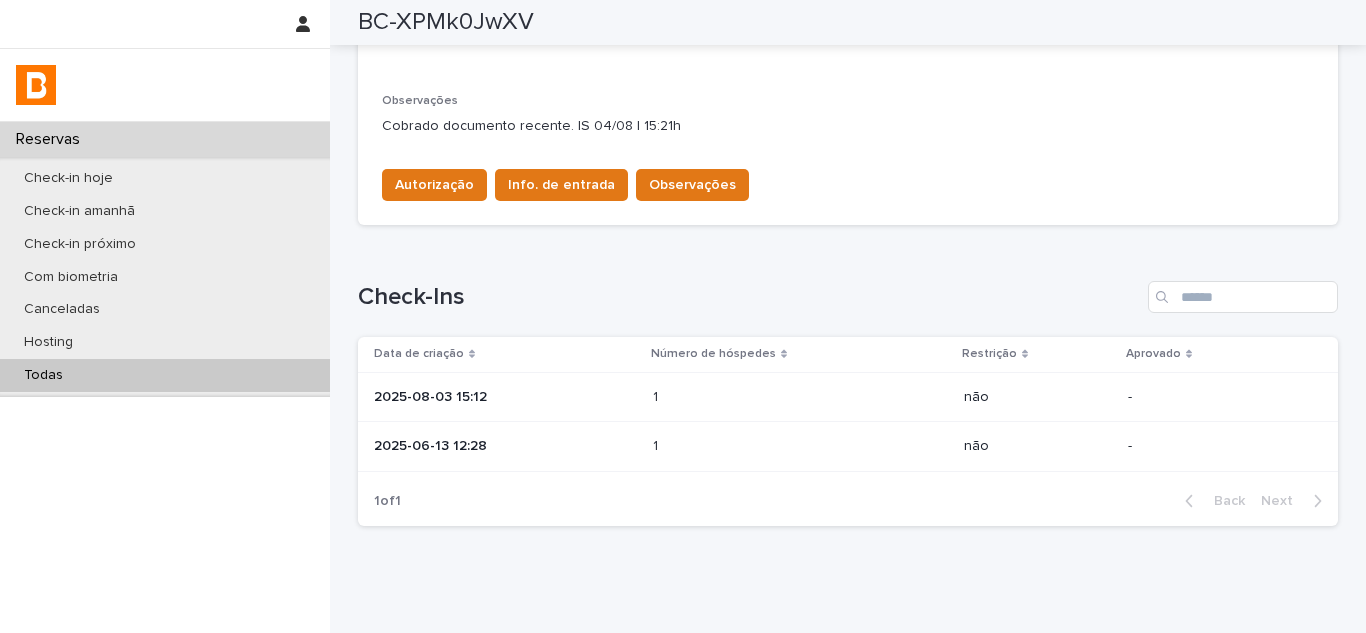 scroll, scrollTop: 681, scrollLeft: 0, axis: vertical 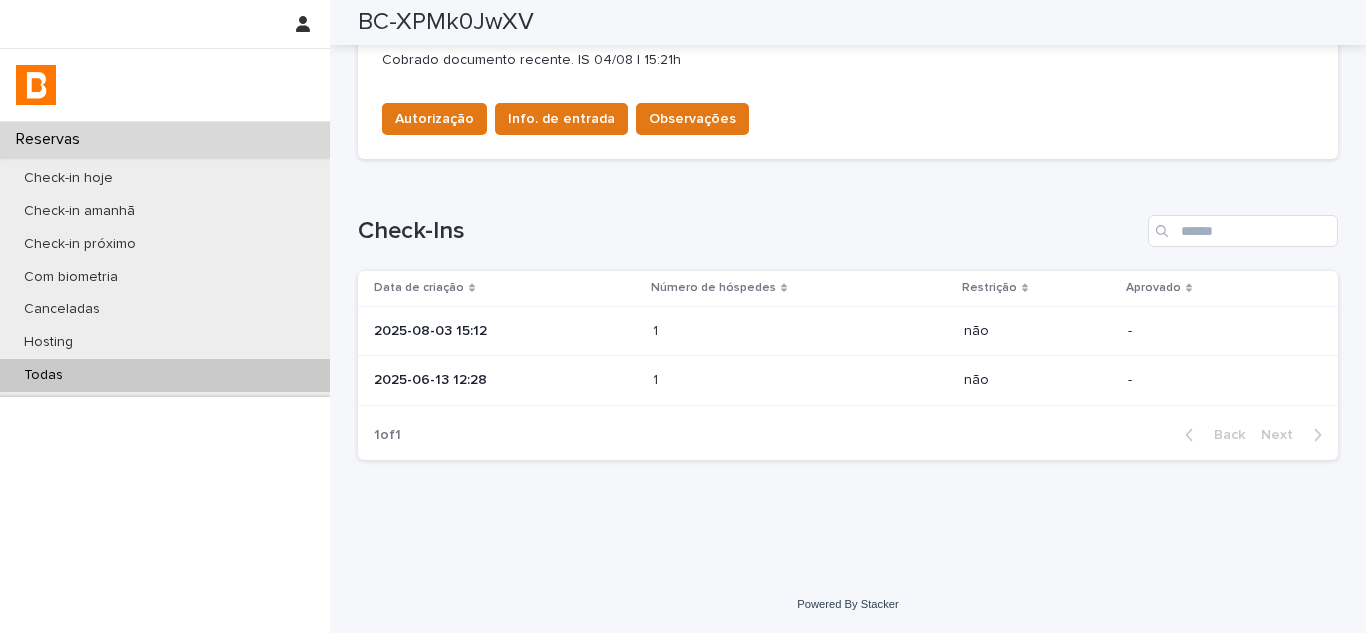 click on "2025-08-03 15:12" at bounding box center (505, 331) 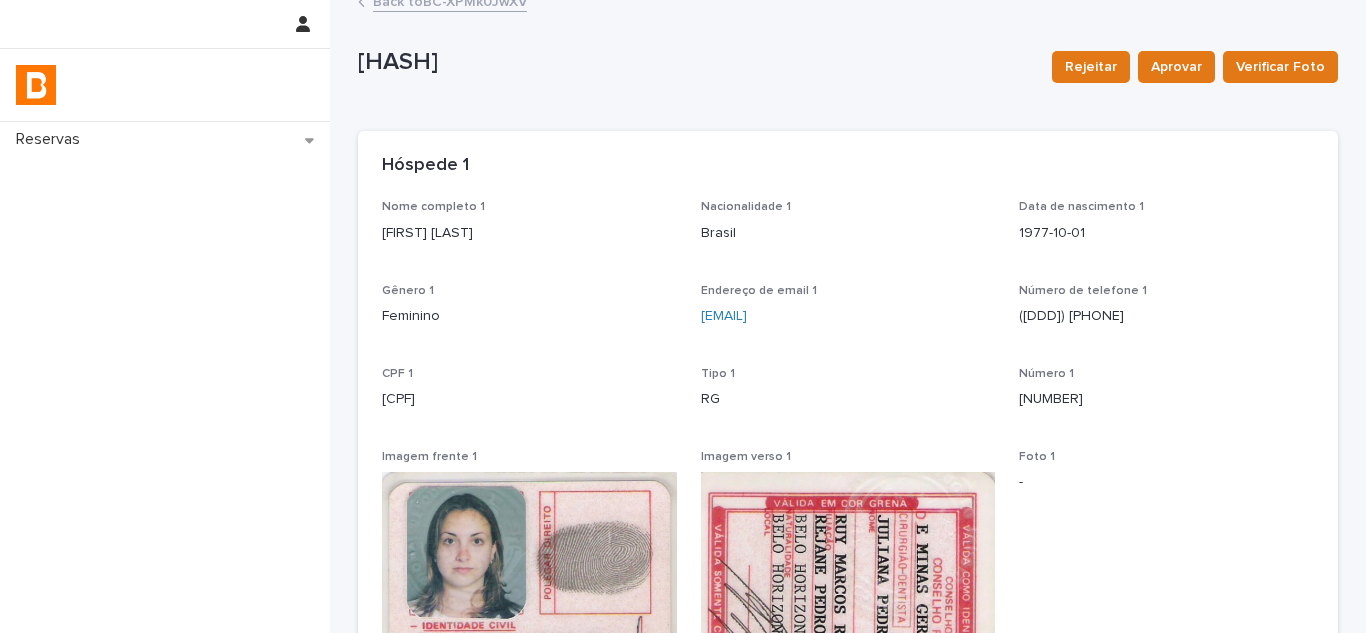 scroll, scrollTop: 0, scrollLeft: 0, axis: both 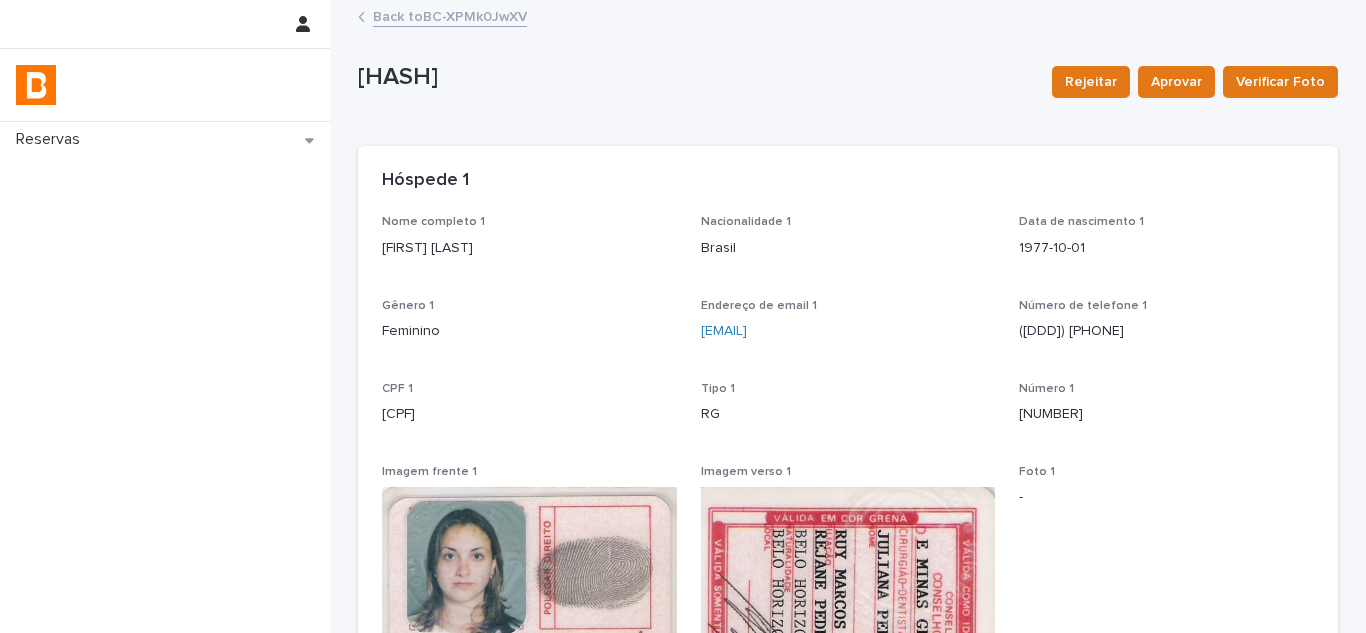 click on "Back to  BC-XPMk0JwXV" at bounding box center [450, 15] 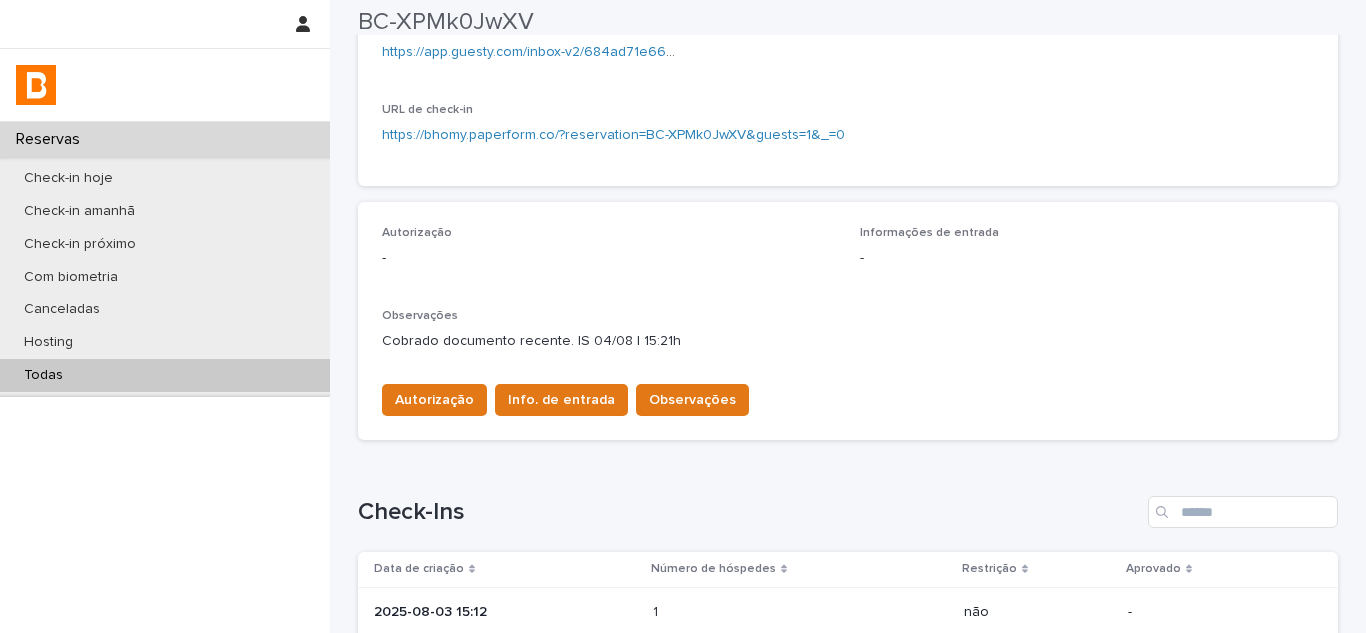 scroll, scrollTop: 681, scrollLeft: 0, axis: vertical 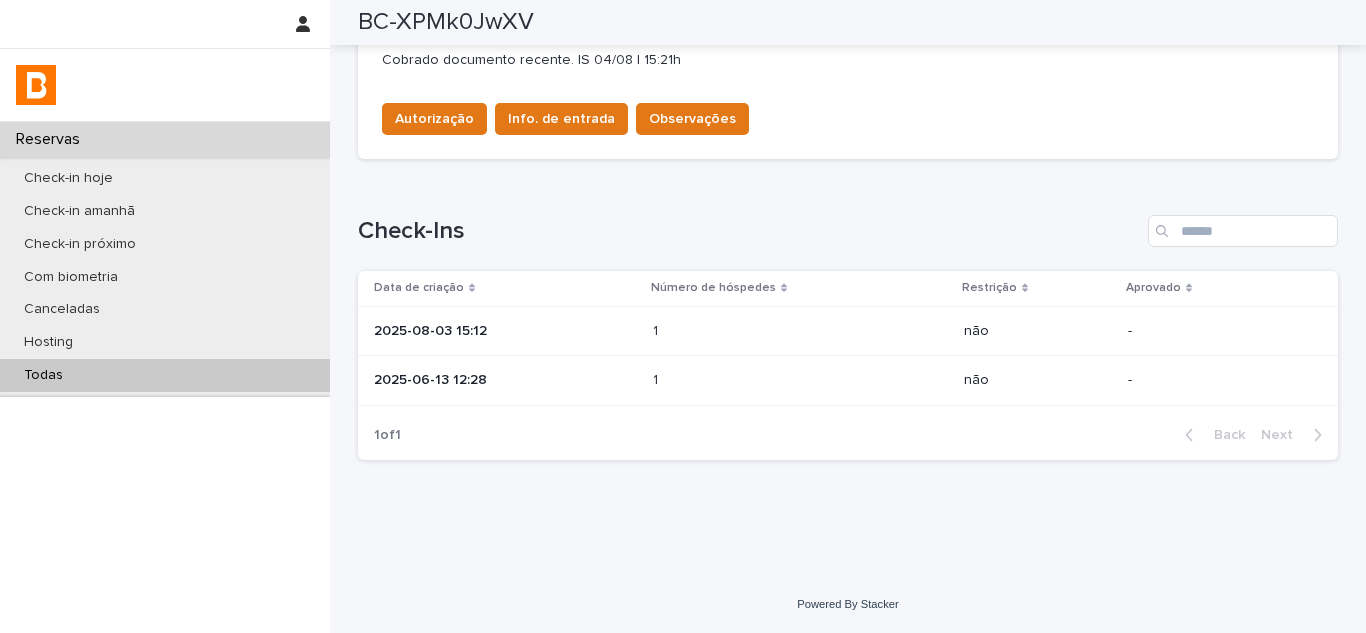 click on "2025-06-13 12:28" at bounding box center [501, 381] 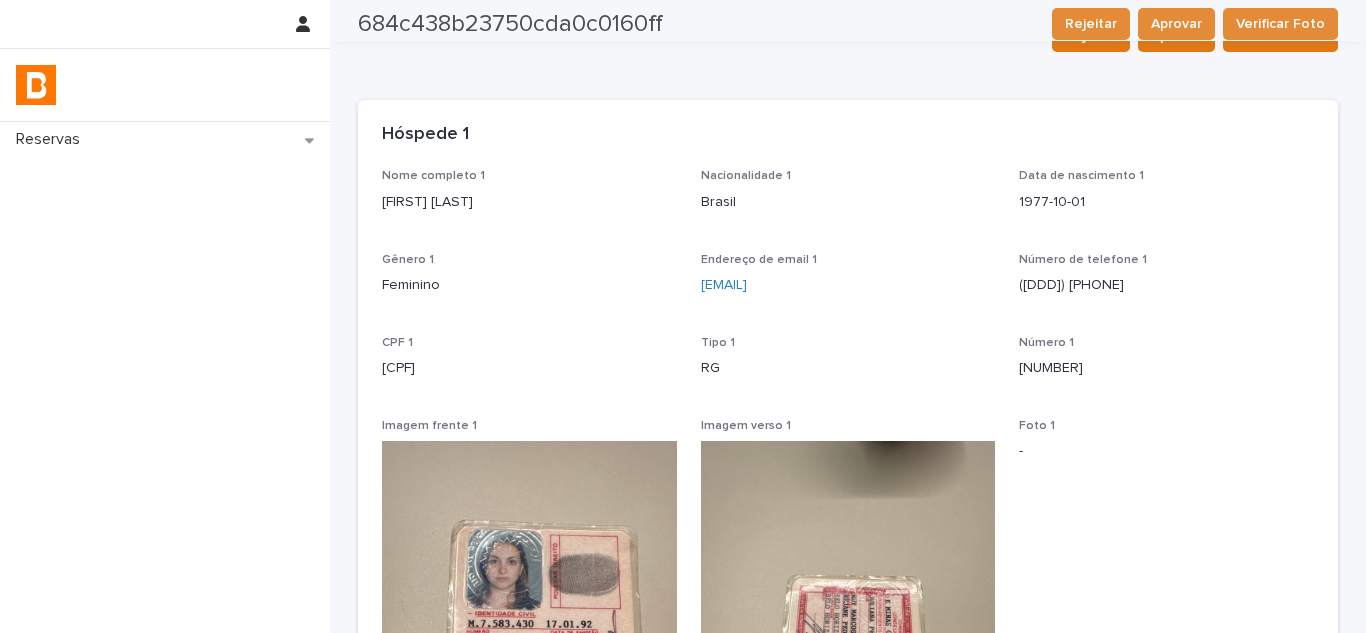 scroll, scrollTop: 0, scrollLeft: 0, axis: both 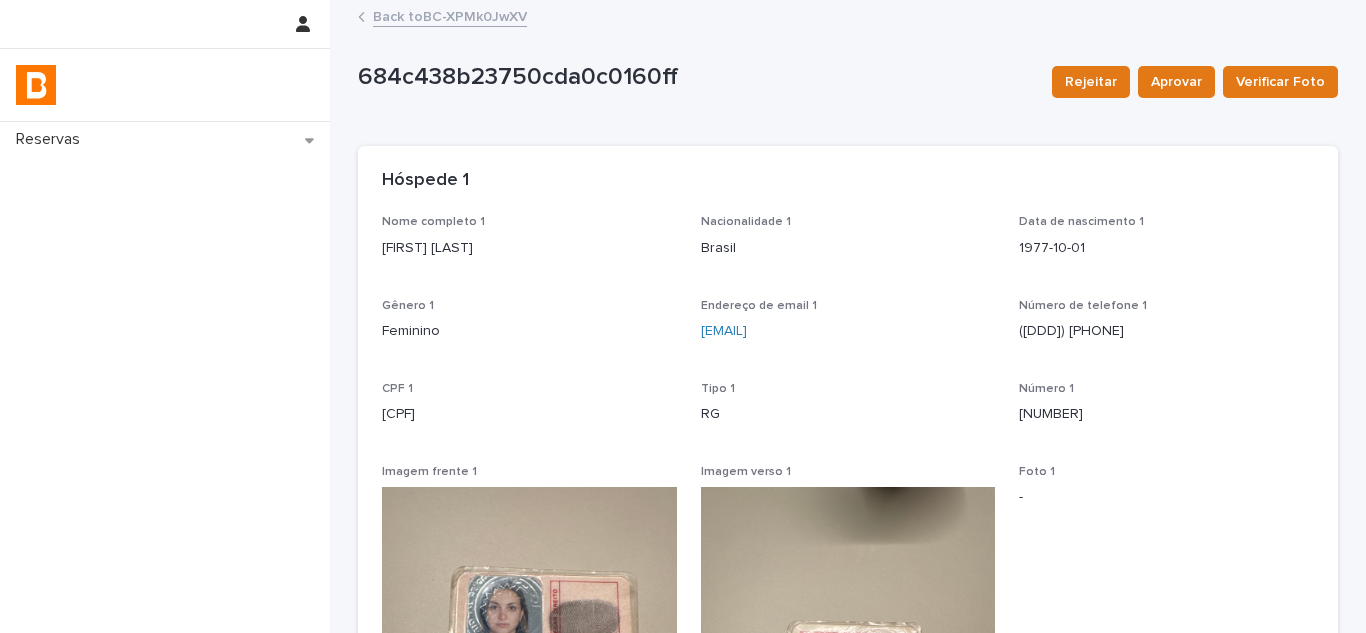 click on "Back to  BC-XPMk0JwXV" at bounding box center (450, 15) 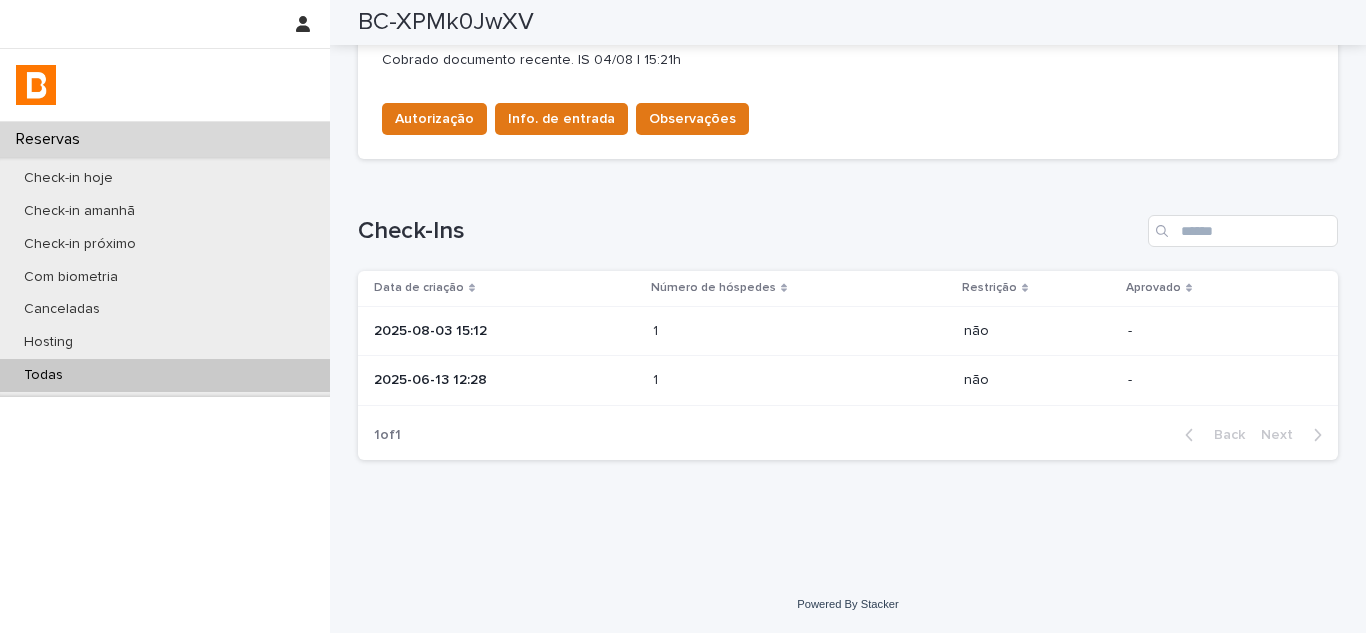 click on "2025-08-03 15:12" at bounding box center [505, 331] 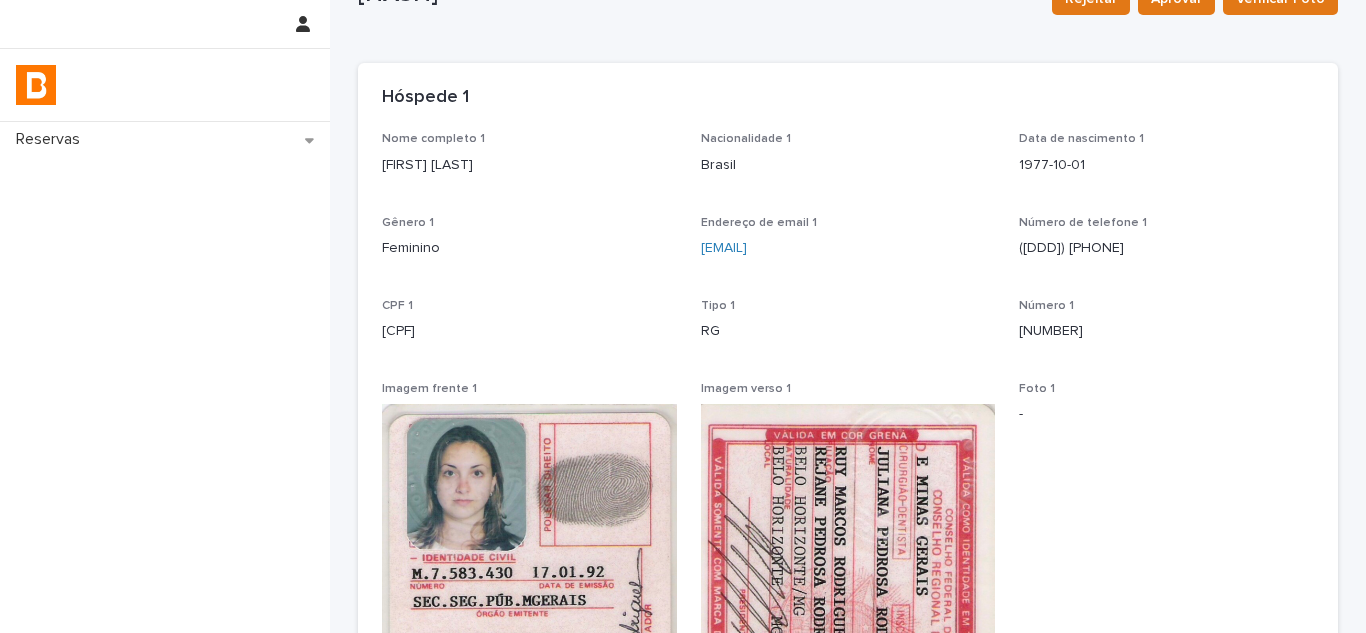 scroll, scrollTop: 383, scrollLeft: 0, axis: vertical 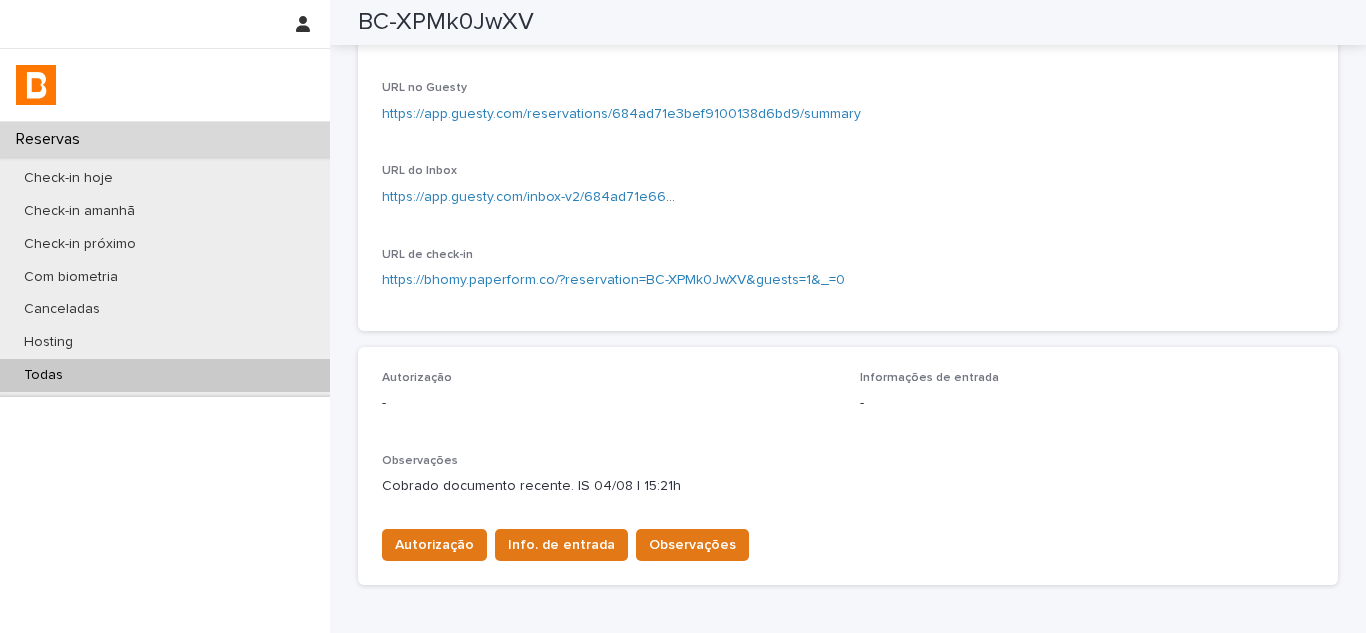 click on "Todas" at bounding box center [165, 375] 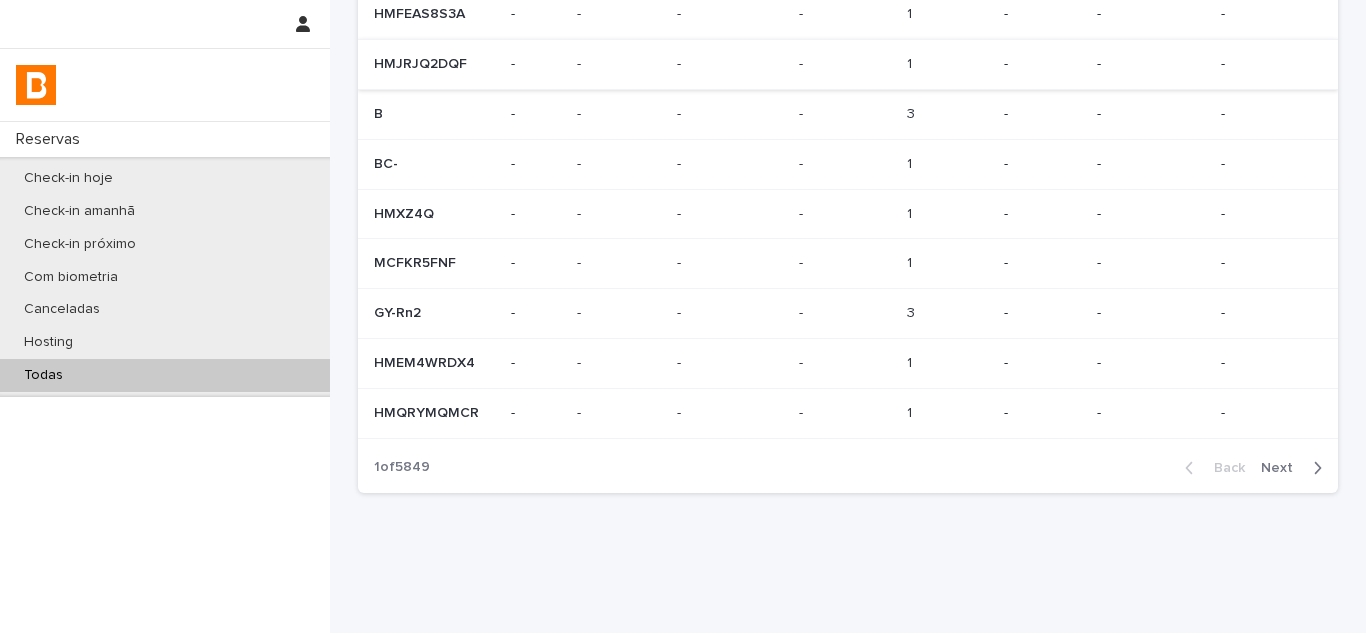 scroll, scrollTop: 0, scrollLeft: 0, axis: both 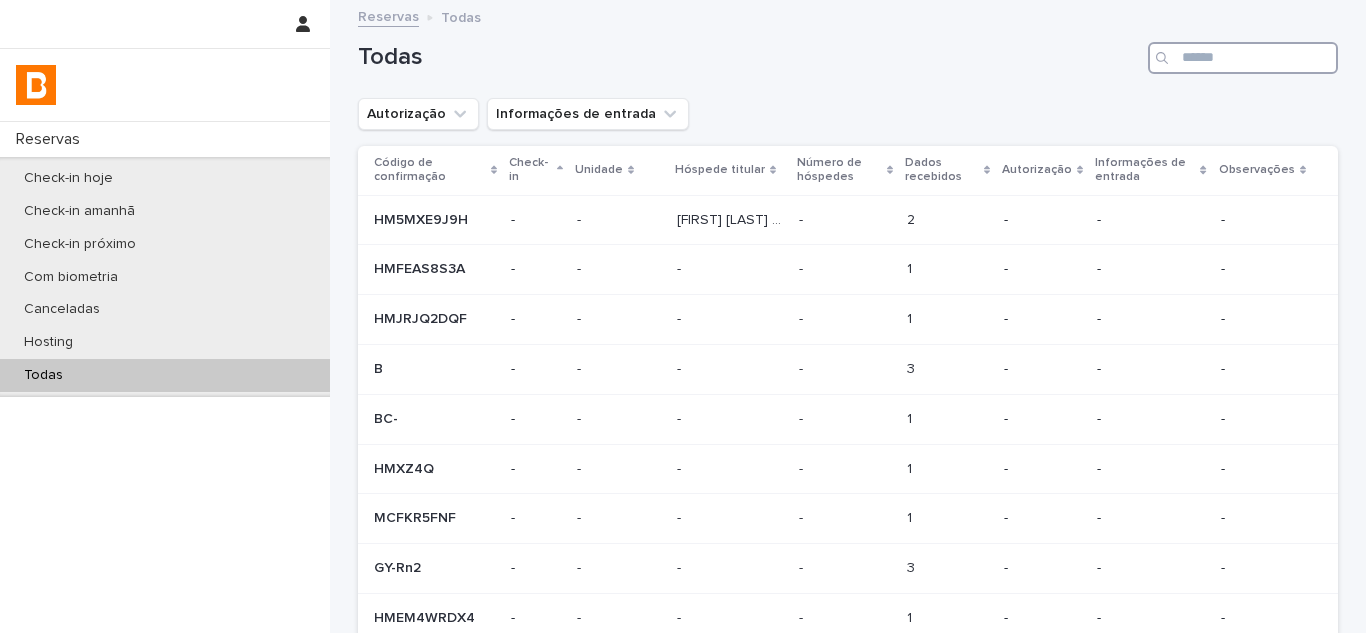click at bounding box center [1243, 58] 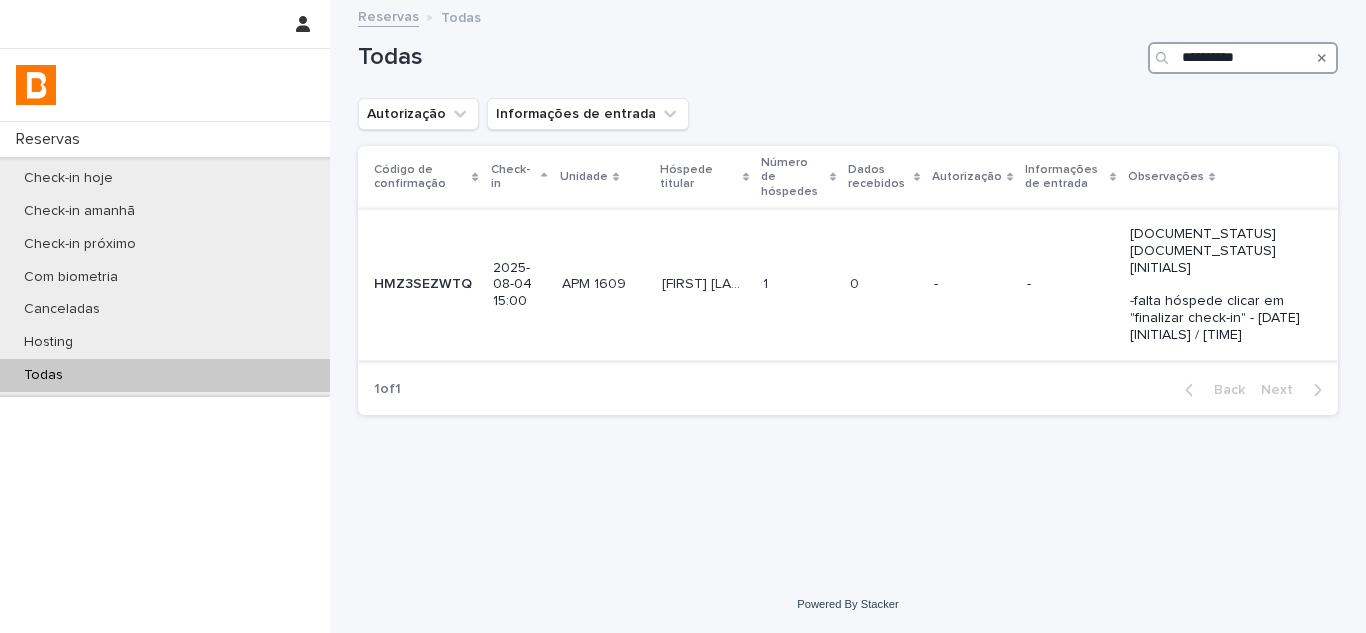 type on "**********" 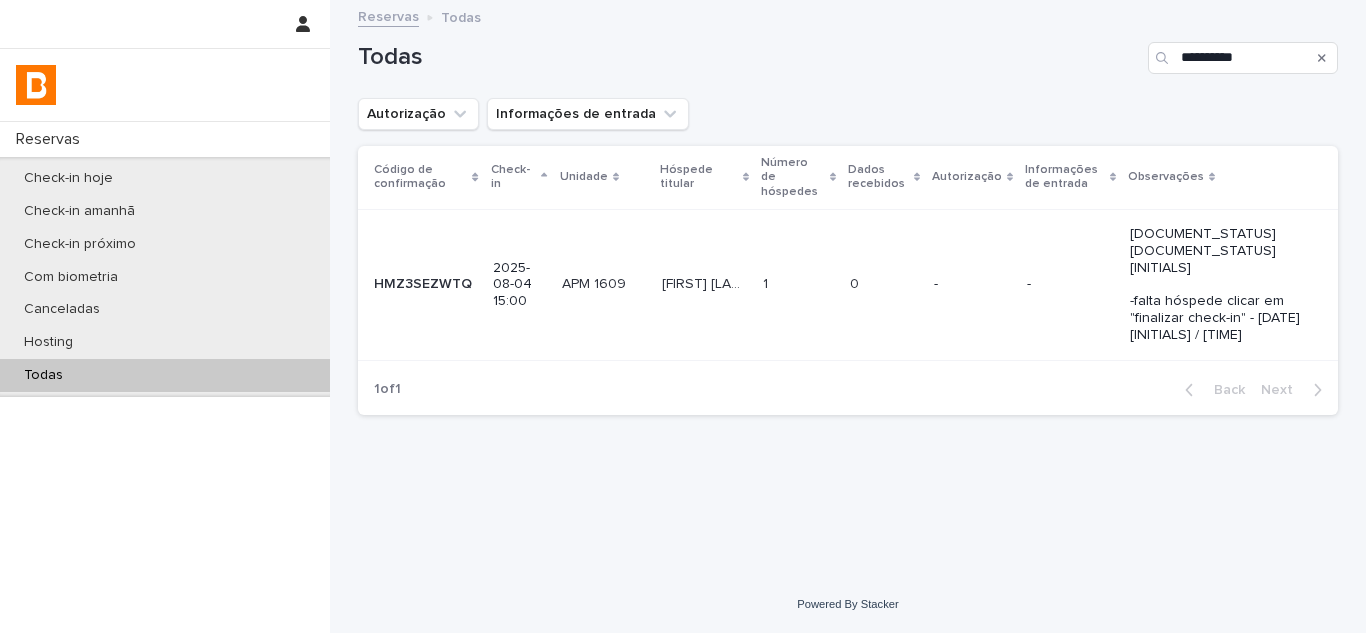click on "1 1" at bounding box center [798, 284] 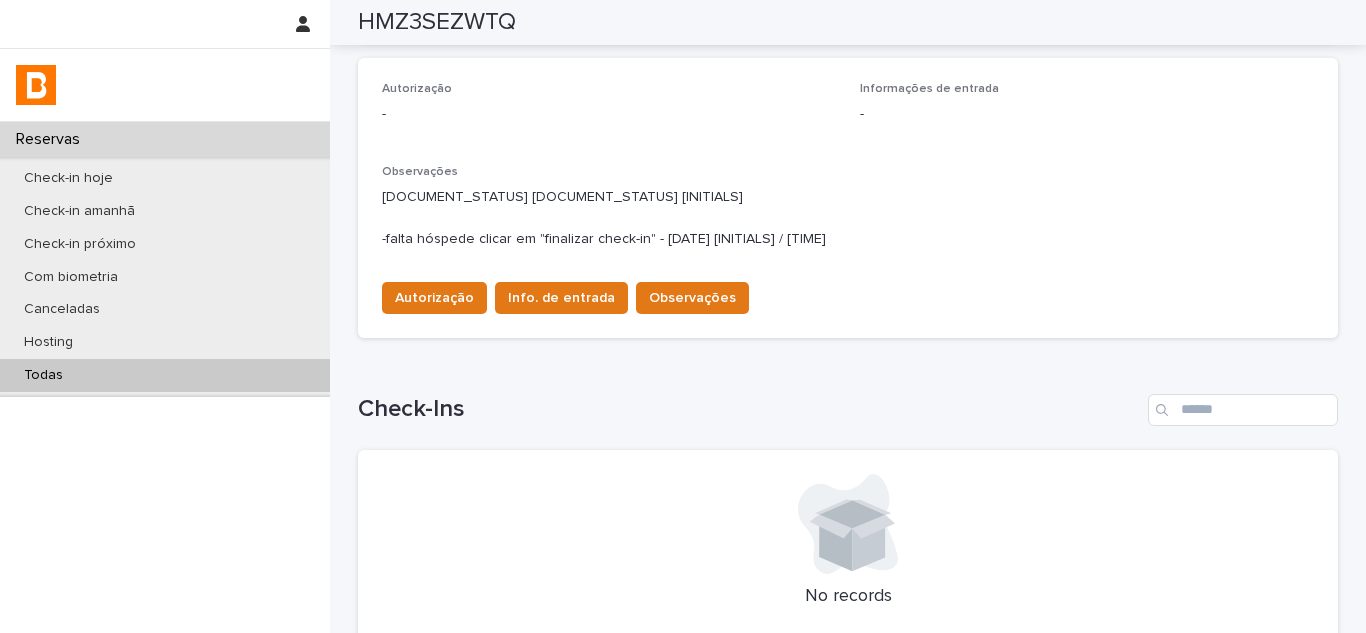 scroll, scrollTop: 462, scrollLeft: 0, axis: vertical 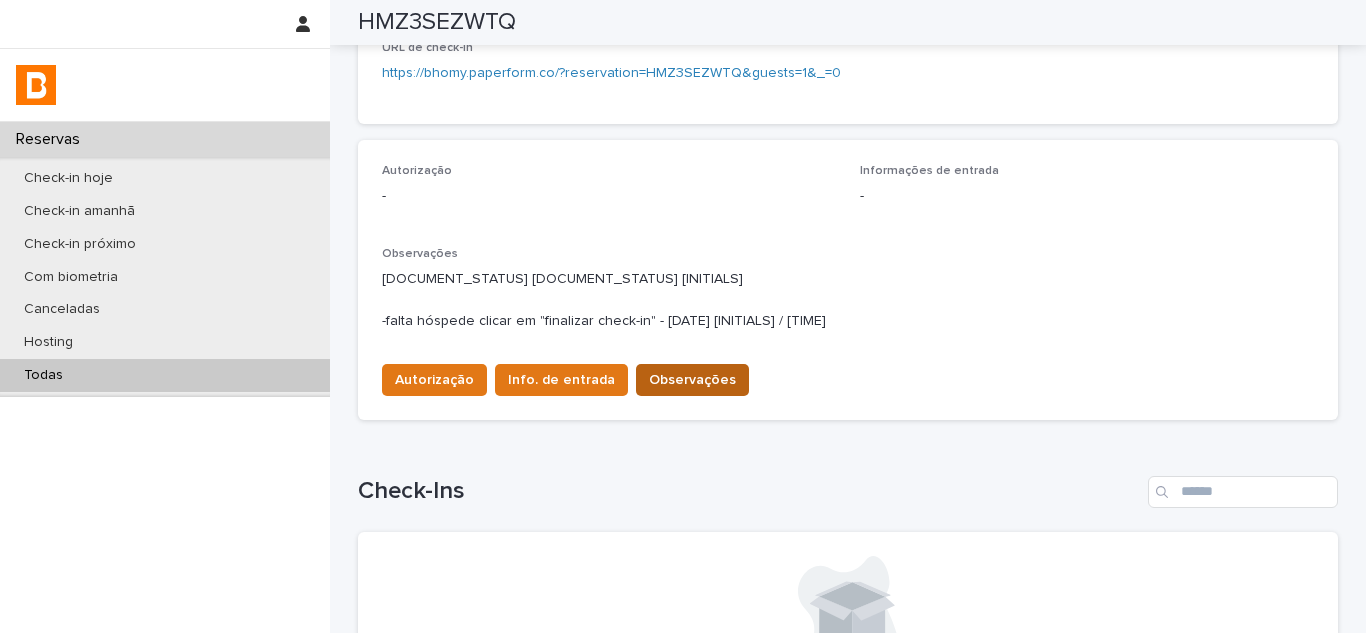 click on "Observações" at bounding box center (692, 380) 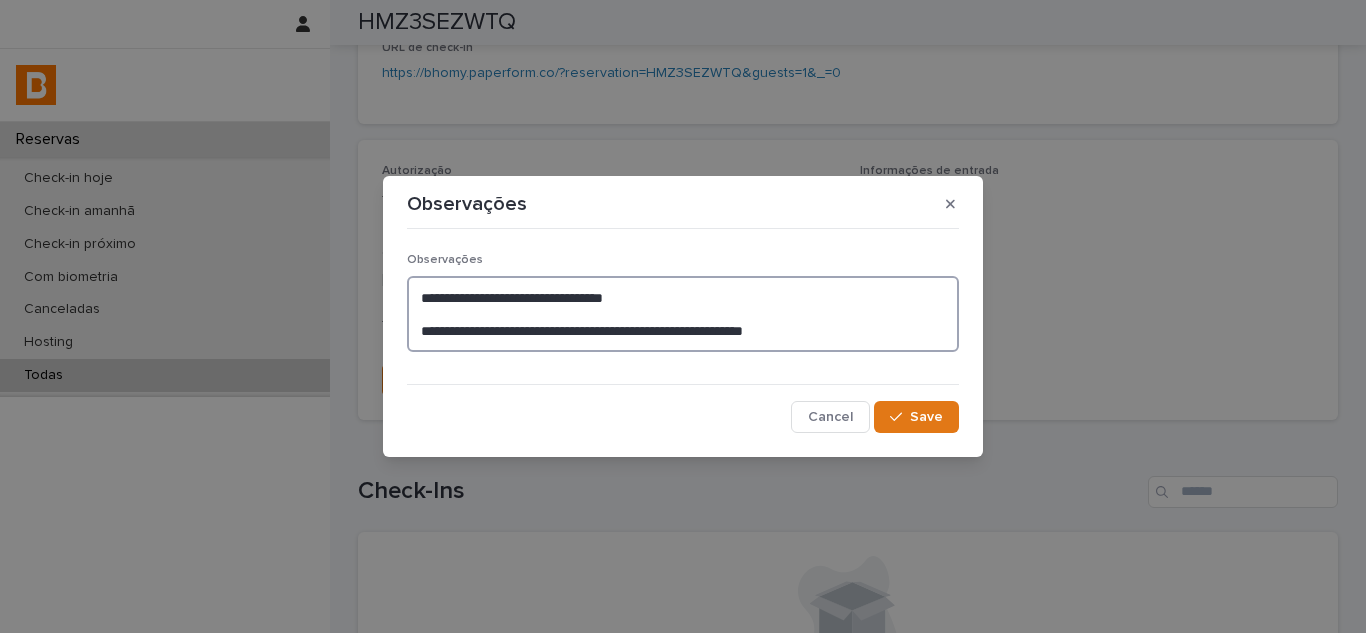 click on "**********" at bounding box center (683, 314) 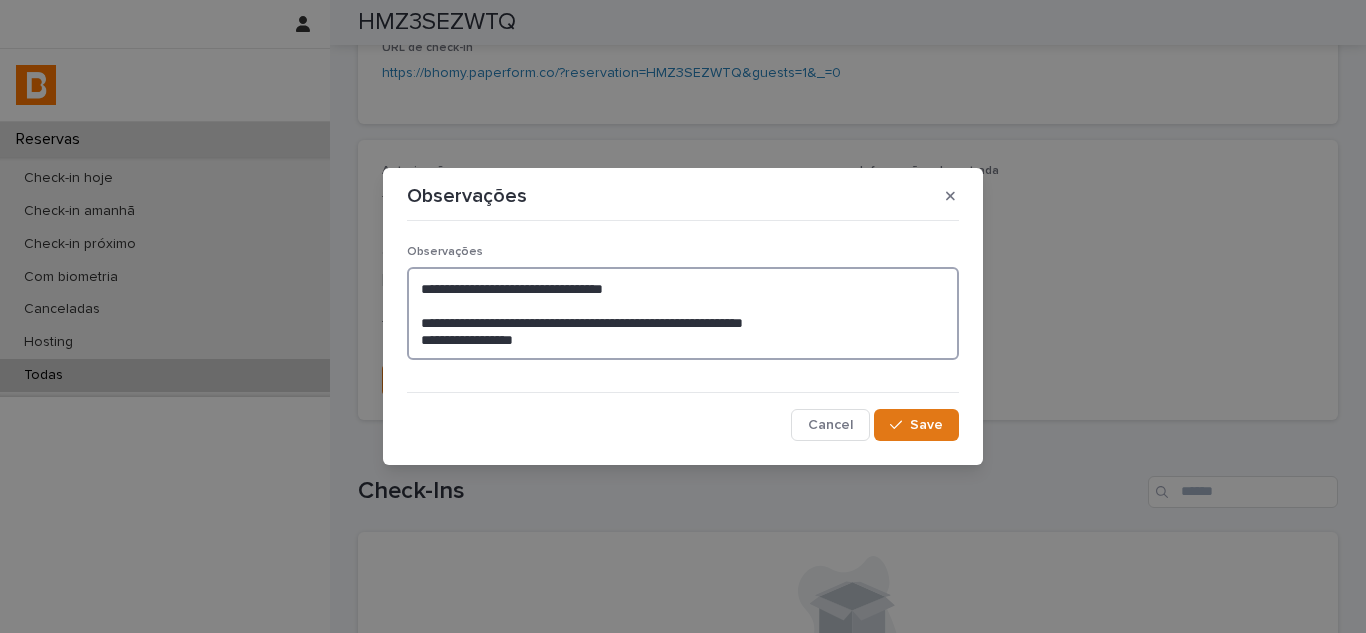 type on "**********" 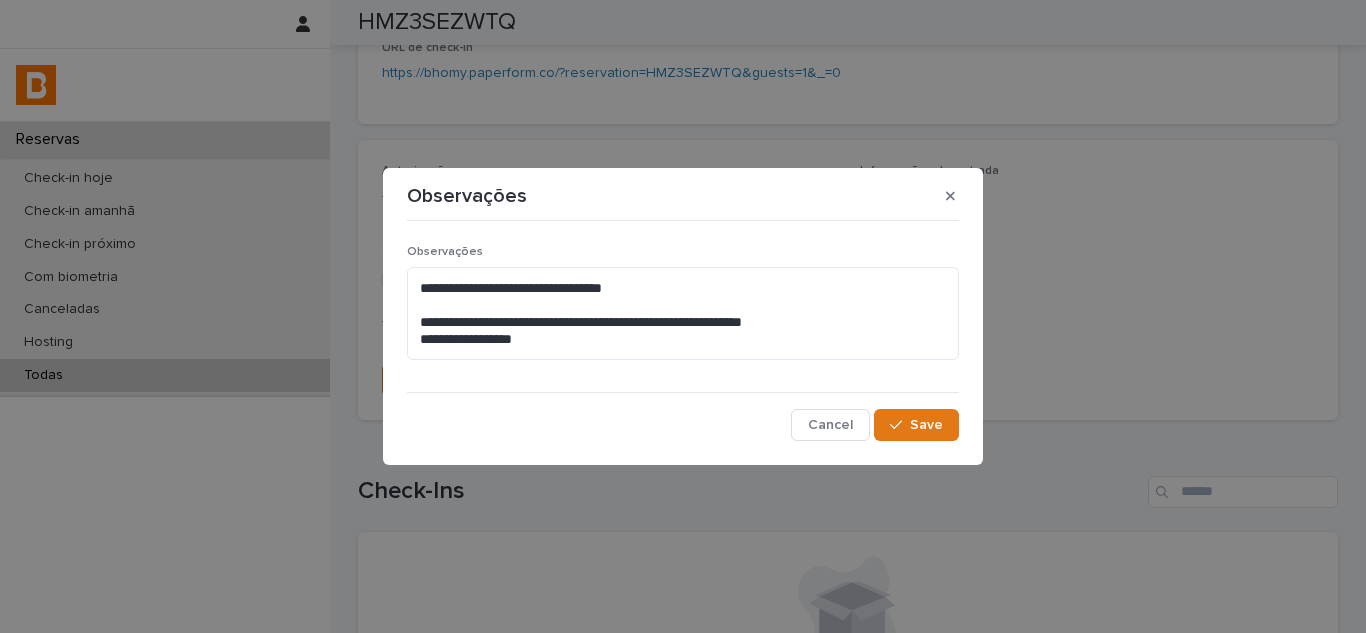 click on "**********" at bounding box center [683, 335] 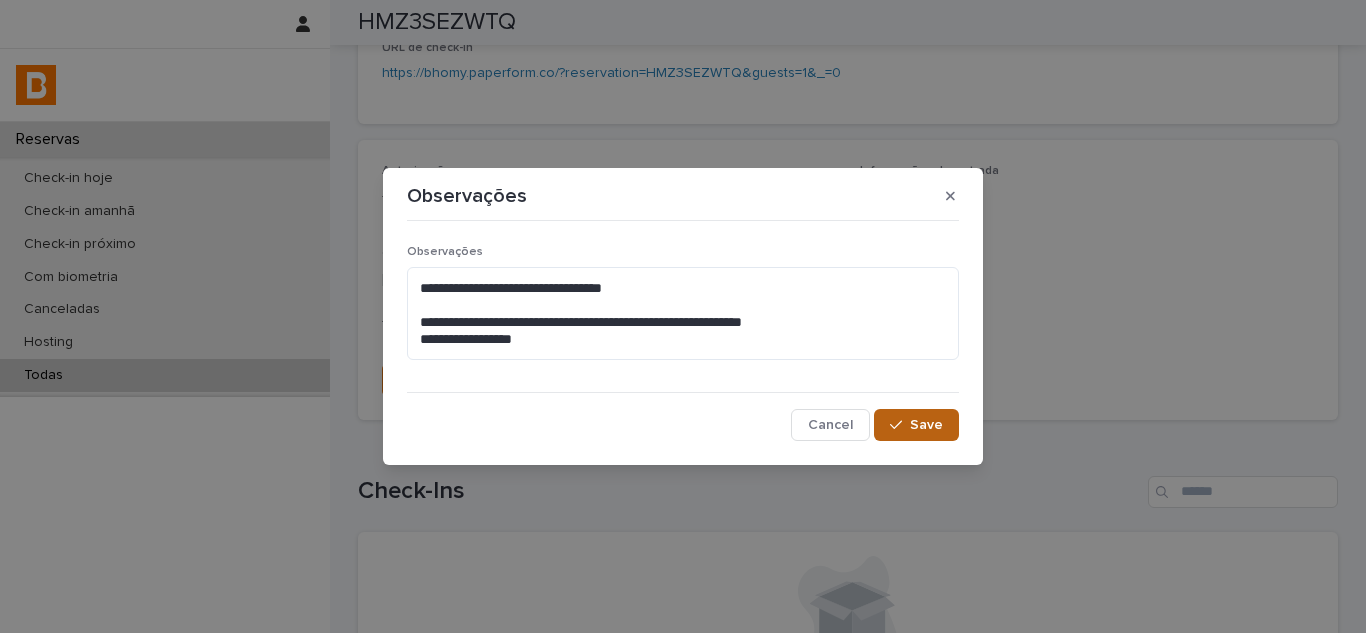 click on "Save" at bounding box center [916, 425] 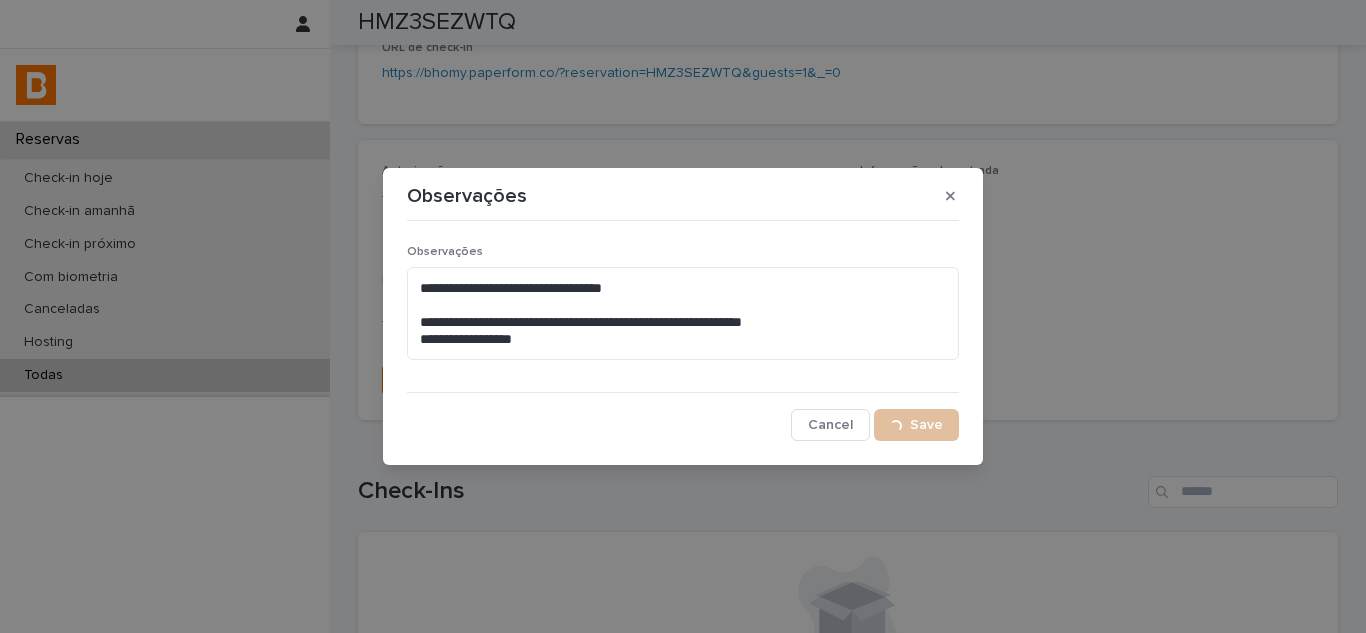 scroll, scrollTop: 473, scrollLeft: 0, axis: vertical 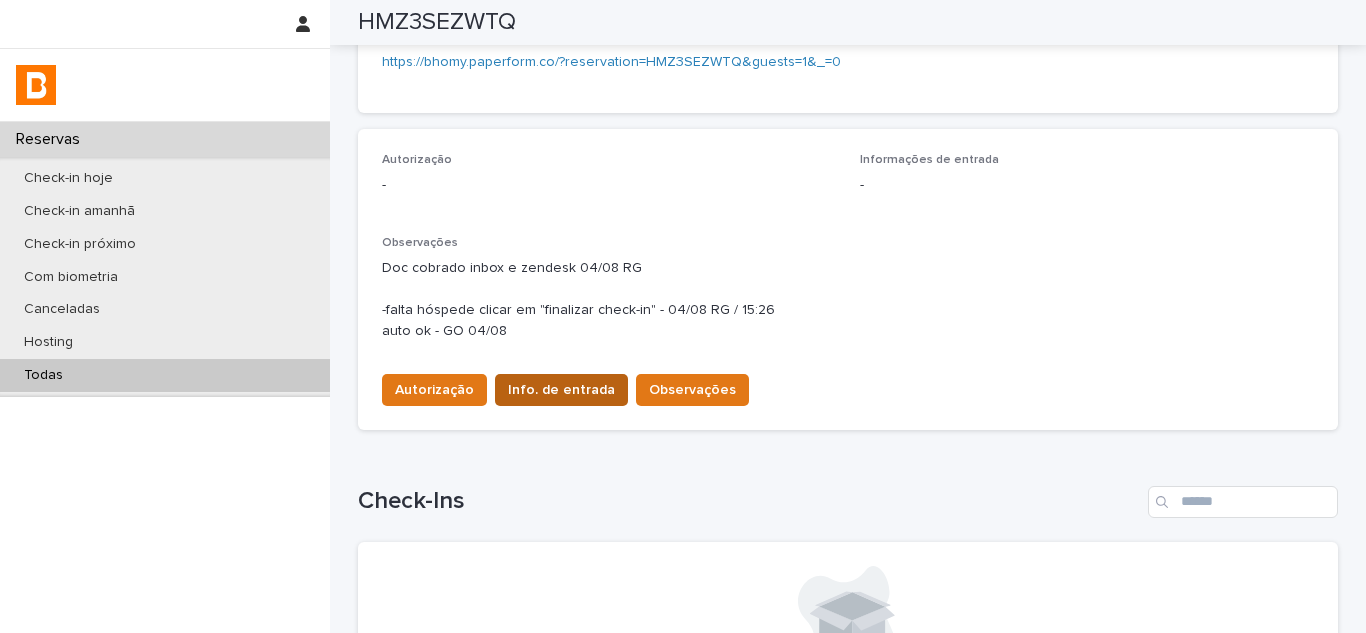 click on "Info. de entrada" at bounding box center [561, 390] 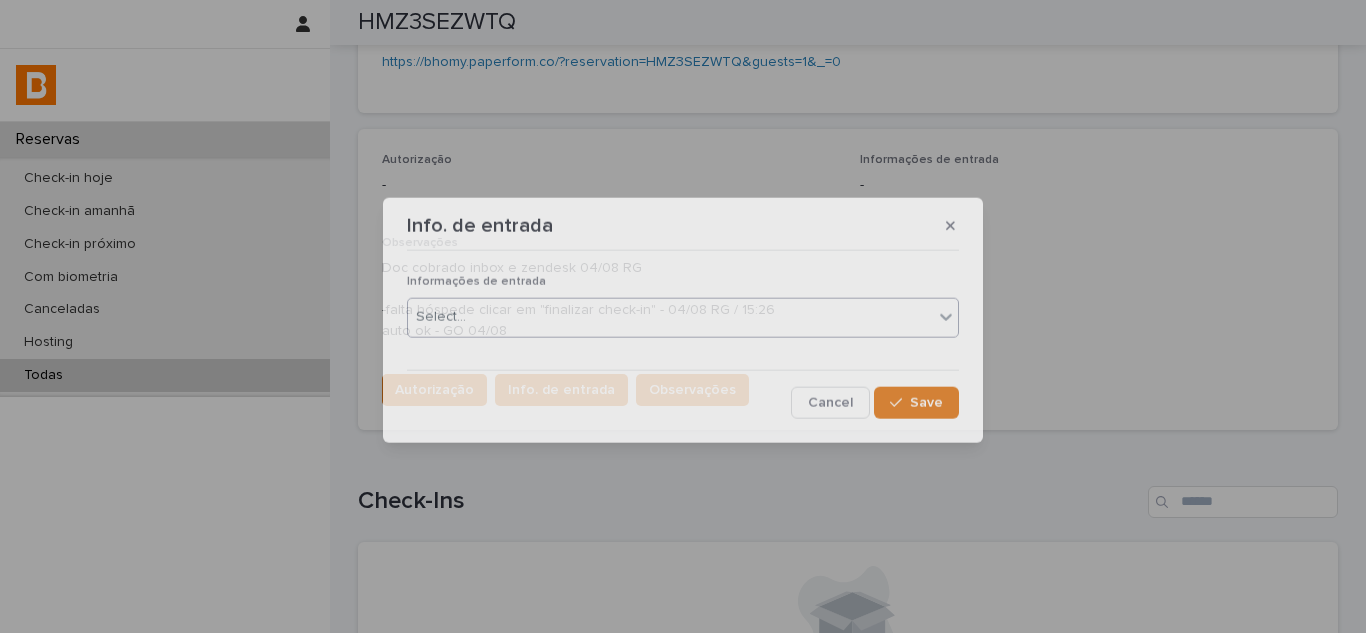 click on "Select..." at bounding box center [670, 317] 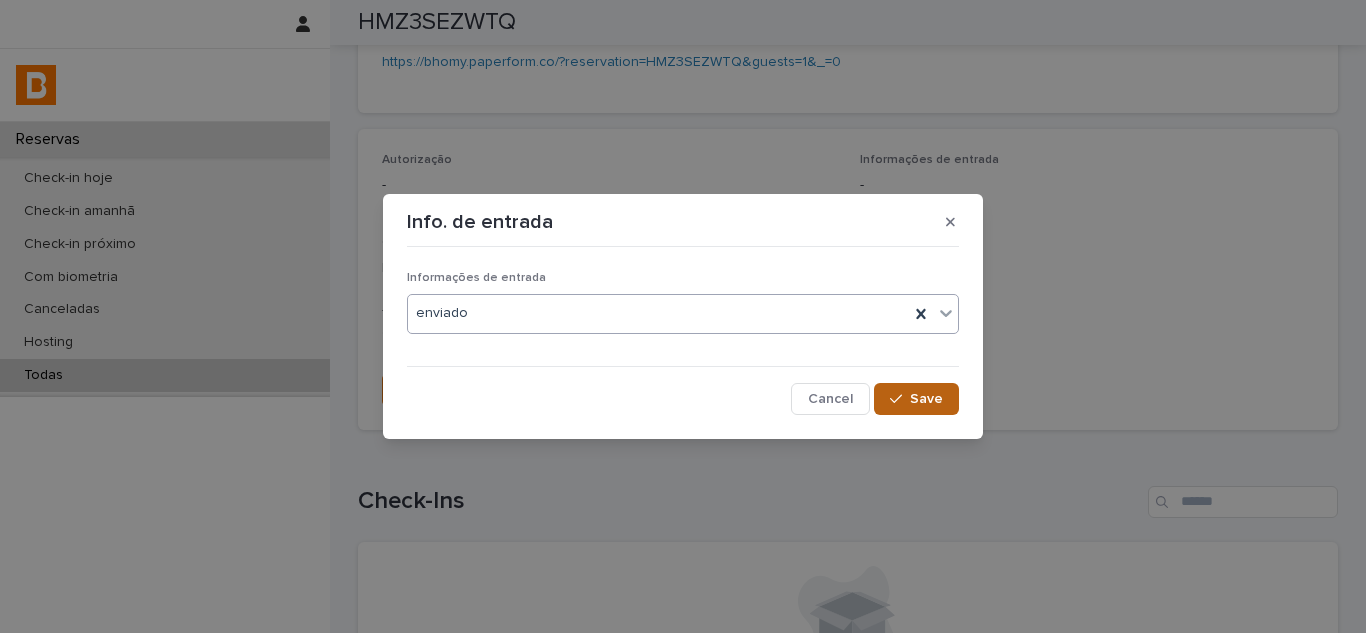 click at bounding box center (900, 399) 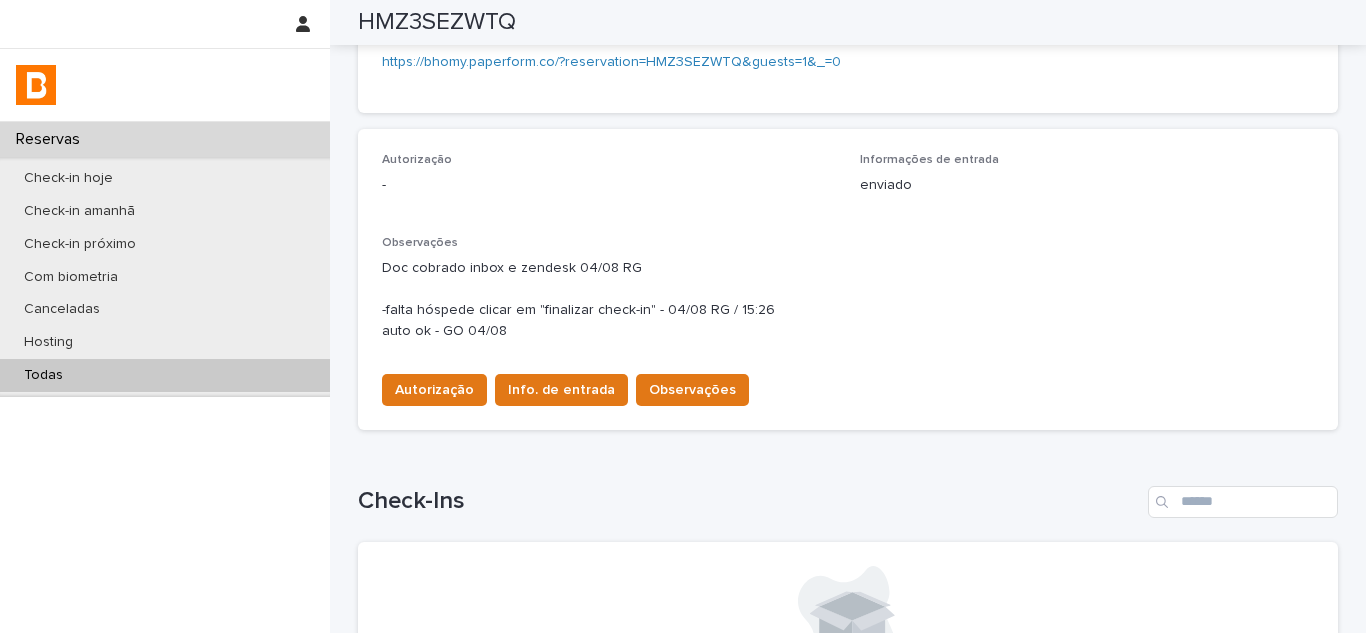 click on "Autorização" at bounding box center (434, 390) 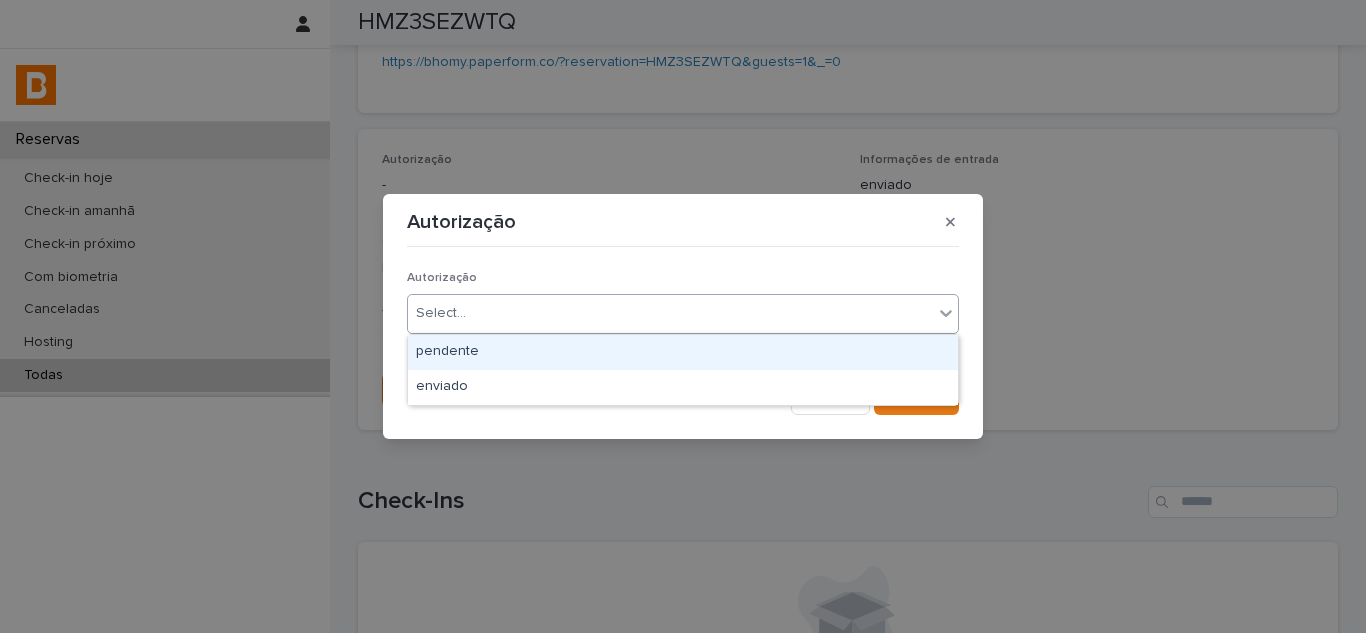 click on "Reservas Check-in hoje Check-in amanhã Check-in próximo Com biometria Canceladas Hosting Todas Reservas Todas HMZ3SEZWTQ Loading... Saving… Loading... Saving… HMZ3SEZWTQ HMZ3SEZWTQ Sorry, there was an error saving your record. Please try again. Please fill out the required fields below. Loading... Saving… Loading... Saving… Loading... Saving… Check-in [DATE] [TIME] Check-out [DATE] [TIME] Unidade APM 1609 Número de hóspedes 1 Hóspede titular [FIRST] [LAST] Status confirmed URL no Guesty https://app.guesty.com/reservations/68900c3a66a08e00104acbd8/summary URL do Inbox - URL de check-in https://bhomy.paperform.co/?reservation=HMZ3SEZWTQ [guests=1 _=0 Loading... Saving… Autorização - Informações de entrada enviado Observações Doc cobrado inbox e zendesk 04/08 RG
-falta hóspede clicar em "finalizar check-in" - 04/08 RG / 15:26
auto ok - GO 04/08 Autorização Info. de entrada Observações Loading... Saving… Check-Ins No records Powered By Stacker Autorização     Save" at bounding box center [683, 316] 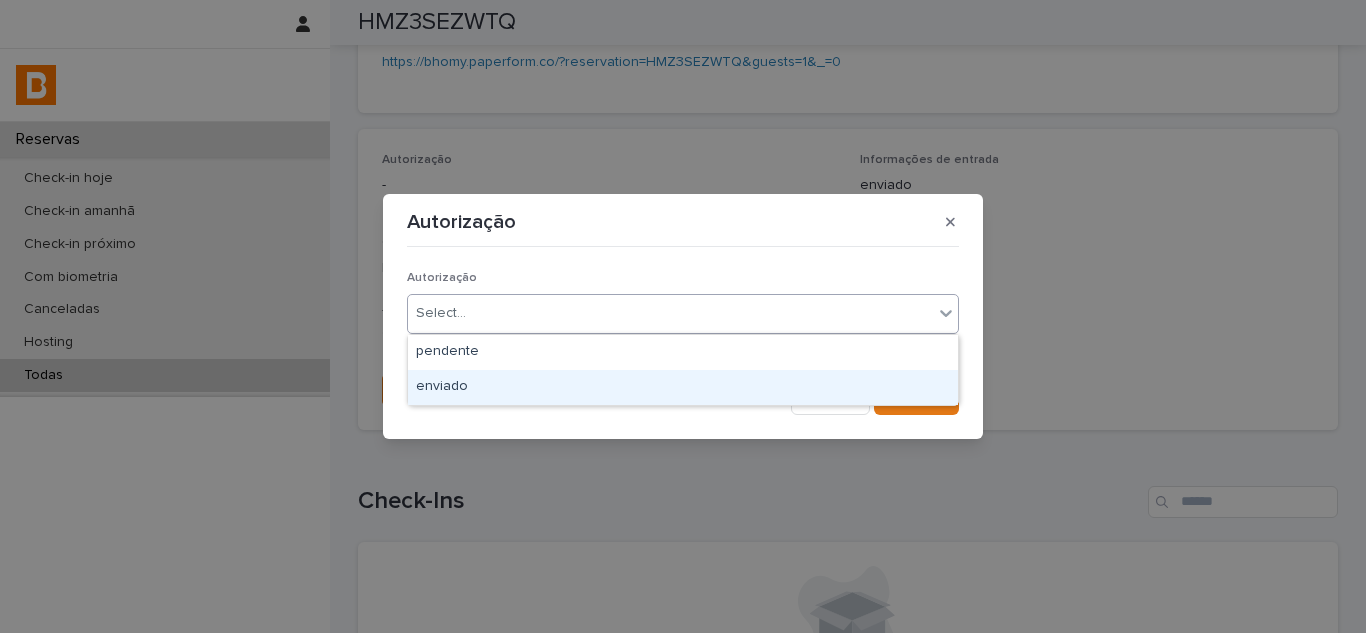 click on "enviado" at bounding box center (683, 387) 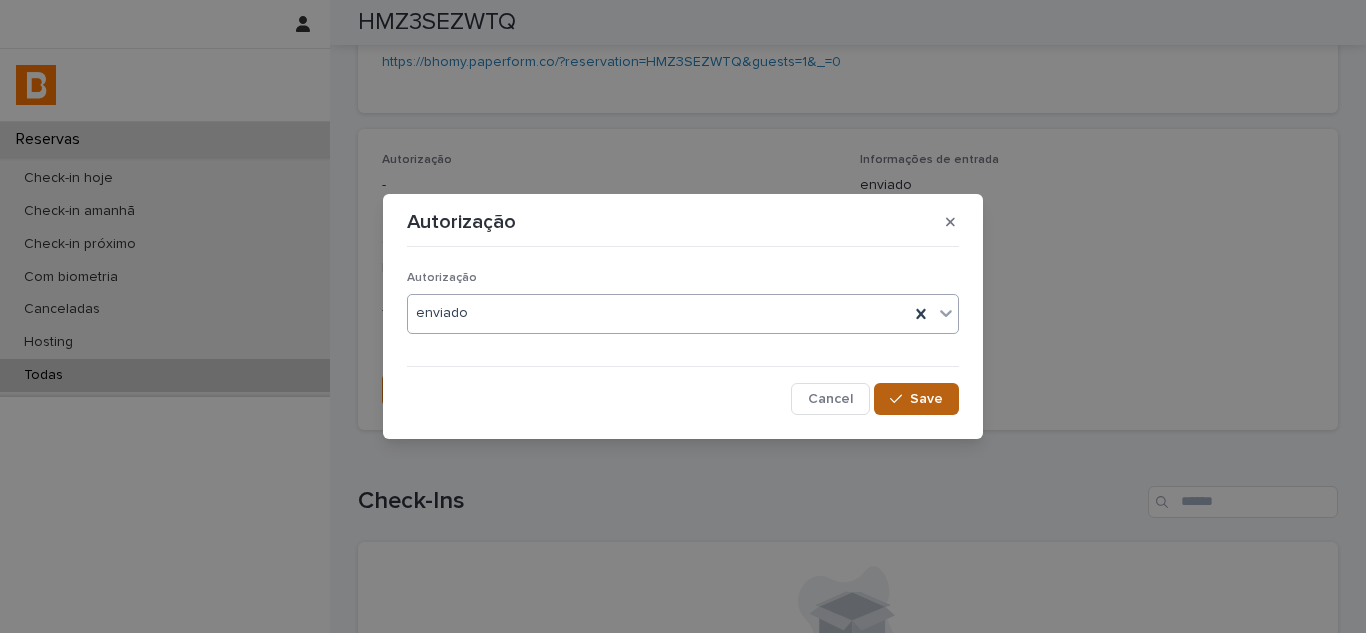 click on "Save" at bounding box center (916, 399) 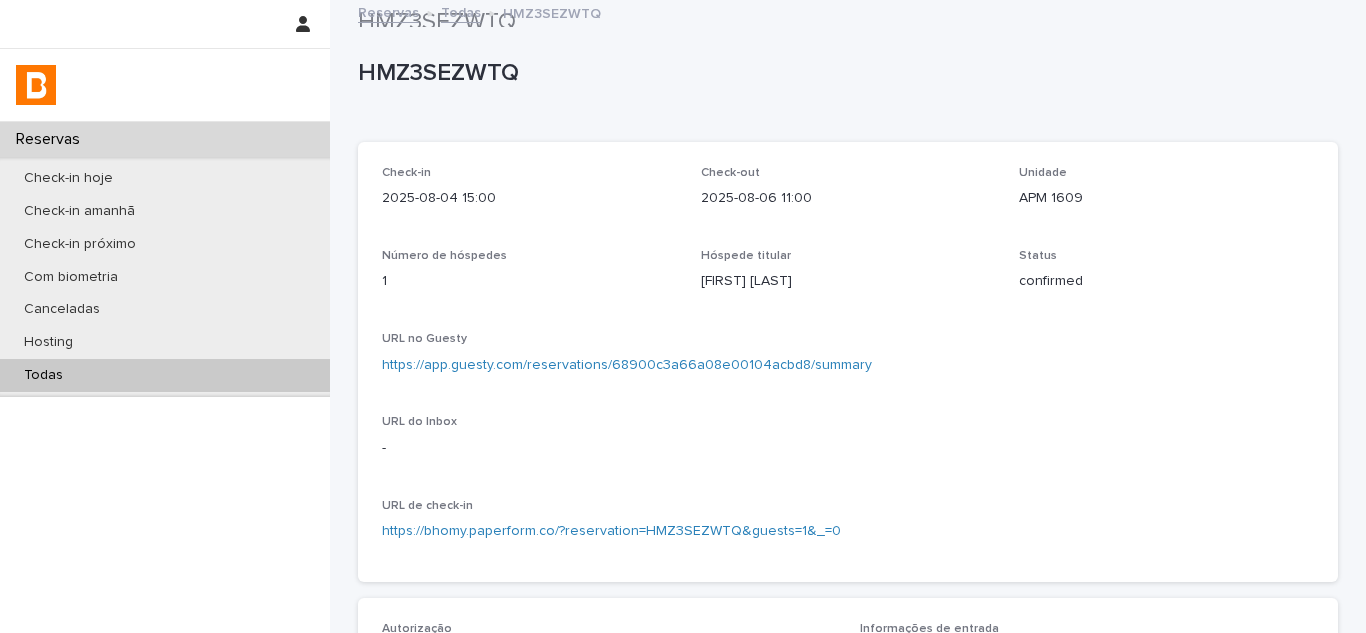 scroll, scrollTop: 0, scrollLeft: 0, axis: both 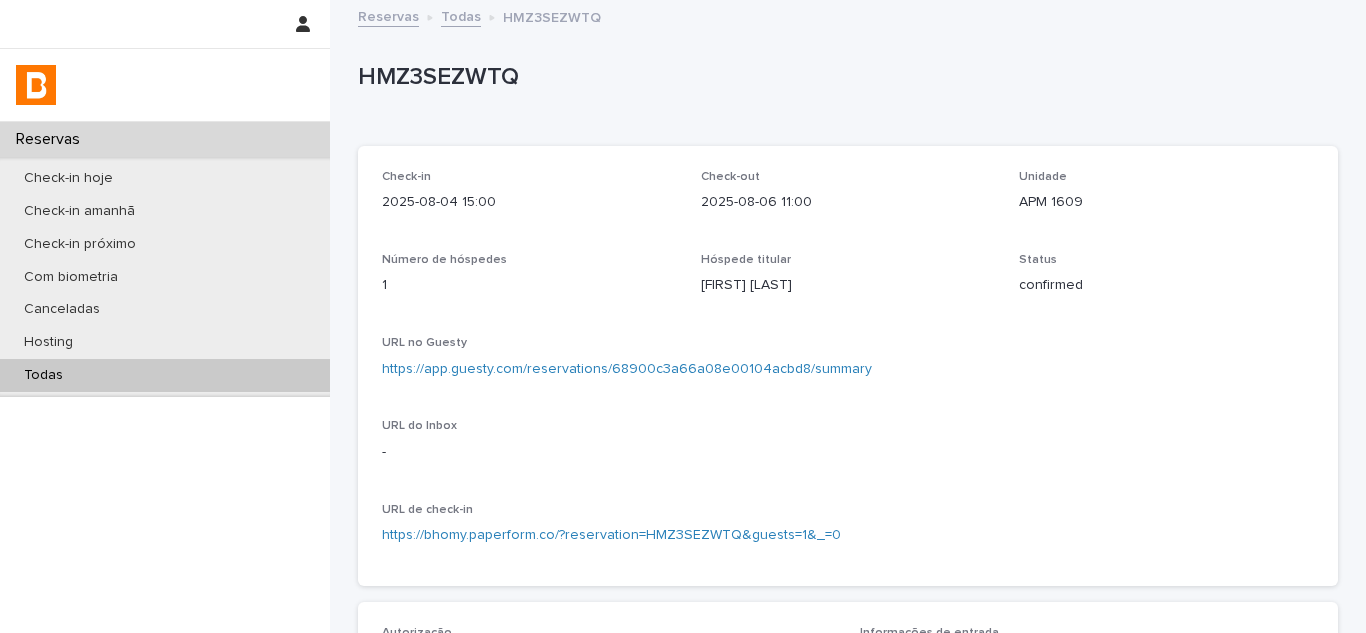 click on "Todas" at bounding box center [165, 375] 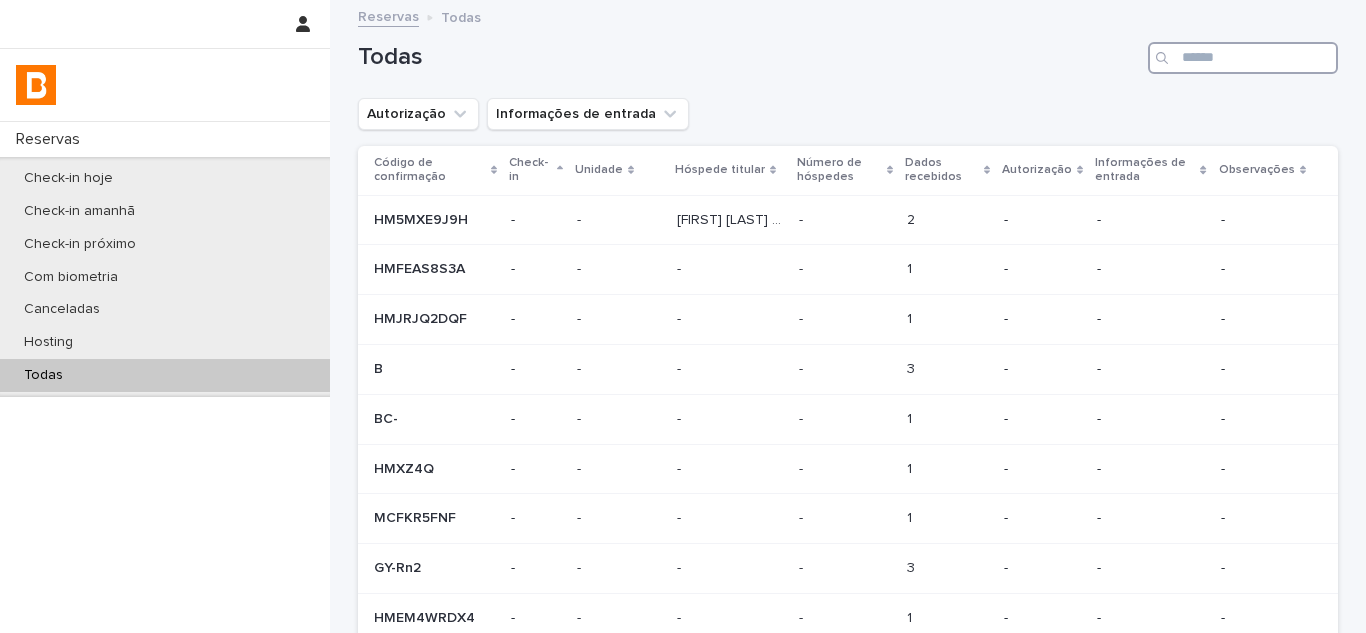 click at bounding box center (1243, 58) 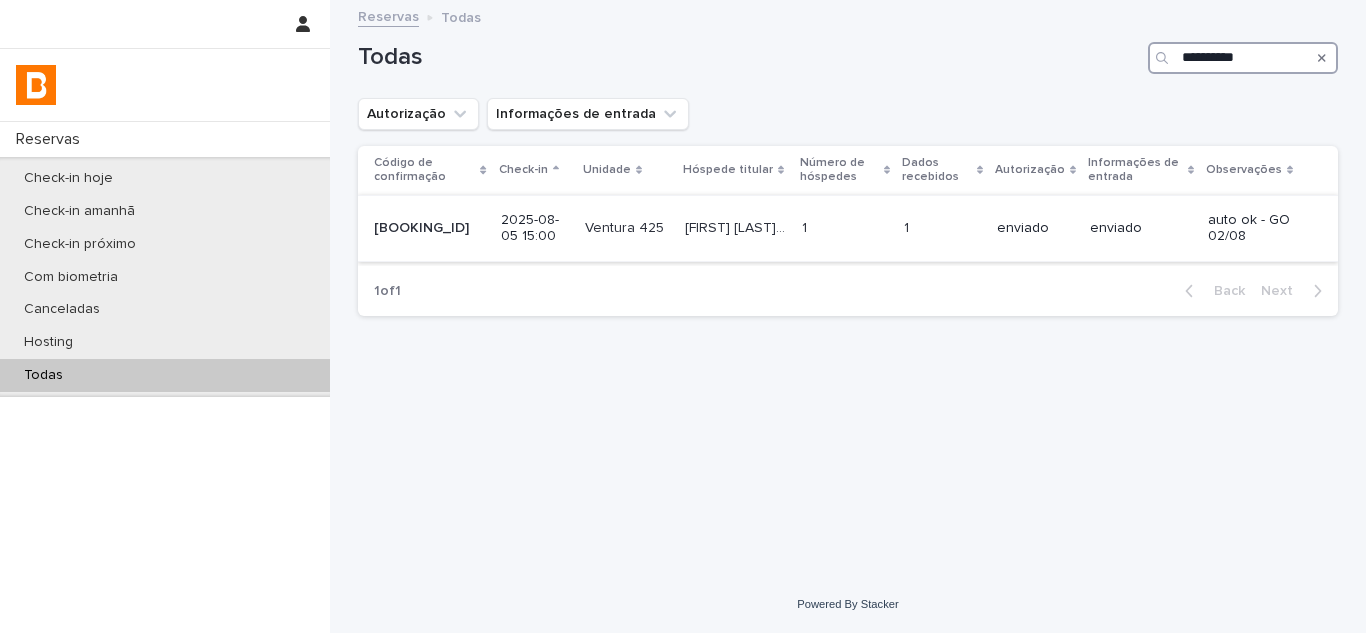 type on "**********" 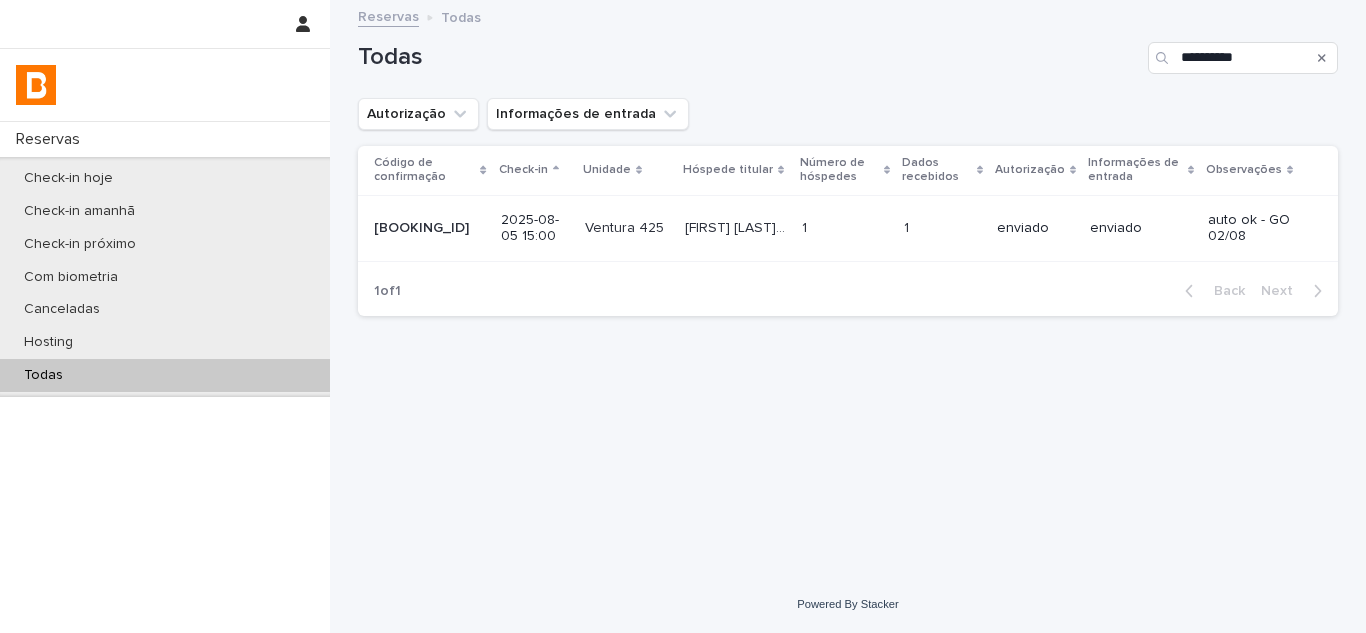 click on "[FIRST] [LAST] [LAST] [FIRST] [LAST] [LAST]" at bounding box center (735, 228) 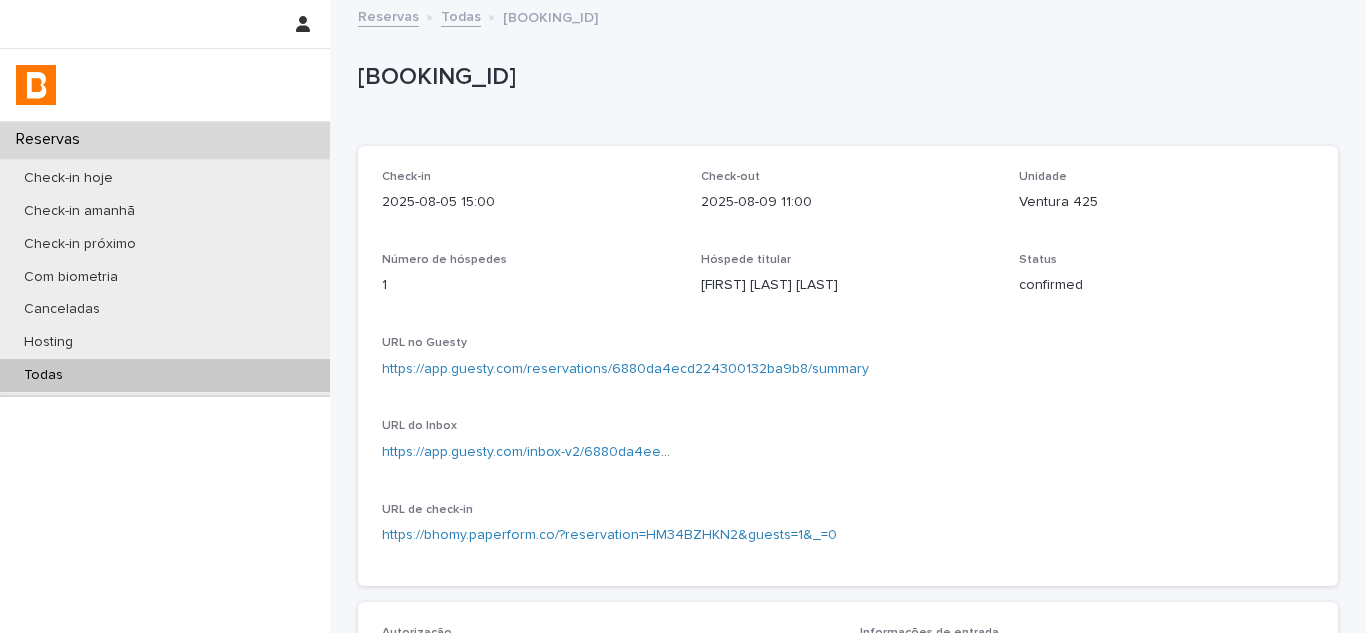 scroll, scrollTop: 500, scrollLeft: 0, axis: vertical 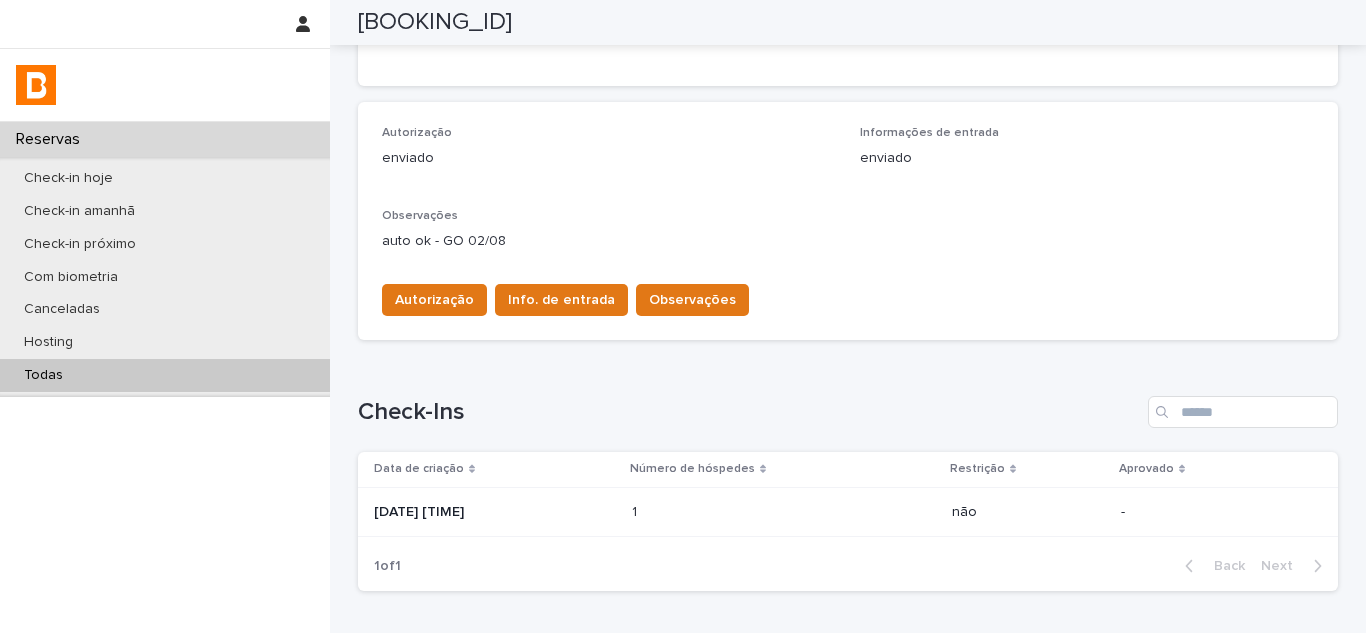 click on "[DATE] [TIME]" at bounding box center [495, 512] 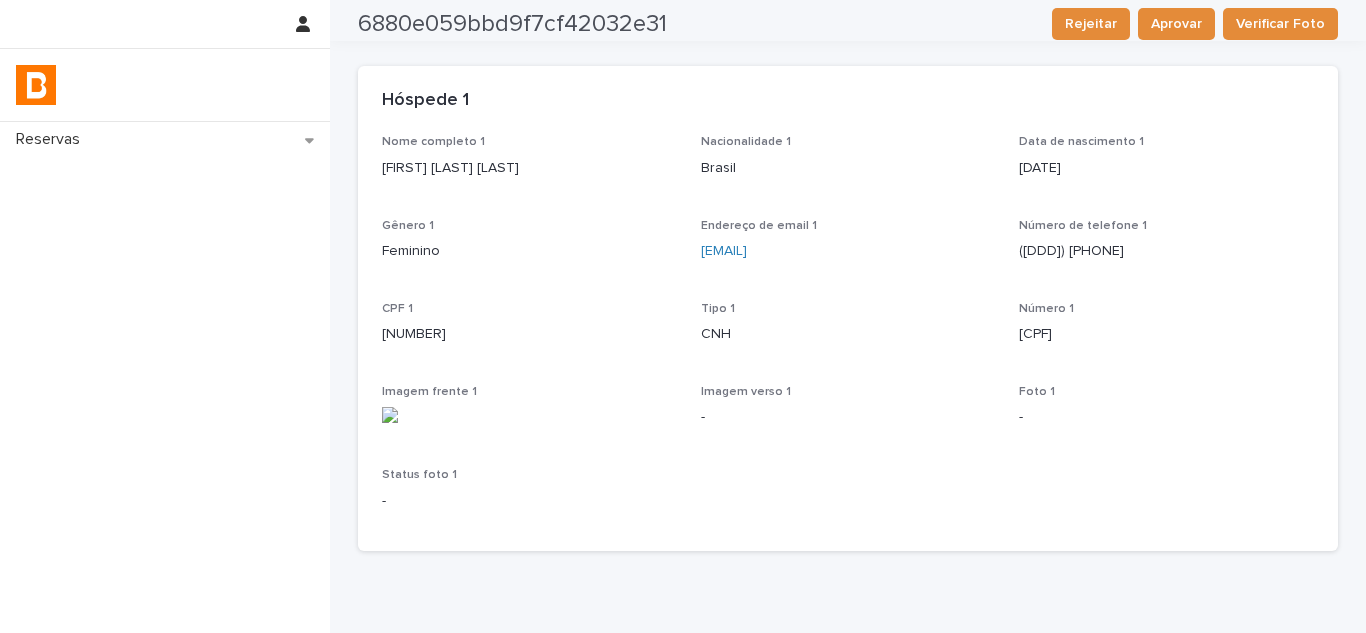 scroll, scrollTop: 0, scrollLeft: 0, axis: both 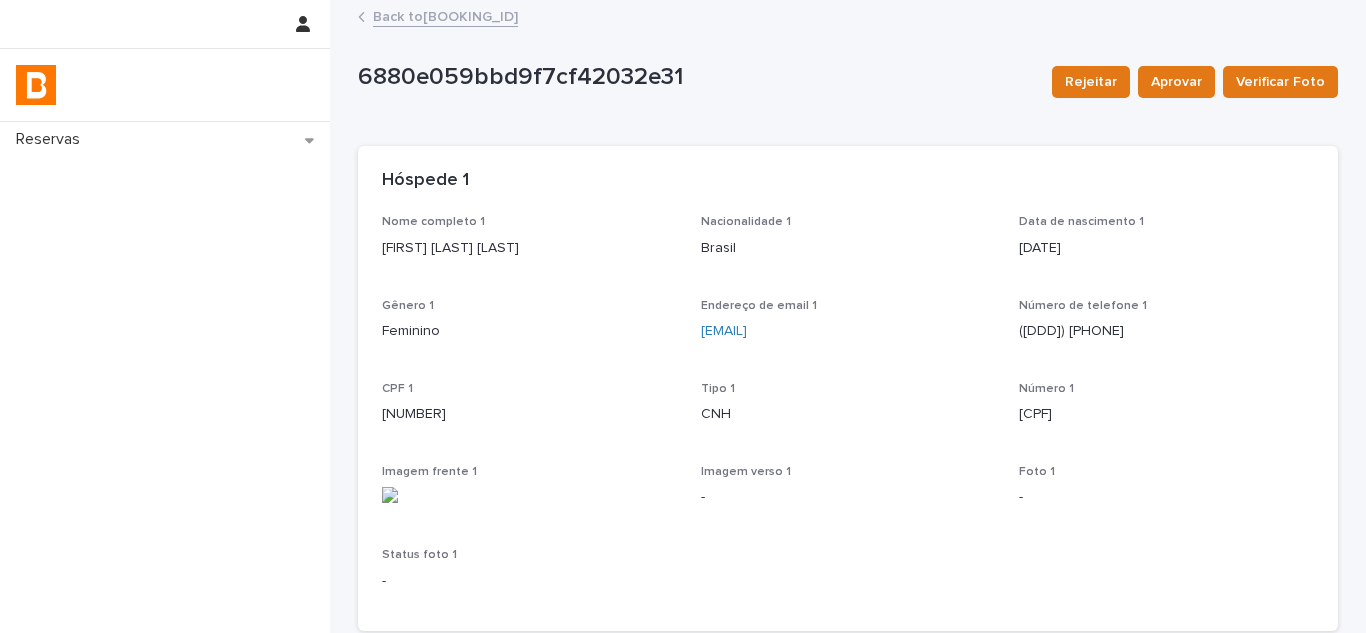 click on "Back to  HM34BZHKN2" at bounding box center (445, 15) 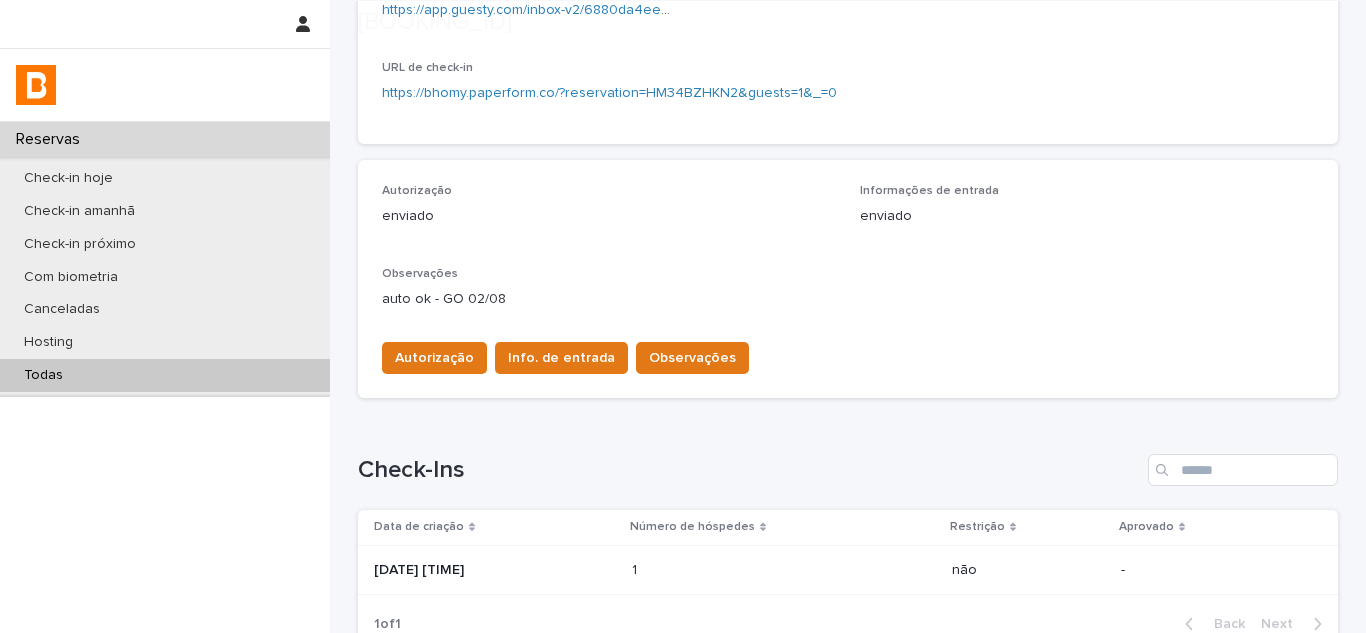 scroll, scrollTop: 500, scrollLeft: 0, axis: vertical 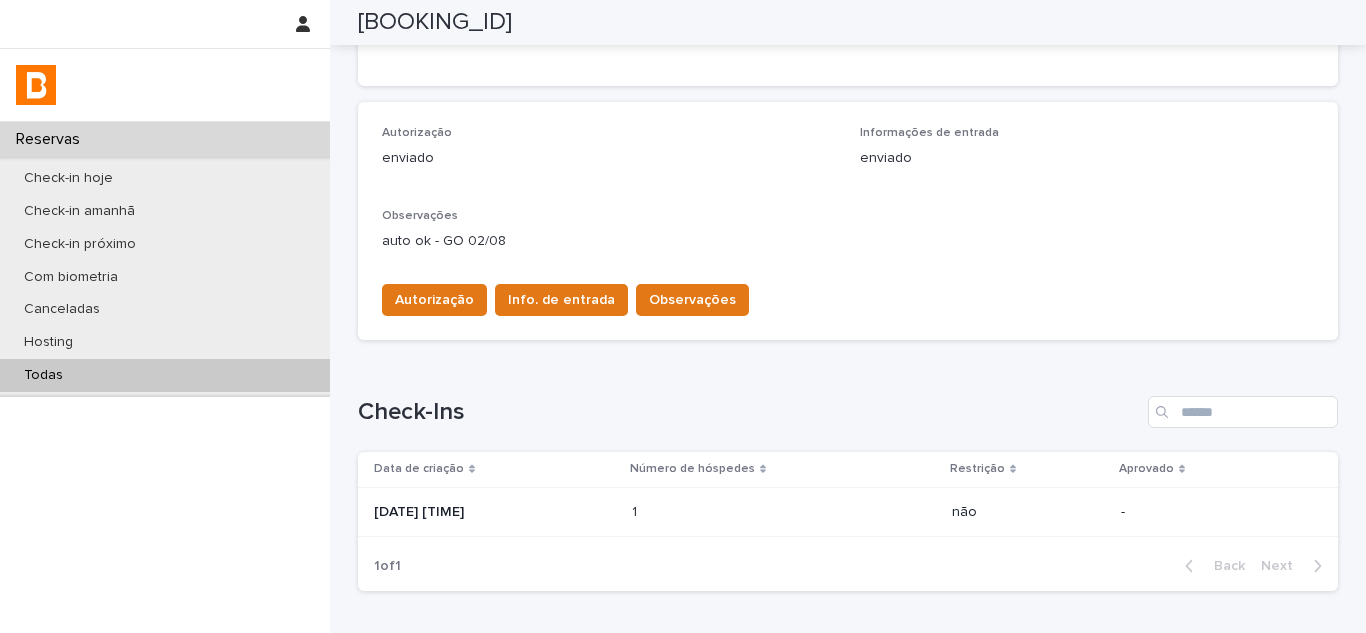 click on "Check-in hoje Check-in amanhã Check-in próximo Com biometria Canceladas Hosting Todas" at bounding box center (165, 277) 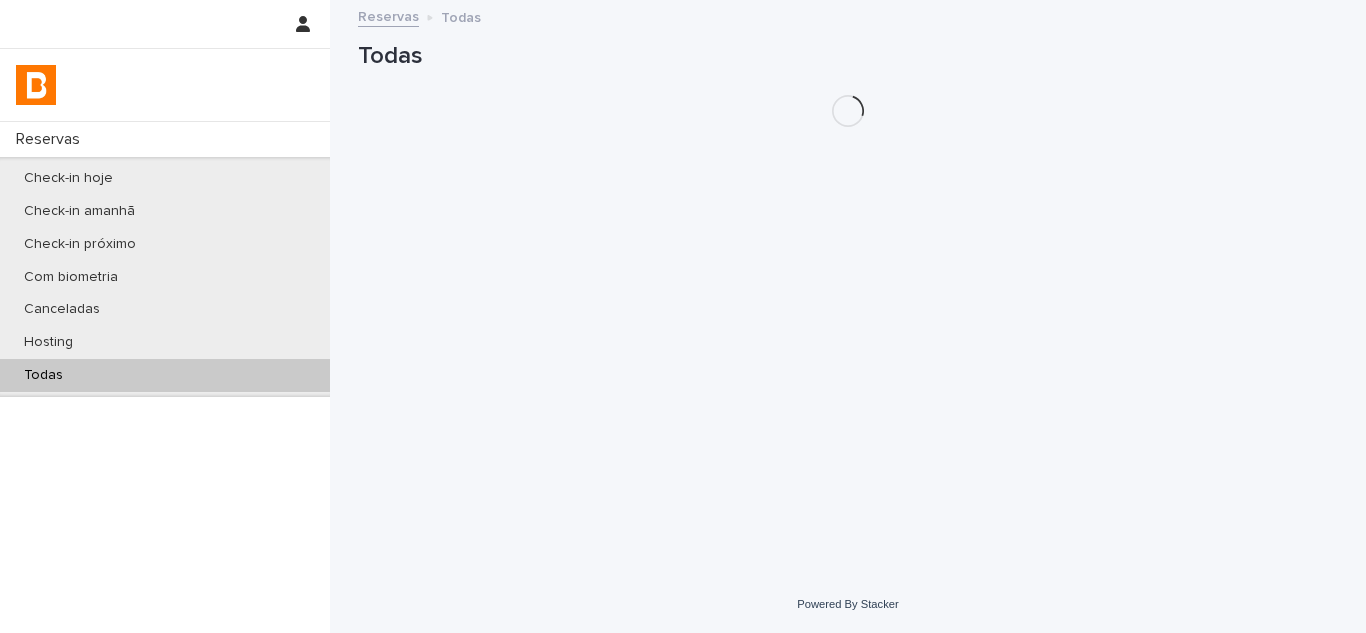 scroll, scrollTop: 0, scrollLeft: 0, axis: both 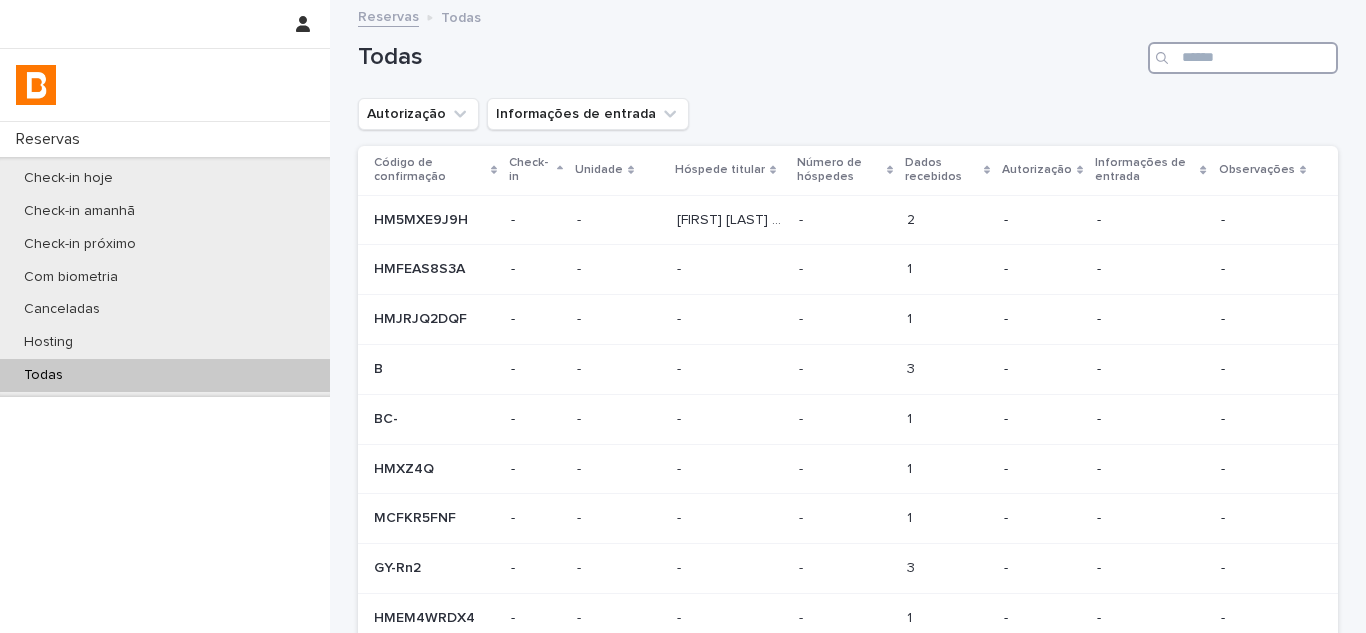 click at bounding box center [1243, 58] 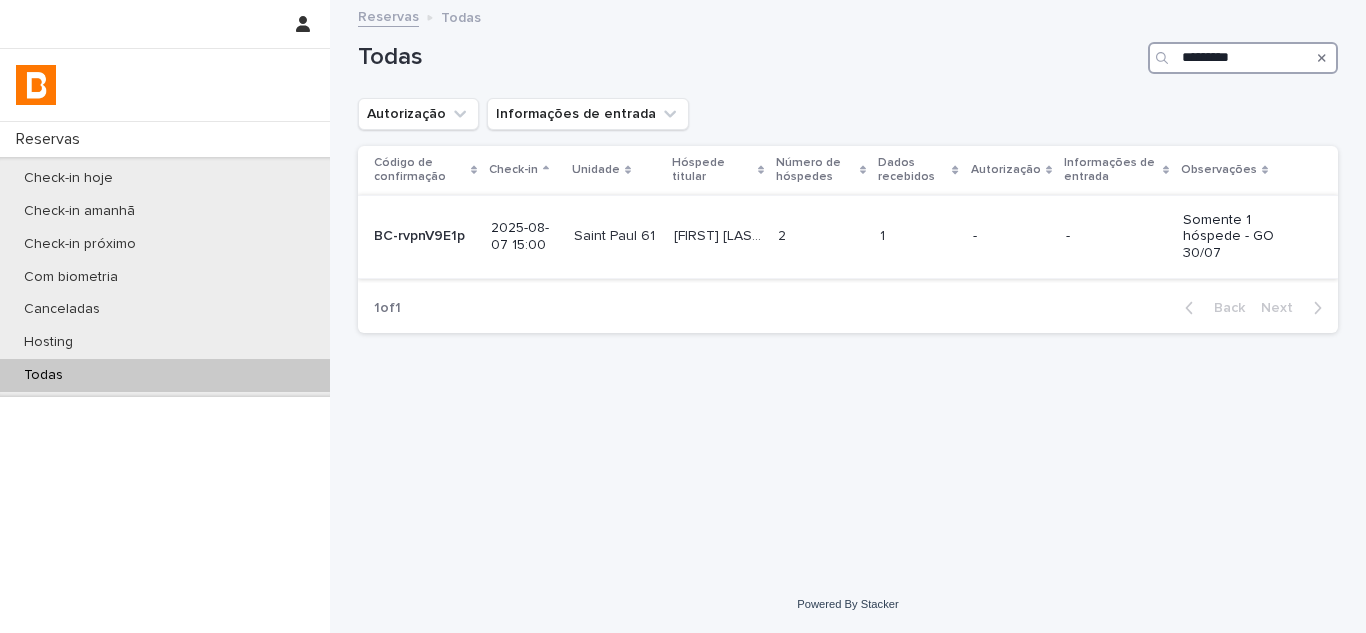 type on "*********" 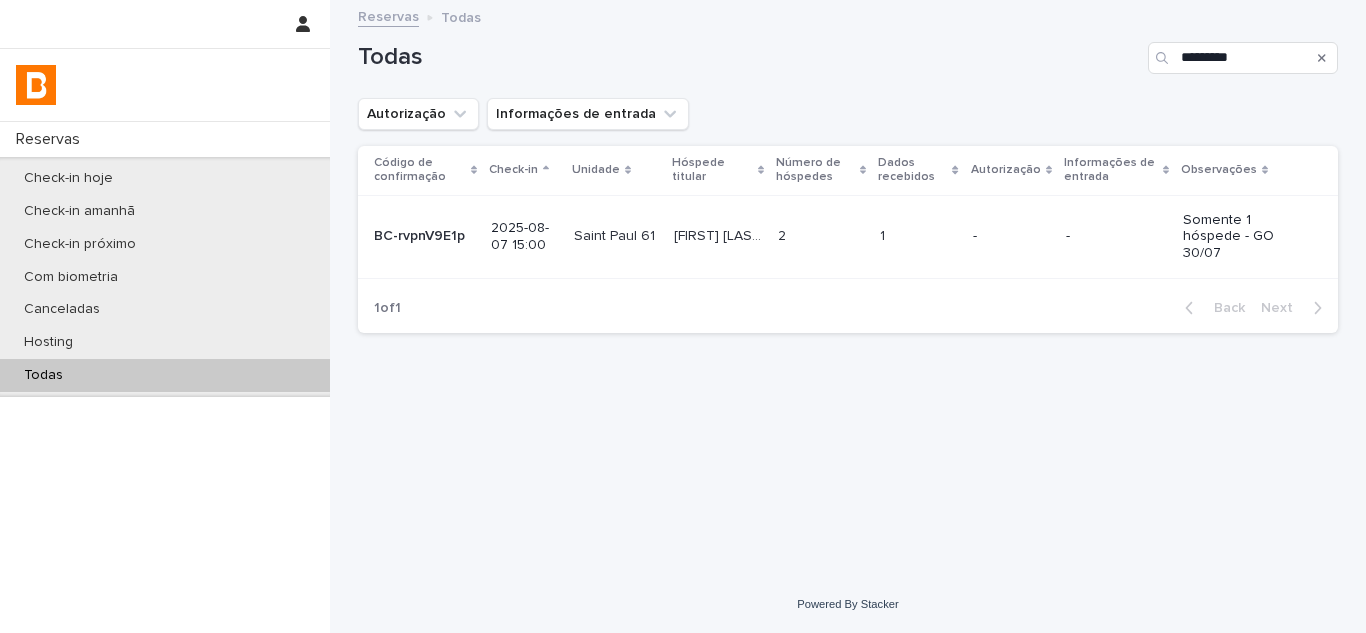 click on "2 2" at bounding box center [821, 236] 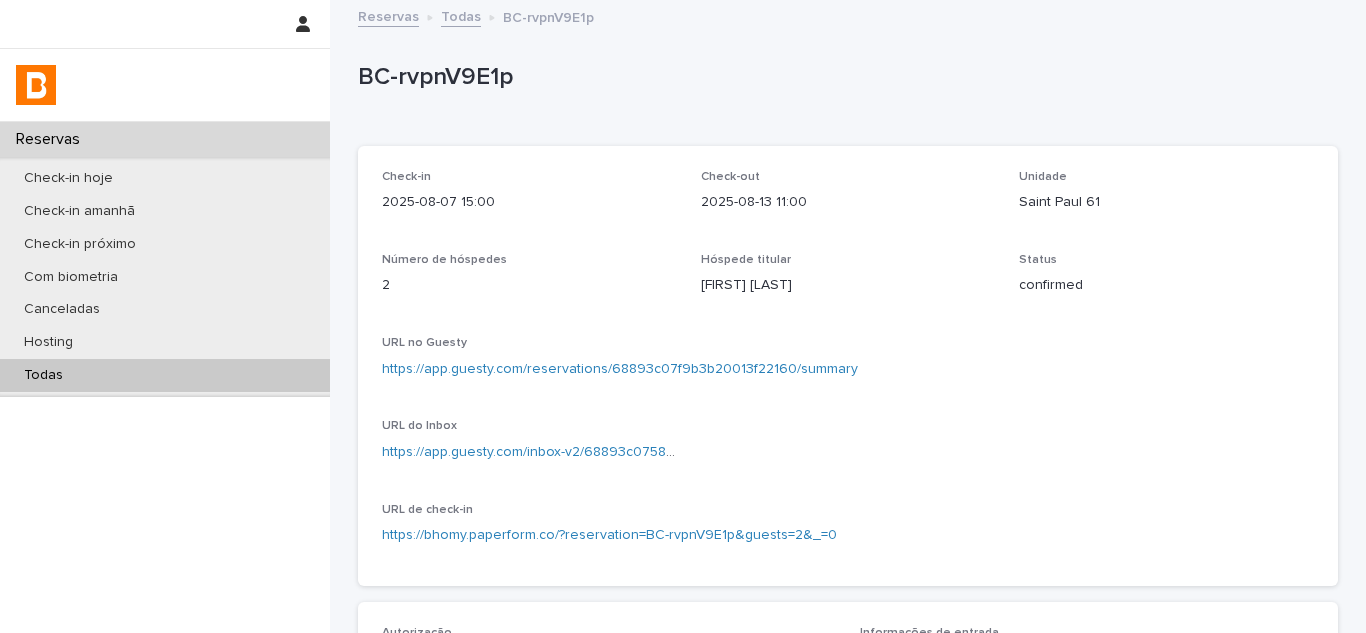 scroll, scrollTop: 521, scrollLeft: 0, axis: vertical 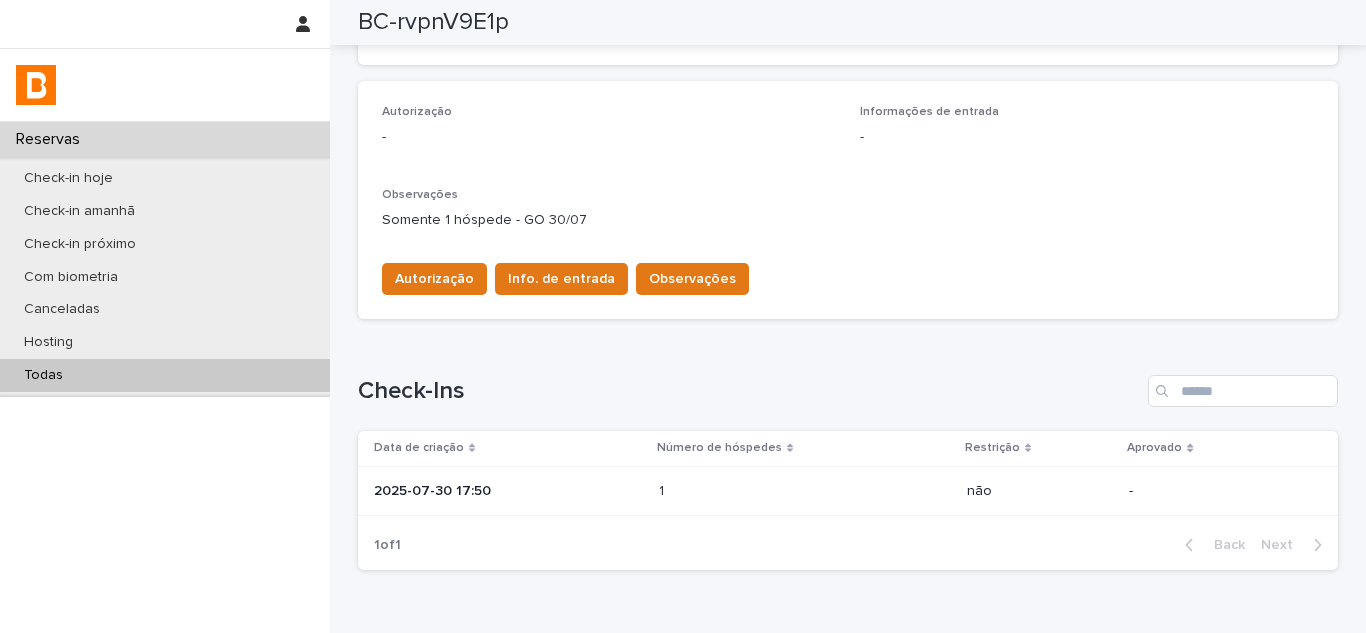 click on "2025-07-30 17:50" at bounding box center [508, 491] 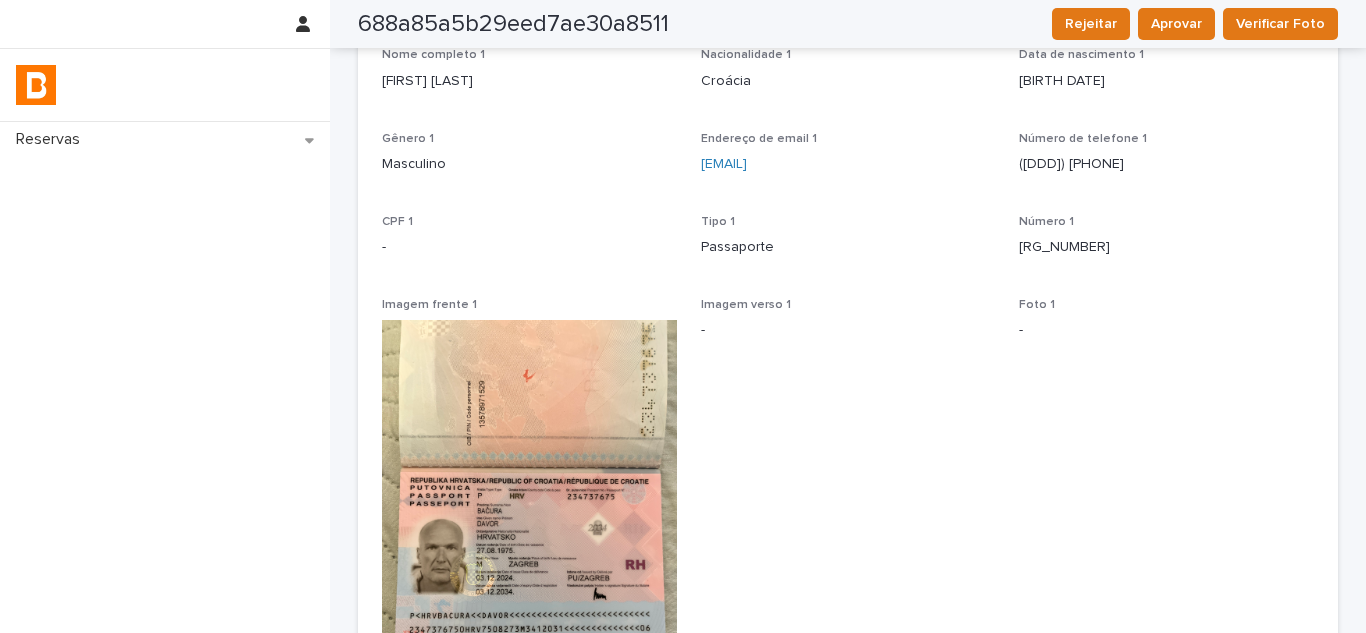 scroll, scrollTop: 0, scrollLeft: 0, axis: both 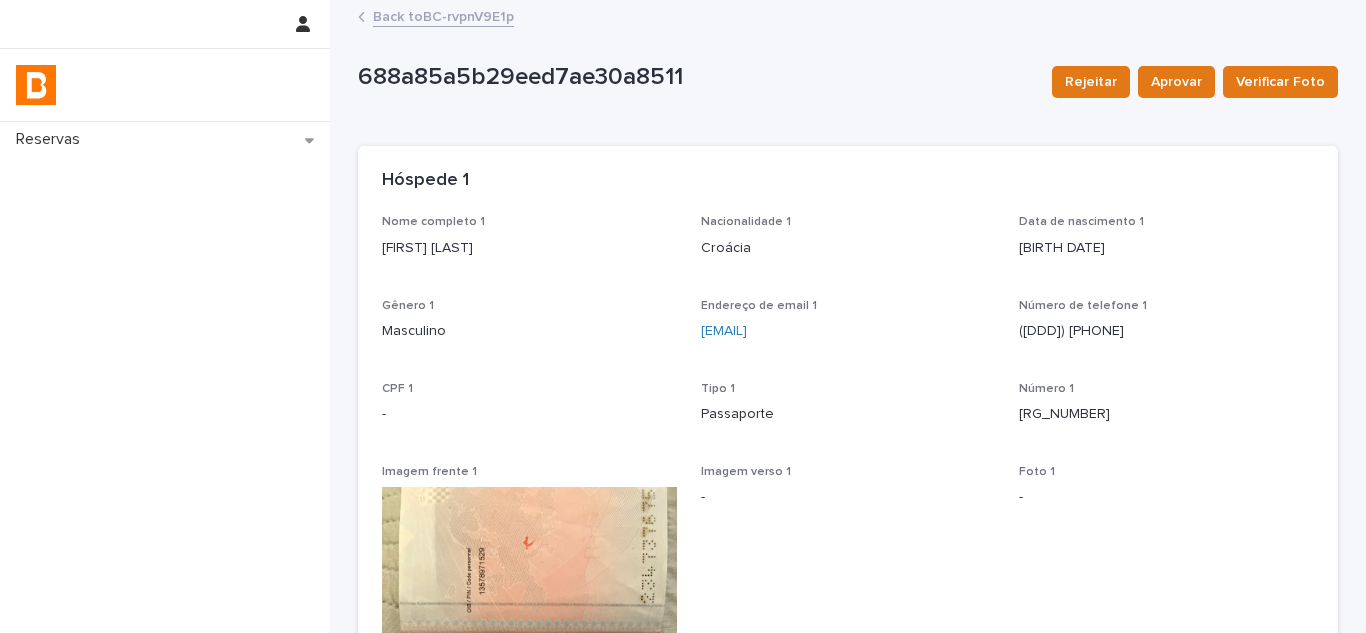 click on "Back to  BC-rvpnV9E1p" at bounding box center [443, 15] 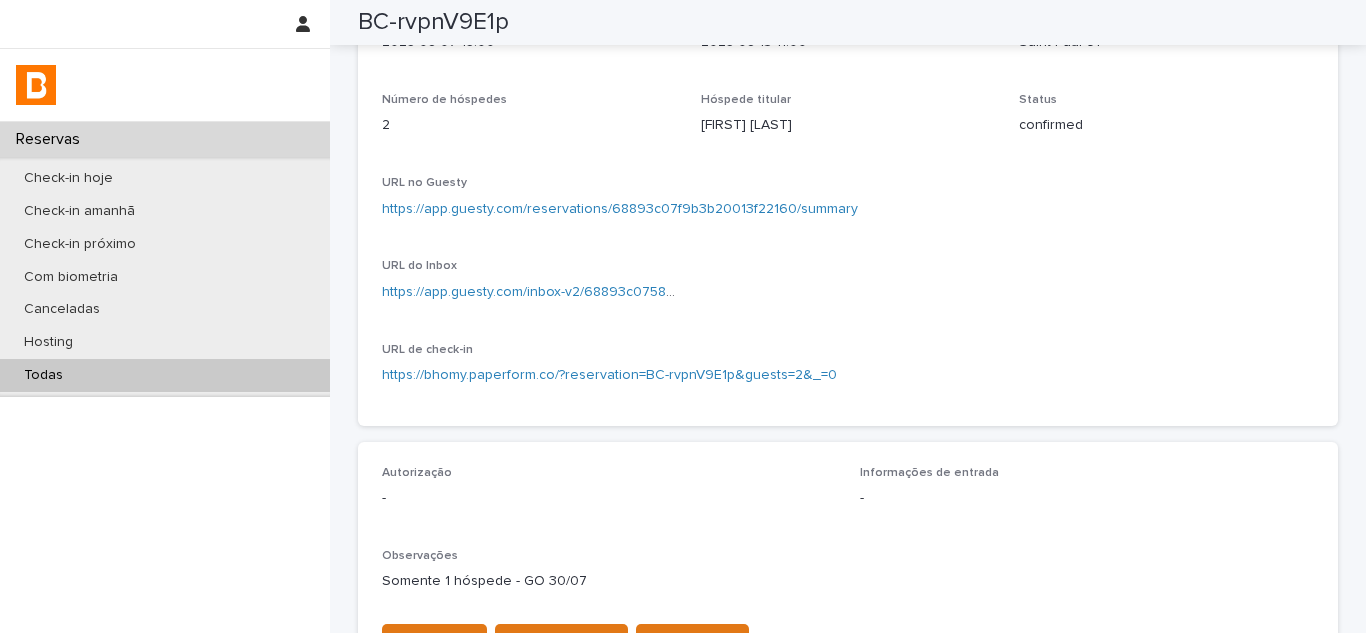 scroll, scrollTop: 0, scrollLeft: 0, axis: both 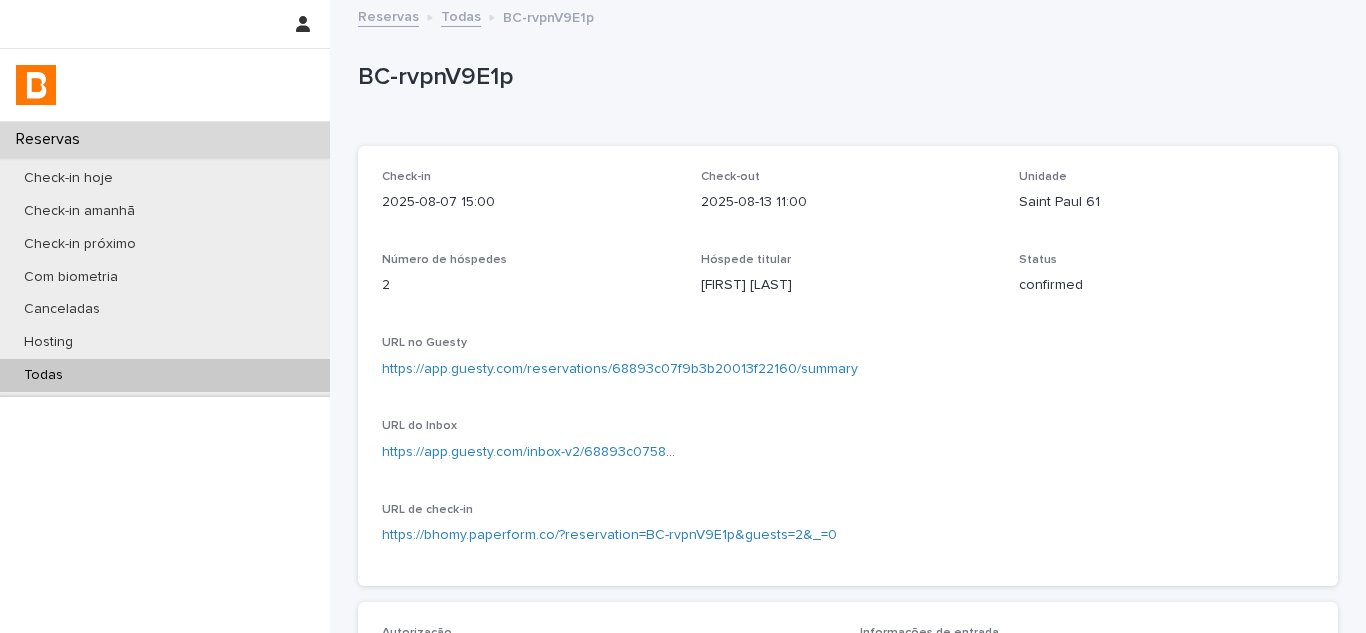 click on "Todas" at bounding box center (165, 375) 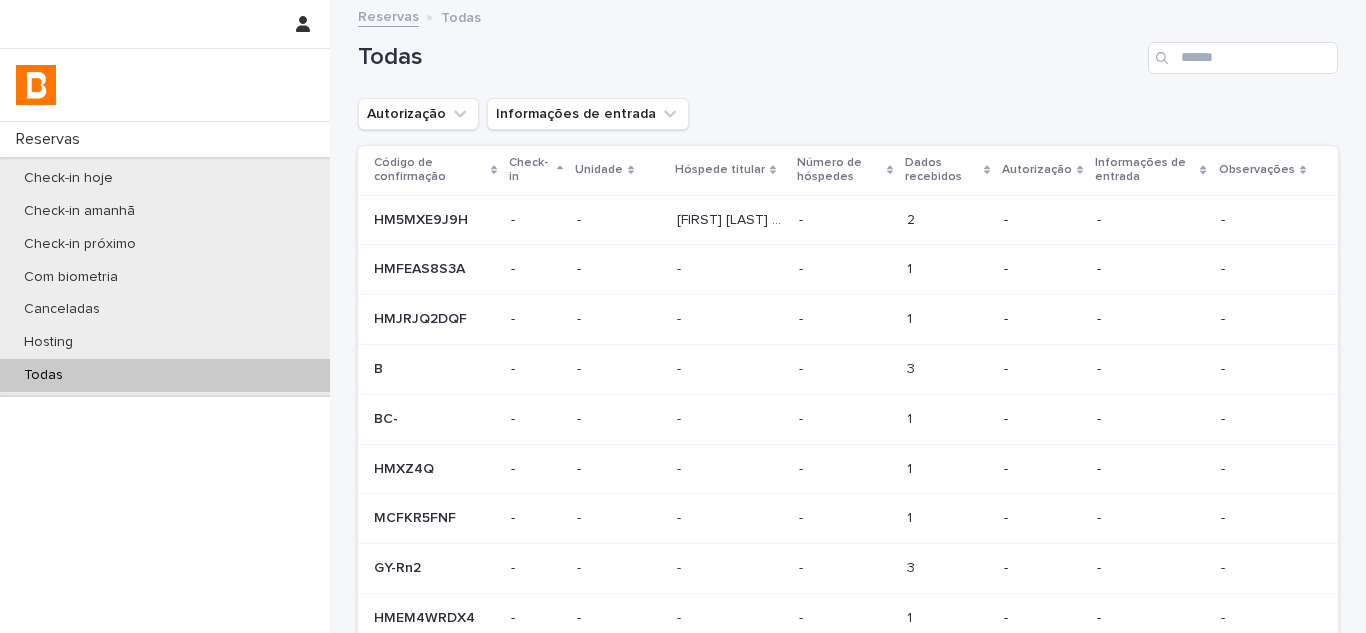 click on "Todas" at bounding box center [848, 50] 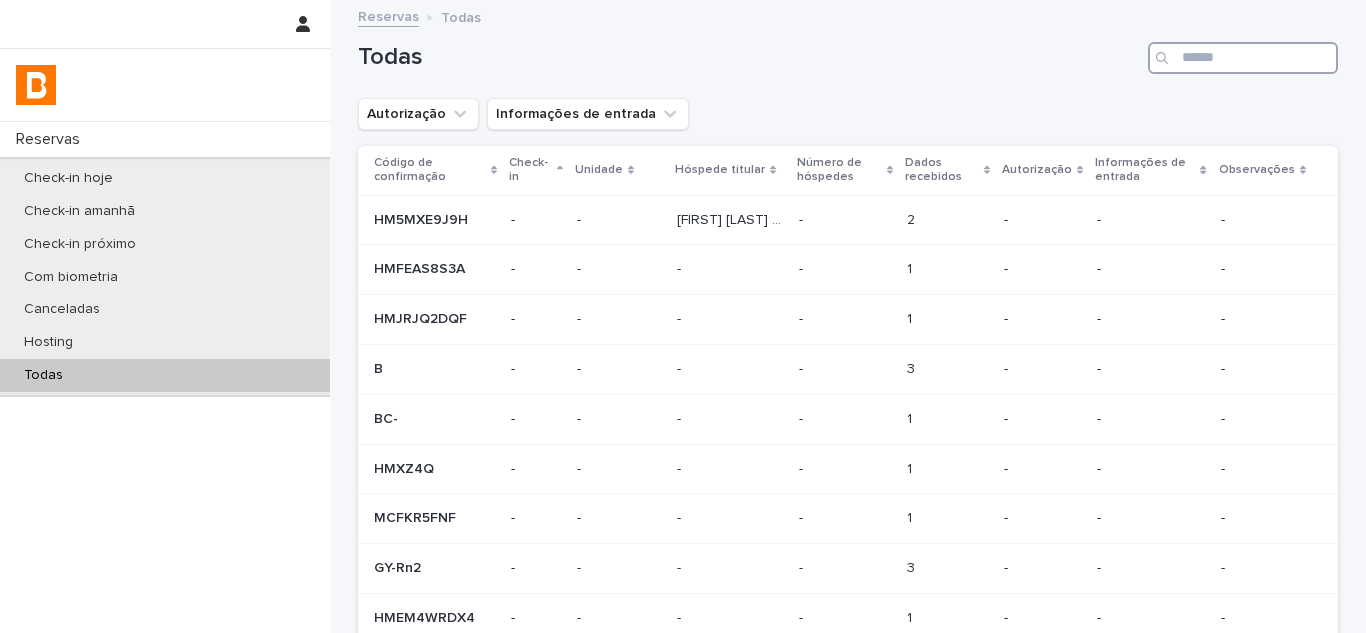 click at bounding box center (1243, 58) 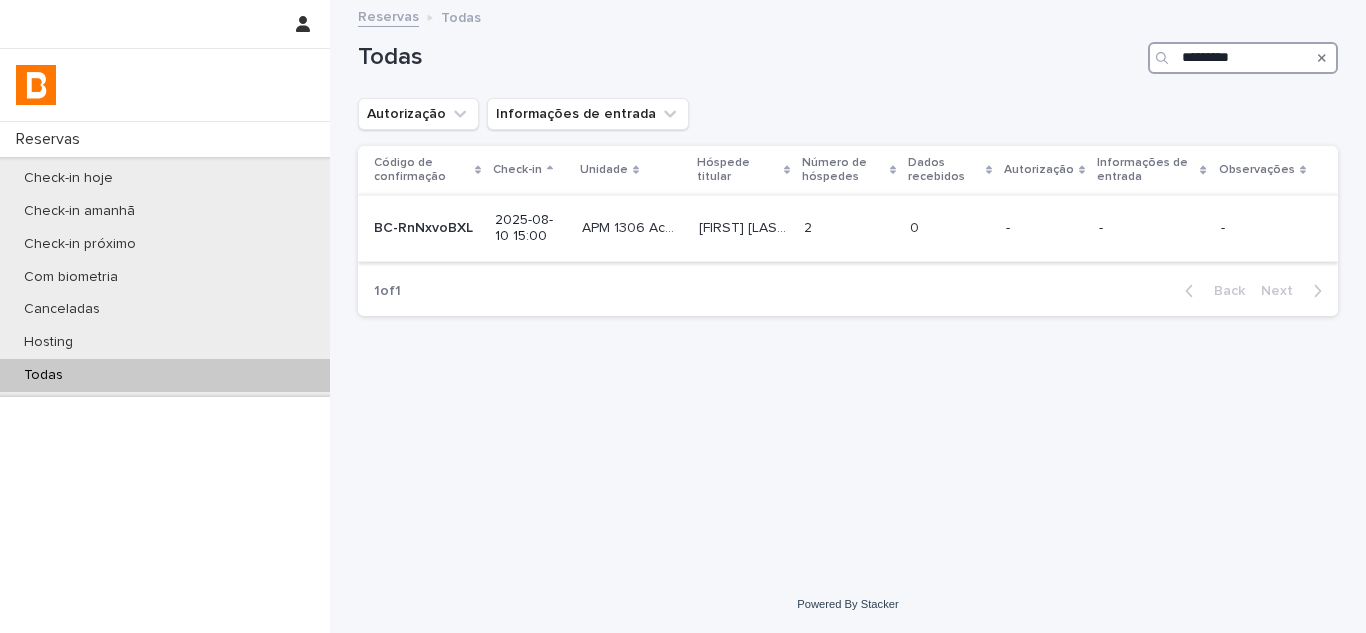 type on "*********" 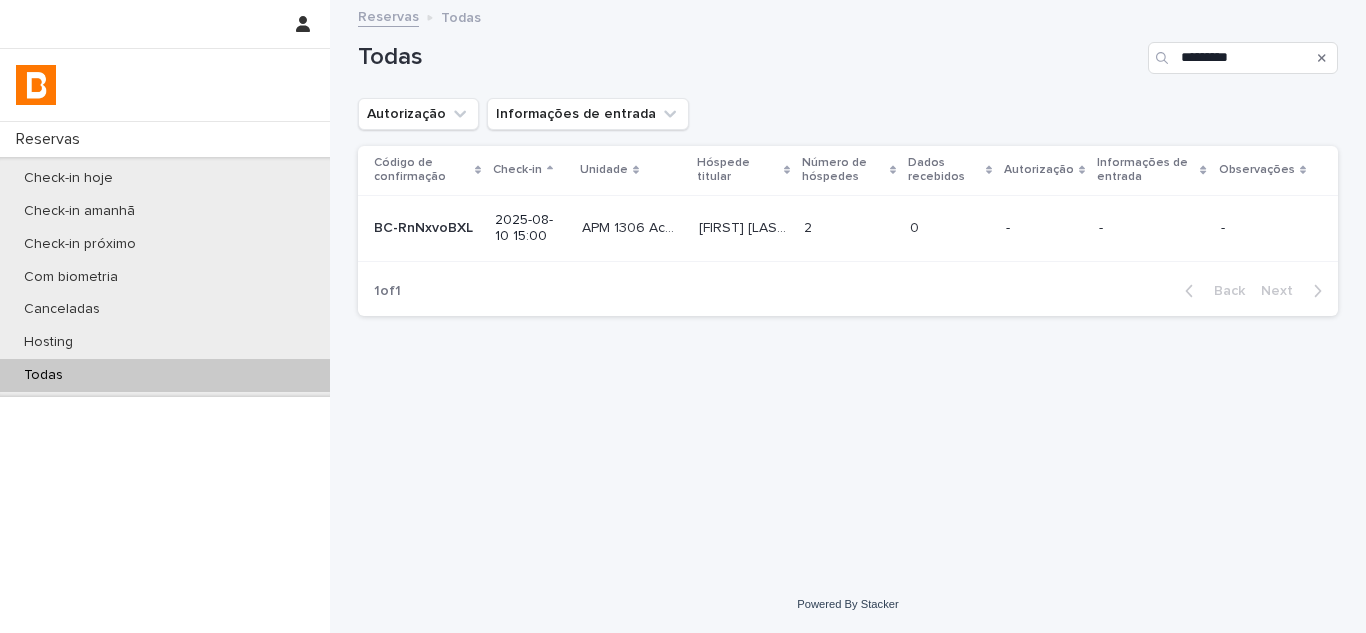 click on "2 2" at bounding box center [849, 228] 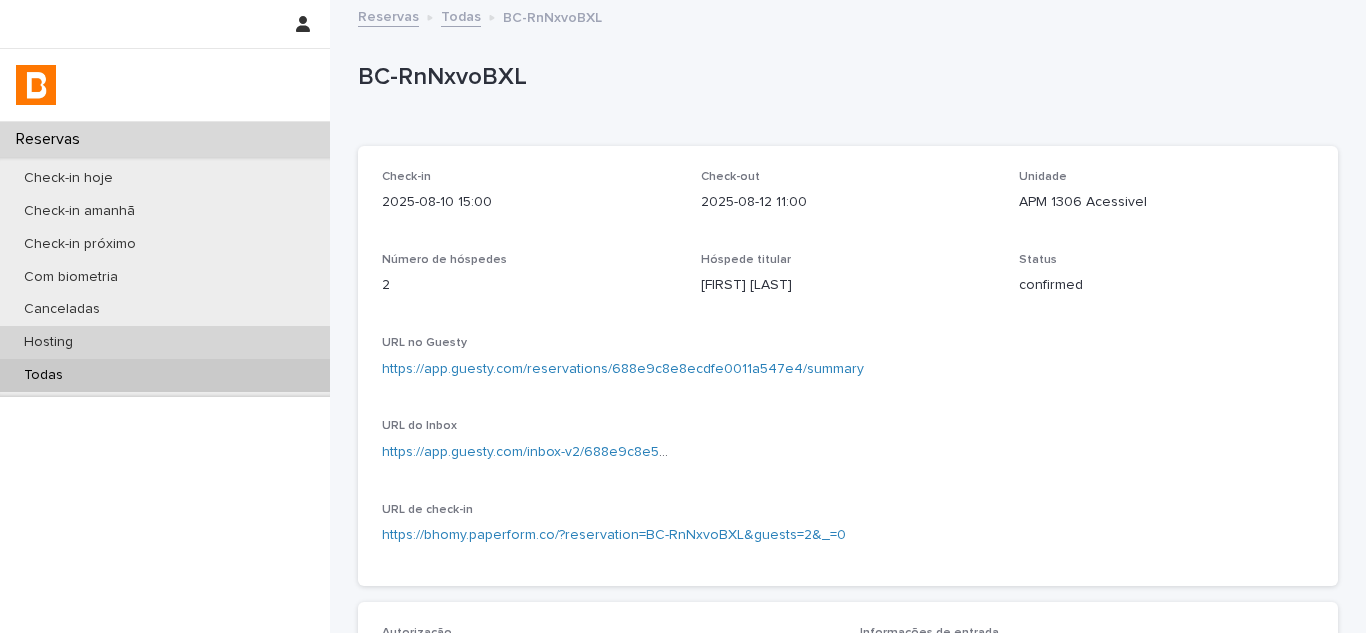 click on "Hosting" at bounding box center [165, 342] 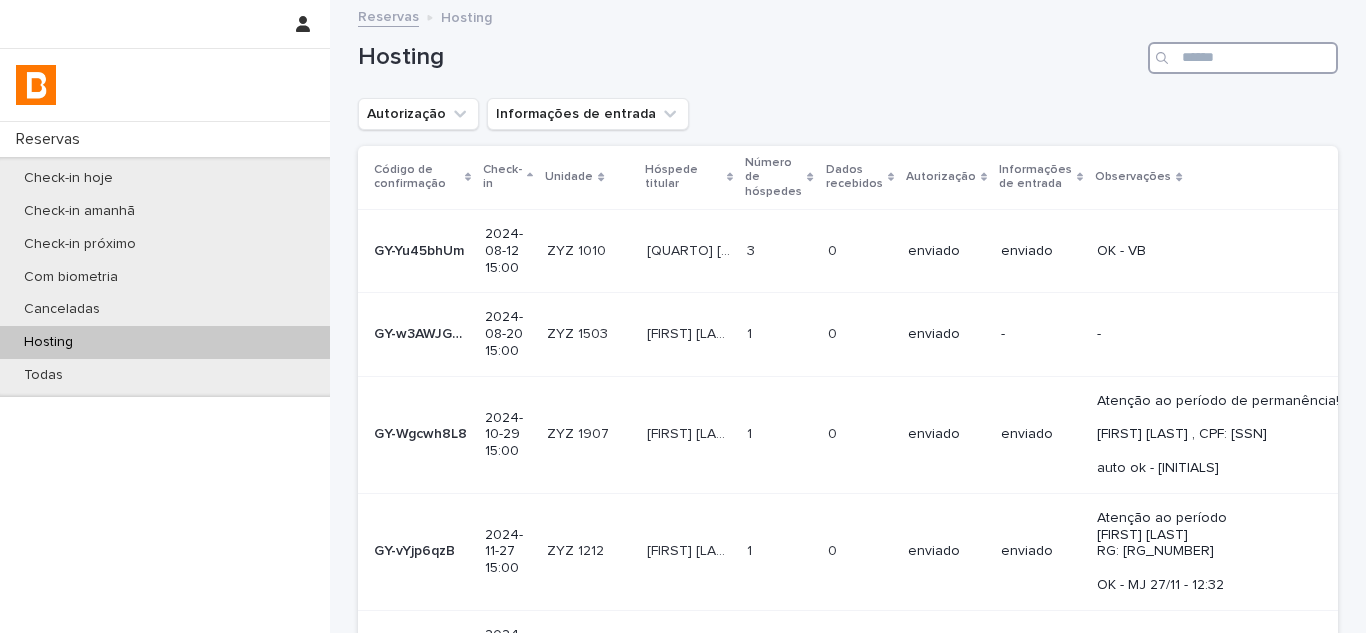 click at bounding box center (1243, 58) 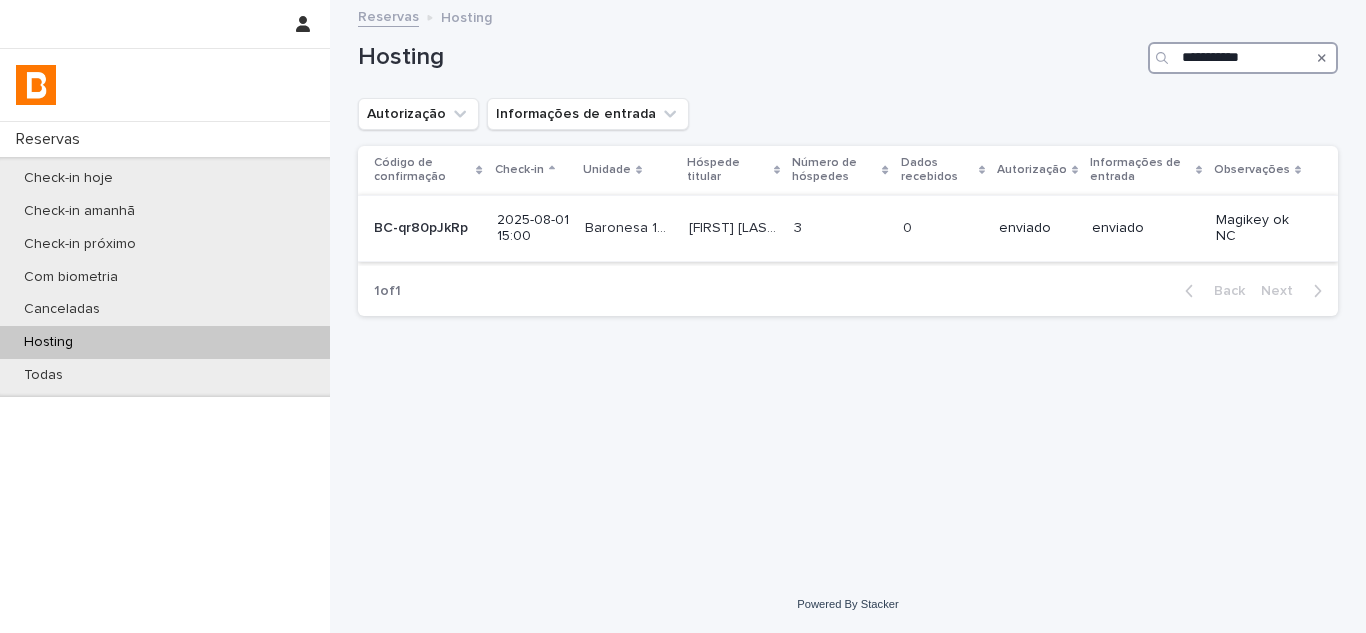 type on "**********" 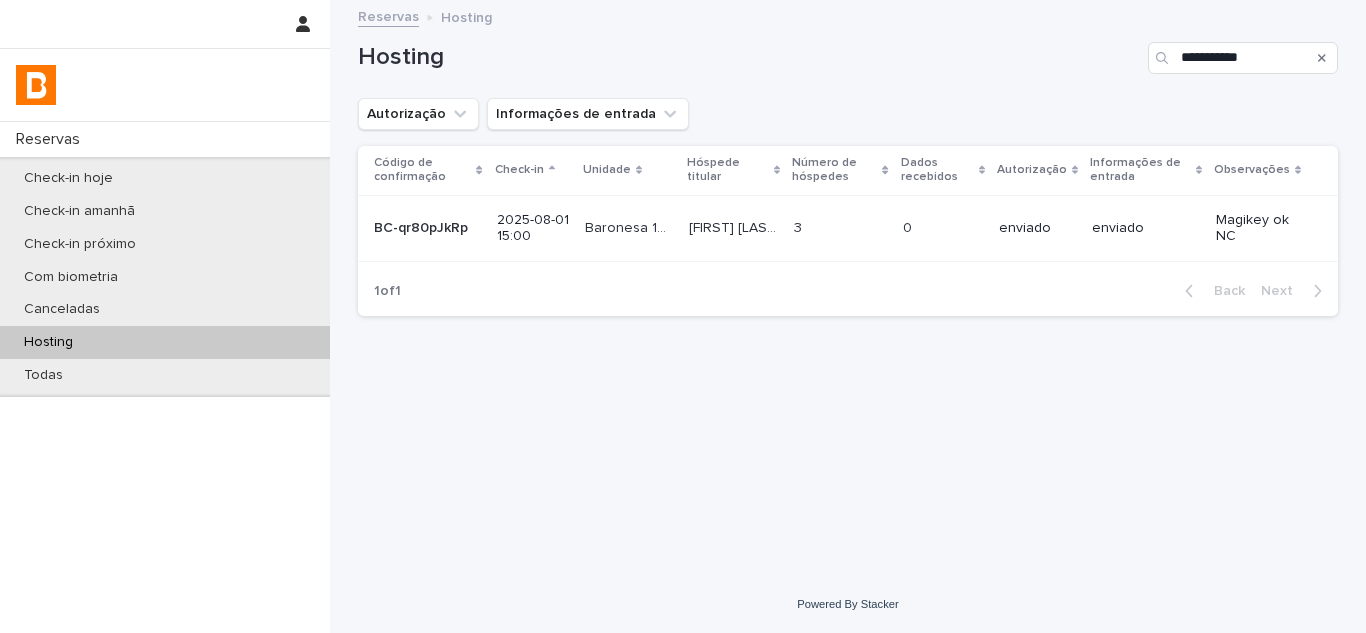 click on "[FIRST] [LAST] [FIRST] [LAST]" at bounding box center [733, 228] 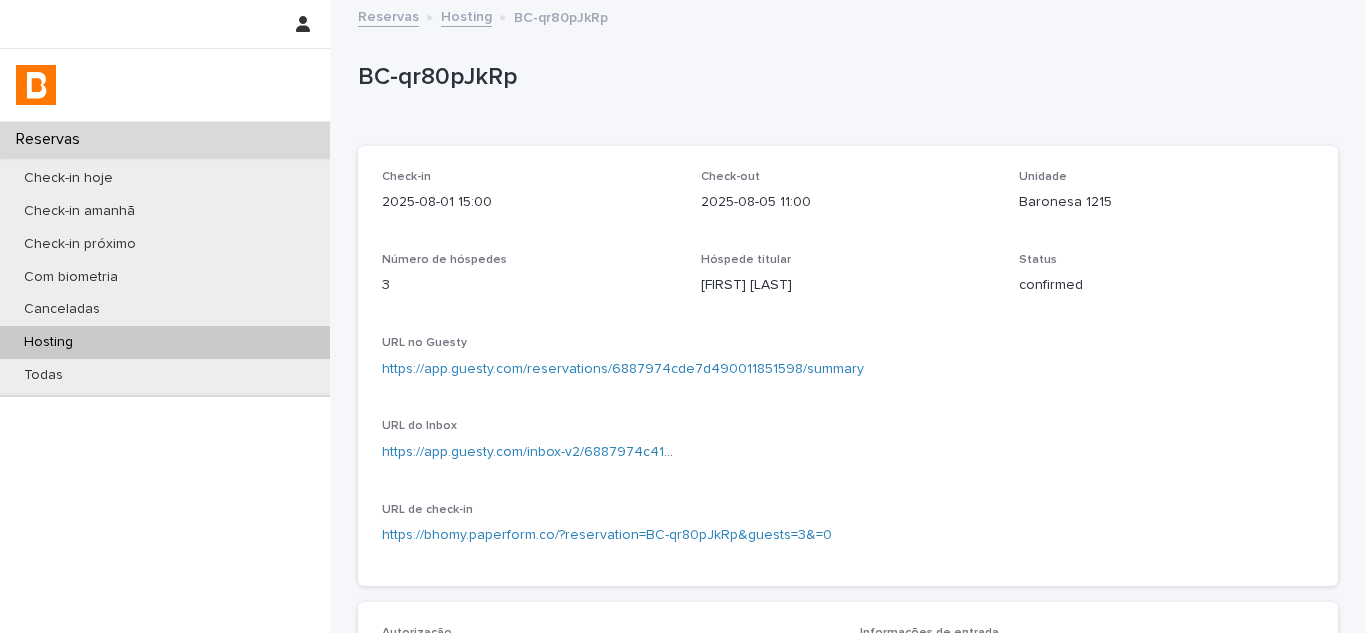 click on "URL no Guesty https://app.guesty.com/reservations/6887974cde7d490011851598/summary" at bounding box center (848, 365) 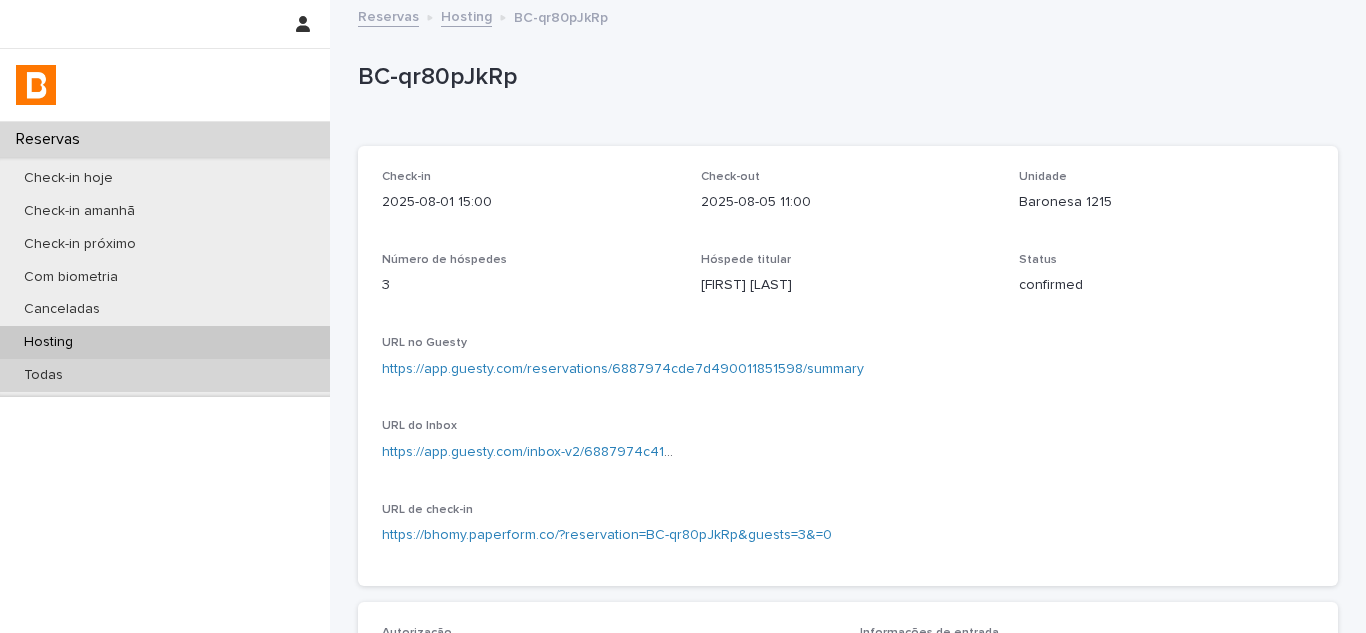 click on "Todas" at bounding box center (165, 375) 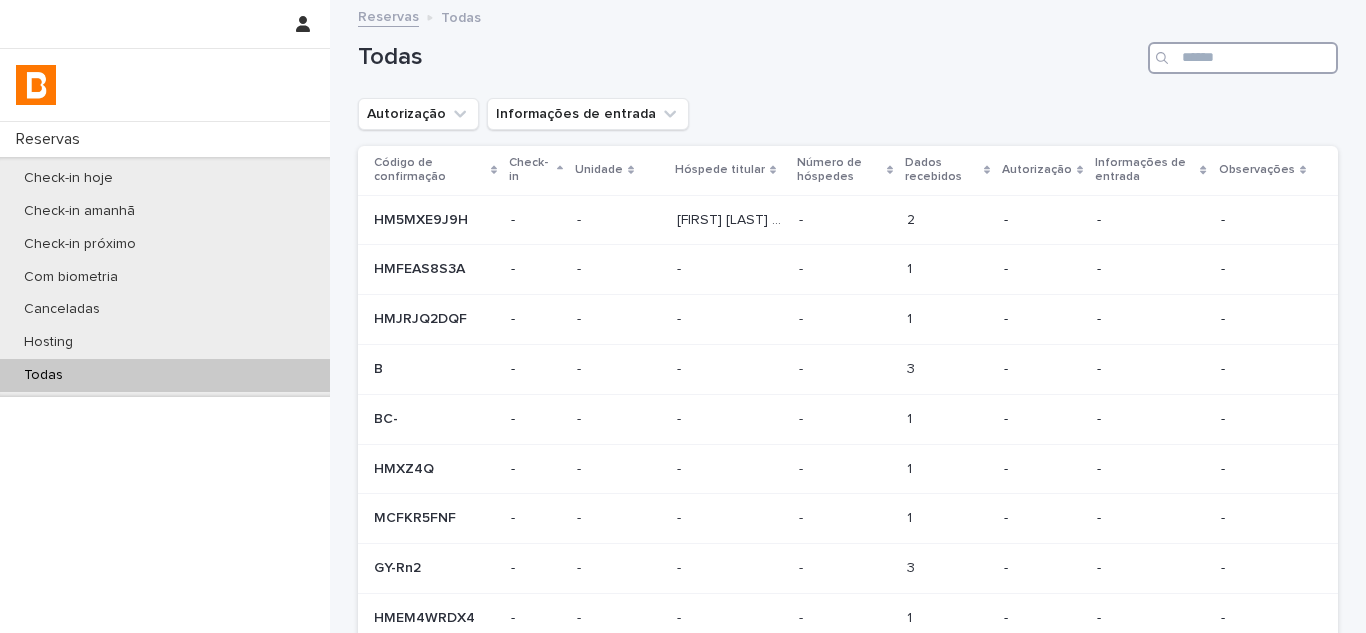 click at bounding box center (1243, 58) 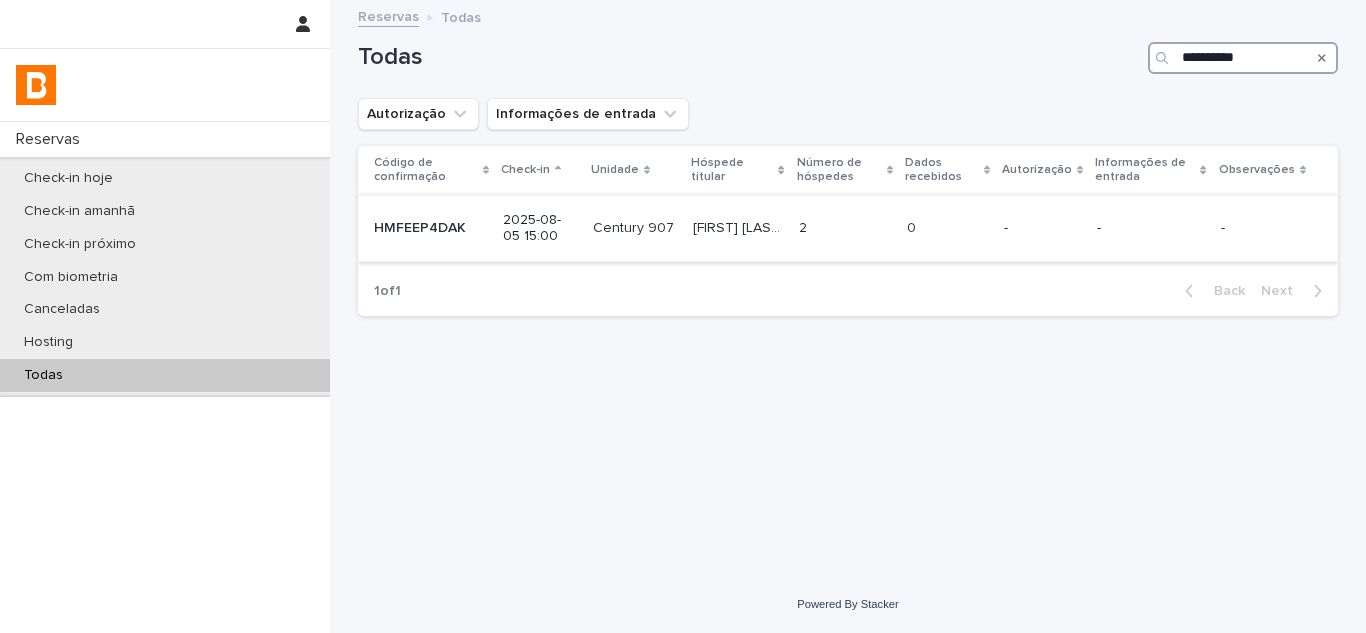 type on "**********" 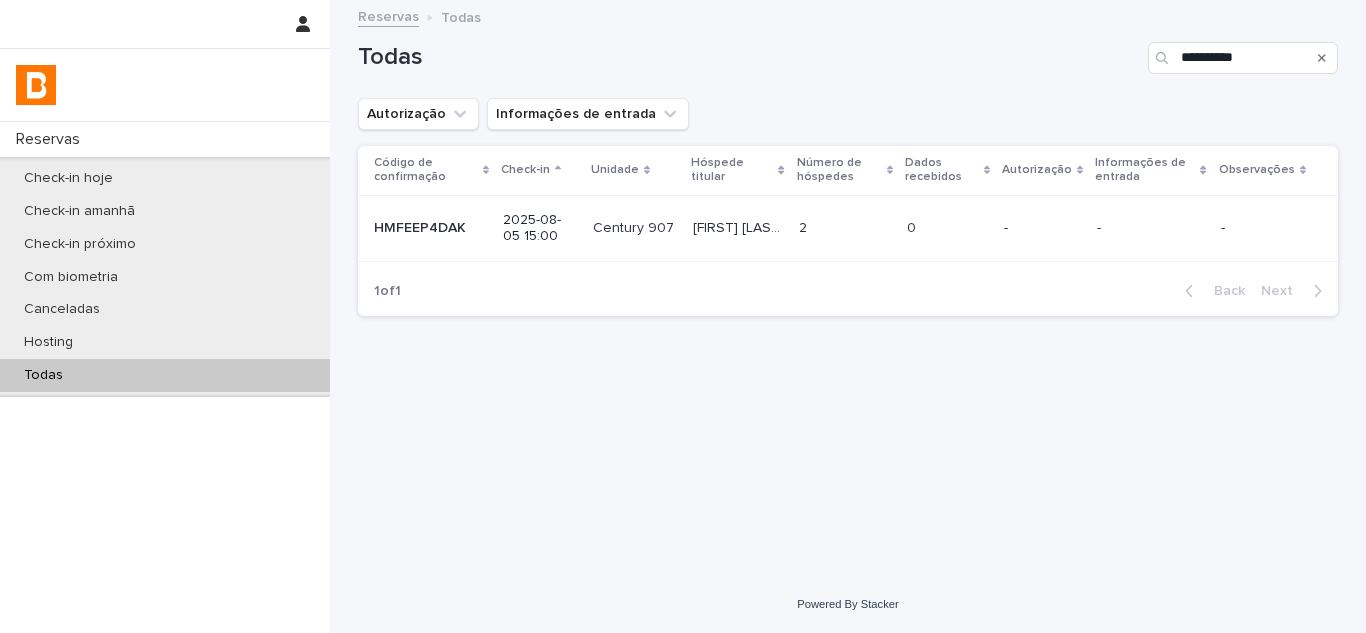 click on "[FIRST] [LAST]" at bounding box center (739, 226) 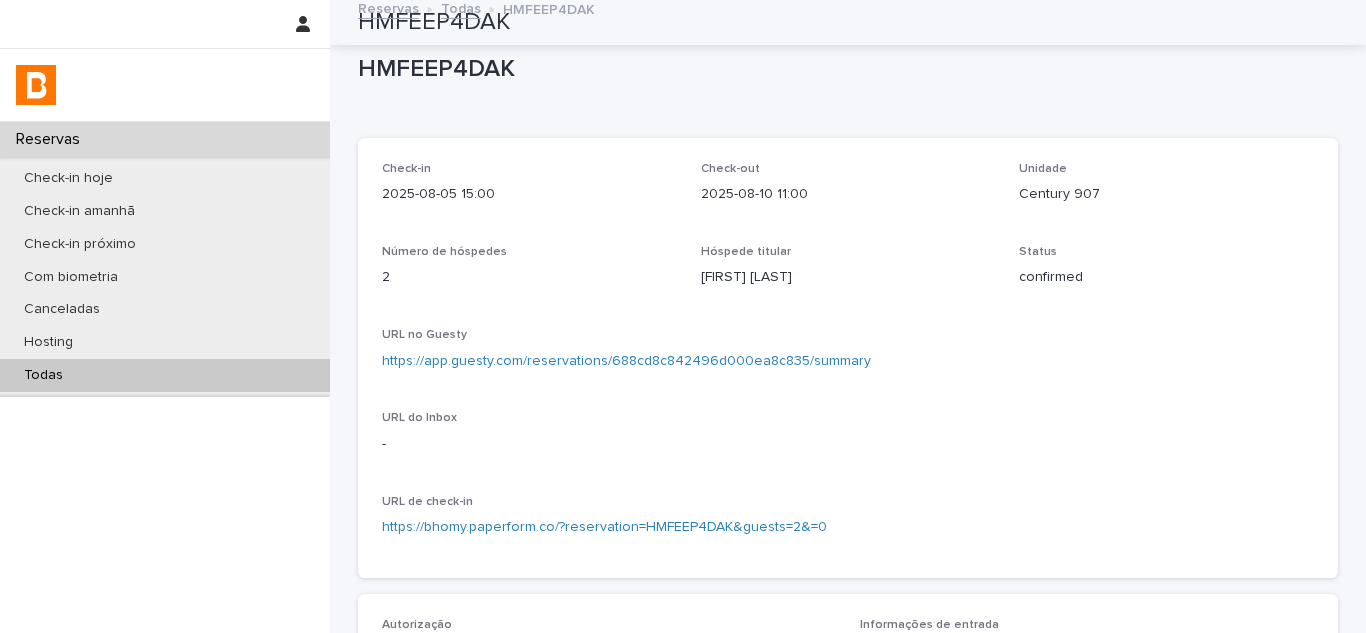 scroll, scrollTop: 0, scrollLeft: 0, axis: both 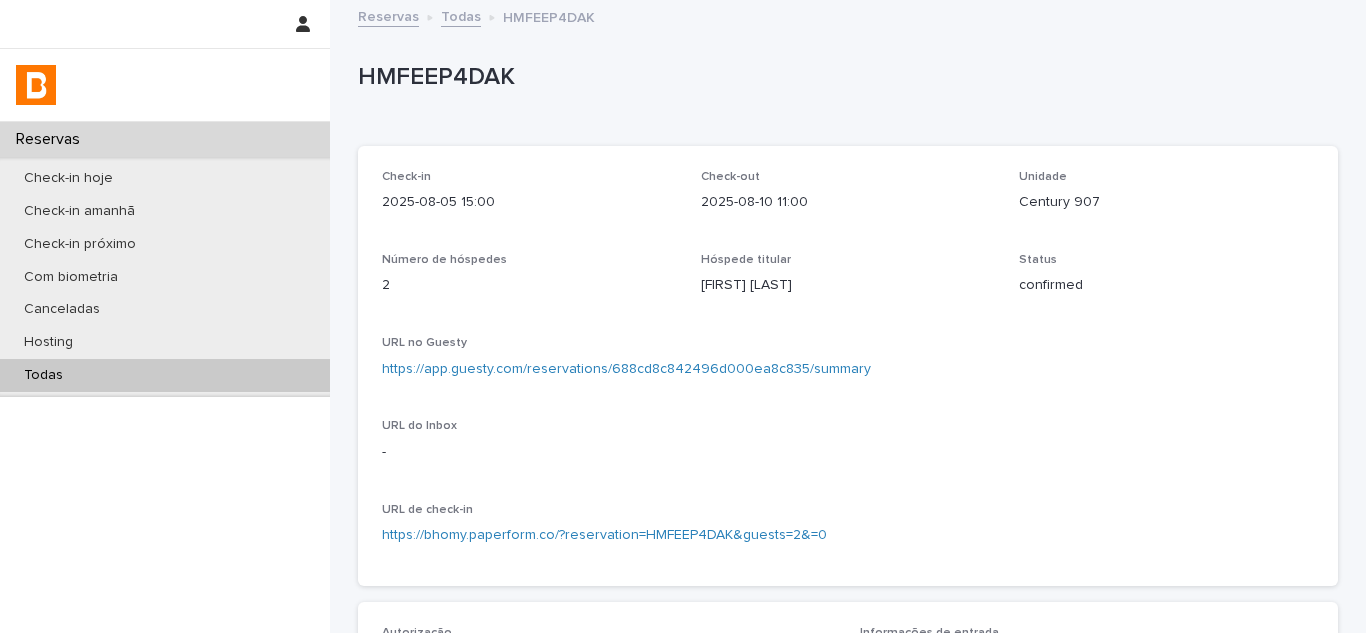 click on "Todas" at bounding box center (165, 375) 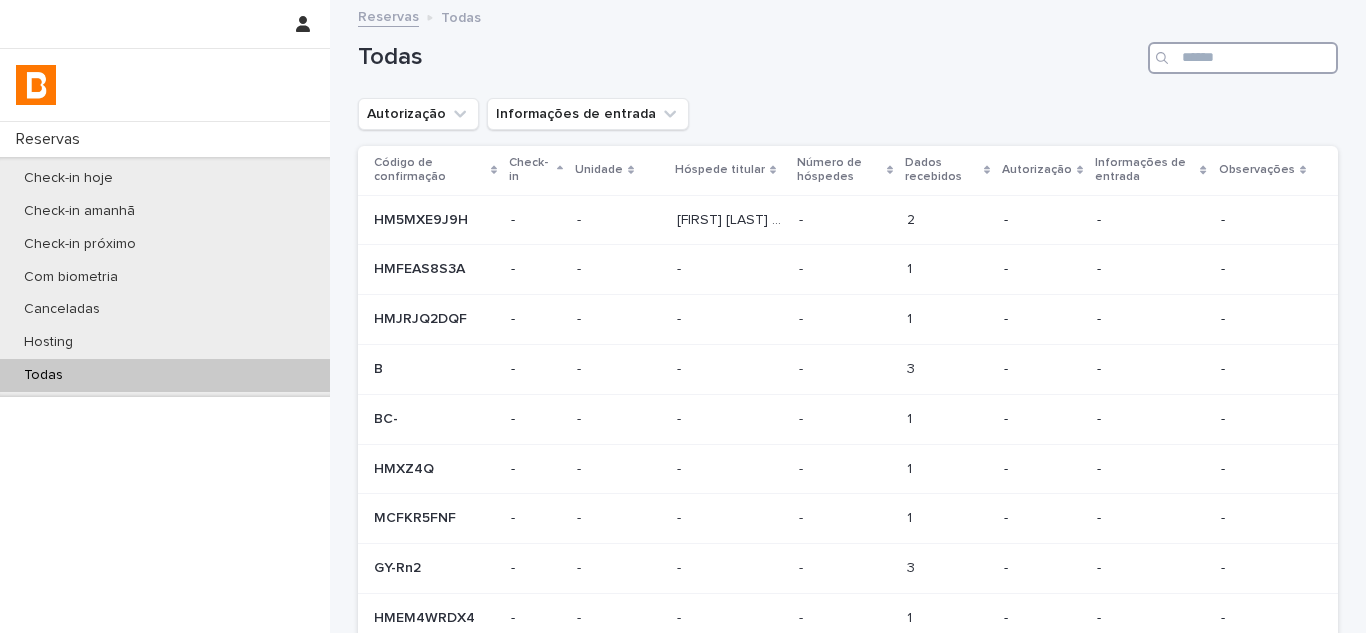 click at bounding box center [1243, 58] 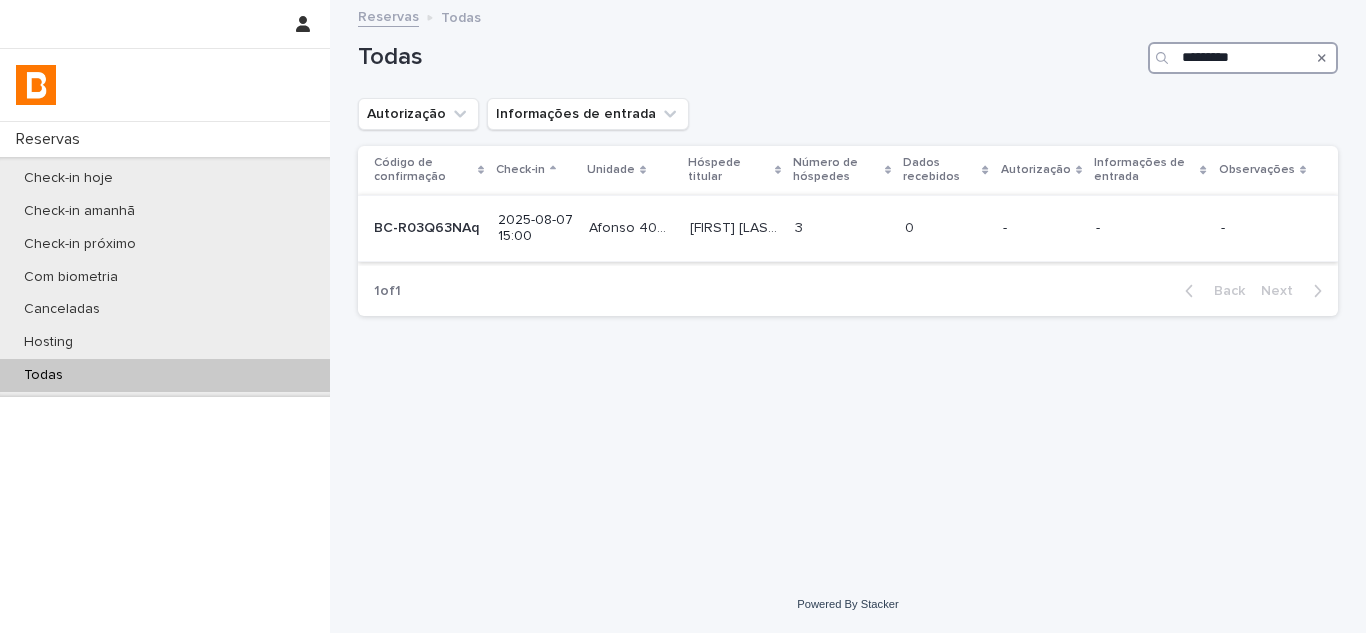 type on "*********" 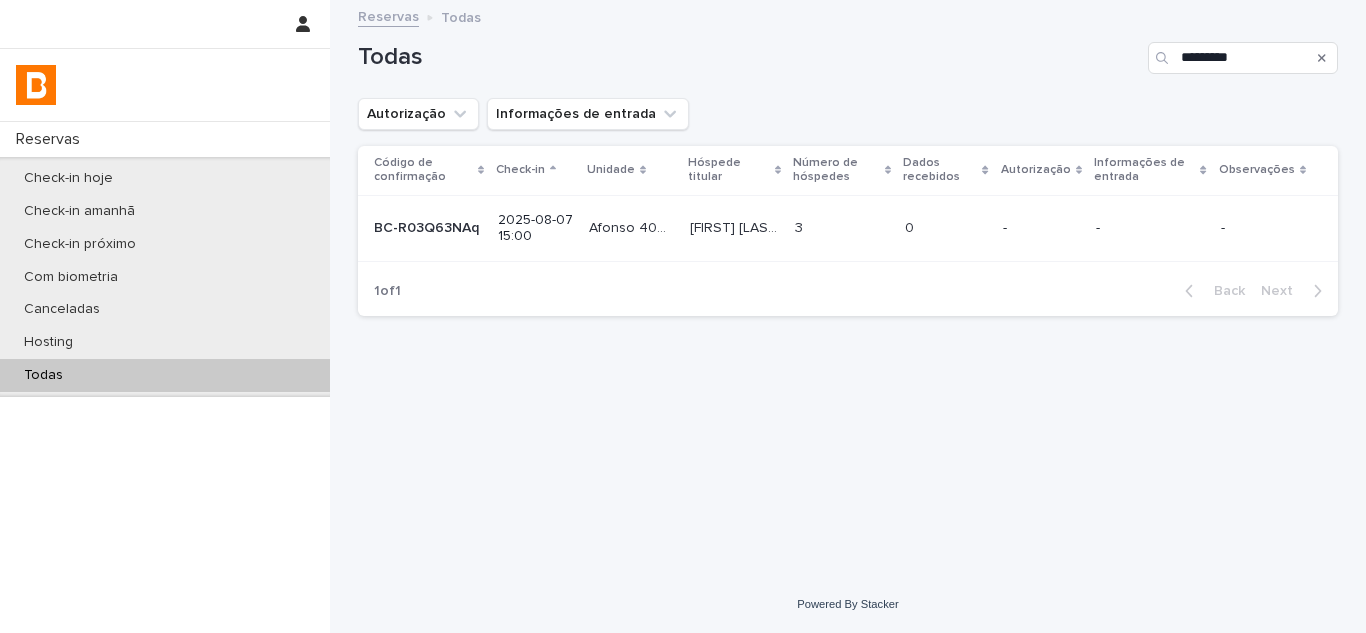 click on "[FIRST] [LAST] [FIRST] [LAST]" at bounding box center (735, 228) 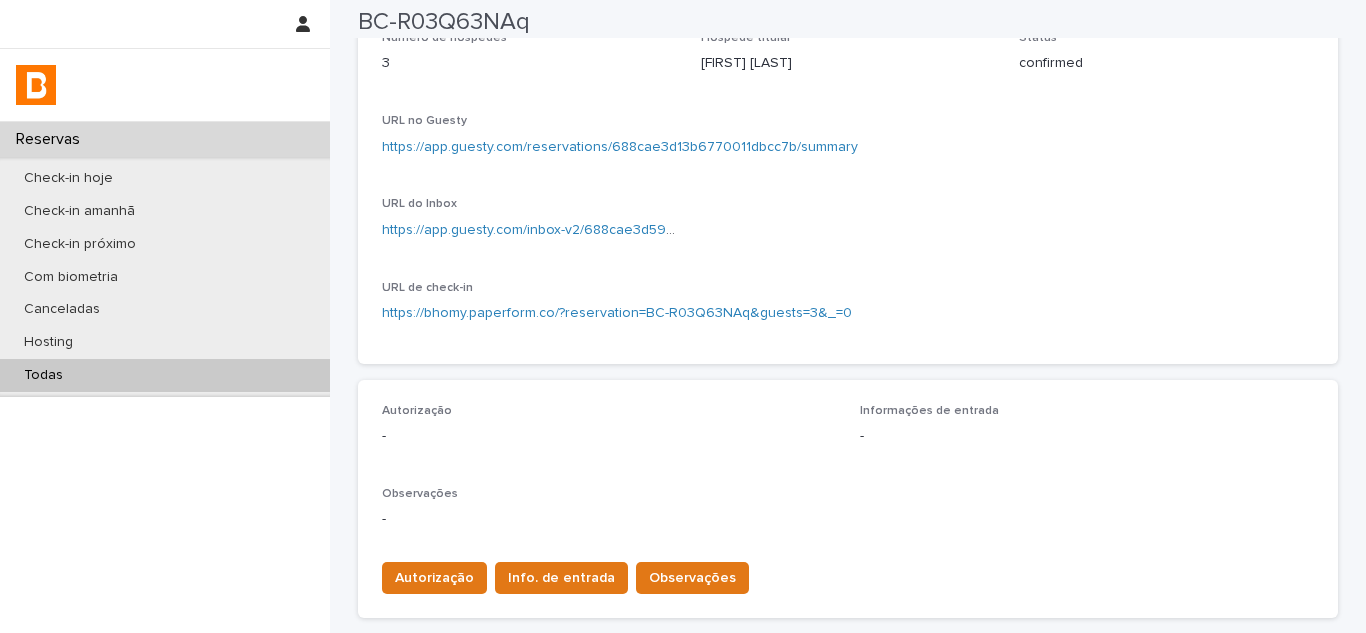 scroll, scrollTop: 722, scrollLeft: 0, axis: vertical 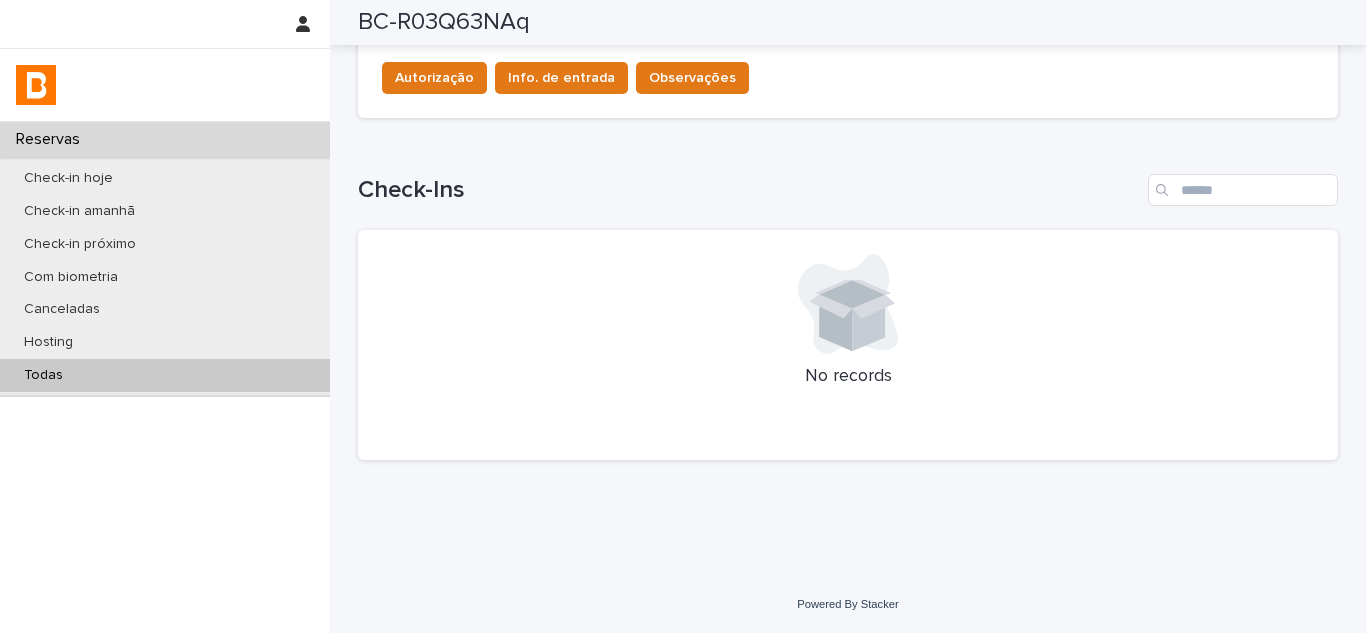 click on "Todas" at bounding box center (165, 375) 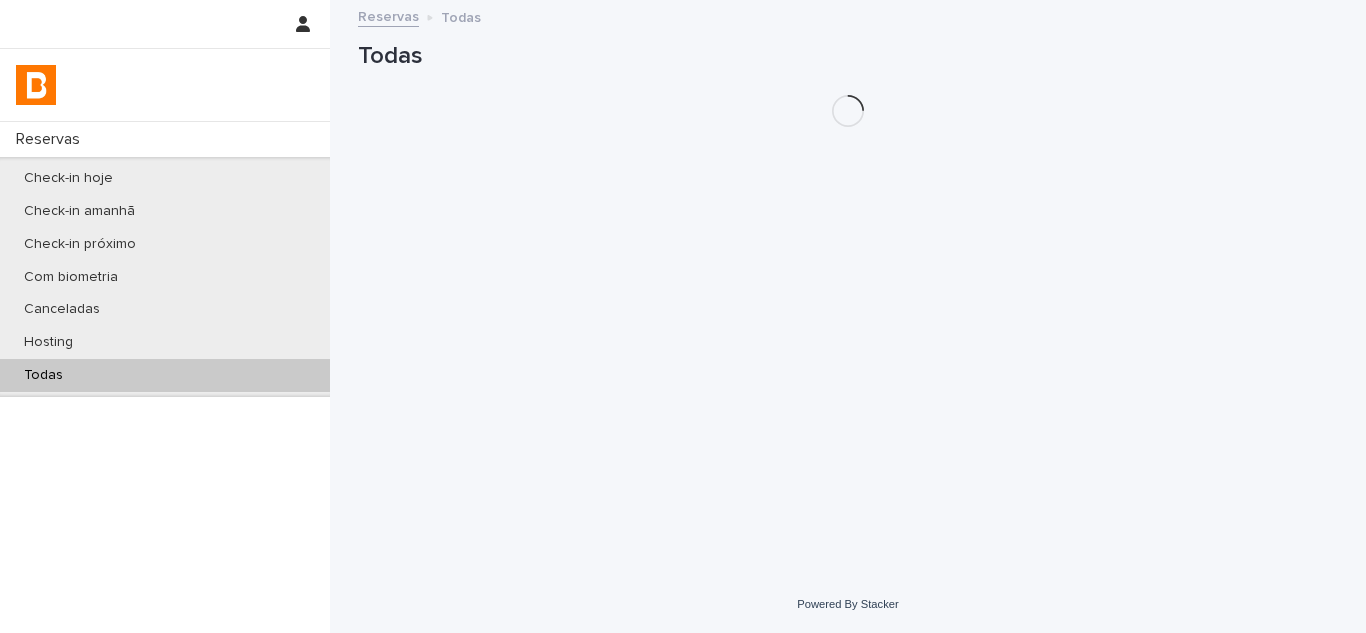 scroll, scrollTop: 0, scrollLeft: 0, axis: both 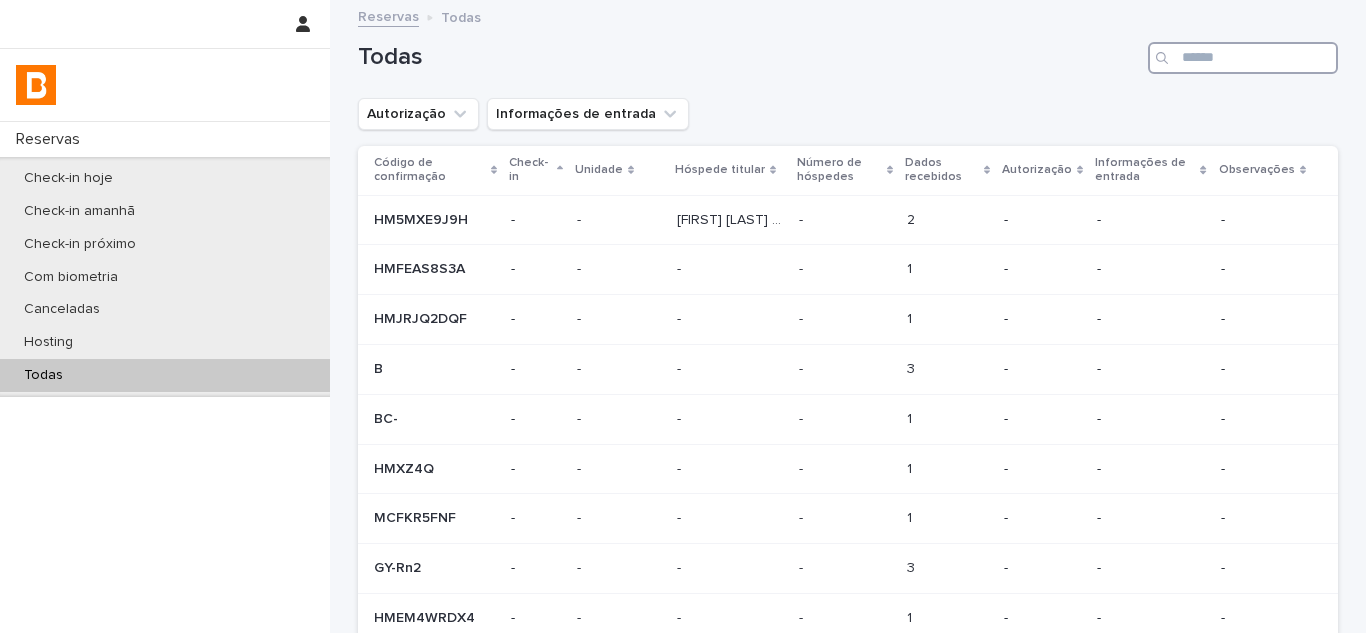 click at bounding box center [1243, 58] 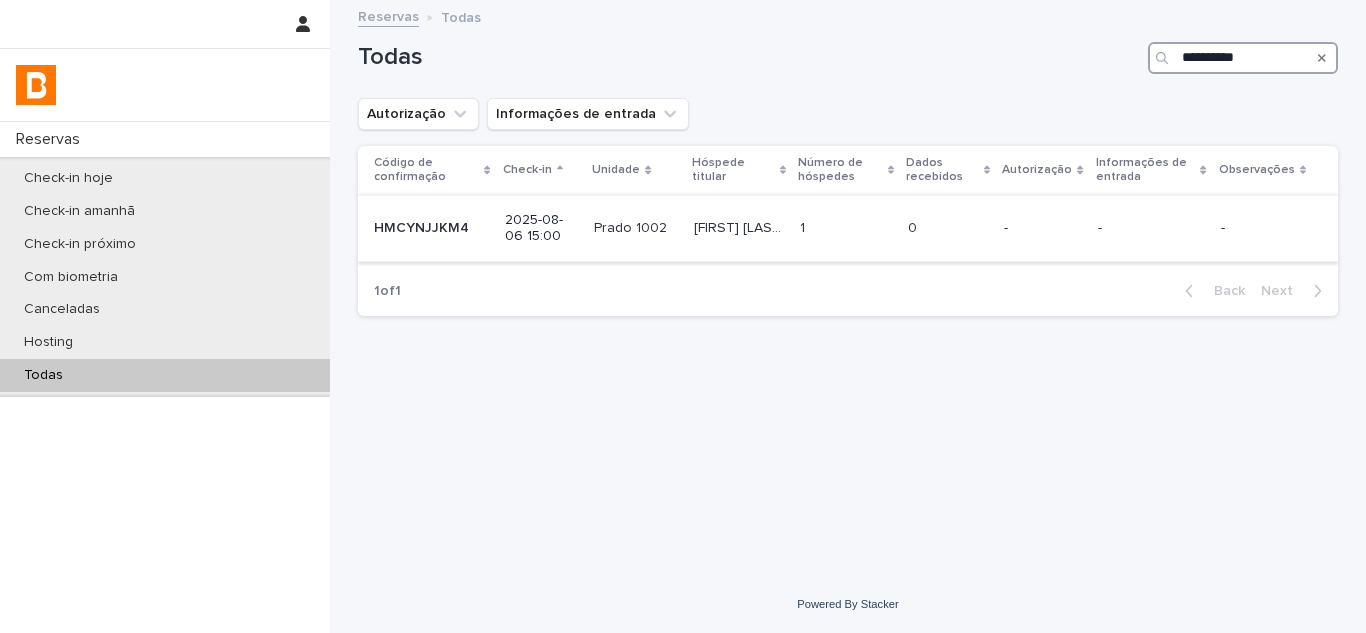 type on "**********" 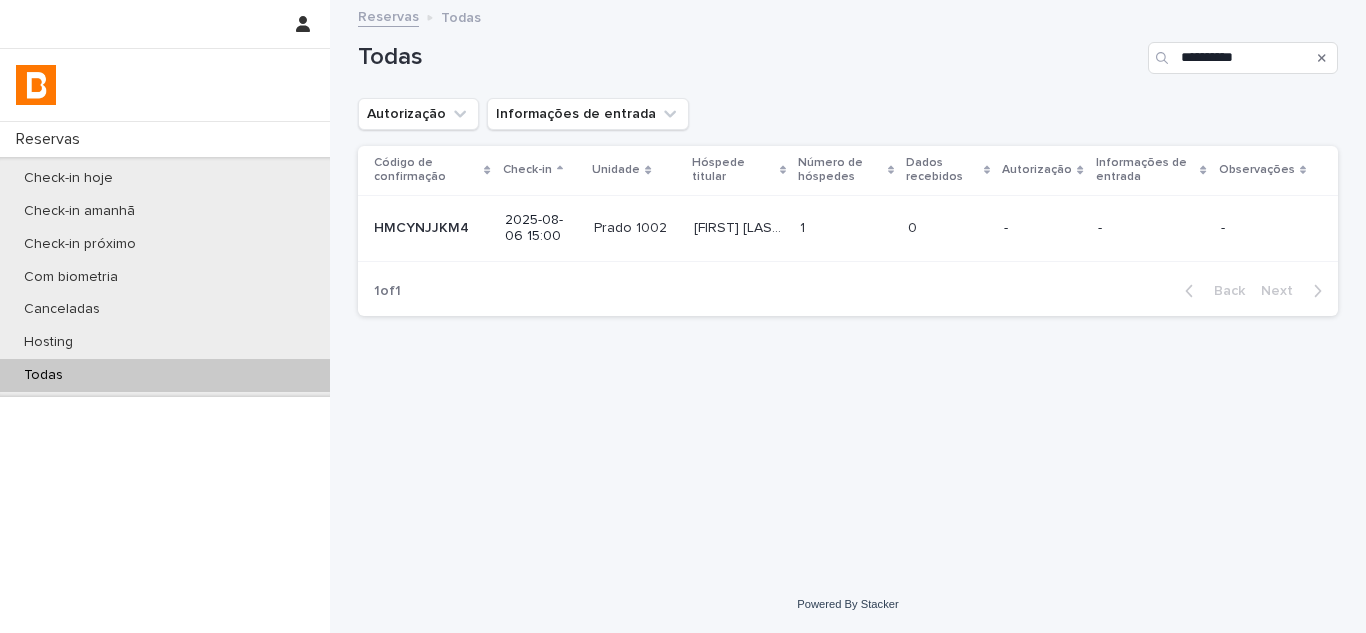 click on "1 1" at bounding box center [846, 228] 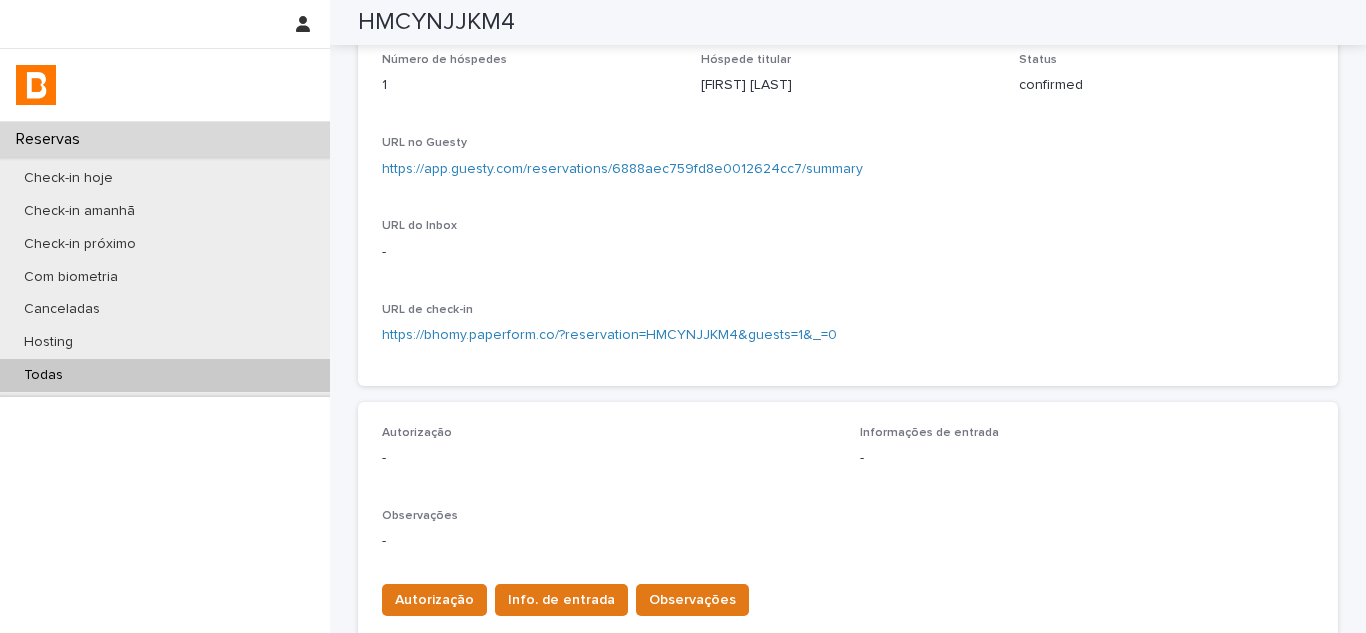 scroll, scrollTop: 0, scrollLeft: 0, axis: both 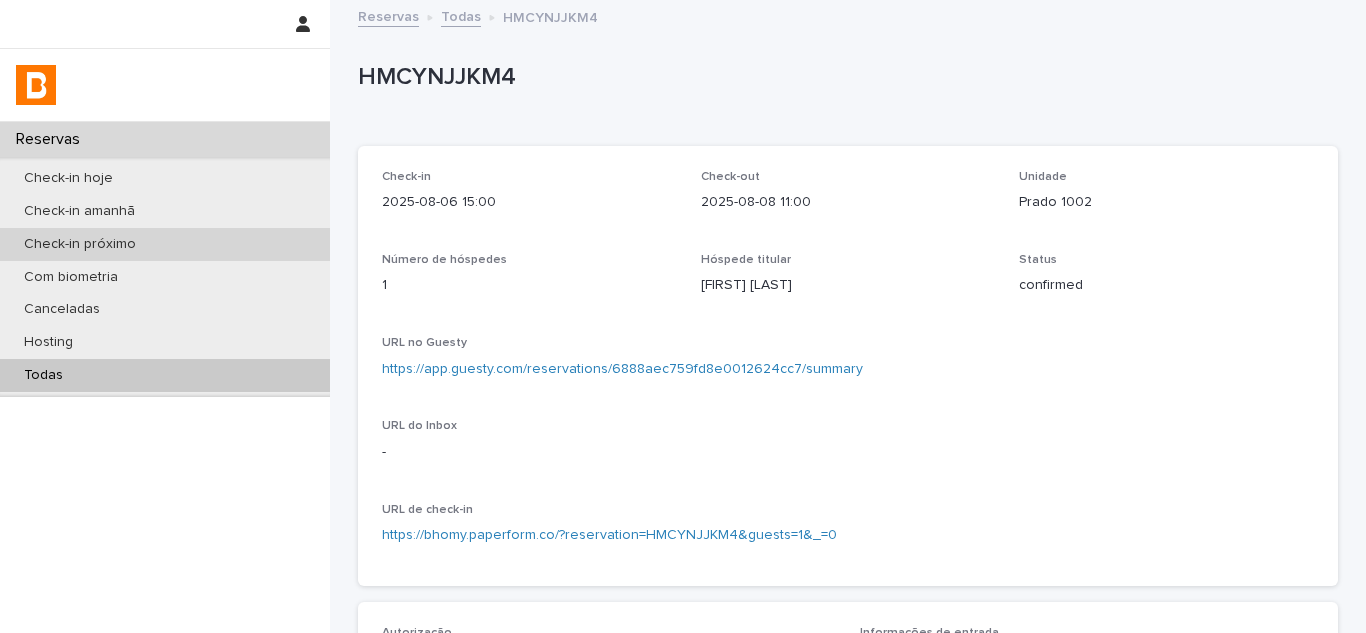 click on "Check-in próximo" at bounding box center (165, 244) 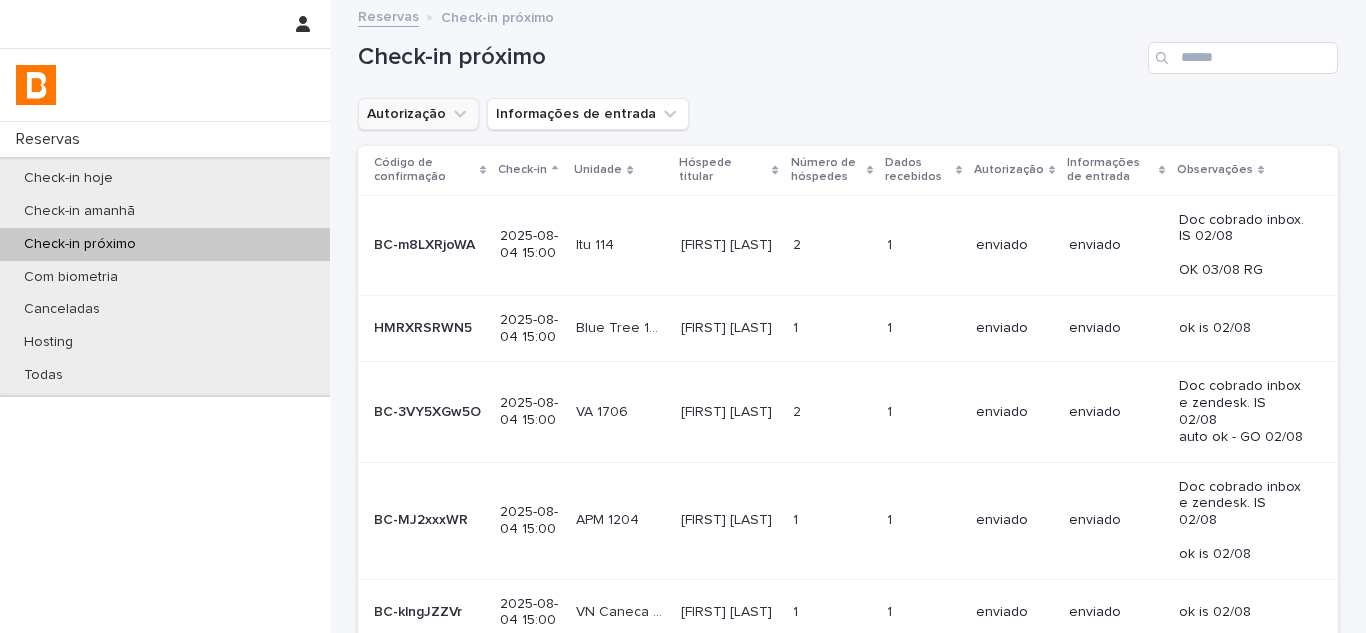 click on "Autorização" at bounding box center (418, 114) 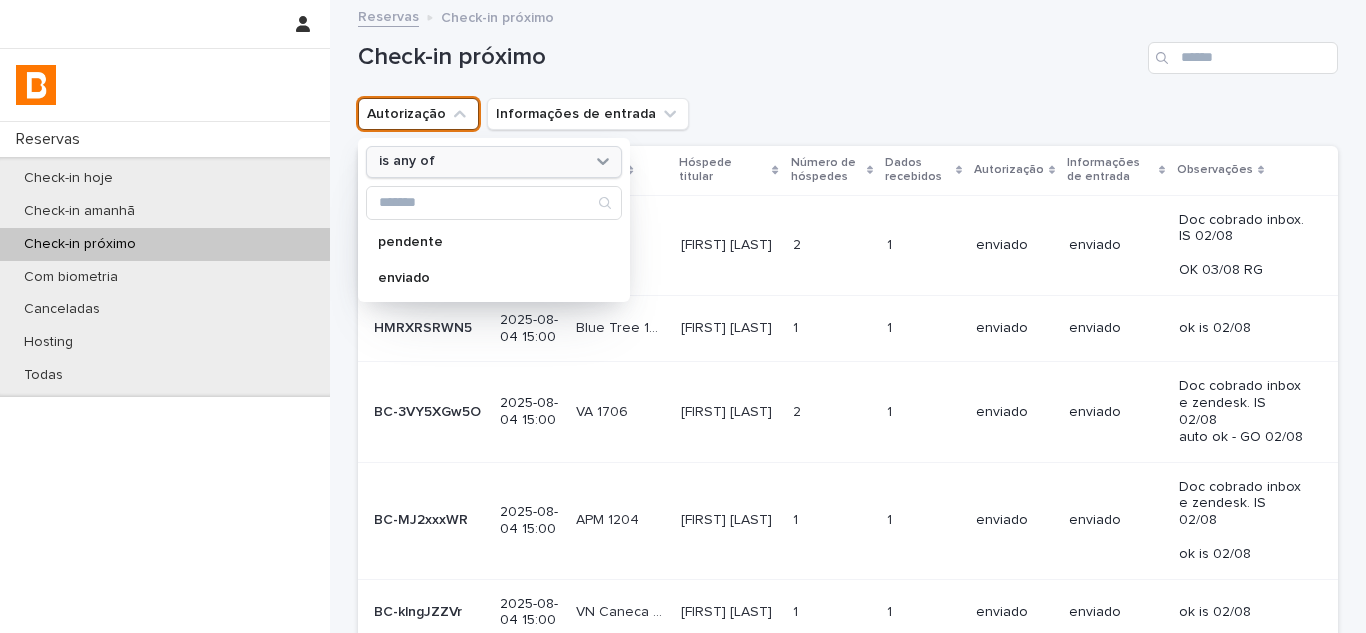 click on "is any of" at bounding box center [494, 162] 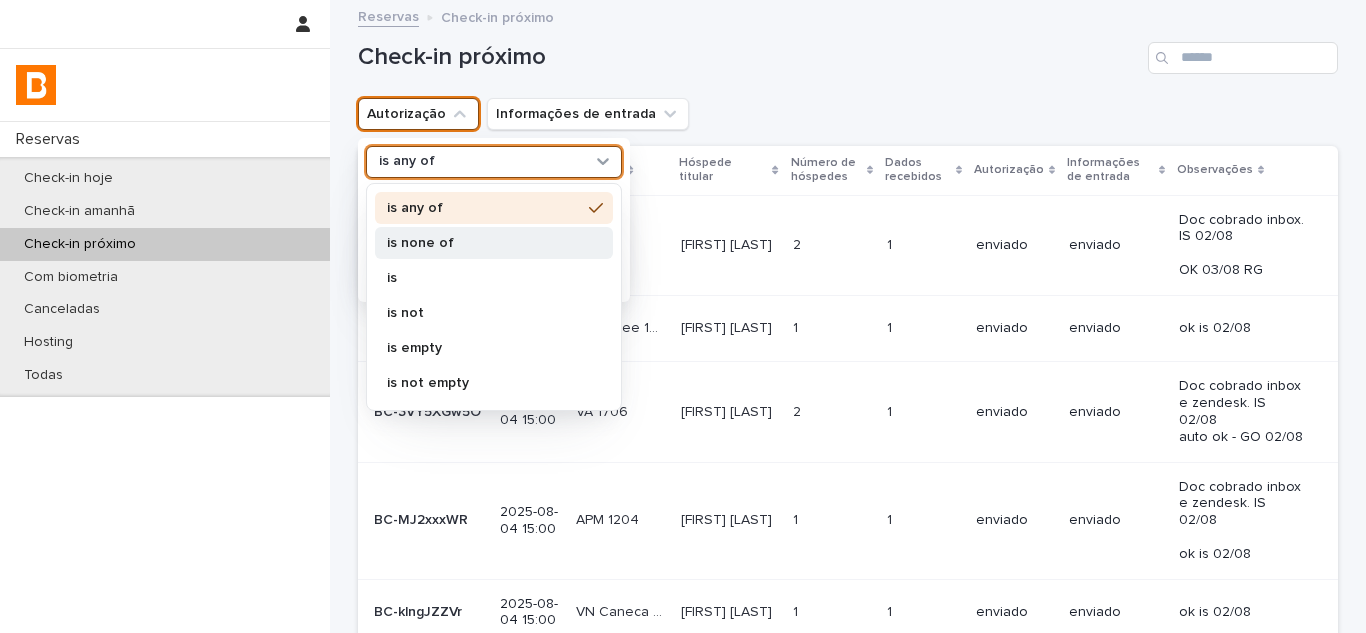 click on "is none of" at bounding box center (484, 243) 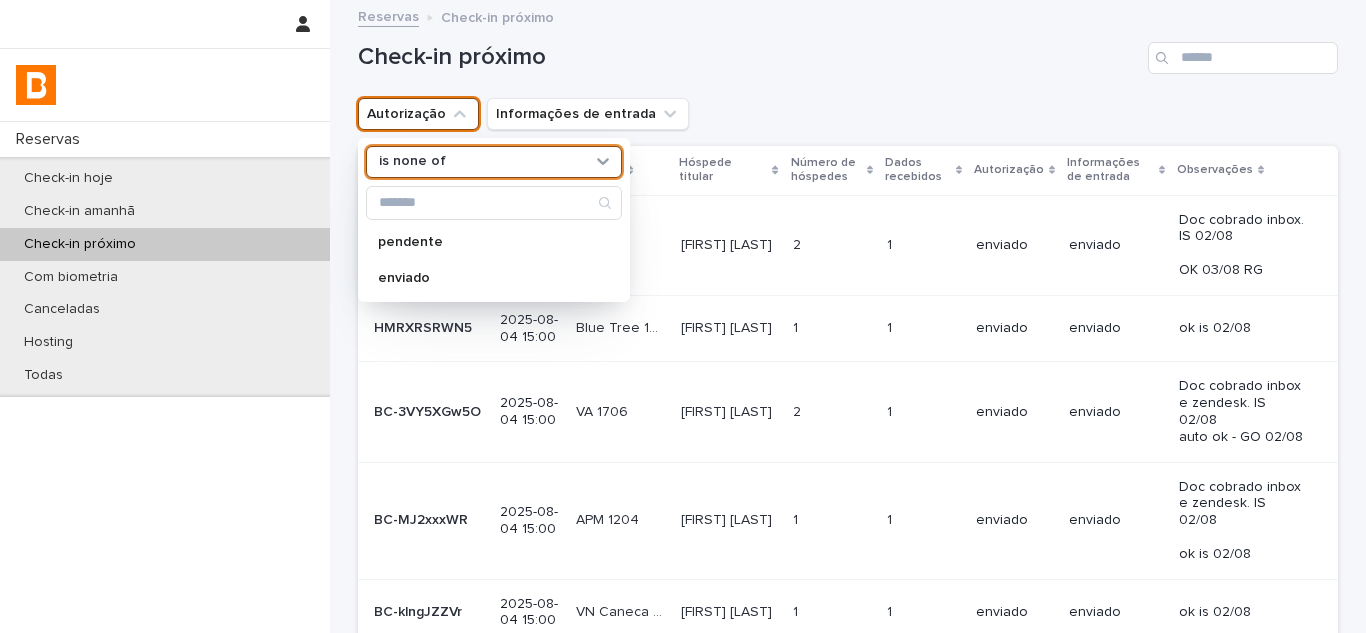 click on "option is none of, selected.     0 results available. Select is focused , press Down to open the menu,  is none of pendente enviado" at bounding box center (494, 220) 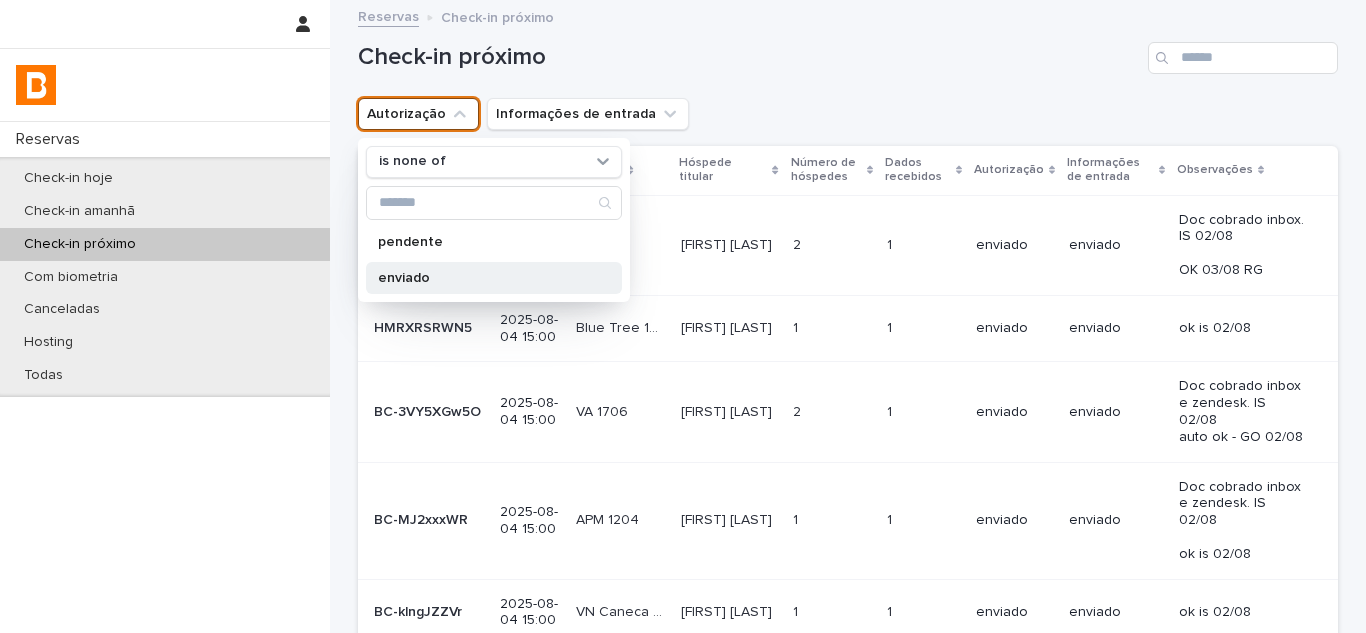 click on "enviado" at bounding box center (494, 278) 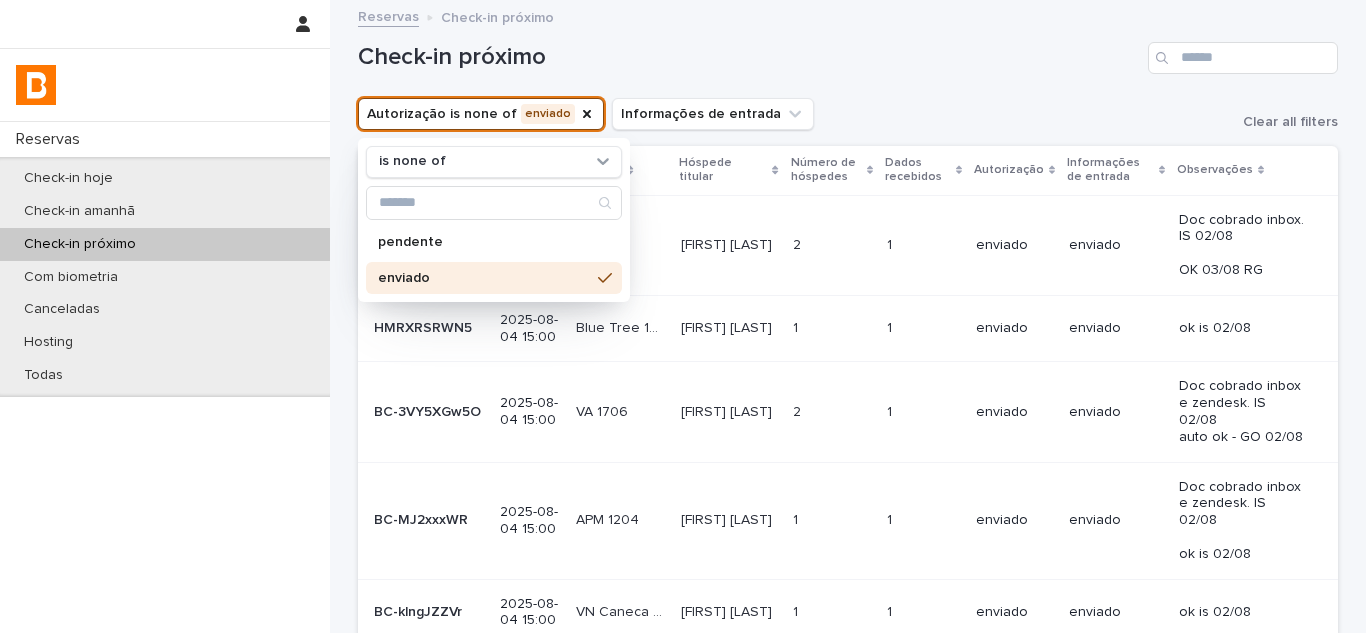 click on "Check-in próximo" at bounding box center [848, 50] 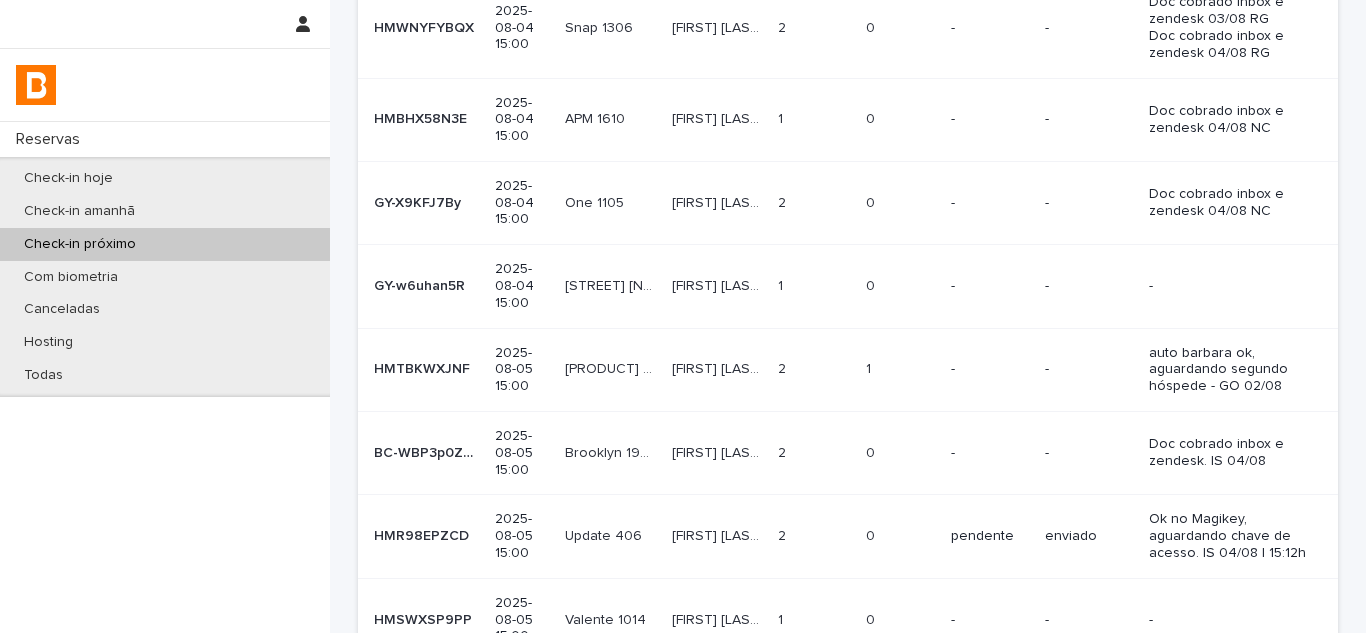 scroll, scrollTop: 808, scrollLeft: 0, axis: vertical 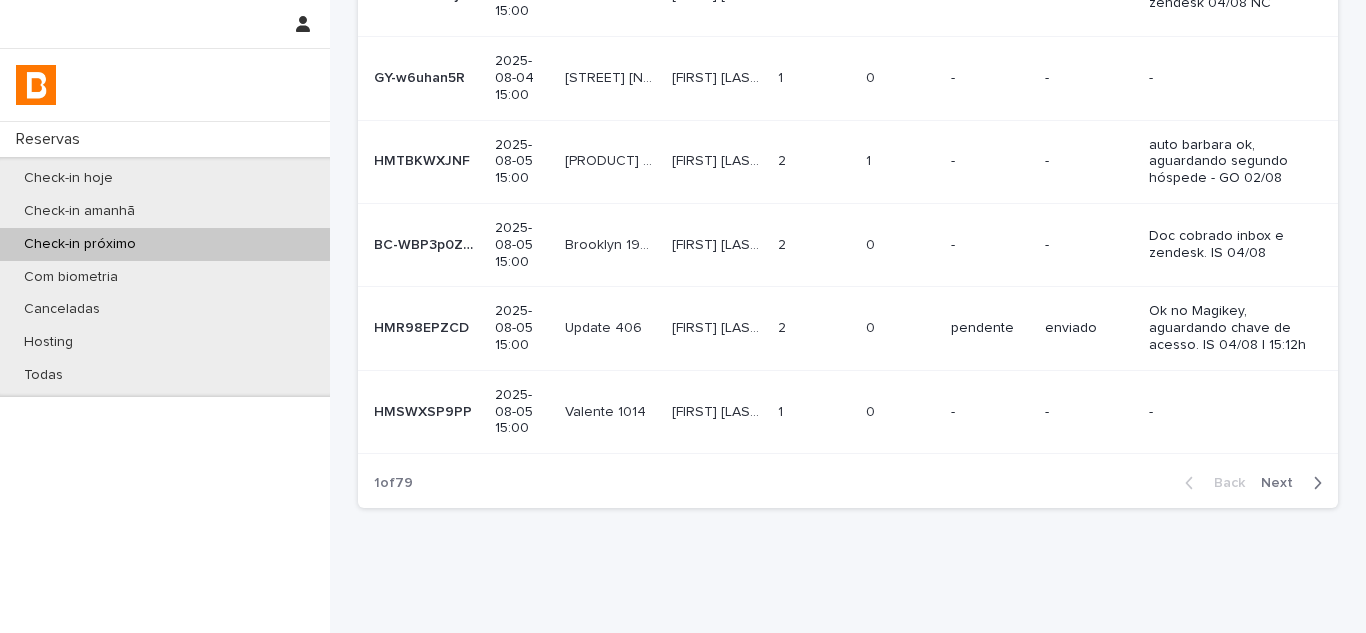 click on "Next" at bounding box center (1295, 483) 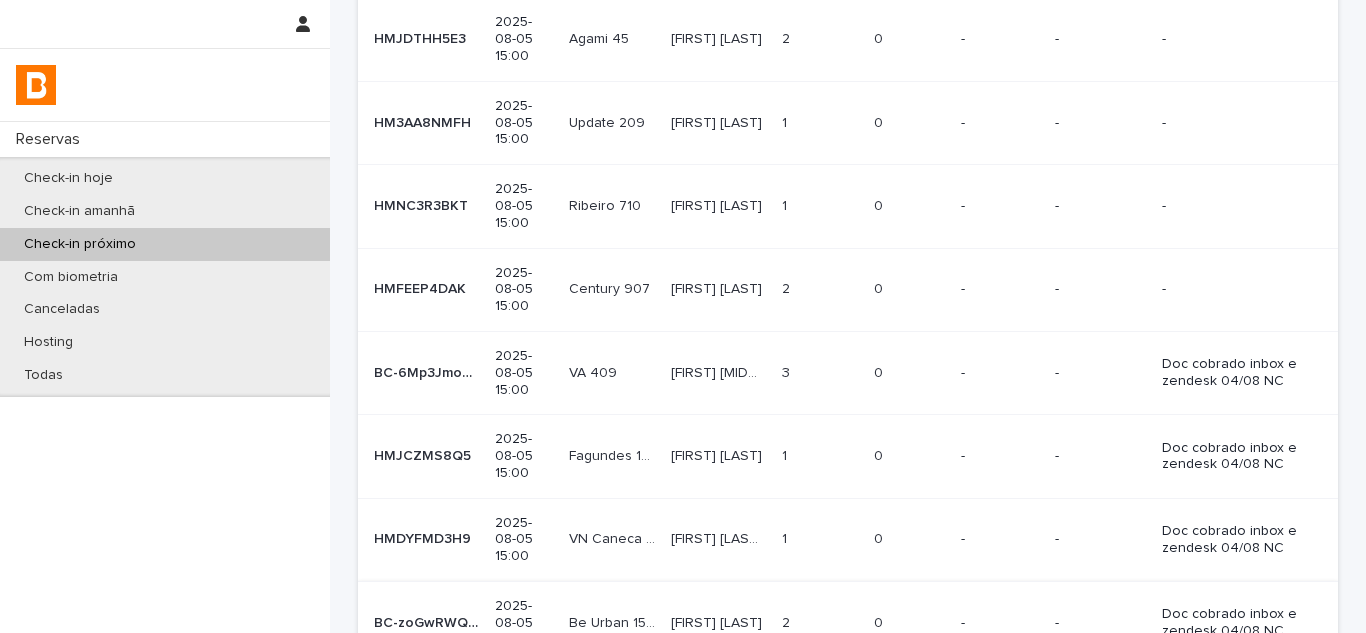 scroll, scrollTop: 590, scrollLeft: 0, axis: vertical 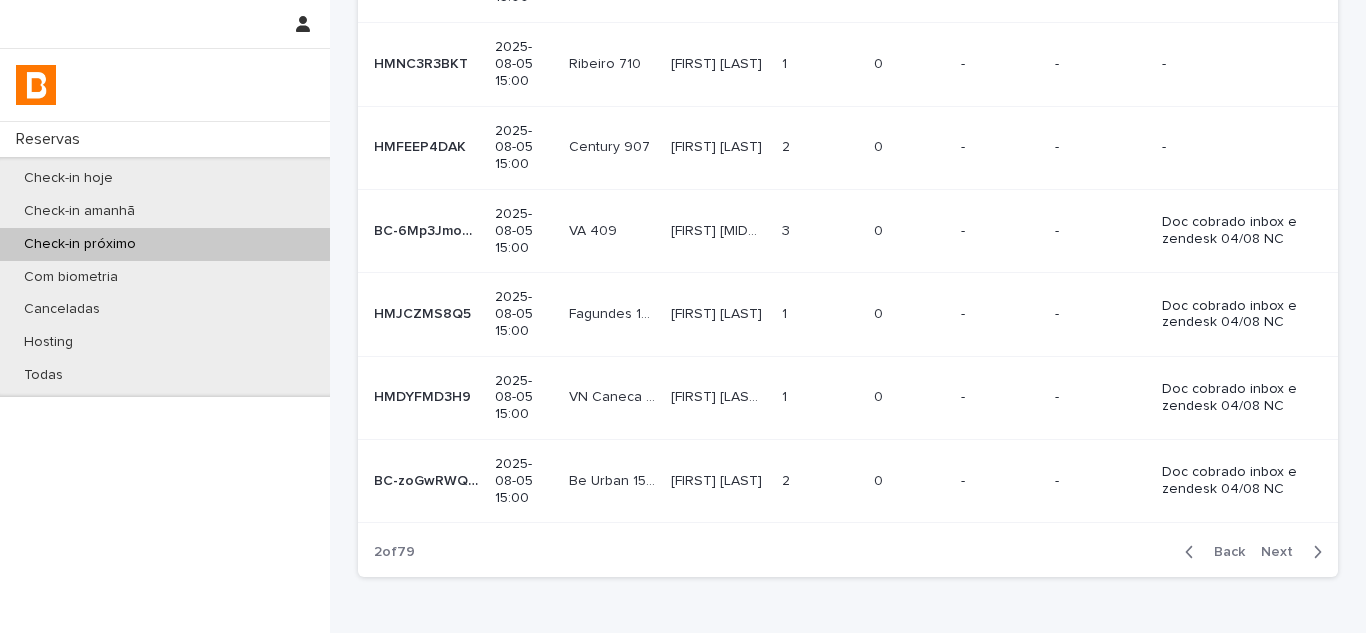 click on "Next" at bounding box center [1283, 552] 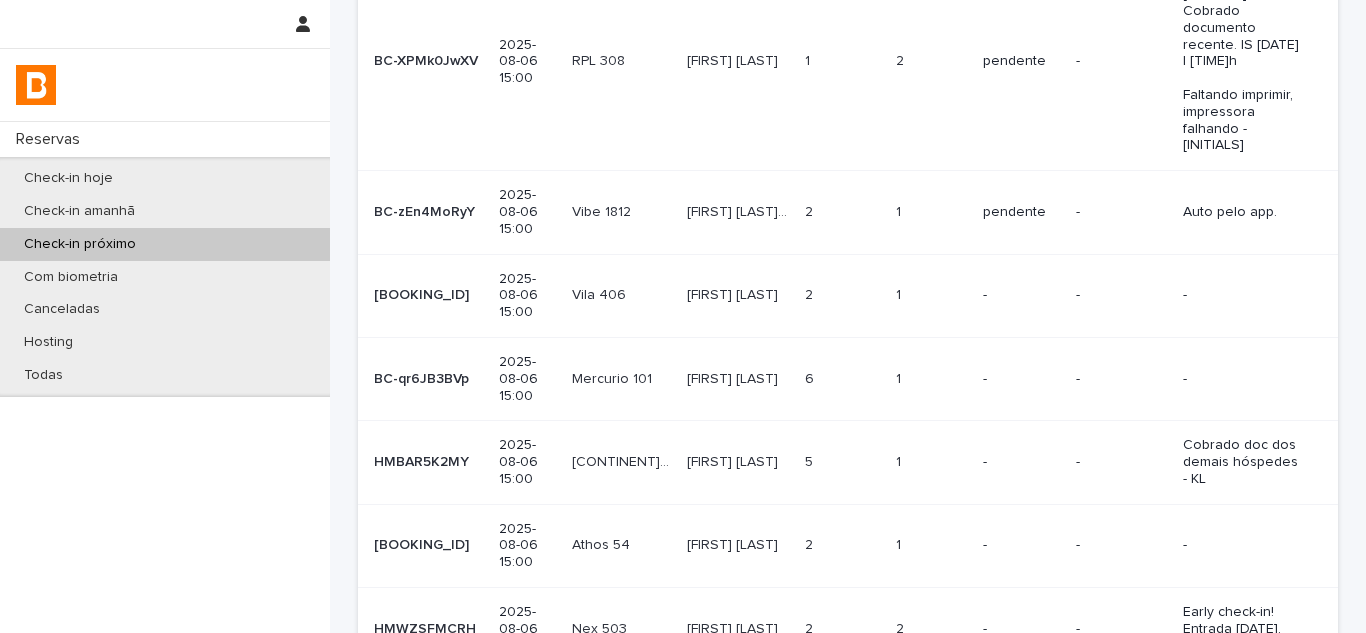 scroll, scrollTop: 600, scrollLeft: 0, axis: vertical 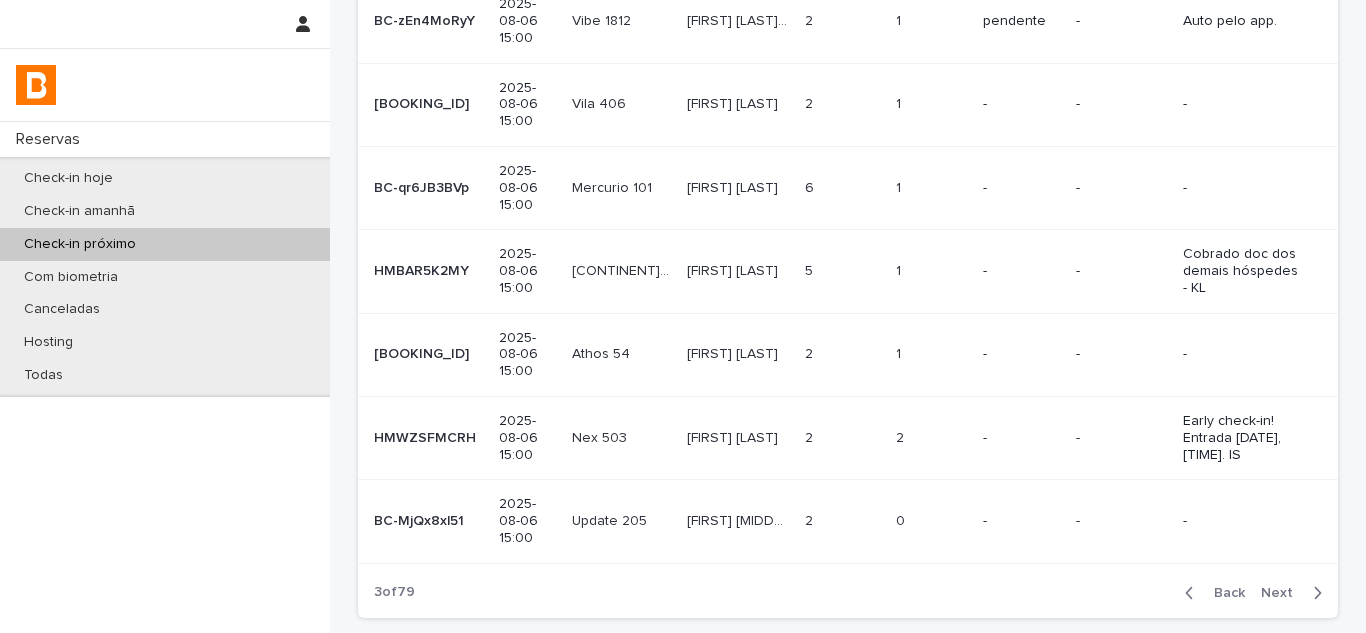 click on "Next" at bounding box center (1295, 593) 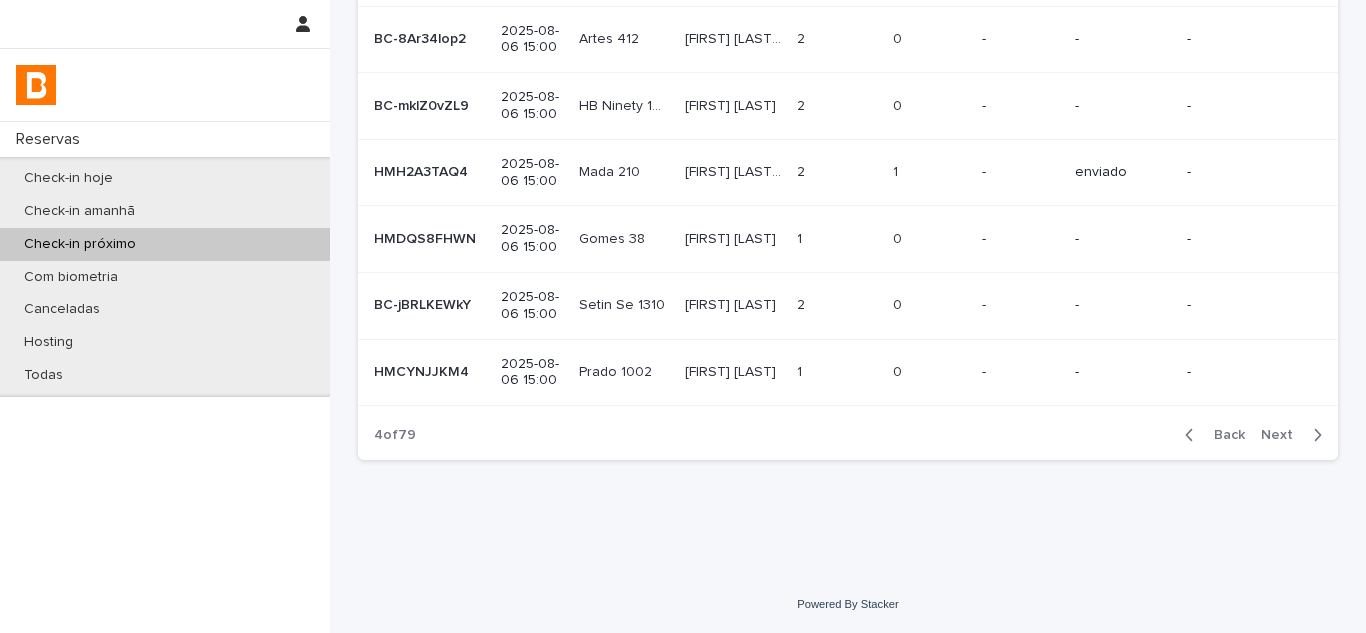 scroll, scrollTop: 556, scrollLeft: 0, axis: vertical 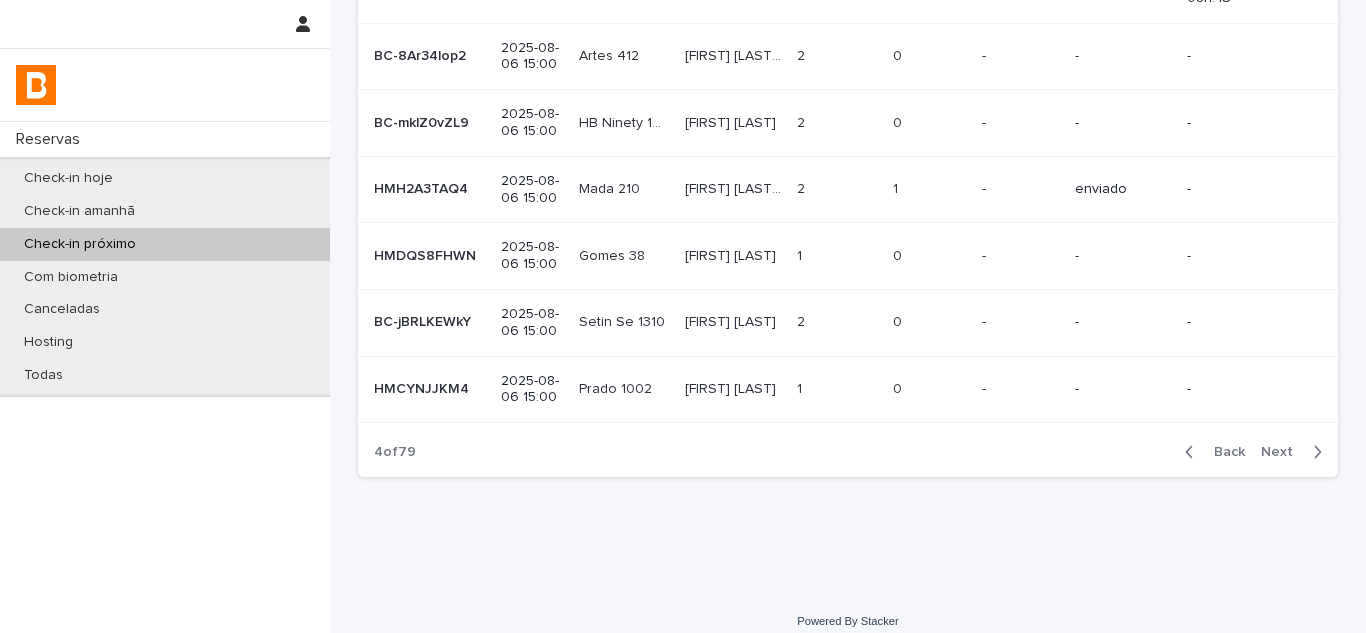 click on "Next" at bounding box center (1283, 452) 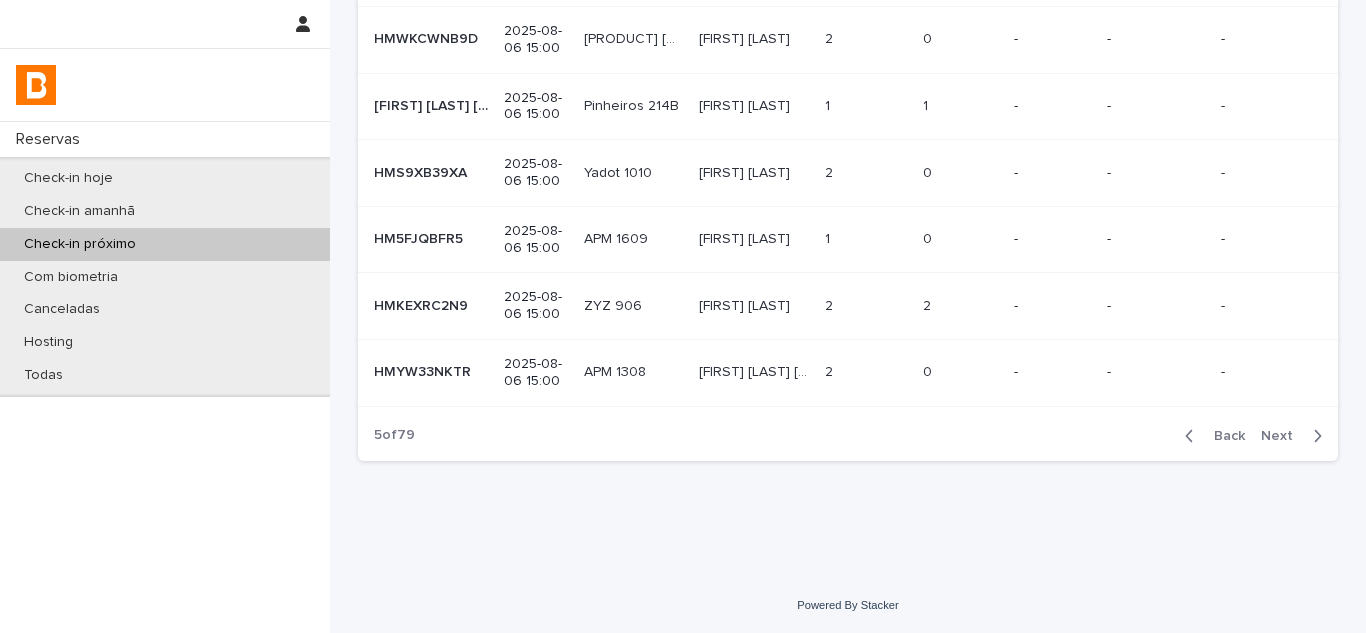scroll, scrollTop: 455, scrollLeft: 0, axis: vertical 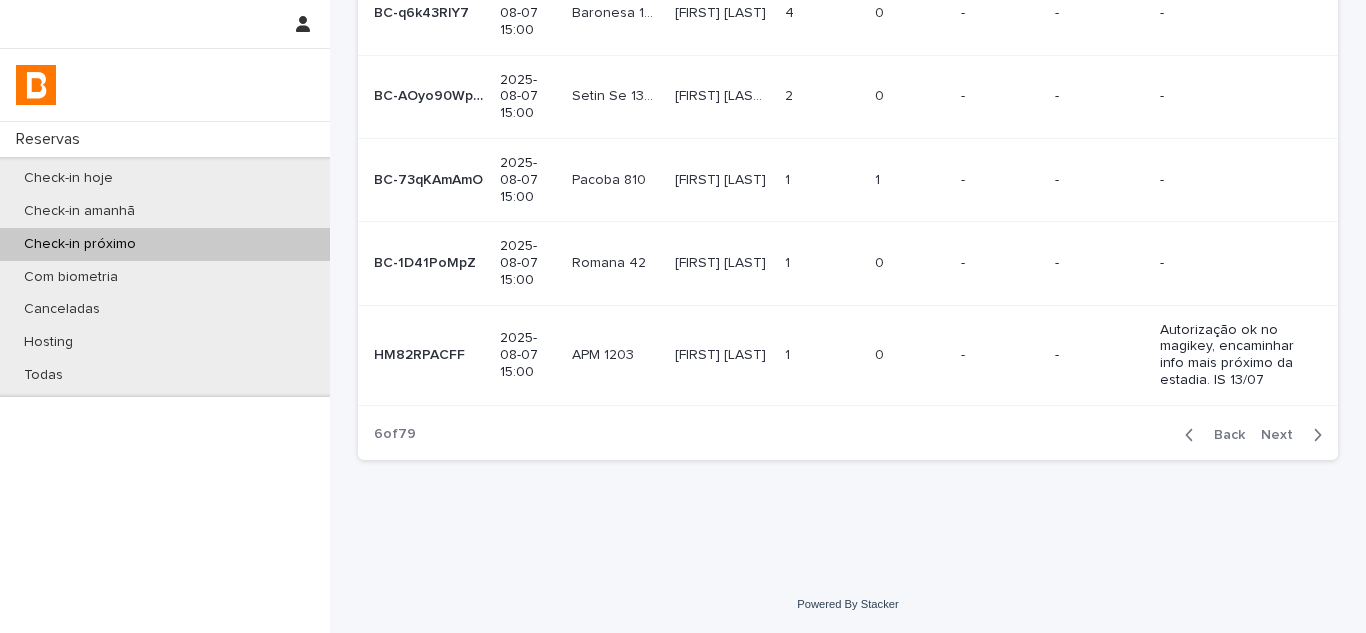 click on "Back Next" at bounding box center (1253, 435) 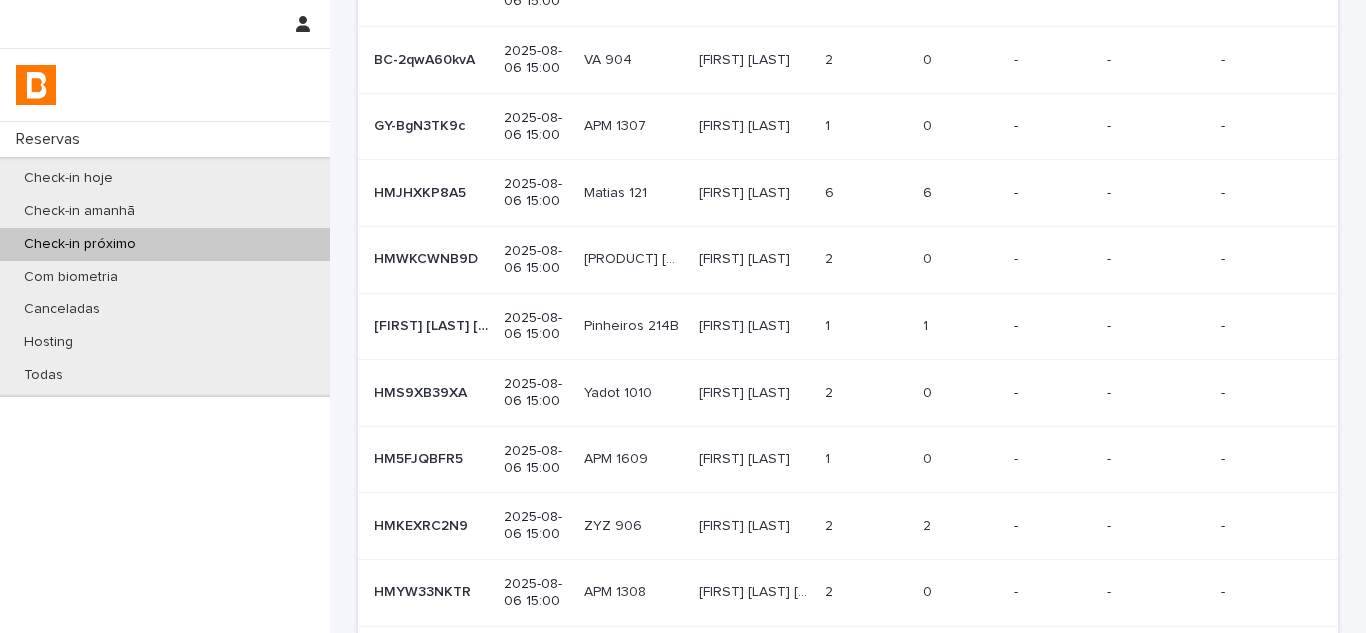 scroll, scrollTop: 455, scrollLeft: 0, axis: vertical 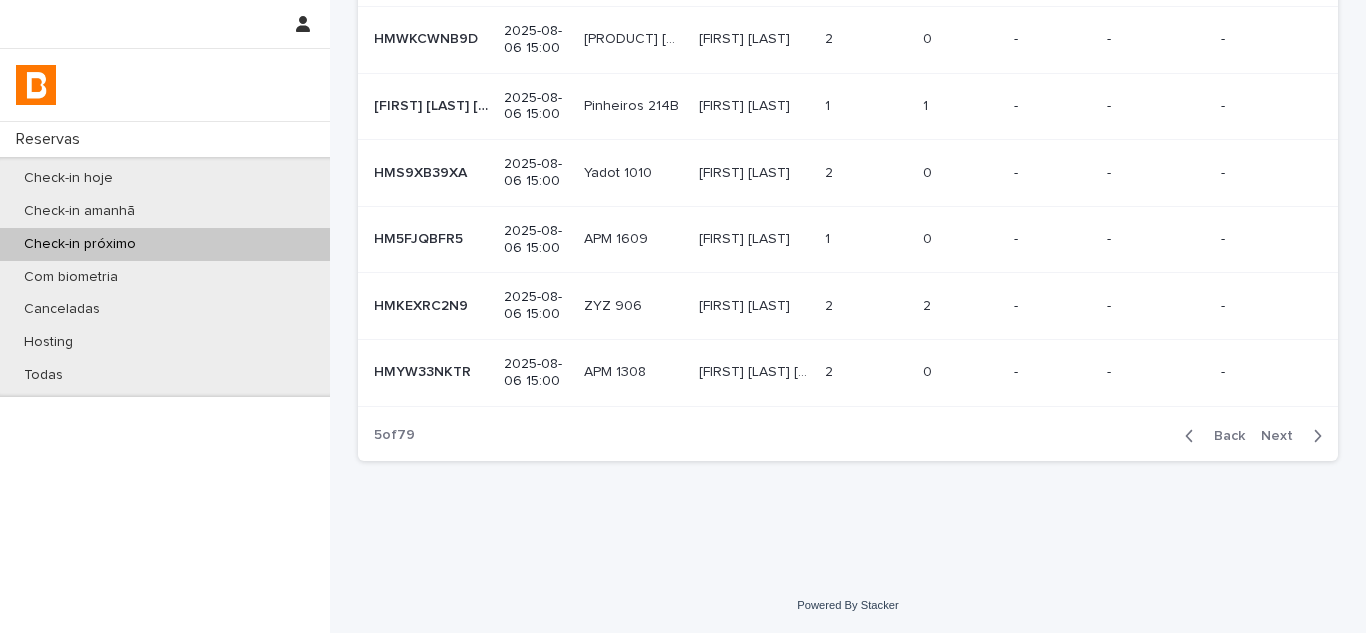 click on "Next" at bounding box center [1283, 436] 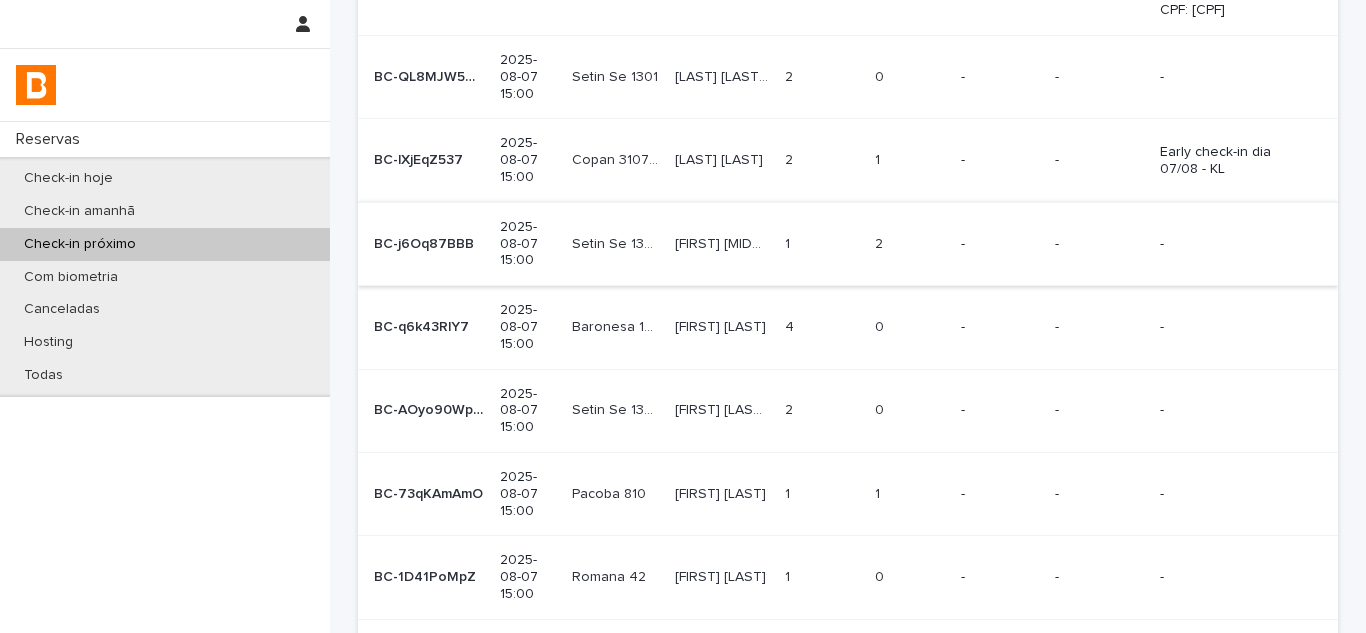 scroll, scrollTop: 600, scrollLeft: 0, axis: vertical 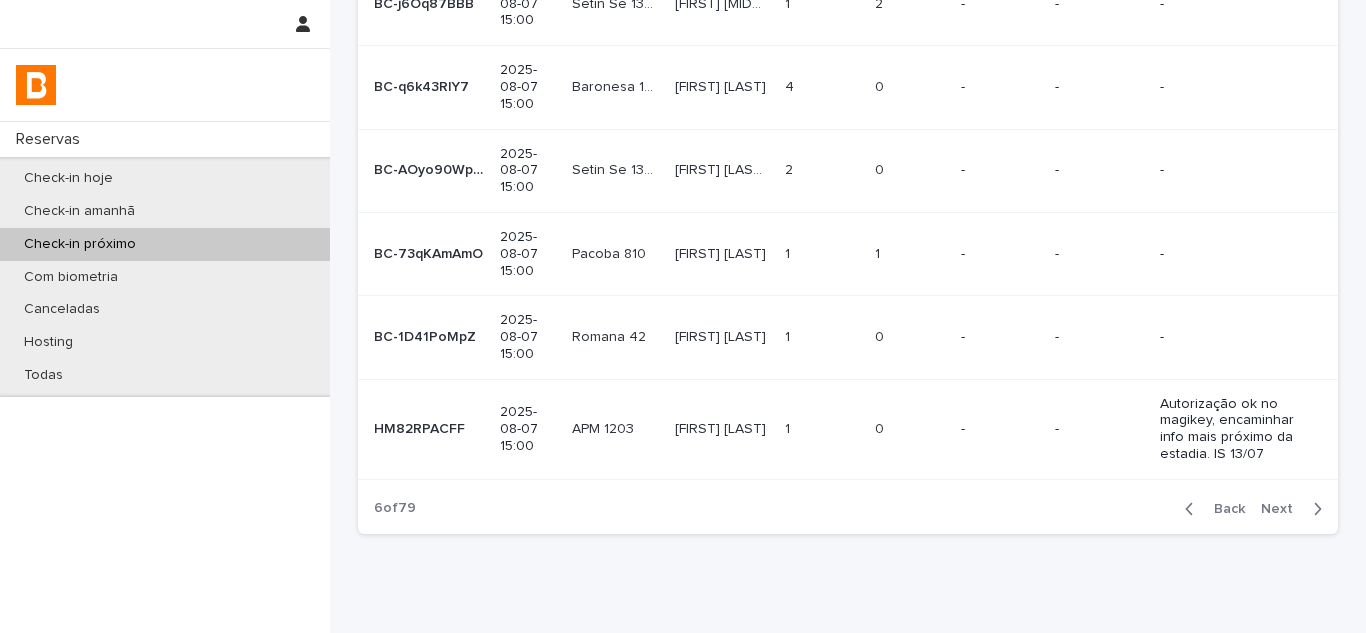 click on "Back" at bounding box center (1223, 509) 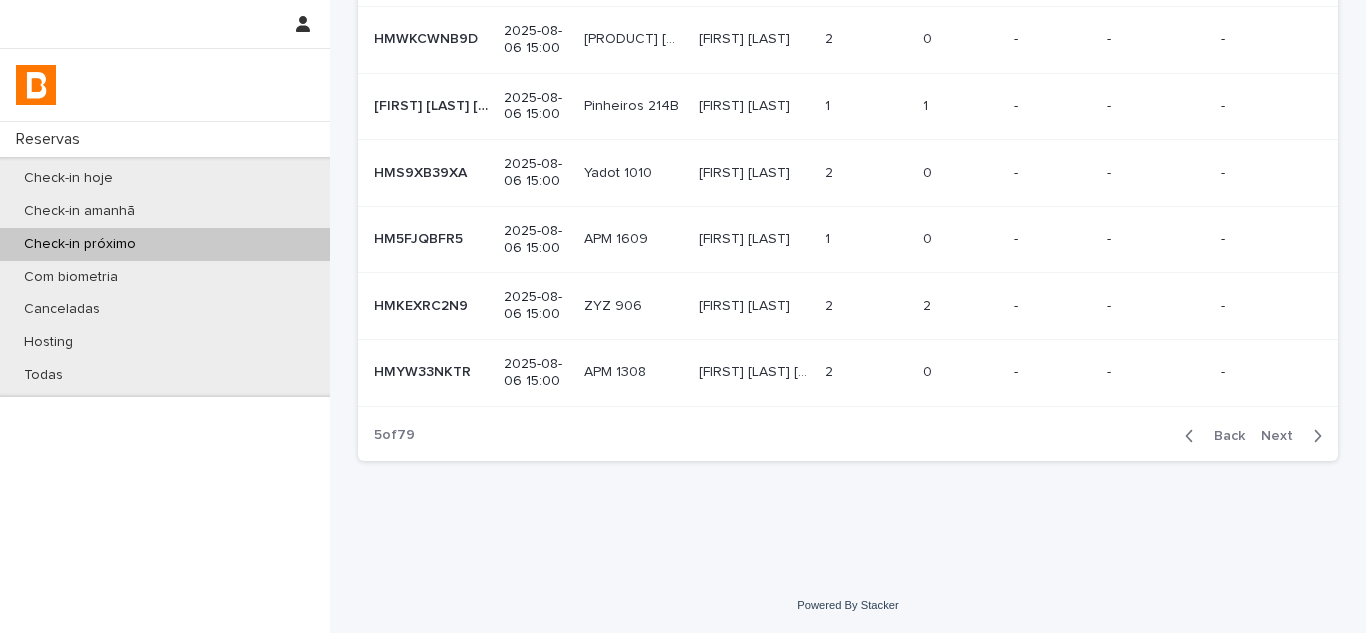 scroll, scrollTop: 455, scrollLeft: 0, axis: vertical 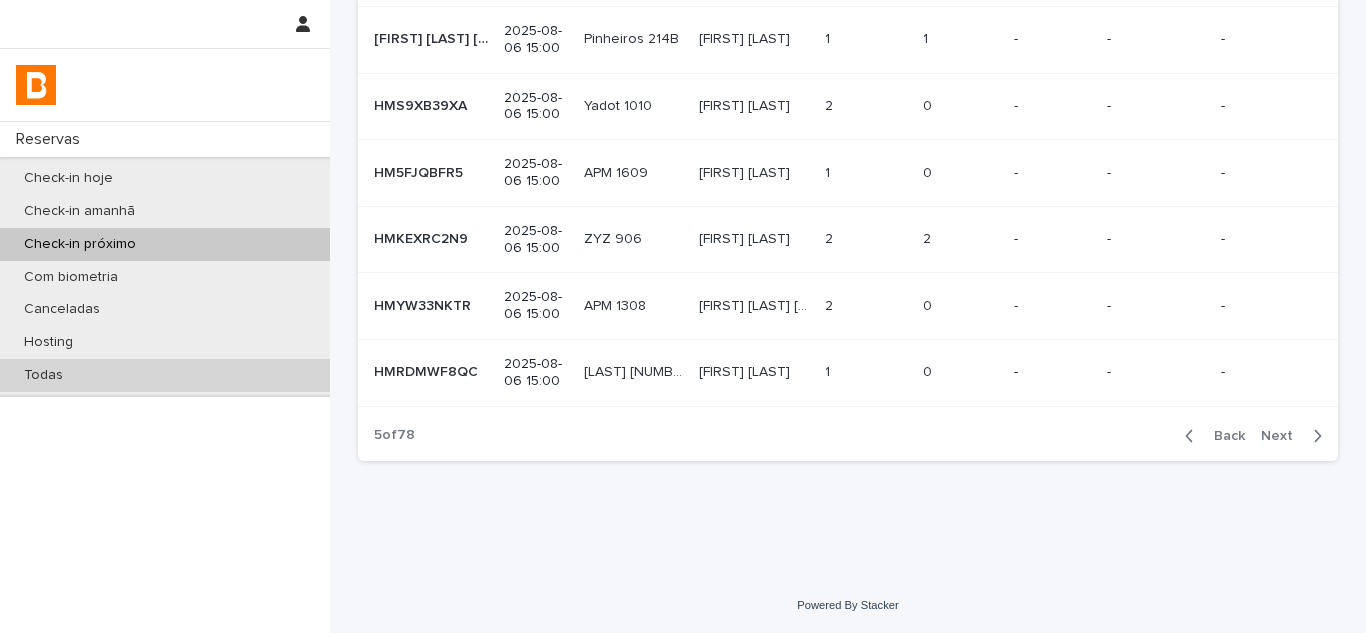 click on "Todas" at bounding box center (165, 375) 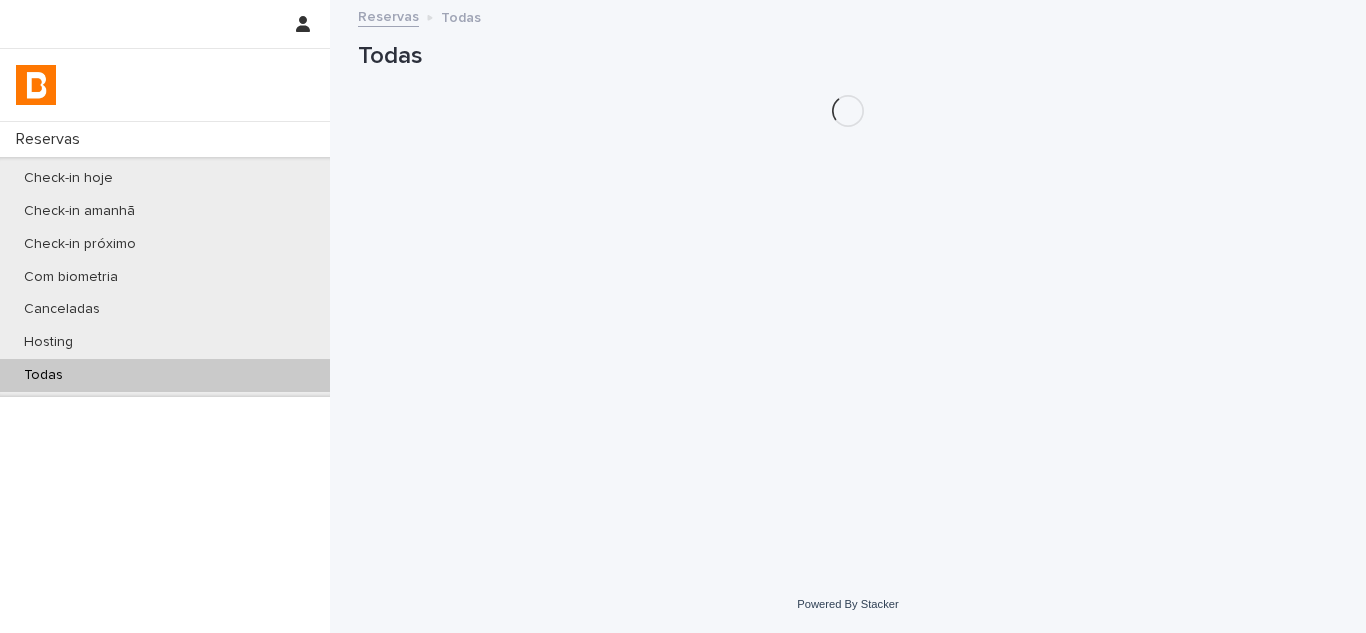 scroll, scrollTop: 0, scrollLeft: 0, axis: both 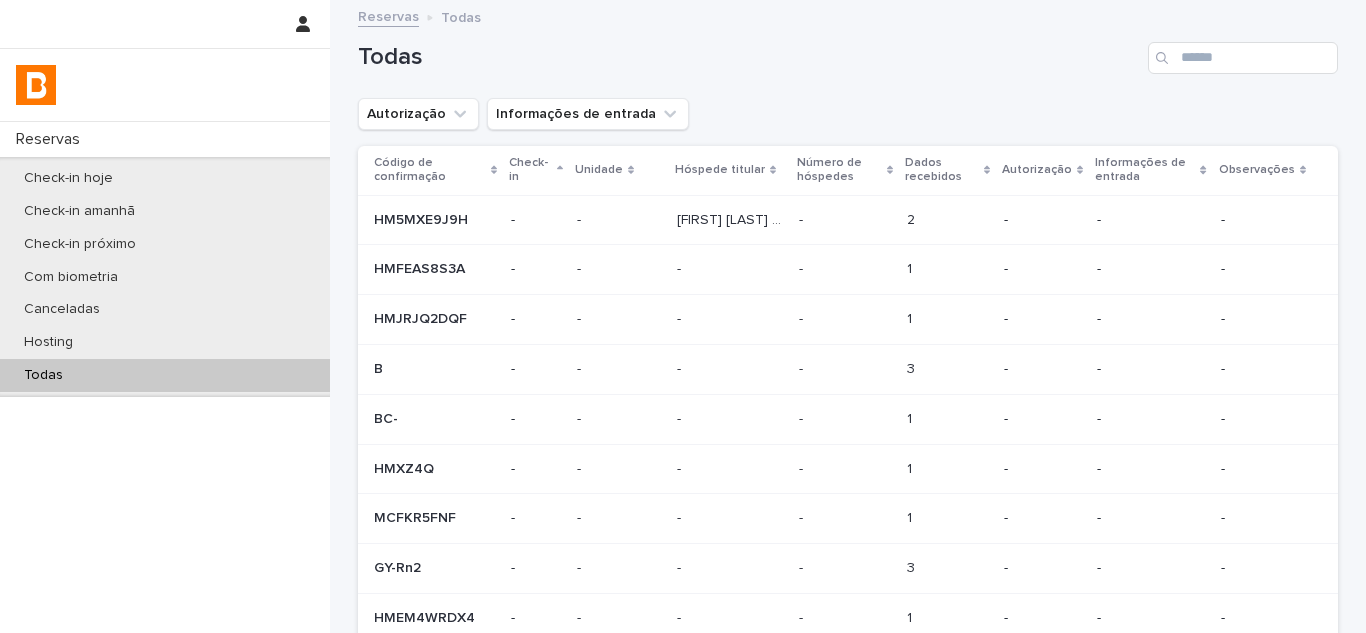 click on "Todas" at bounding box center (848, 50) 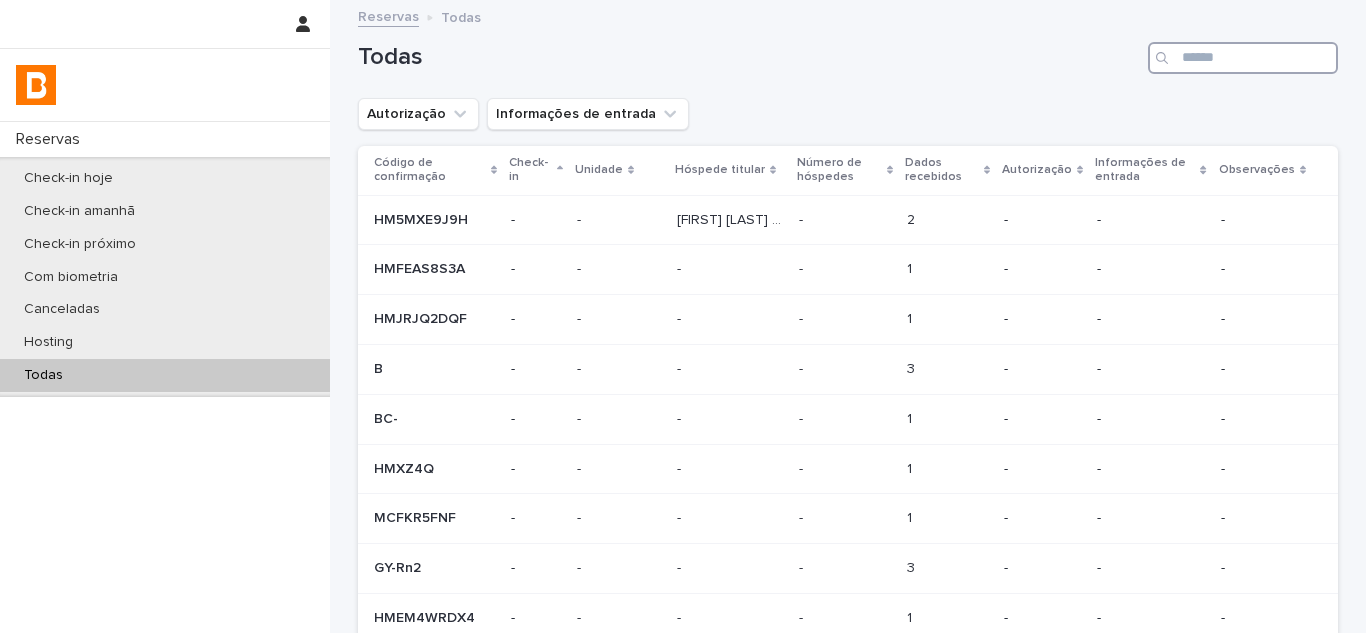 click at bounding box center (1243, 58) 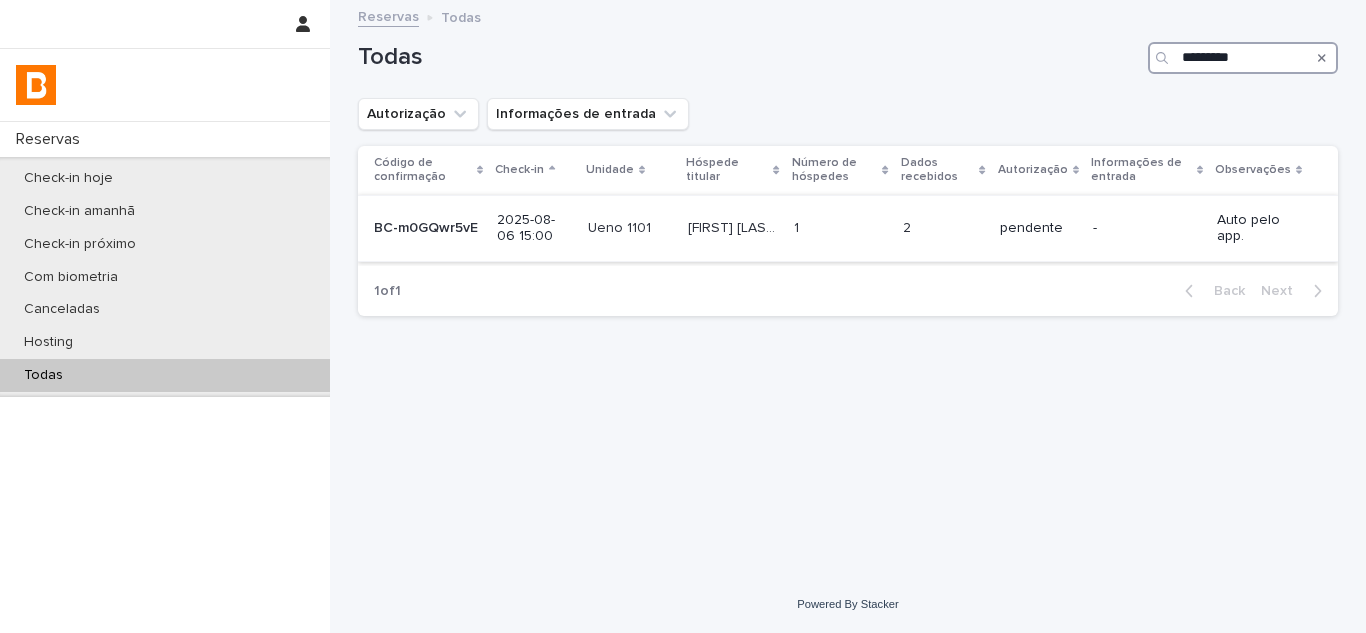 type on "*********" 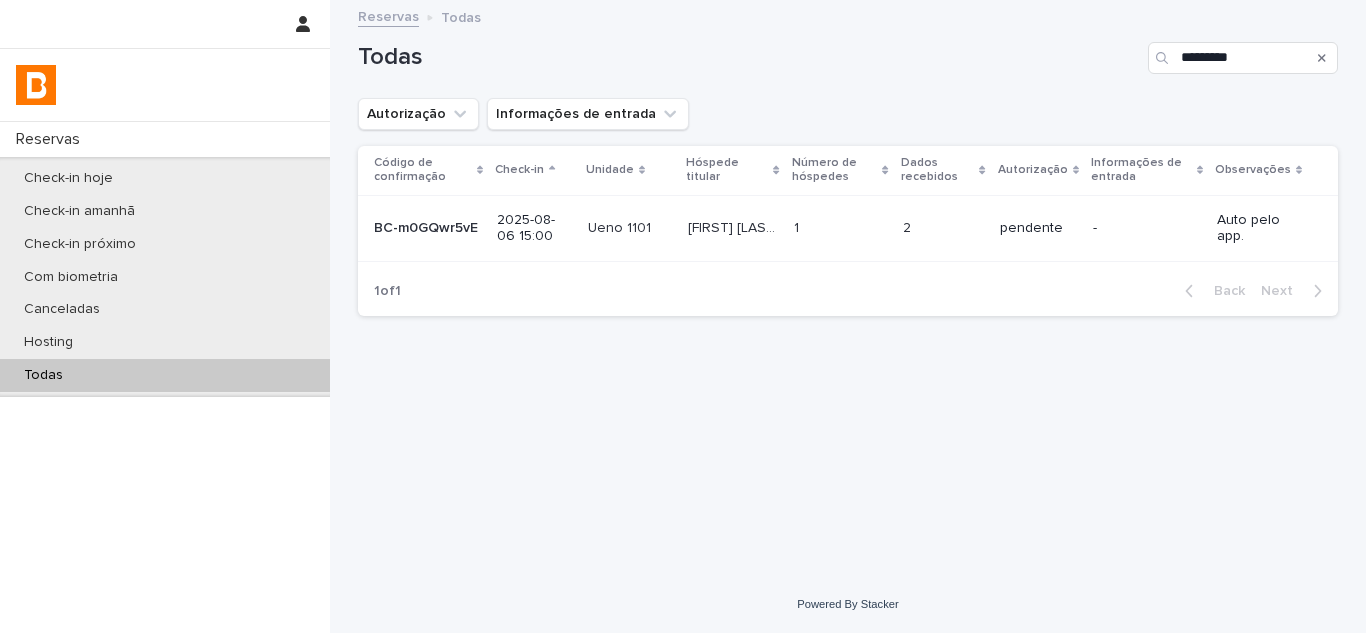 click on "Ueno 1101 Ueno 1101" at bounding box center [630, 228] 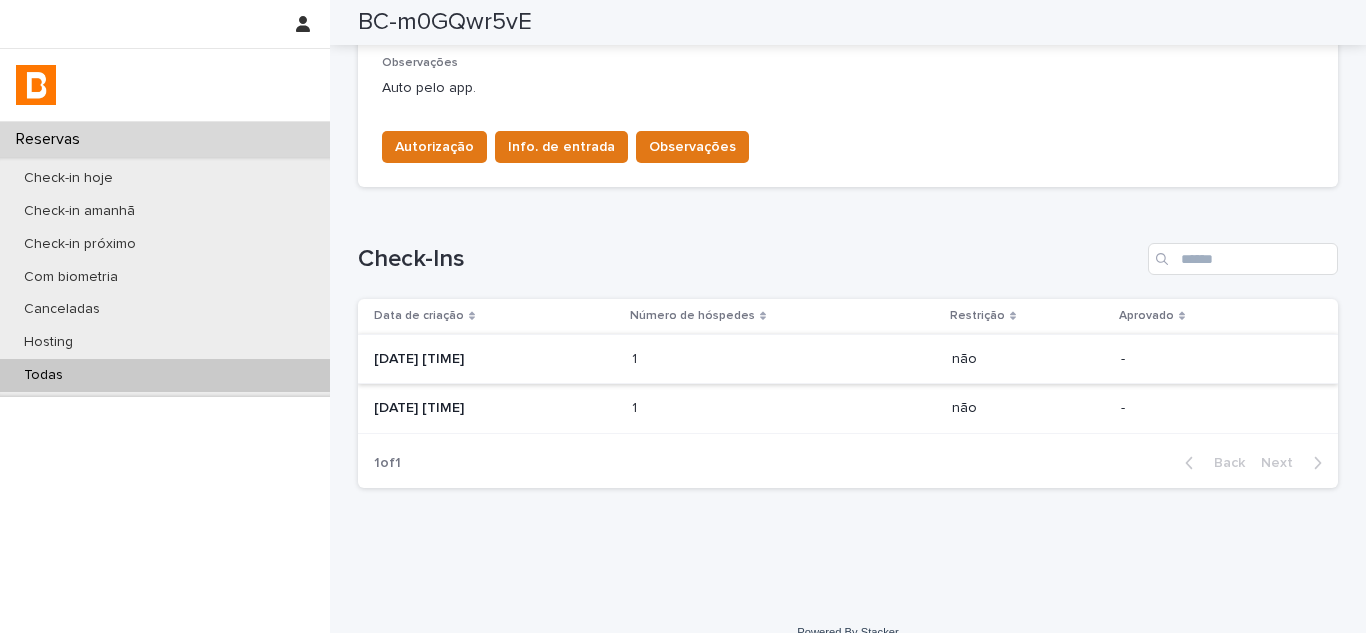 scroll, scrollTop: 681, scrollLeft: 0, axis: vertical 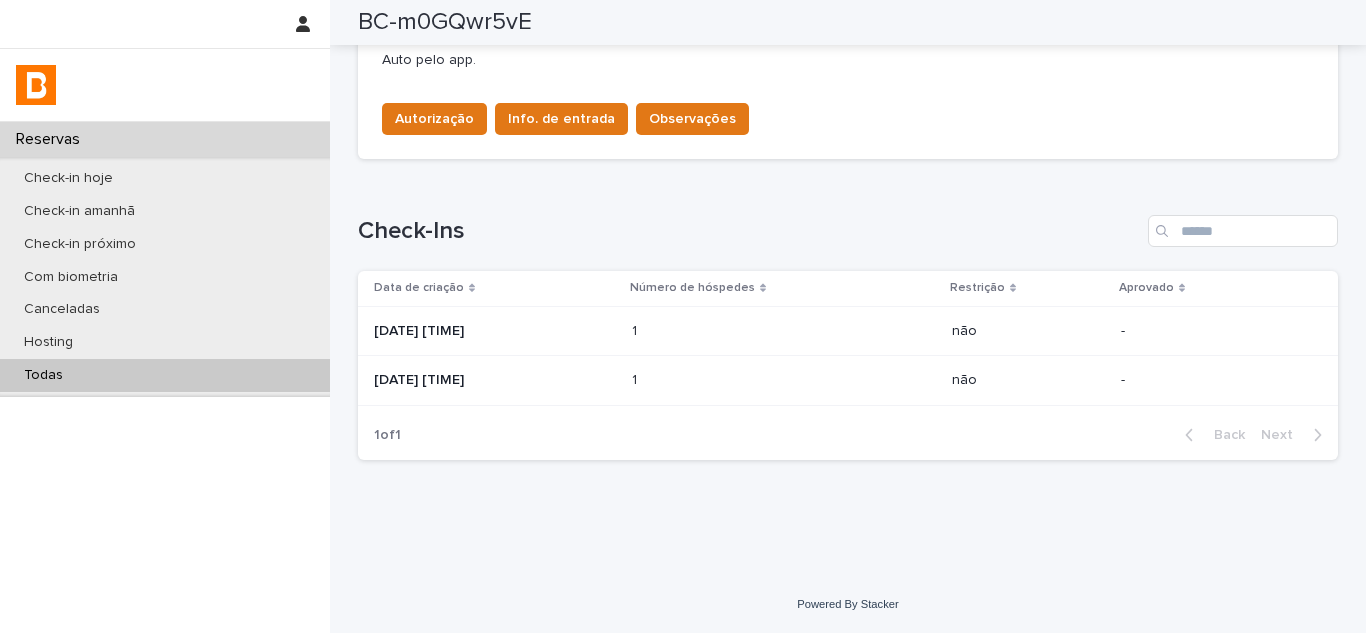 click on "[DATE] [TIME]" at bounding box center [495, 331] 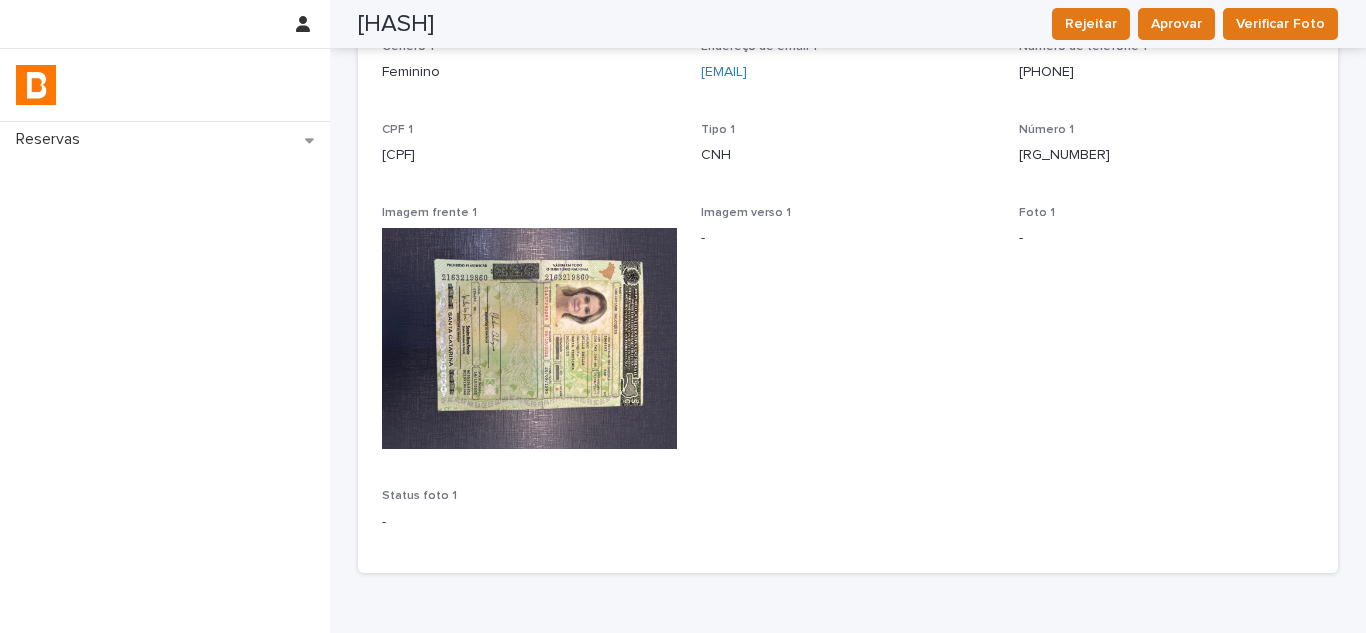 scroll, scrollTop: 0, scrollLeft: 0, axis: both 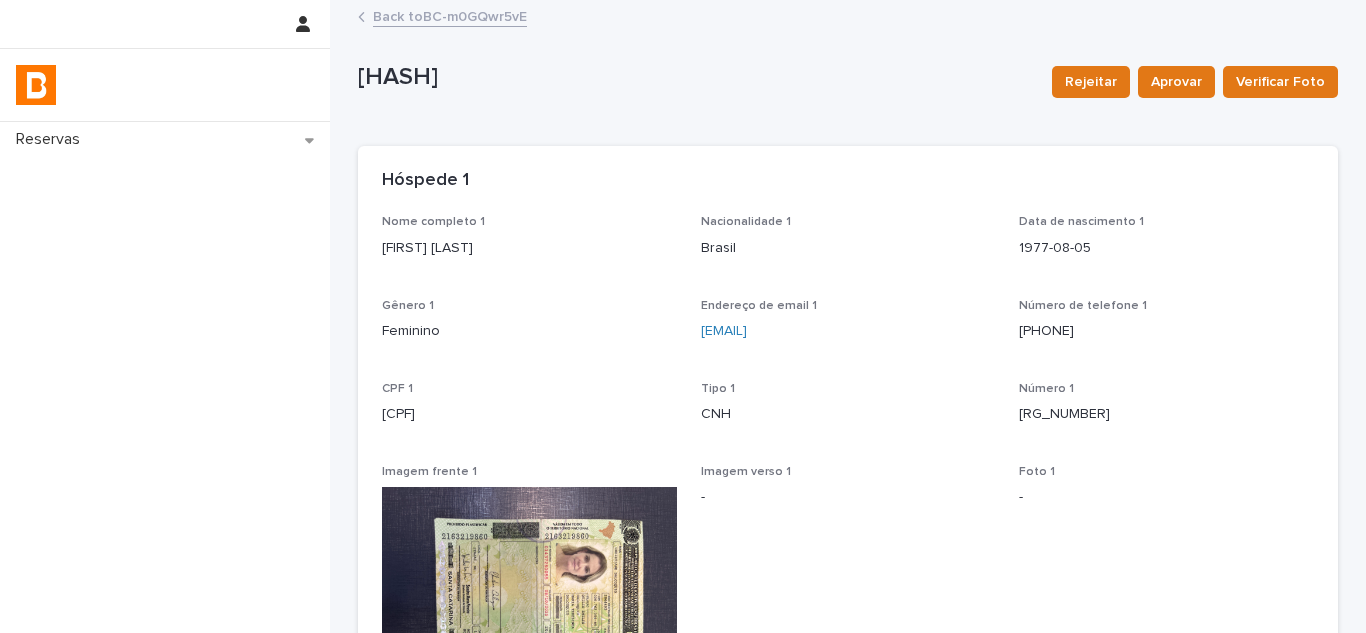 click on "Back to  BC-m0GQwr5vE" at bounding box center [450, 15] 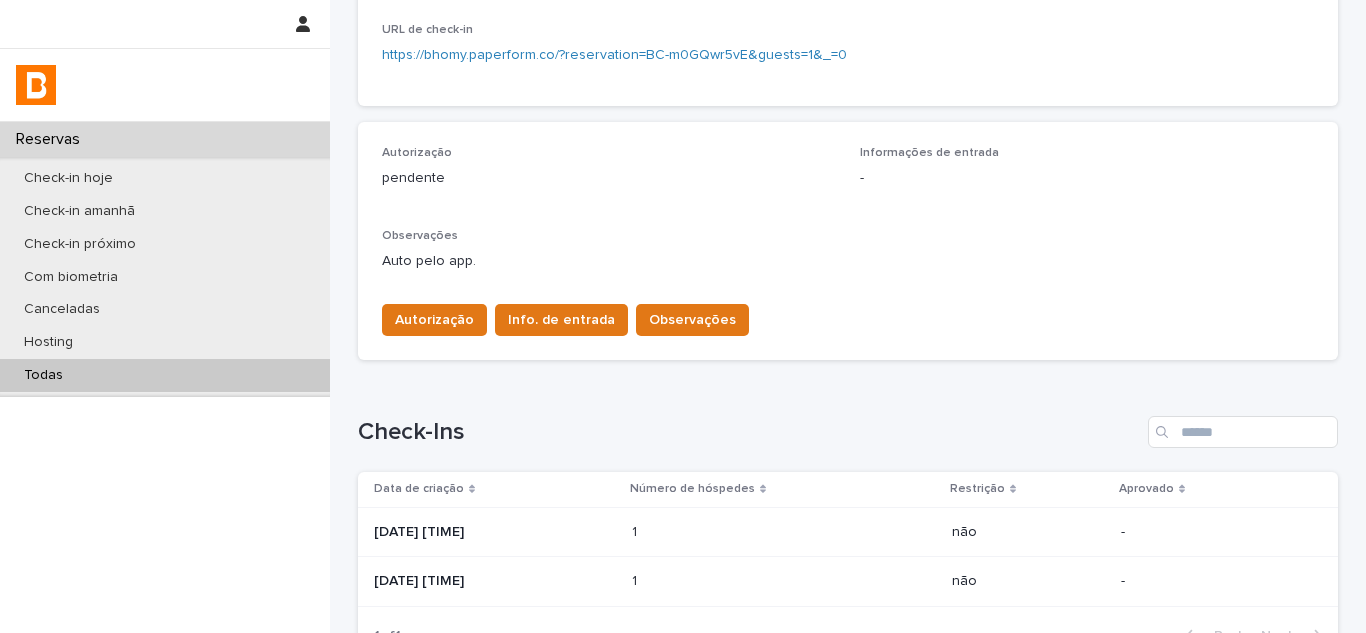 scroll, scrollTop: 681, scrollLeft: 0, axis: vertical 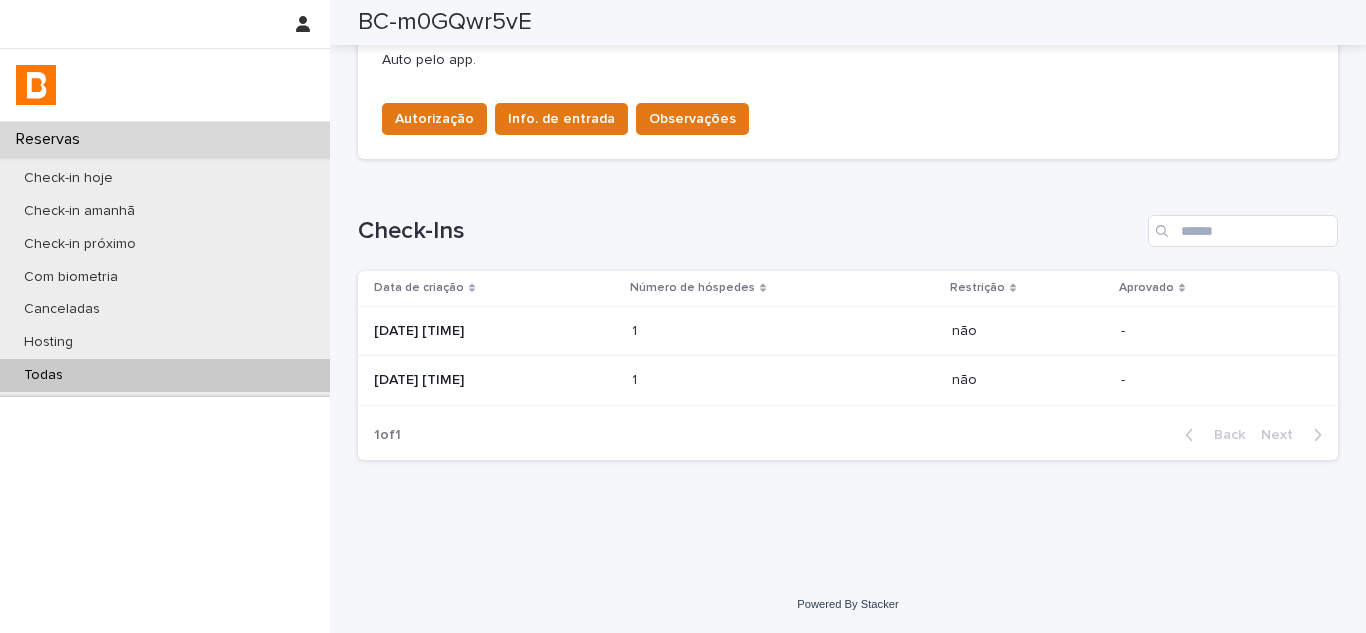 click on "[DATE] [TIME]" at bounding box center (495, 380) 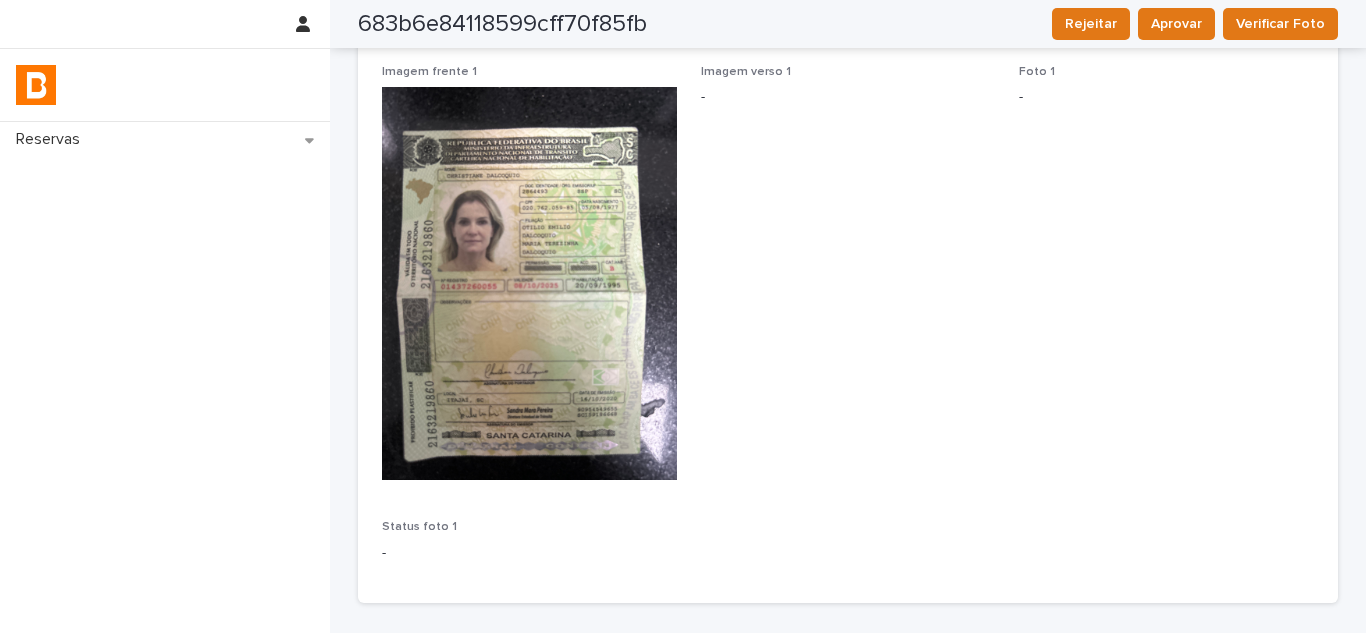 scroll, scrollTop: 0, scrollLeft: 0, axis: both 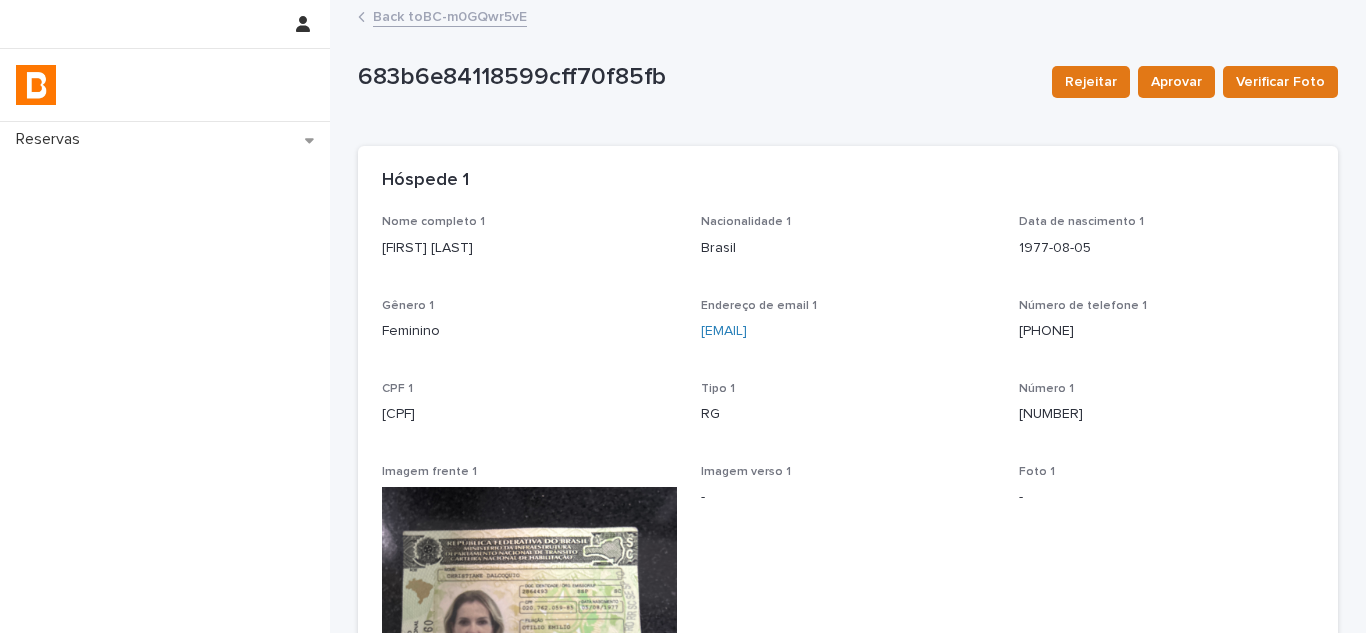 click on "Back to  BC-m0GQwr5vE" at bounding box center (450, 15) 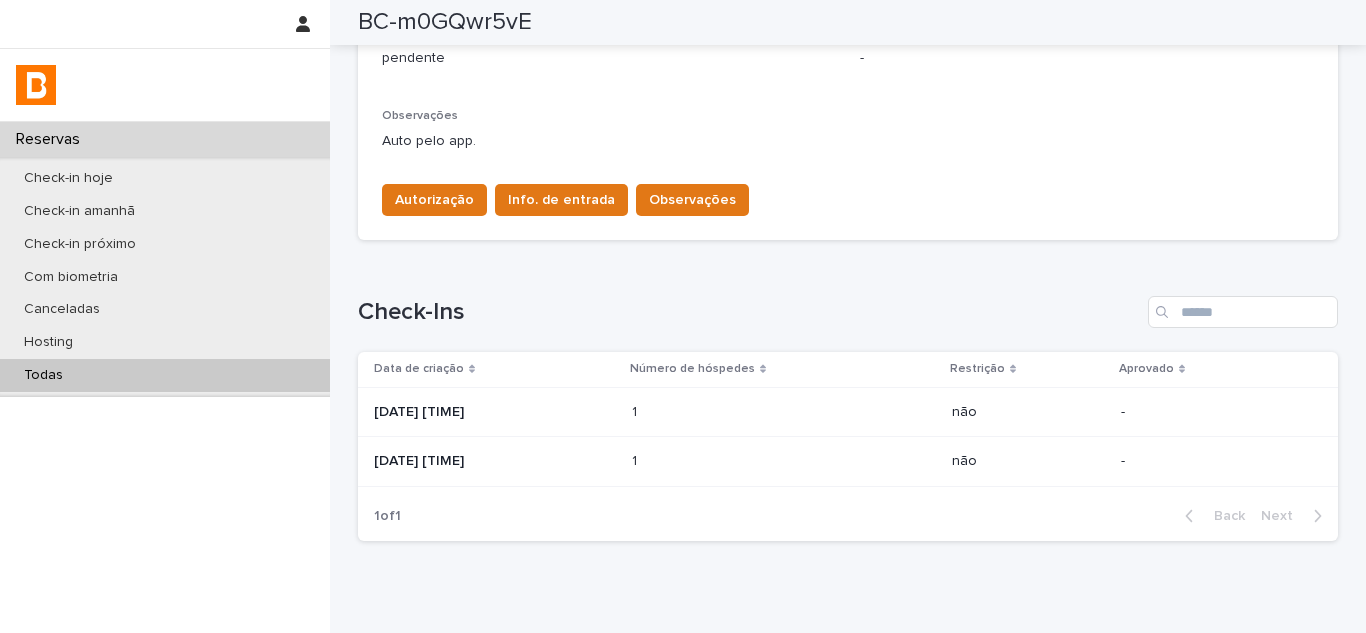 scroll, scrollTop: 500, scrollLeft: 0, axis: vertical 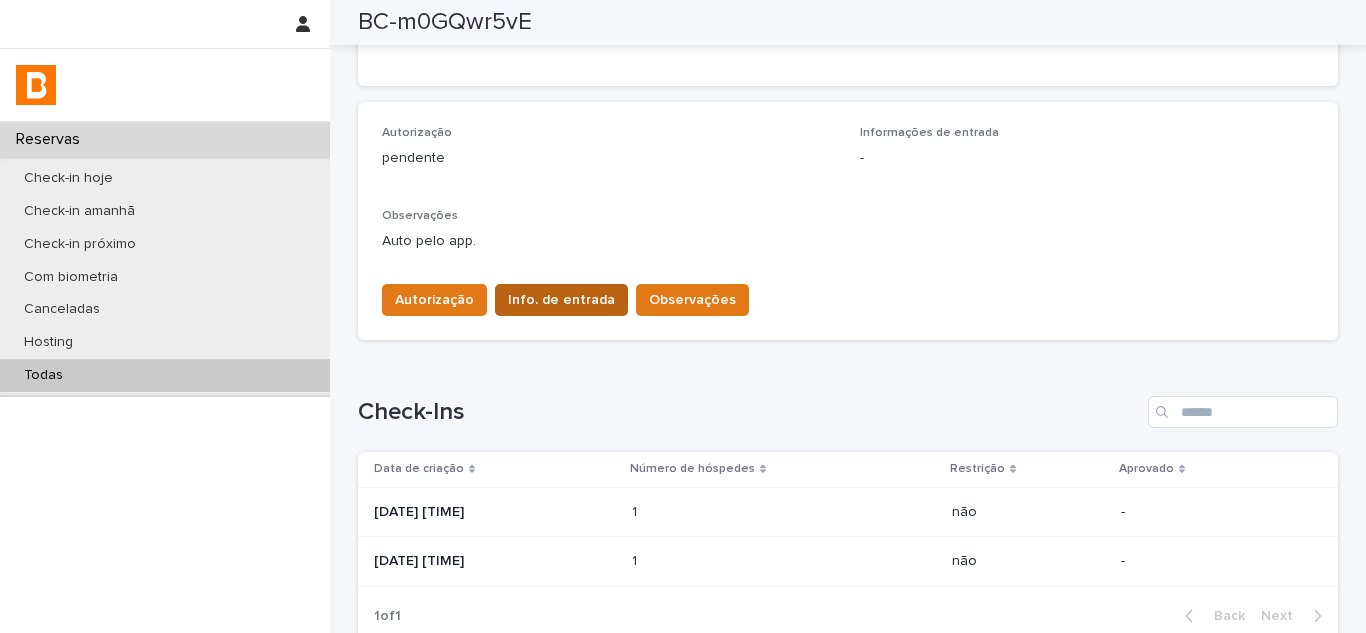 click on "Info. de entrada" at bounding box center (561, 300) 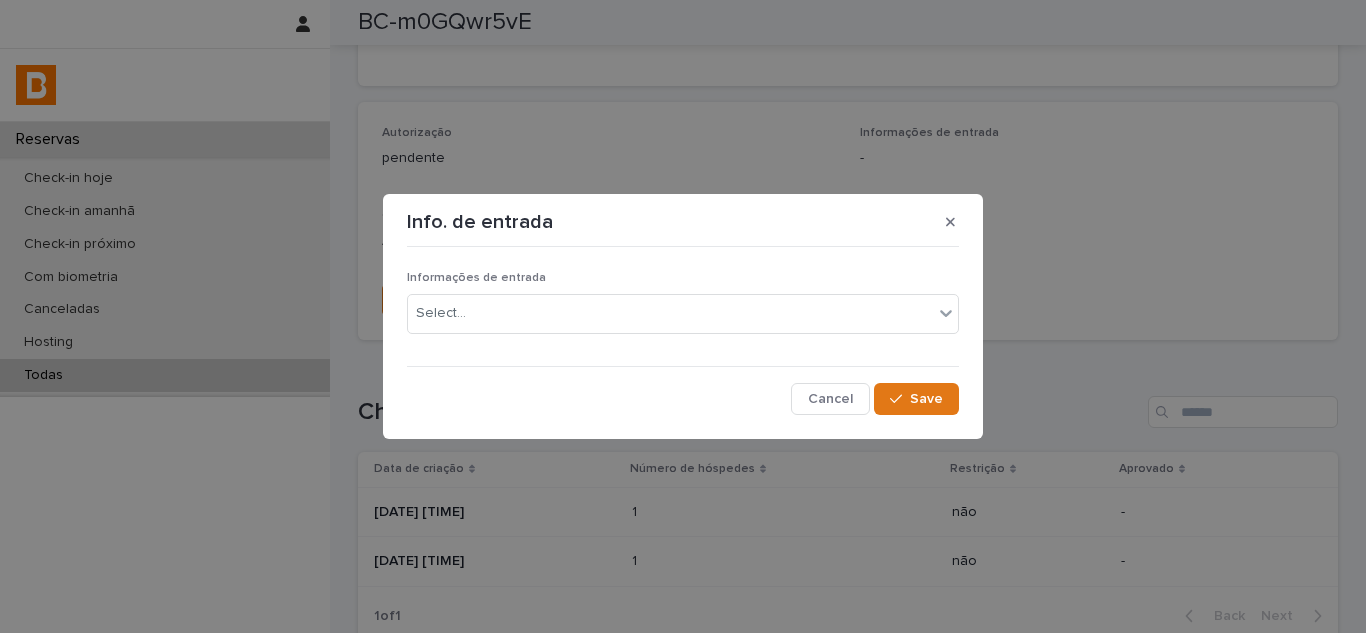 click on "Informações de entrada" at bounding box center [683, 278] 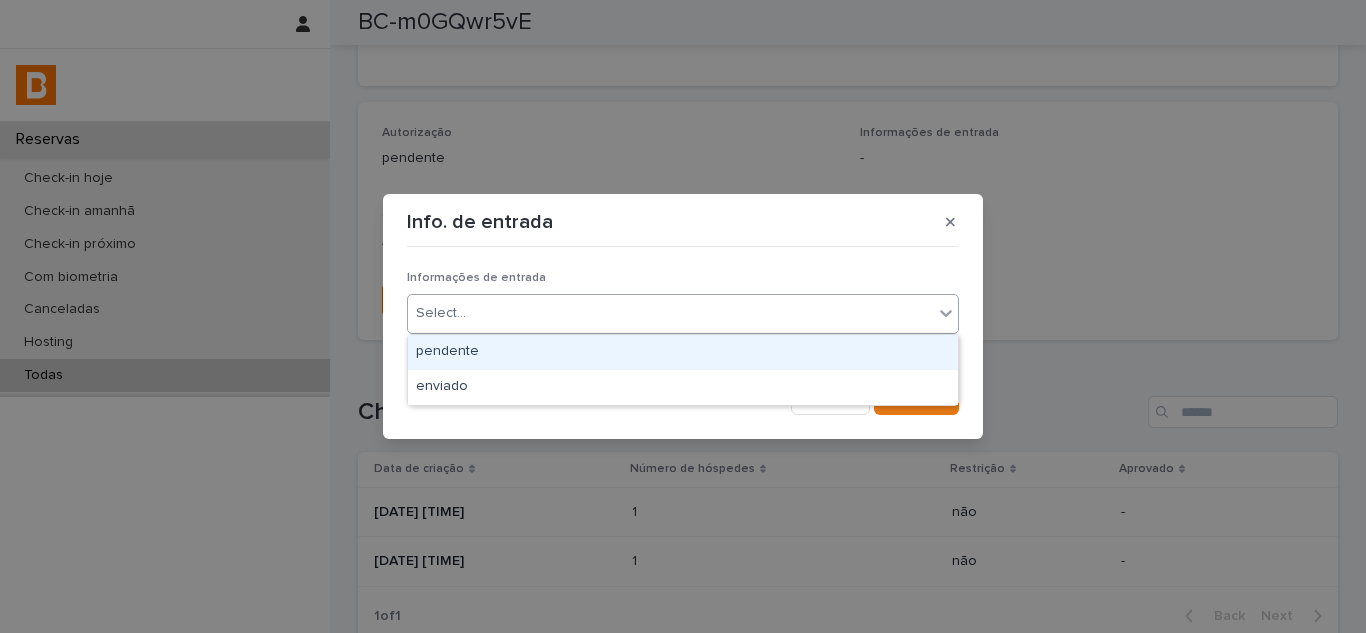 click on "Select..." at bounding box center (670, 313) 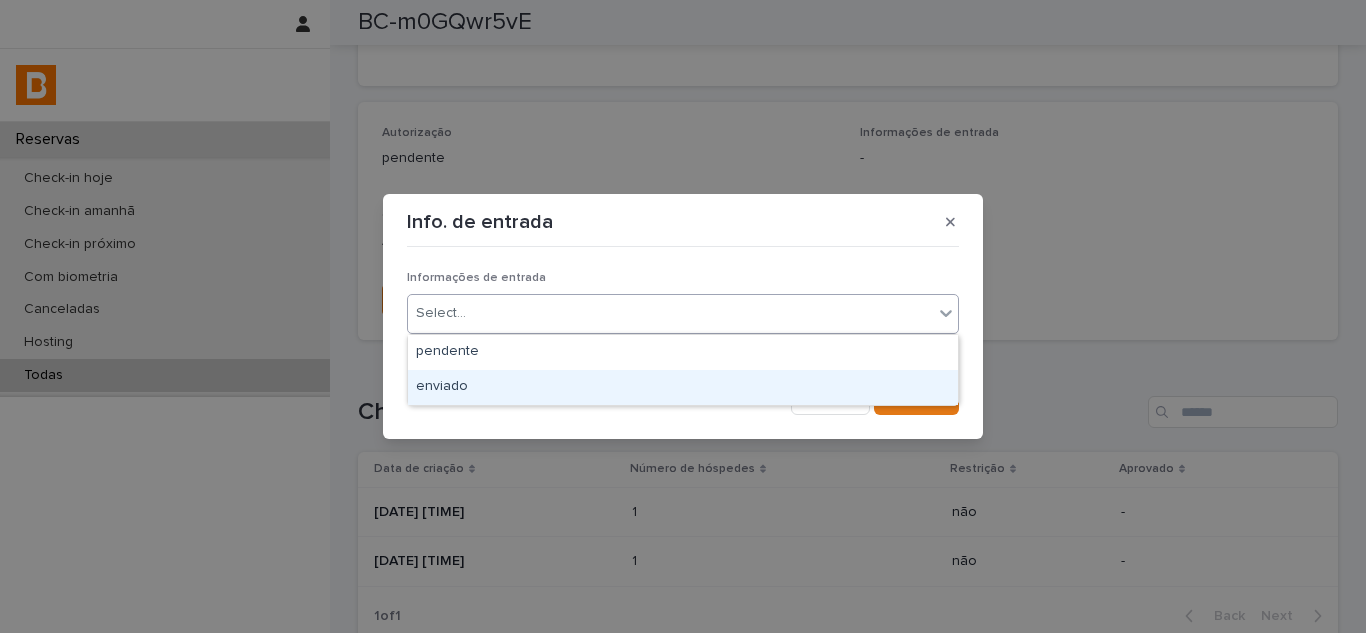 click on "enviado" at bounding box center (683, 387) 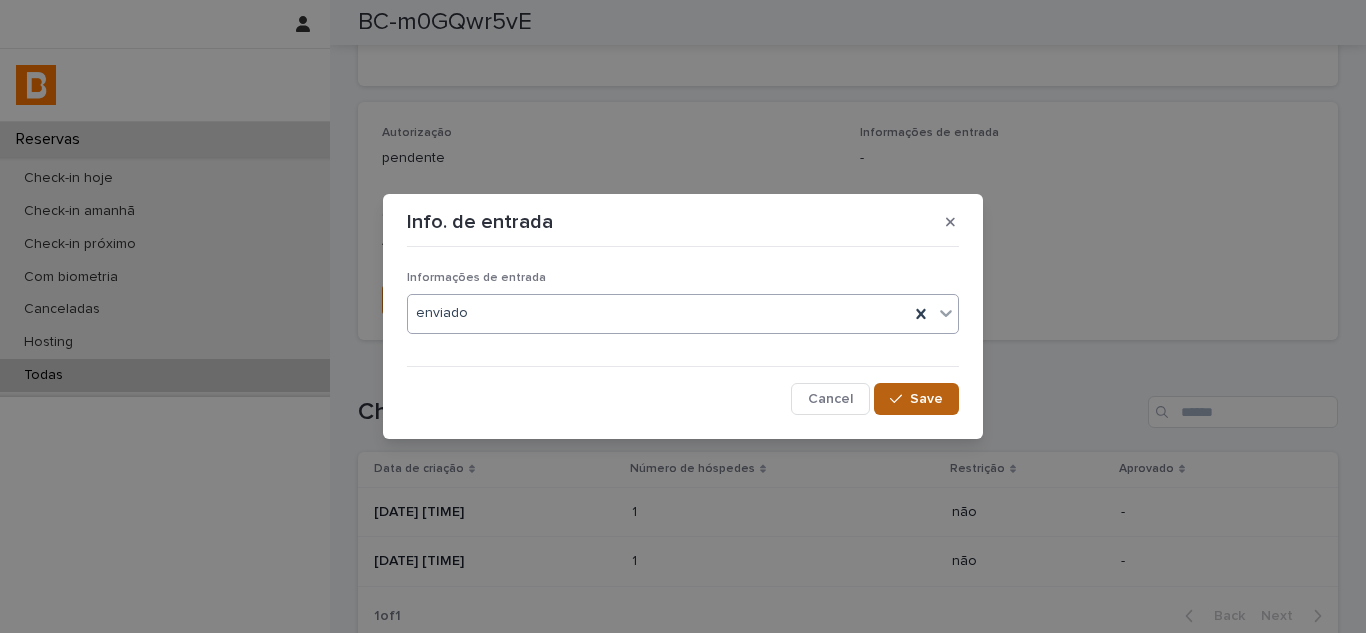 click on "Save" at bounding box center (916, 399) 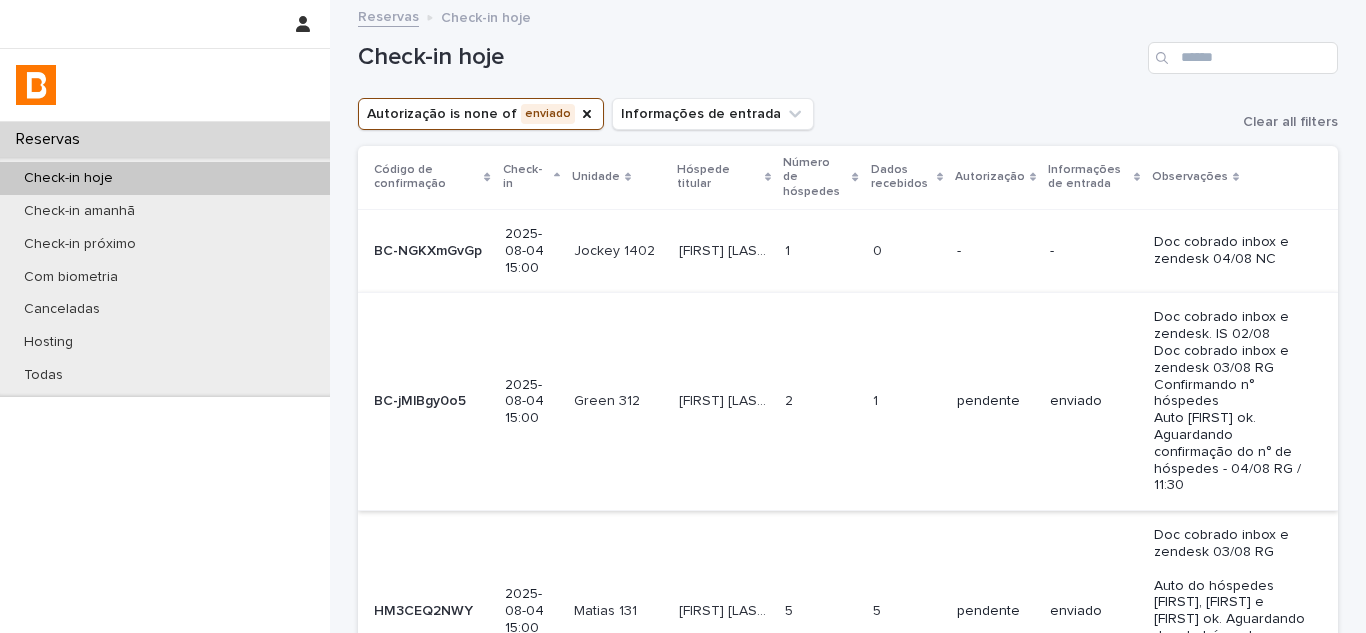 scroll, scrollTop: 0, scrollLeft: 0, axis: both 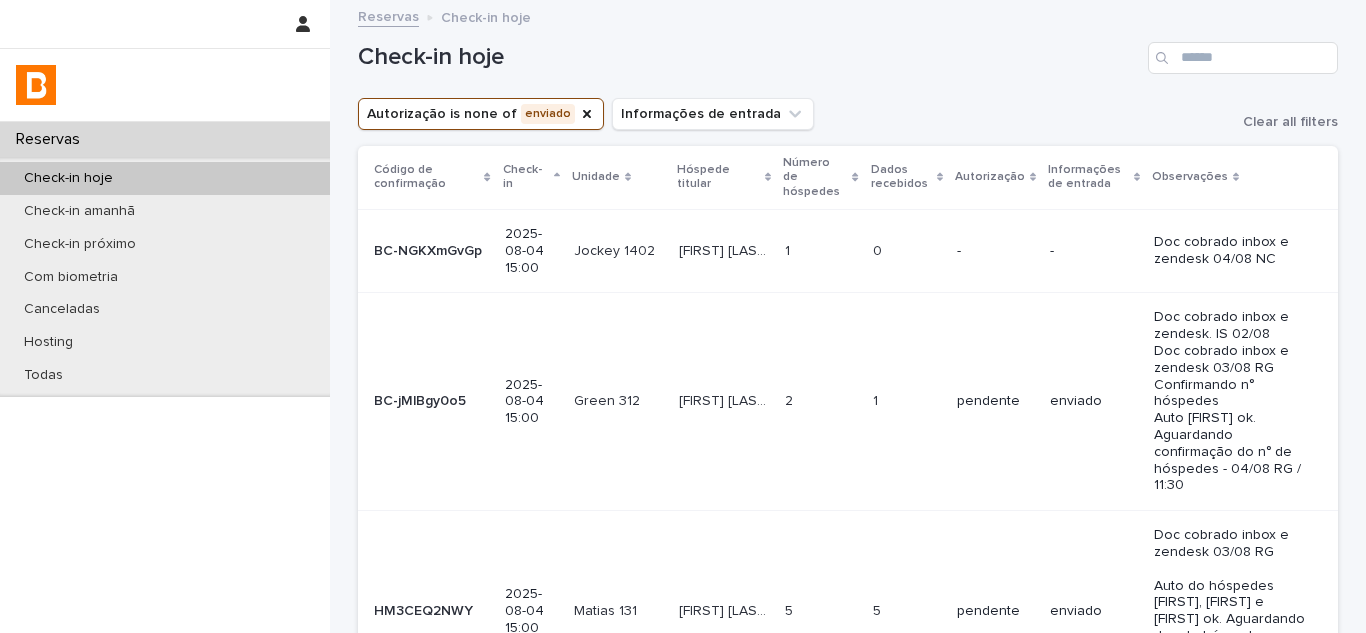 click on "Dados recebidos" at bounding box center [901, 177] 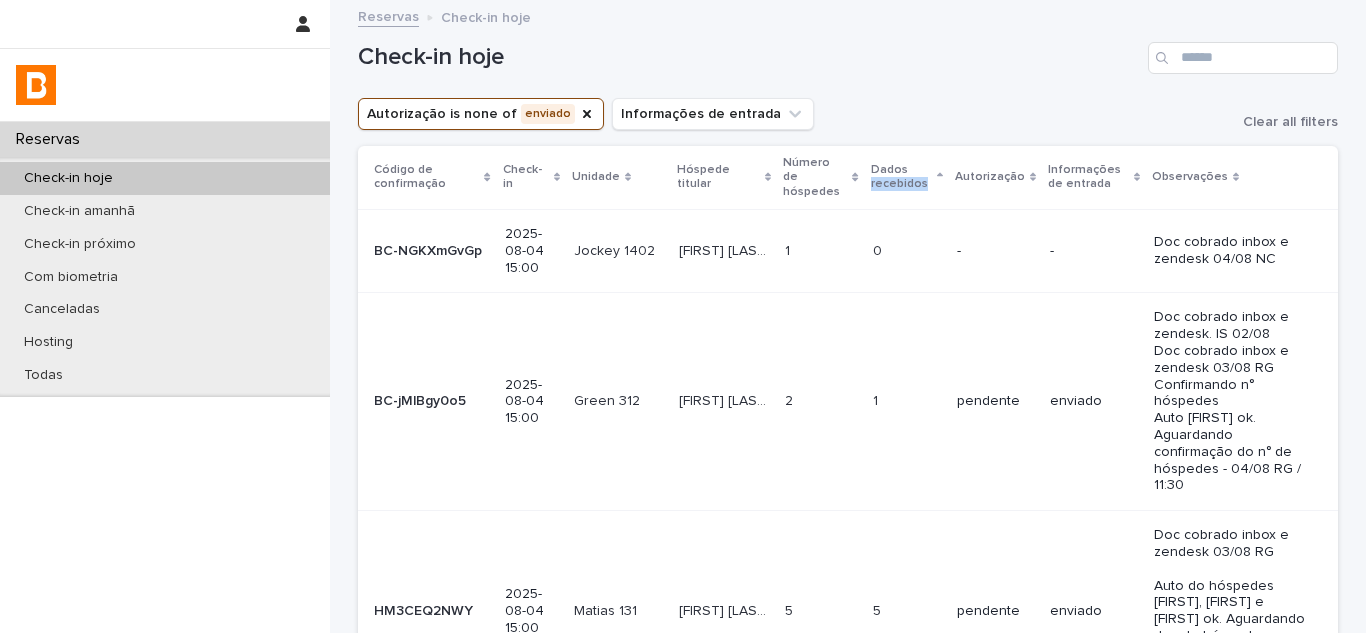 click on "Dados recebidos" at bounding box center [901, 177] 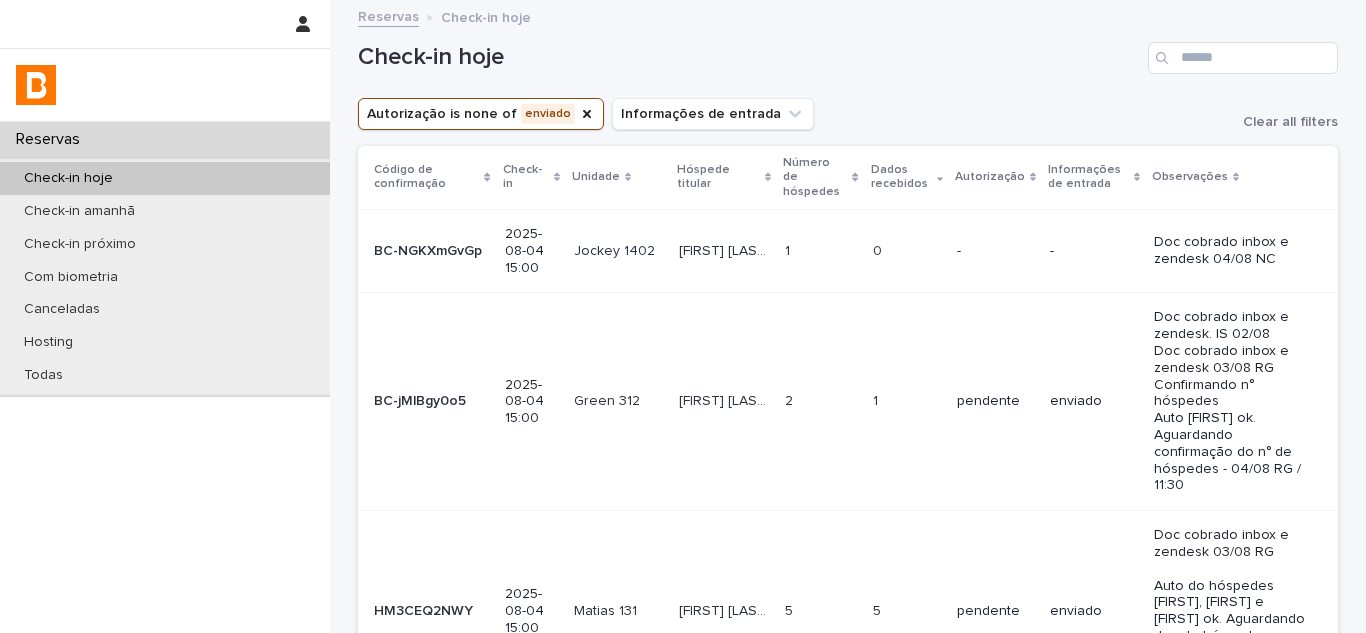 click on "Autorização is none of enviado Informações de entrada Clear all filters" at bounding box center [848, 114] 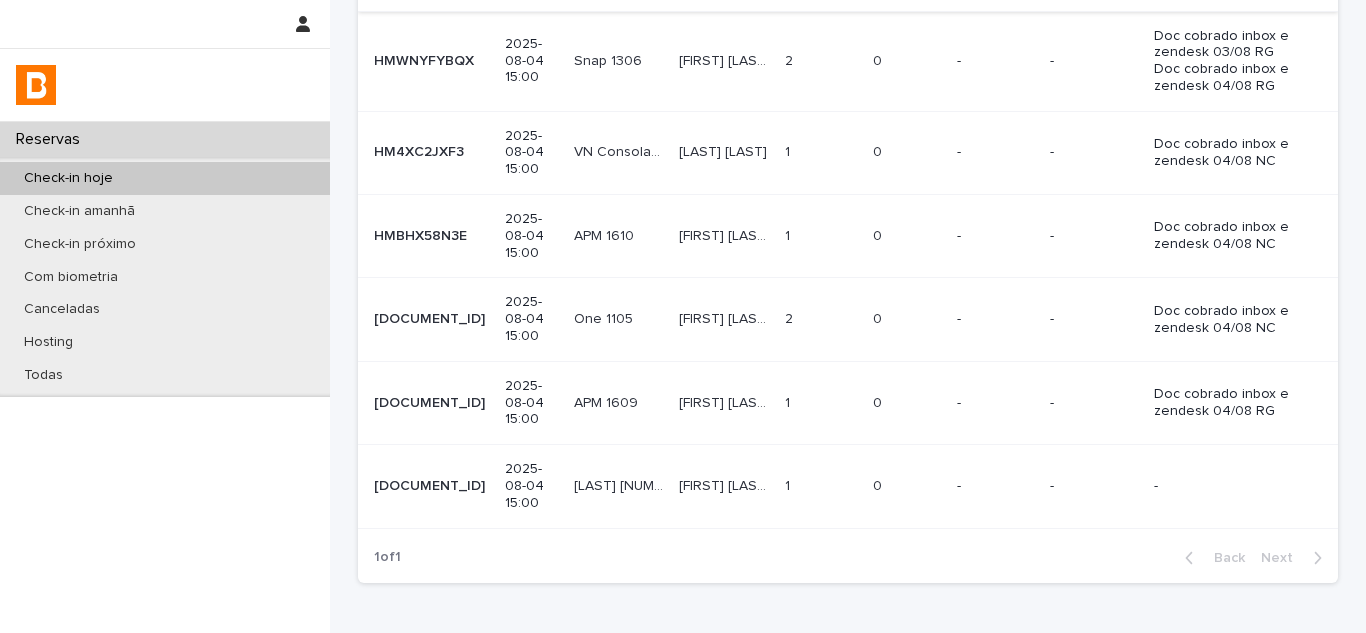 scroll, scrollTop: 100, scrollLeft: 0, axis: vertical 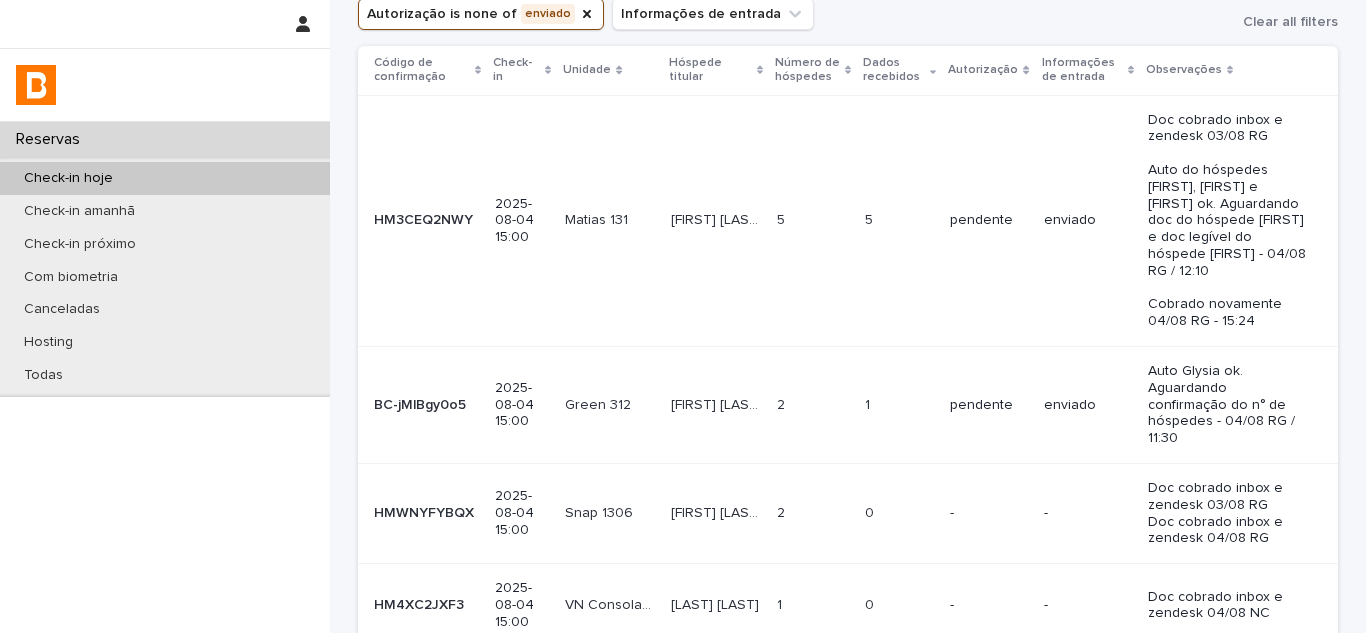 drag, startPoint x: 16, startPoint y: 478, endPoint x: 184, endPoint y: 491, distance: 168.50223 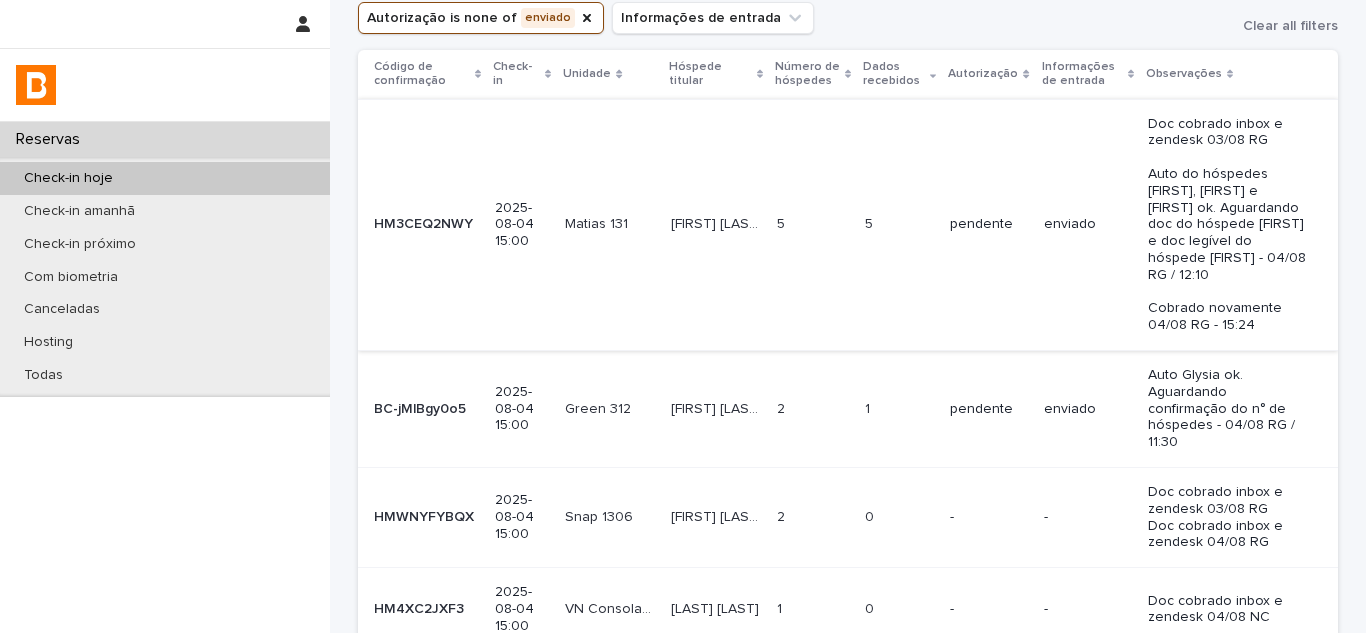 scroll, scrollTop: 0, scrollLeft: 0, axis: both 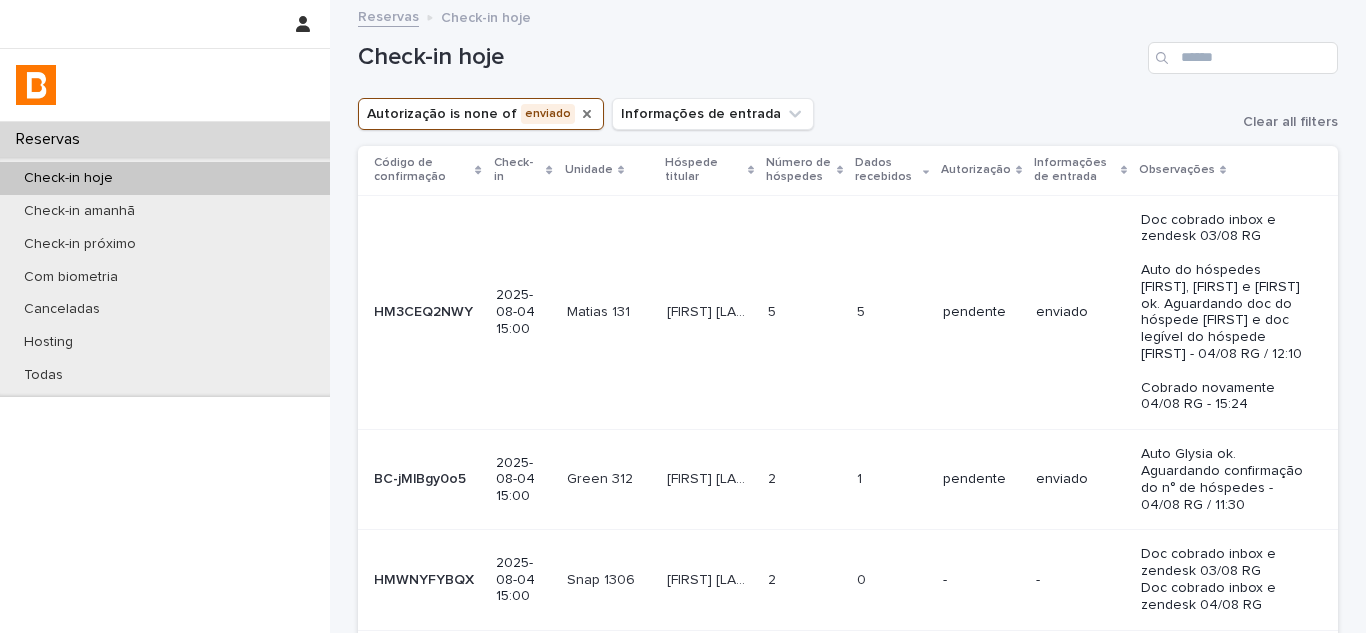 click 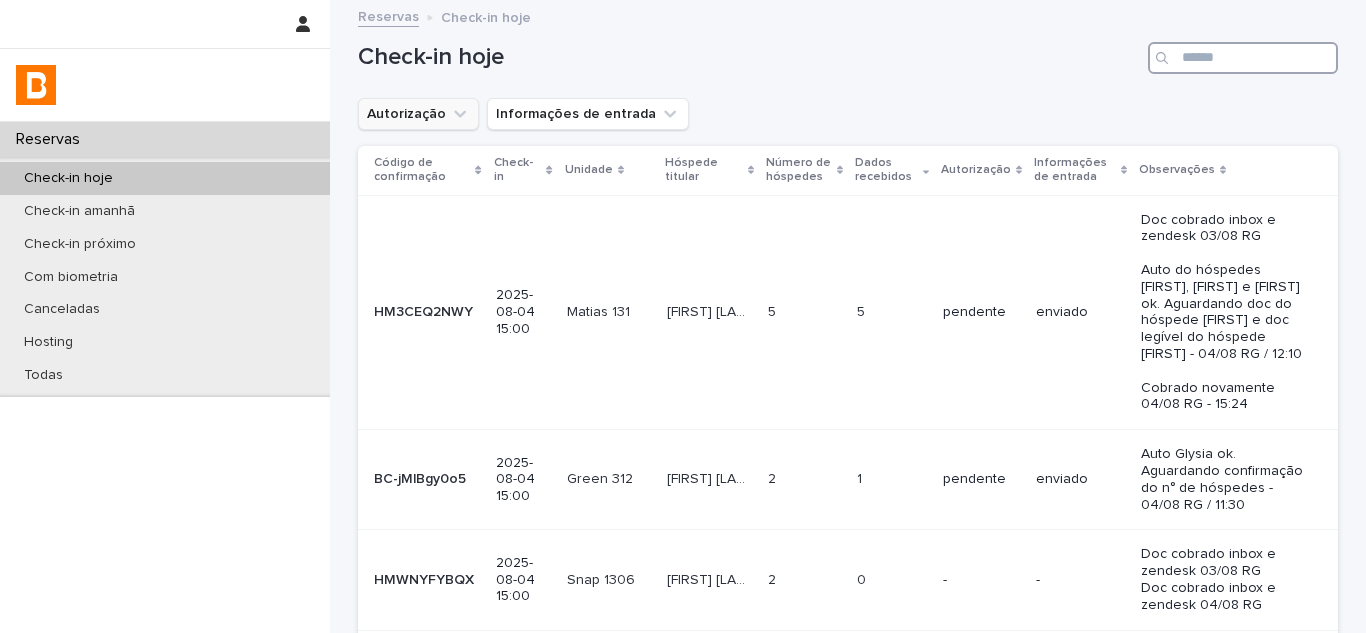 click at bounding box center (1243, 58) 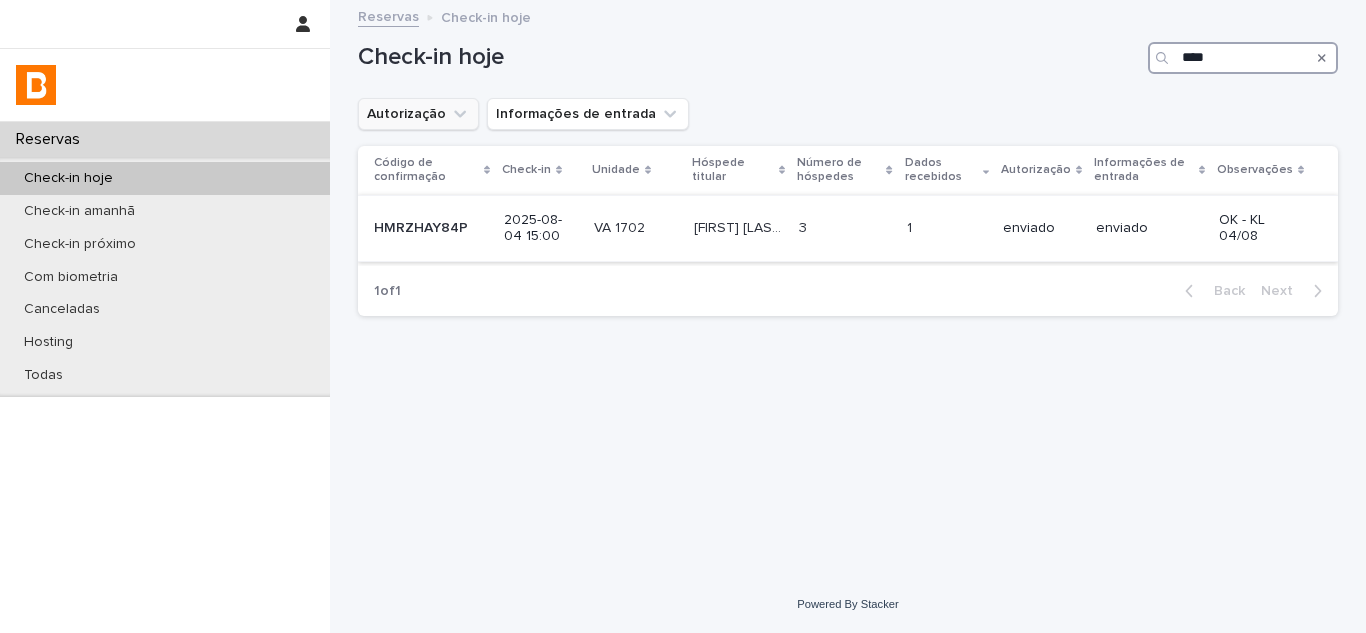 type on "****" 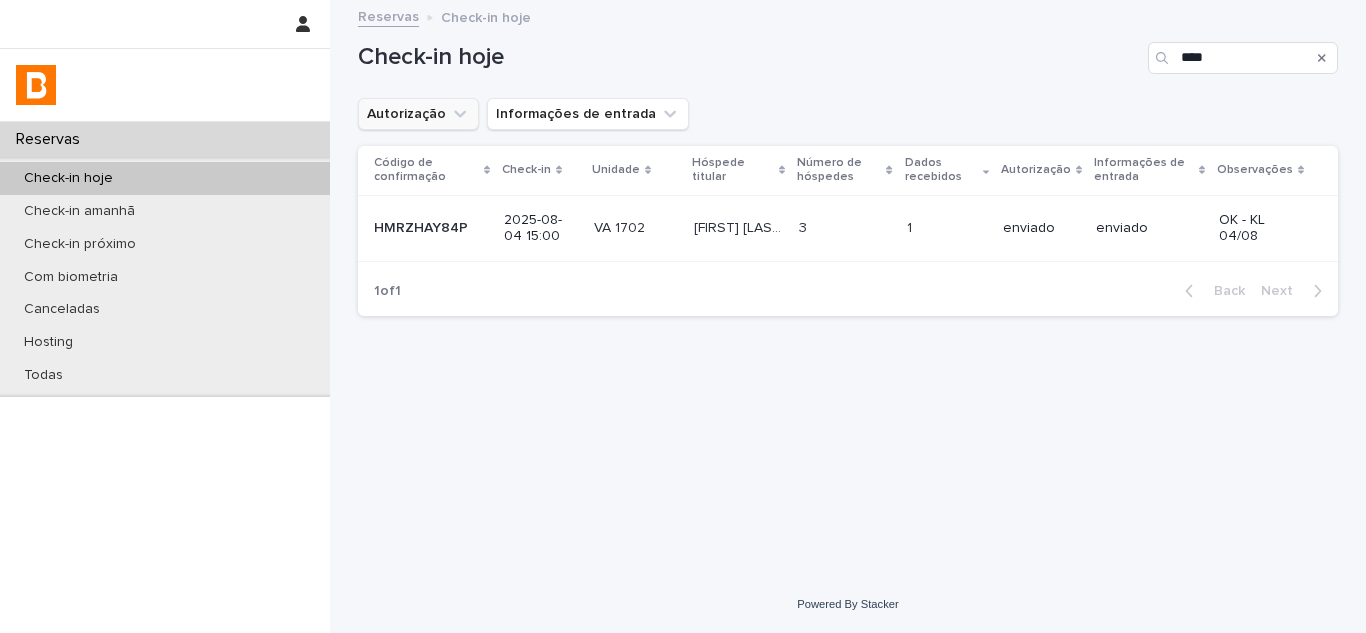 click on "Willian Costa" at bounding box center [740, 226] 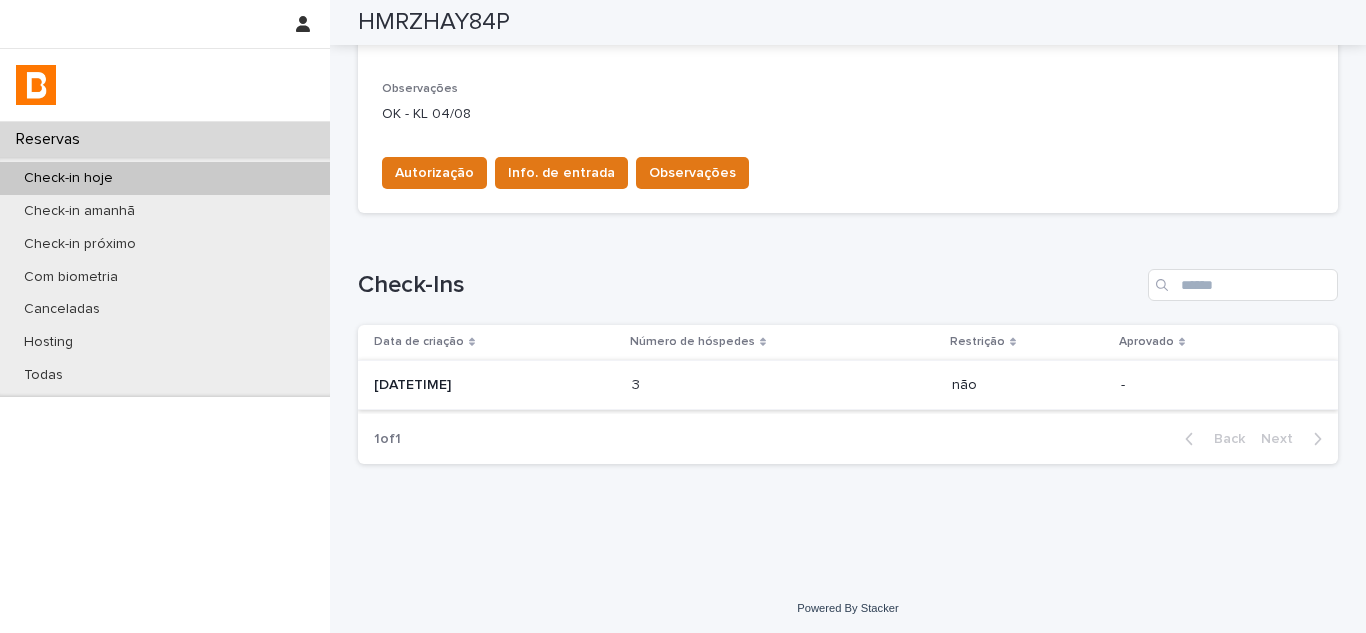 scroll, scrollTop: 631, scrollLeft: 0, axis: vertical 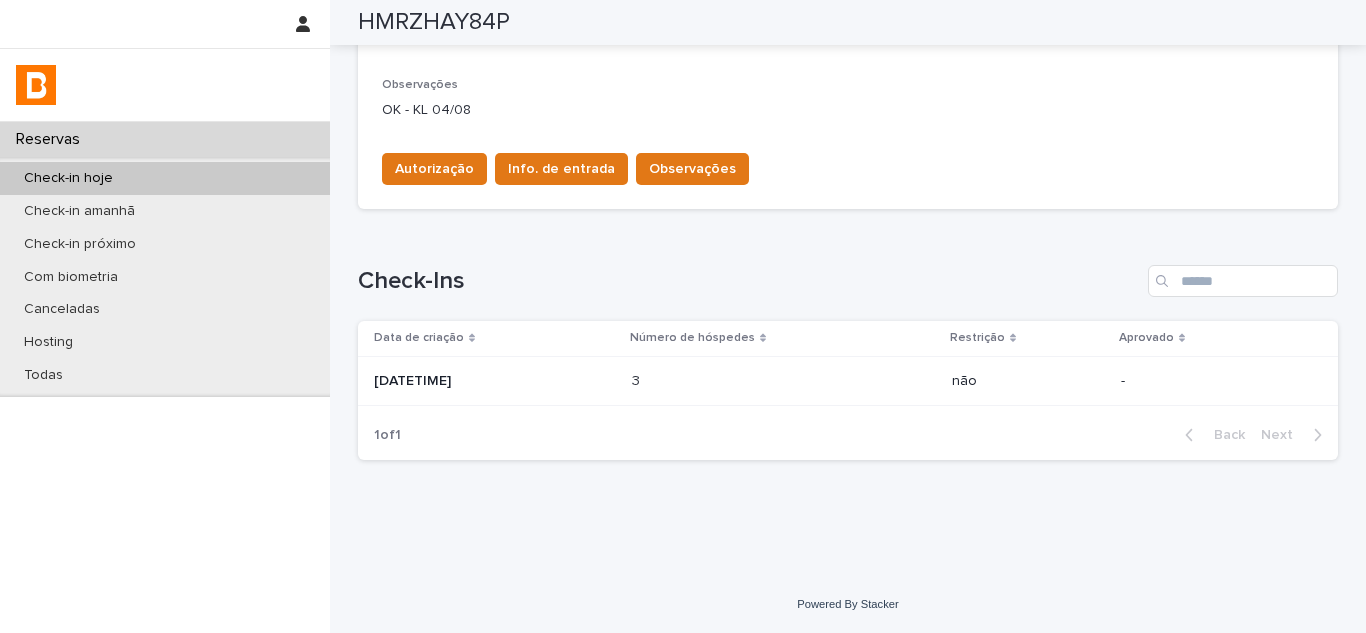 click on "2025-08-04 17:16" at bounding box center [495, 381] 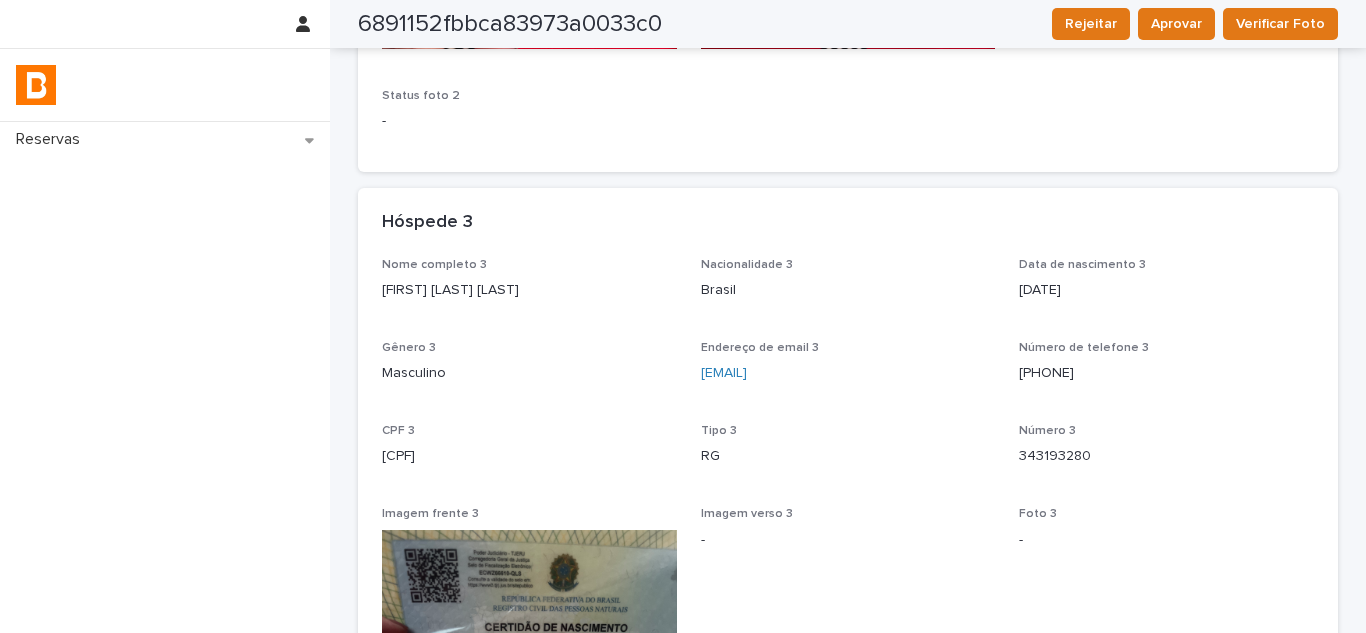 scroll, scrollTop: 1359, scrollLeft: 0, axis: vertical 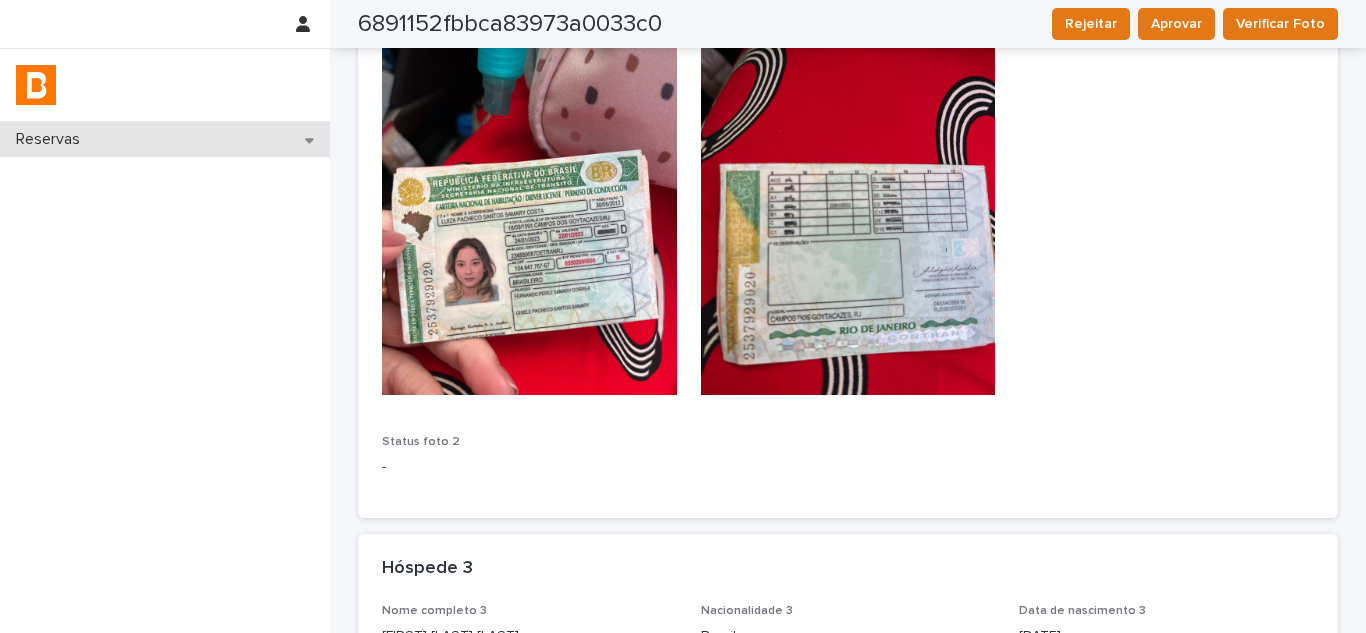 click on "Reservas" at bounding box center (165, 139) 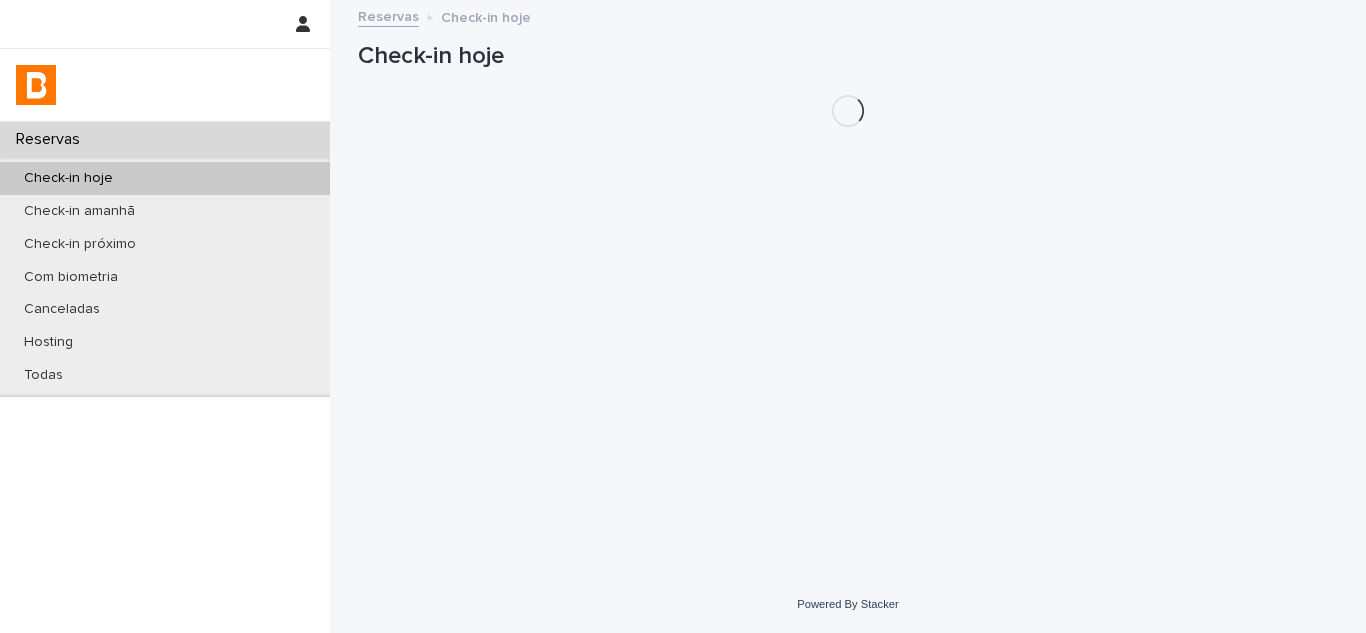 scroll, scrollTop: 0, scrollLeft: 0, axis: both 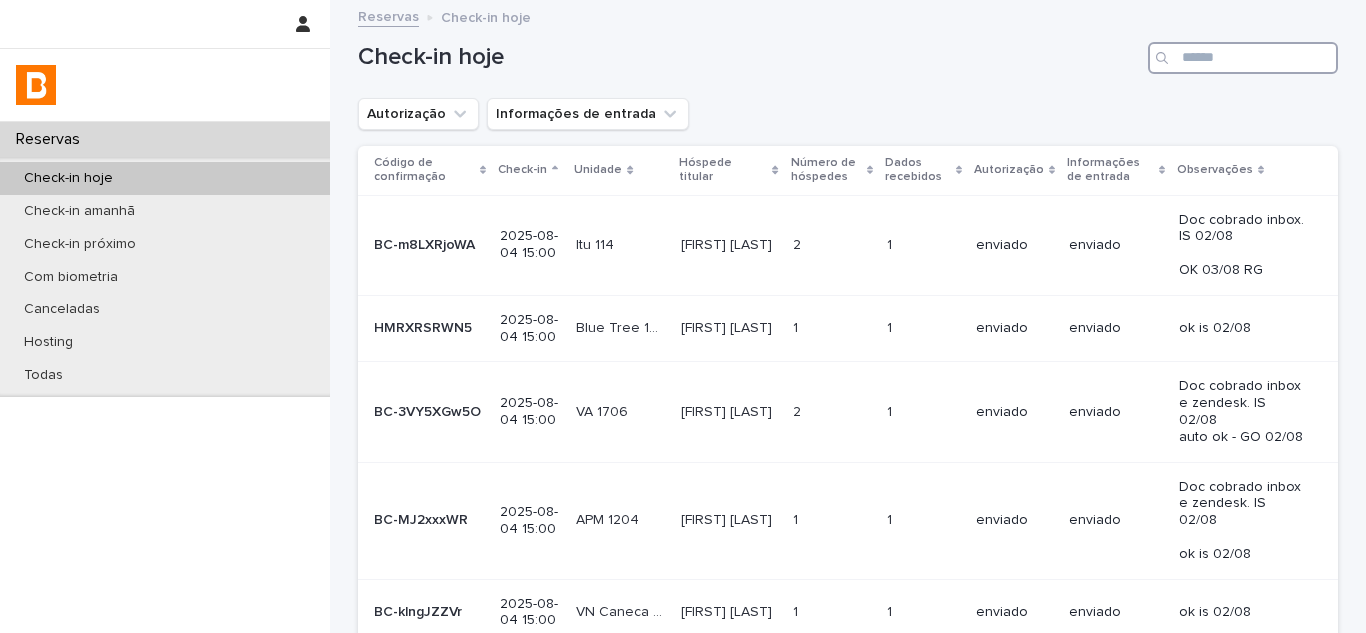 click at bounding box center [1243, 58] 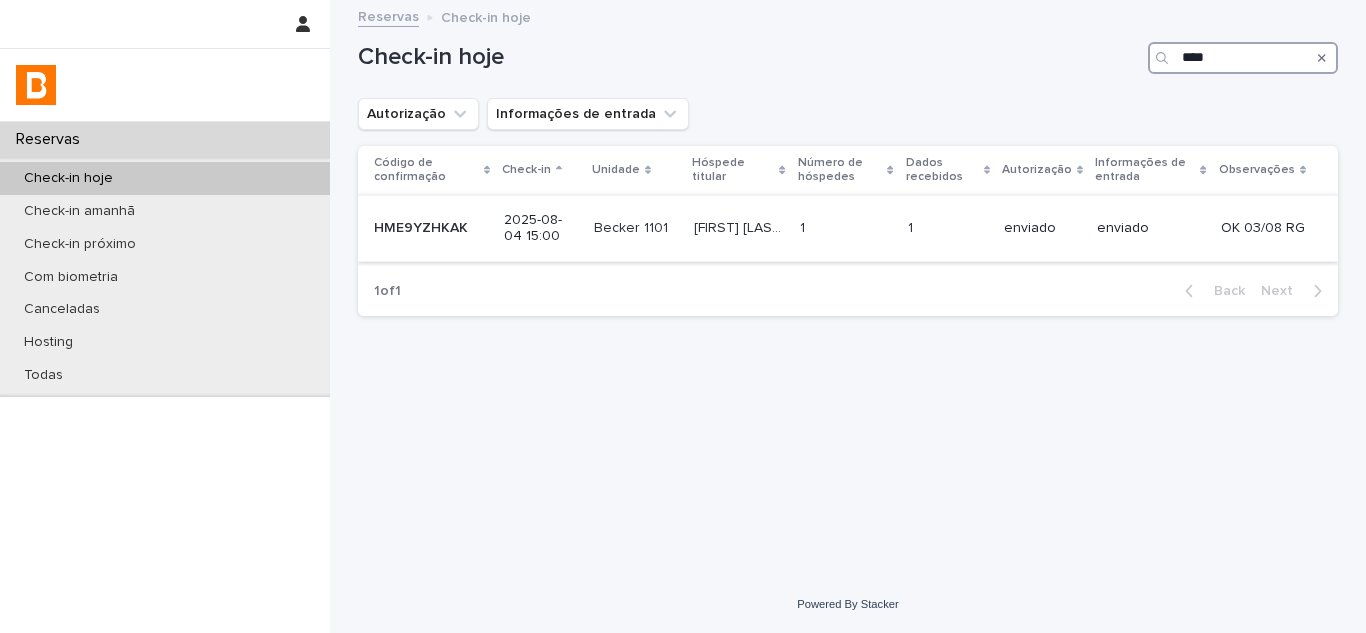 type on "****" 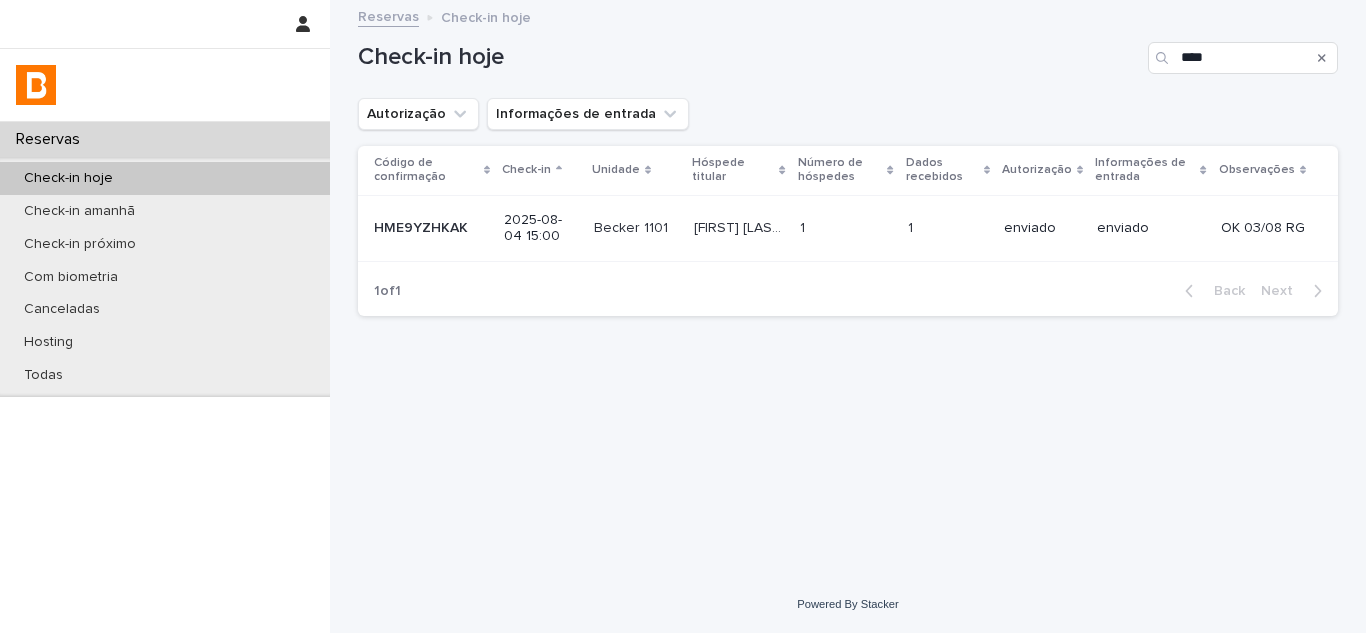 click on "1 1" at bounding box center (846, 228) 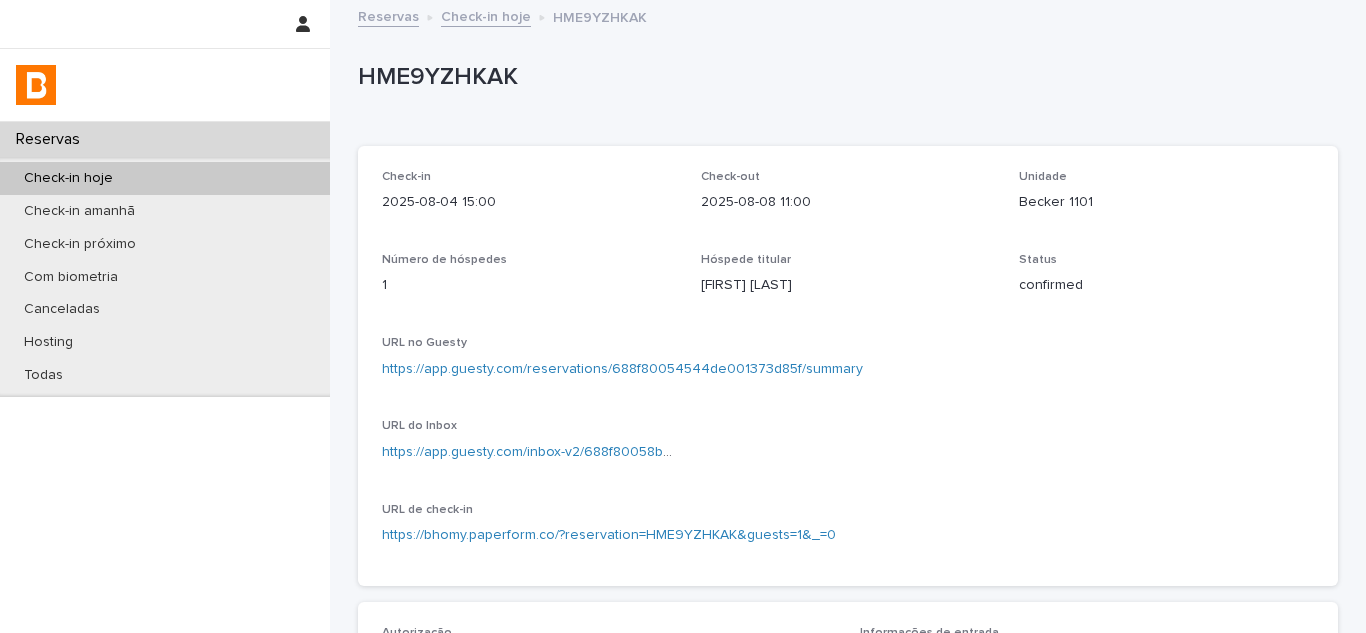 click on "https://app.guesty.com/reservations/688f80054544de001373d85f/summary" at bounding box center [622, 369] 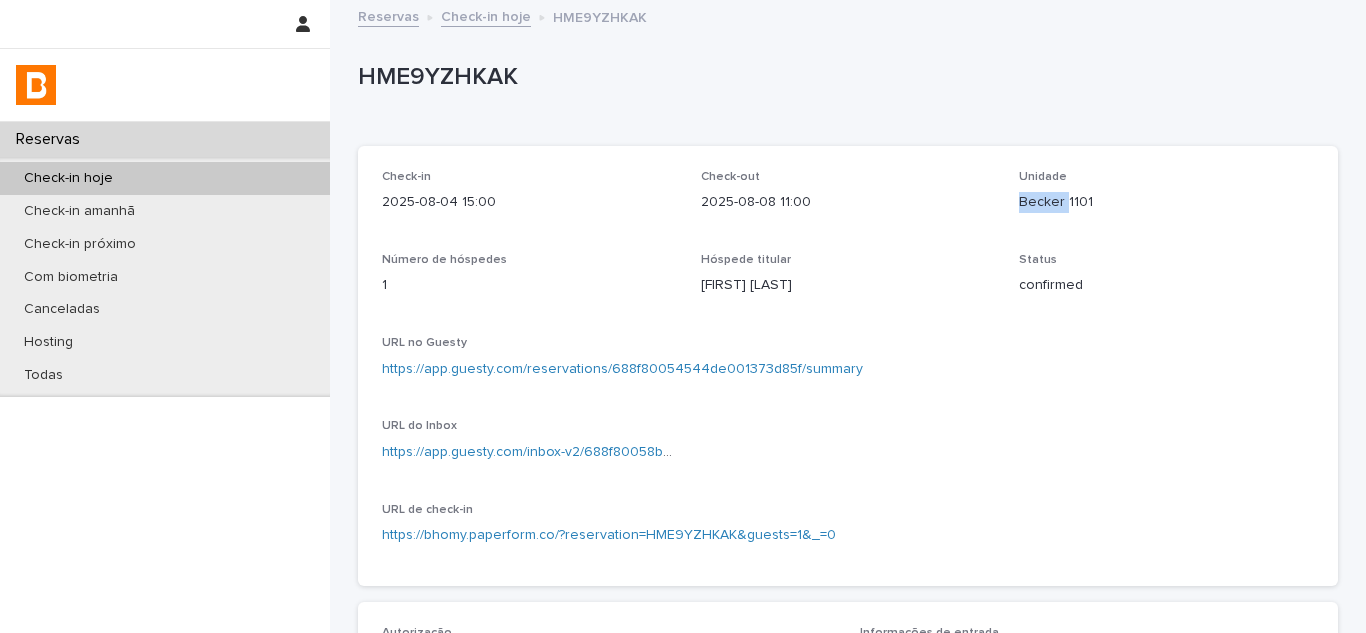 click on "Becker 1101" at bounding box center [1166, 202] 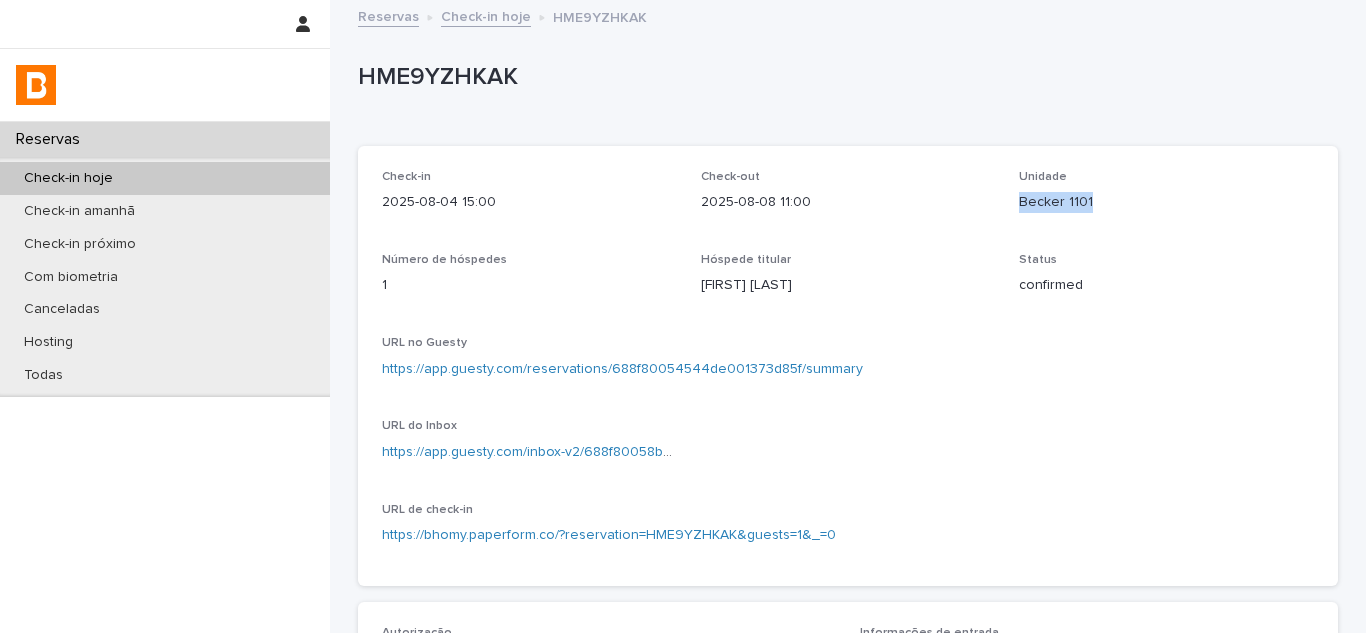 click on "Becker 1101" at bounding box center (1166, 202) 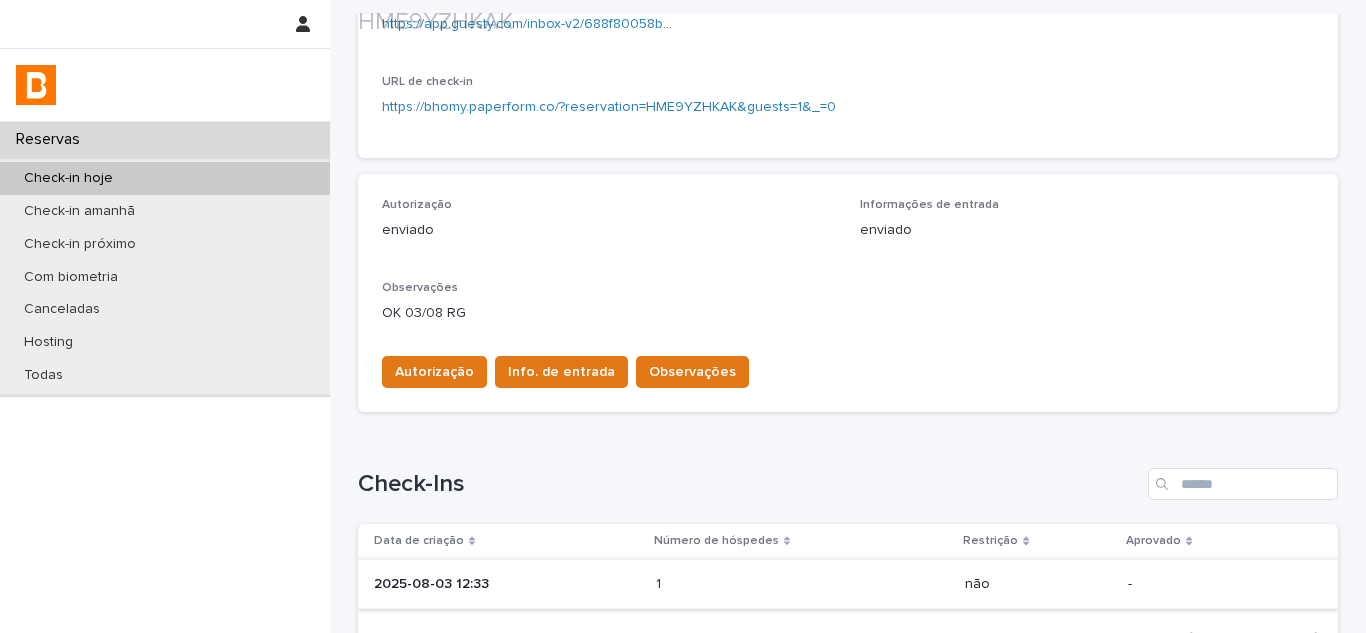 scroll, scrollTop: 631, scrollLeft: 0, axis: vertical 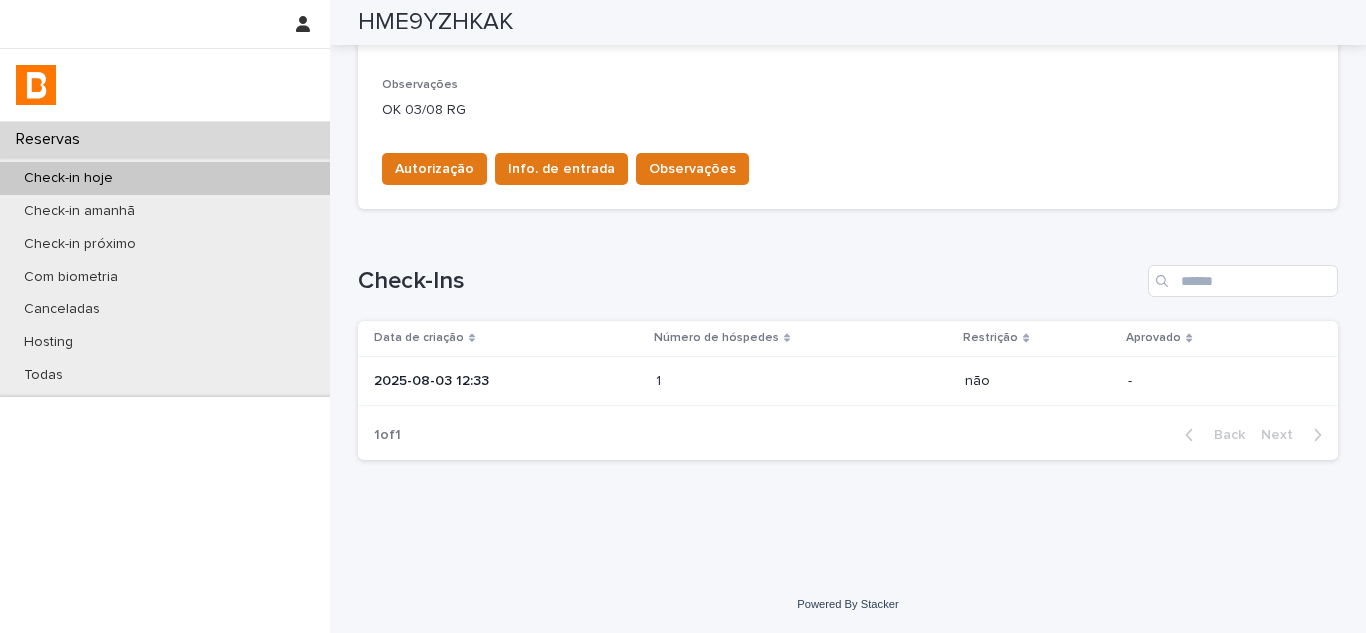 click on "2025-08-03 12:33" at bounding box center (507, 381) 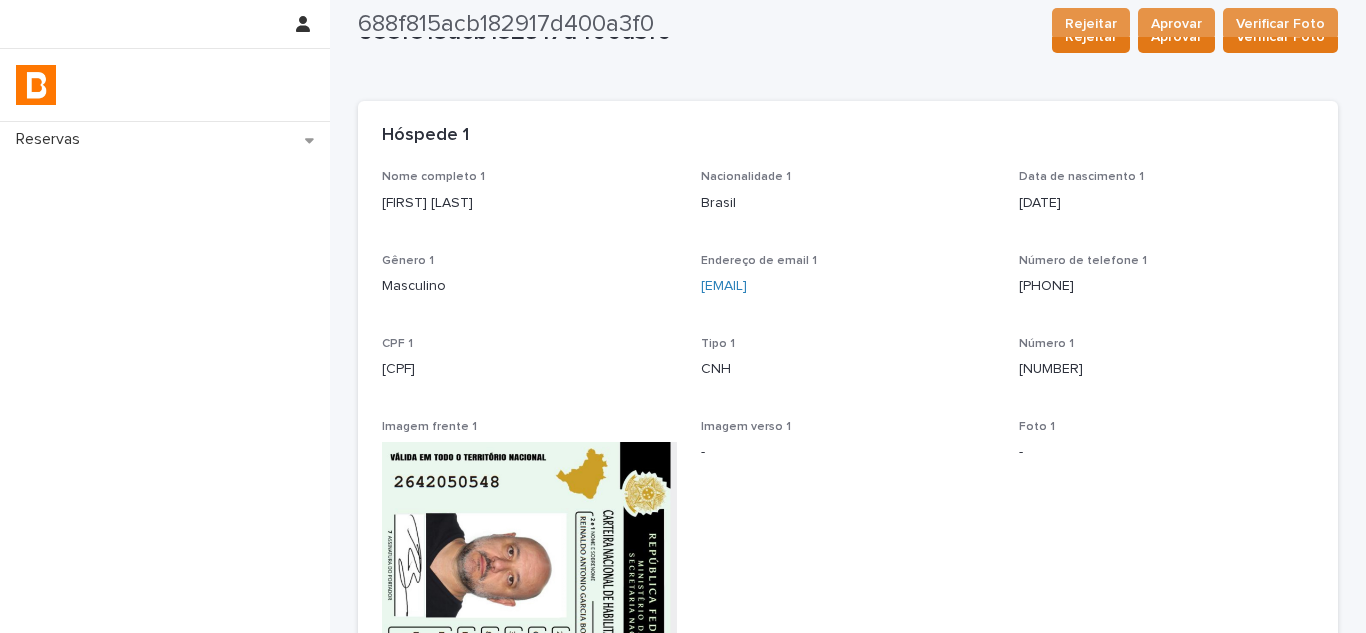 scroll, scrollTop: 0, scrollLeft: 0, axis: both 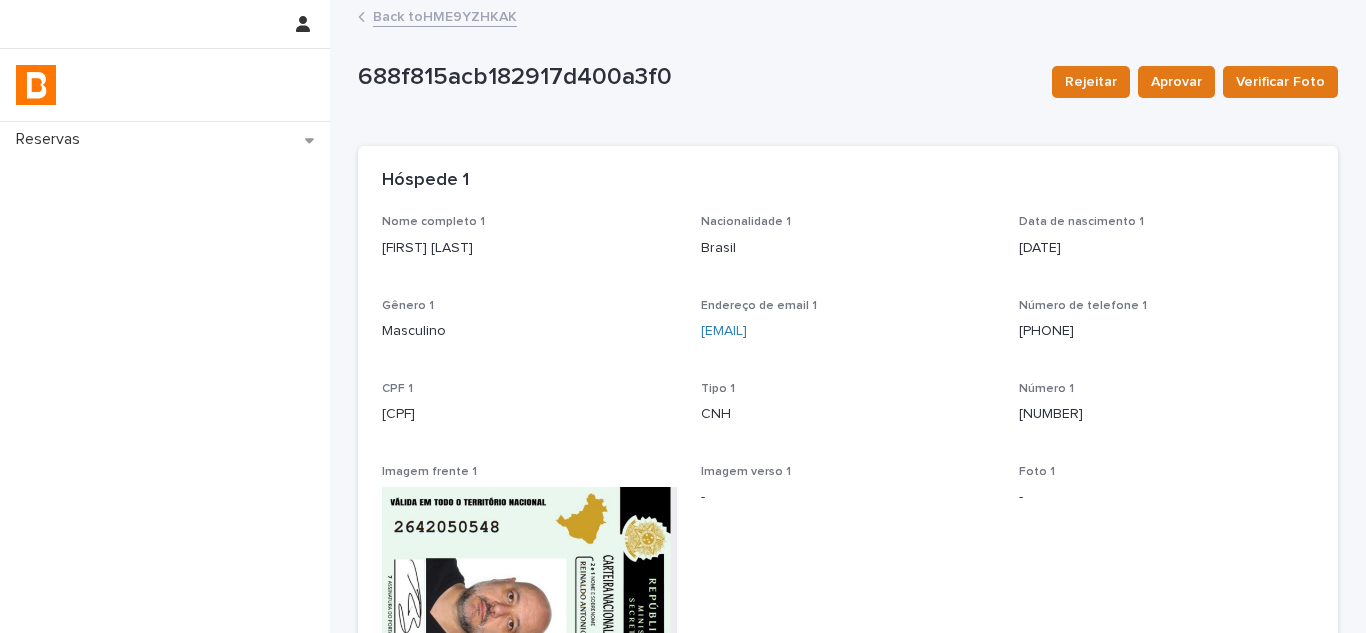 click on "Back to  HME9YZHKAK" at bounding box center (445, 15) 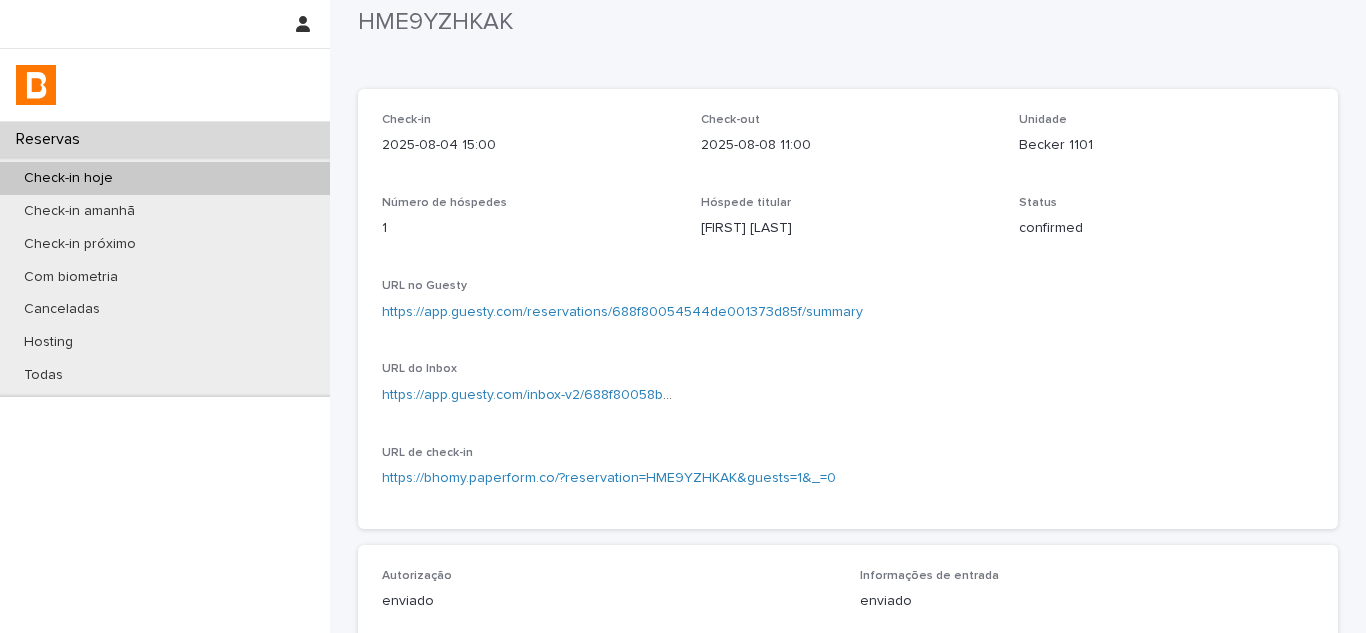 scroll, scrollTop: 0, scrollLeft: 0, axis: both 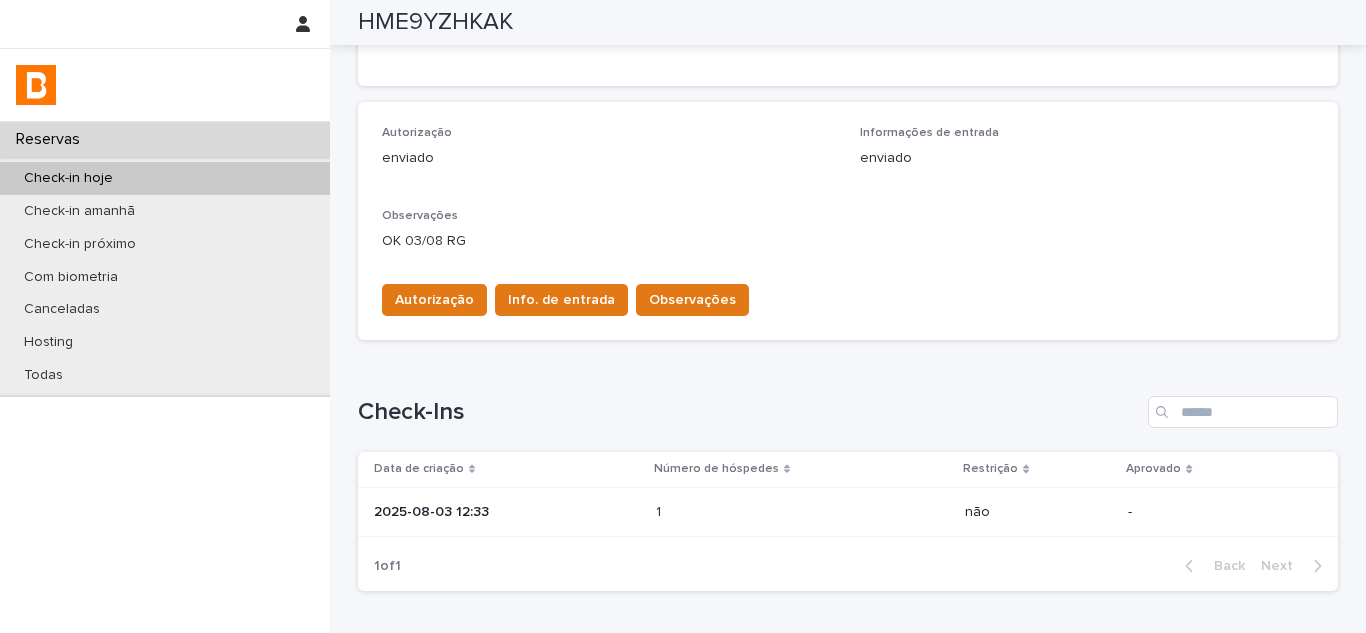 click on "2025-08-03 12:33" at bounding box center [507, 512] 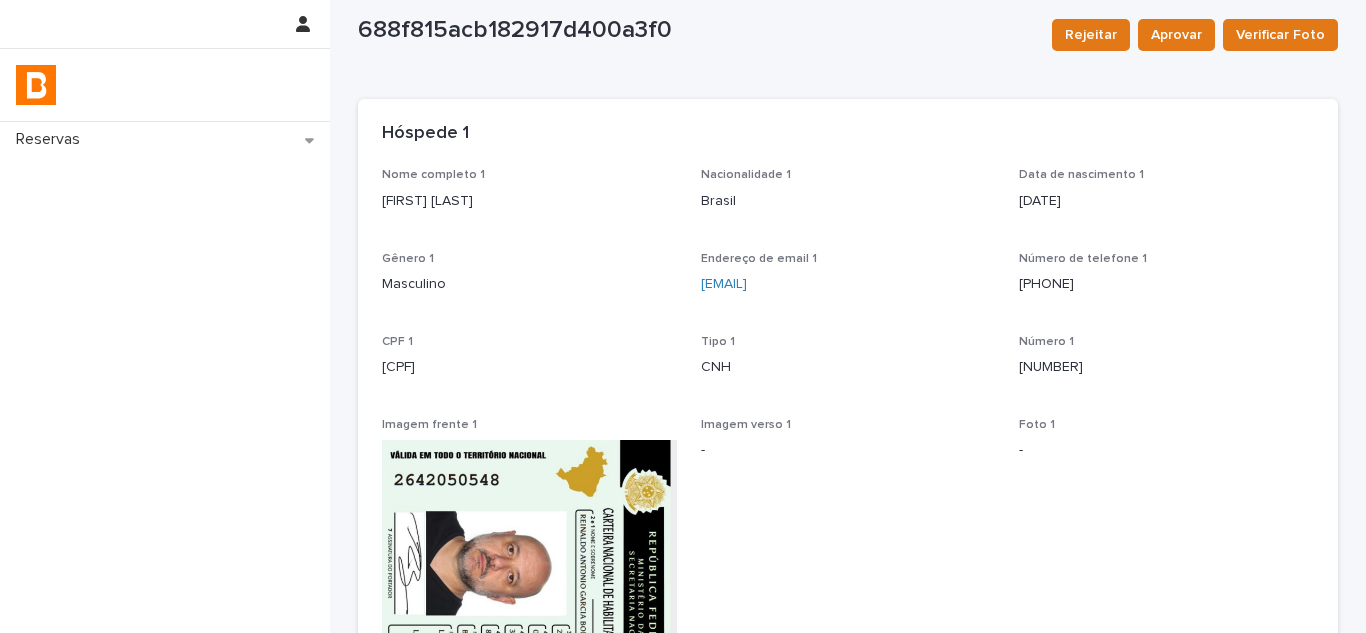 scroll, scrollTop: 0, scrollLeft: 0, axis: both 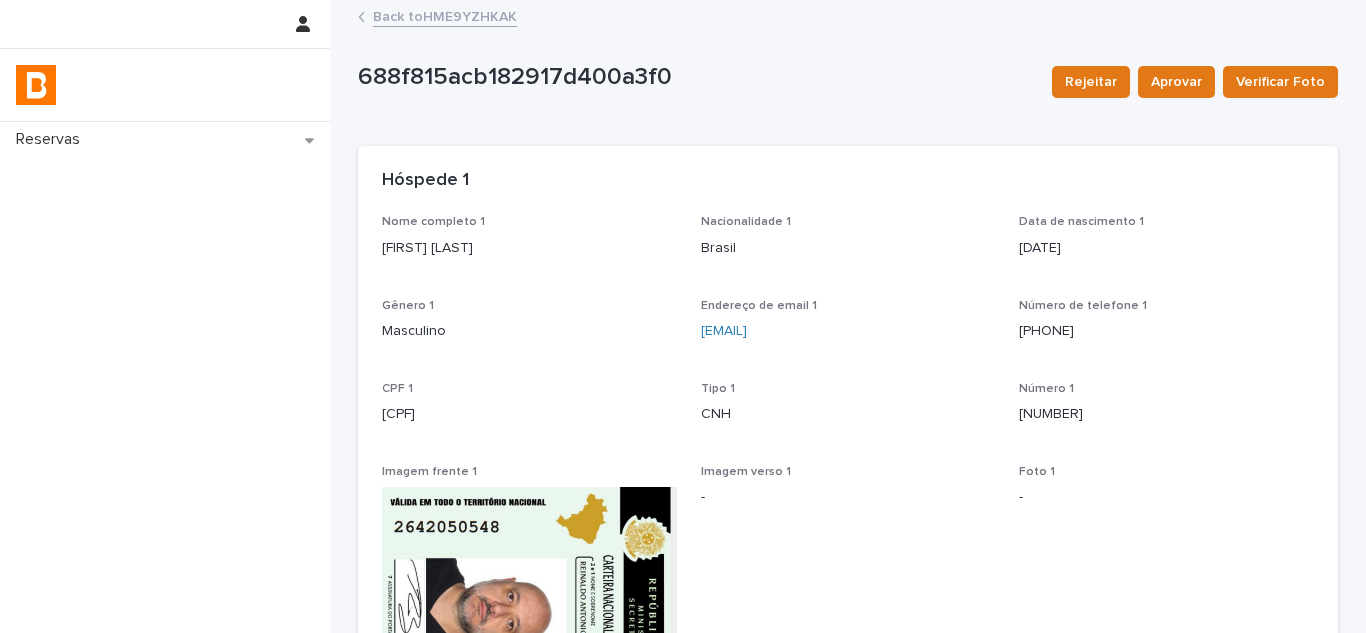 click on "Back to  HME9YZHKAK" at bounding box center [445, 15] 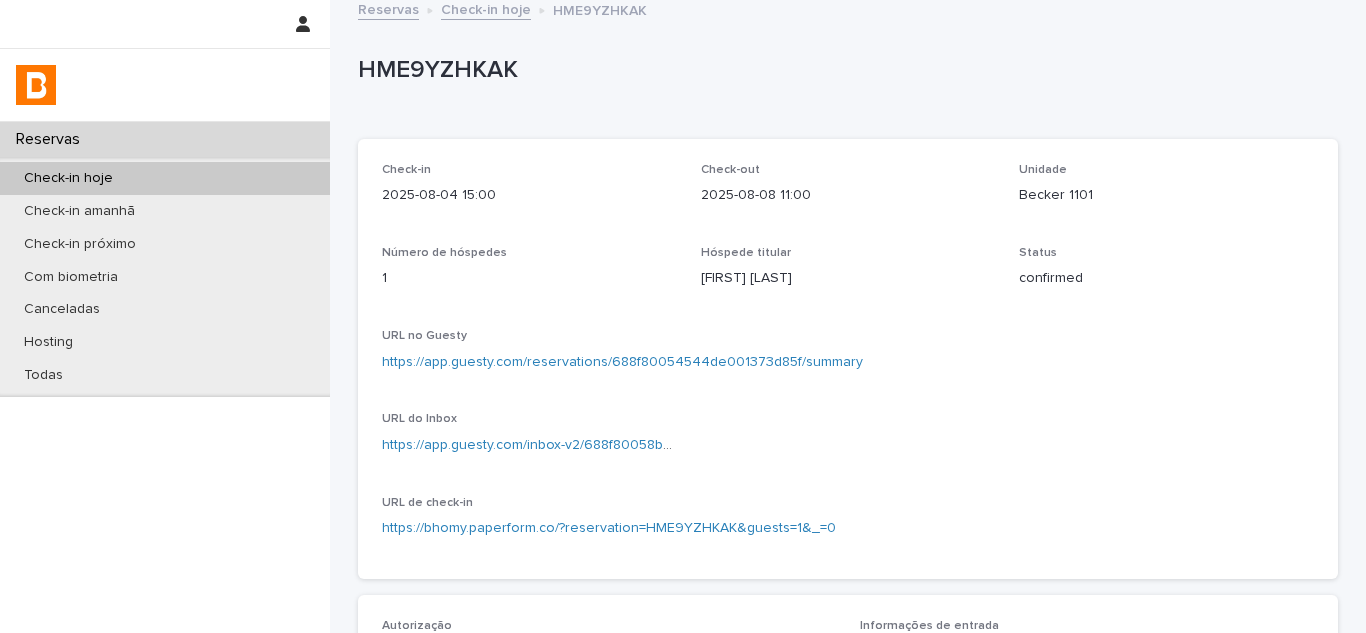 scroll, scrollTop: 0, scrollLeft: 0, axis: both 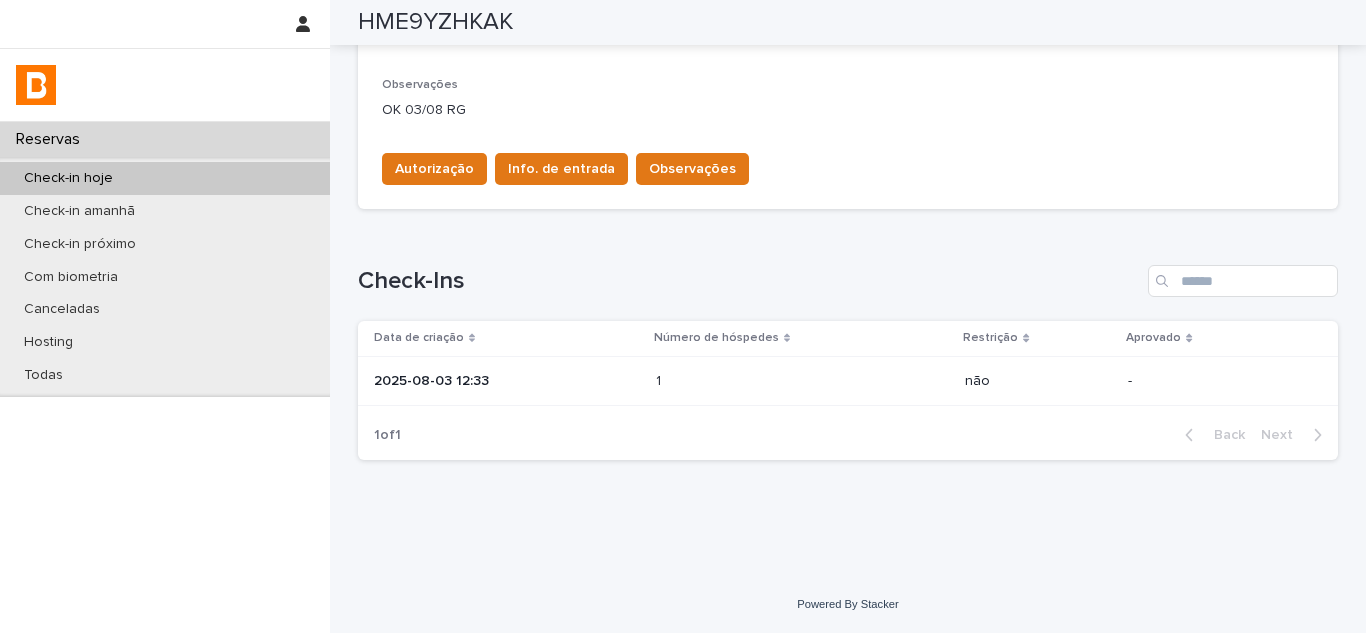 click on "2025-08-03 12:33" at bounding box center [507, 381] 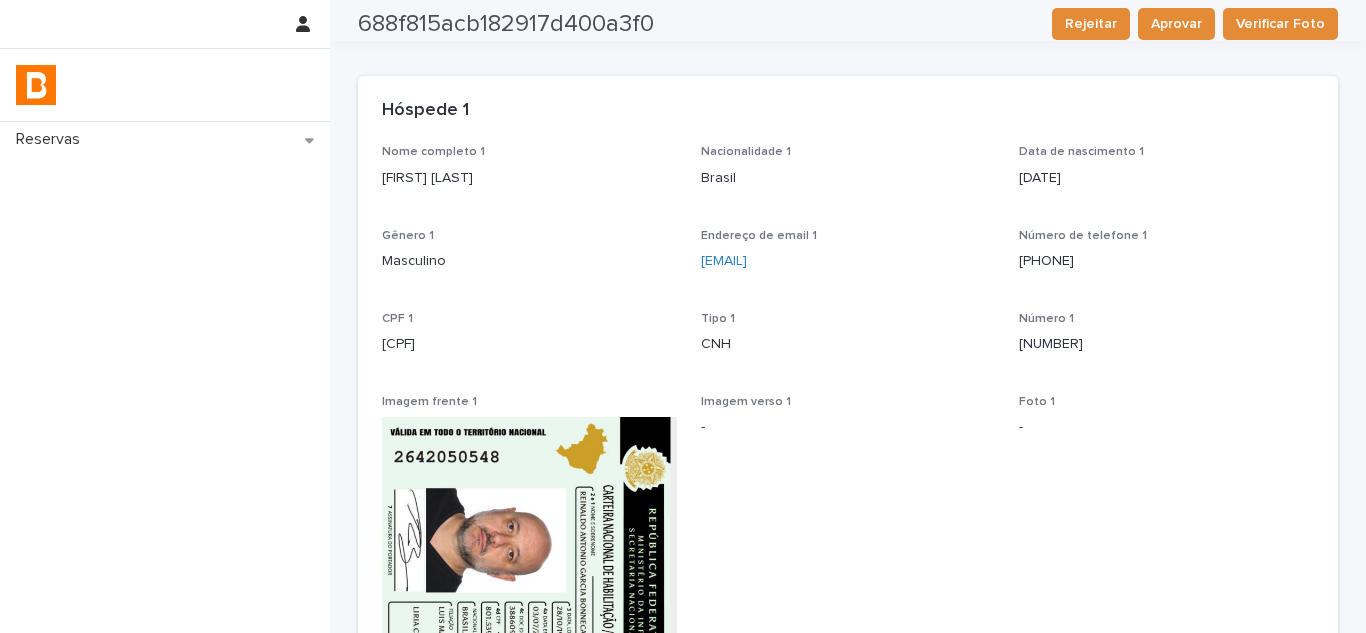 scroll, scrollTop: 0, scrollLeft: 0, axis: both 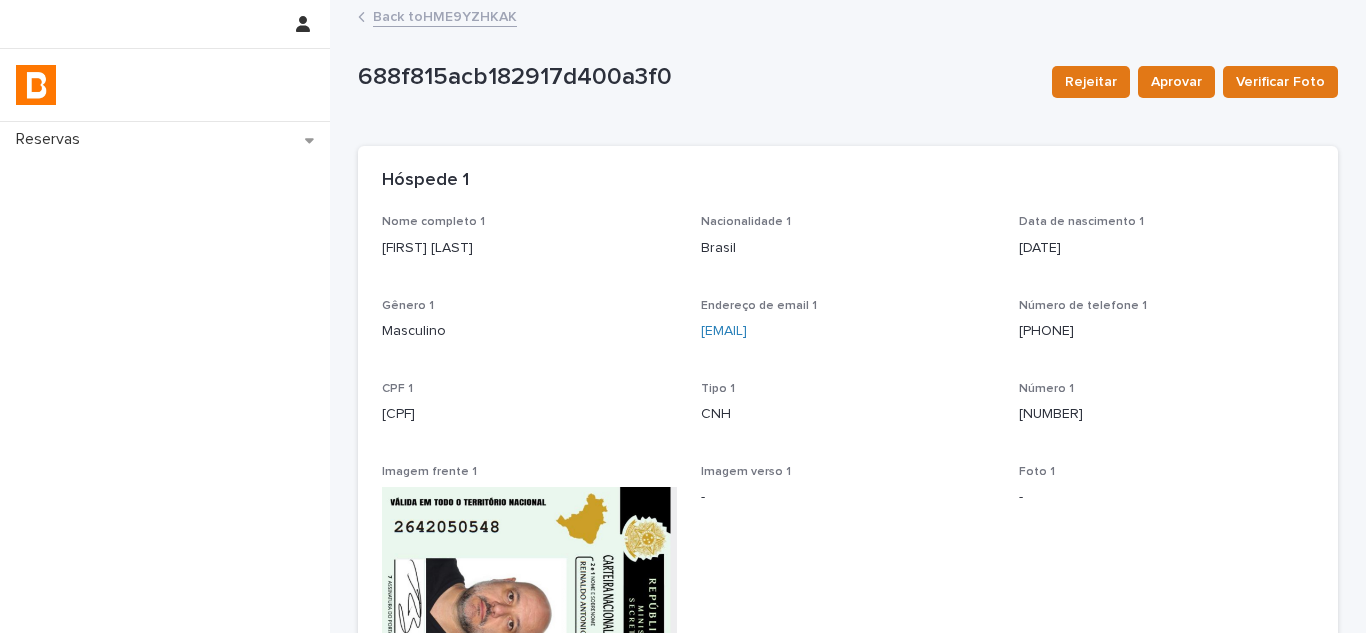 drag, startPoint x: 544, startPoint y: 269, endPoint x: 348, endPoint y: 275, distance: 196.09181 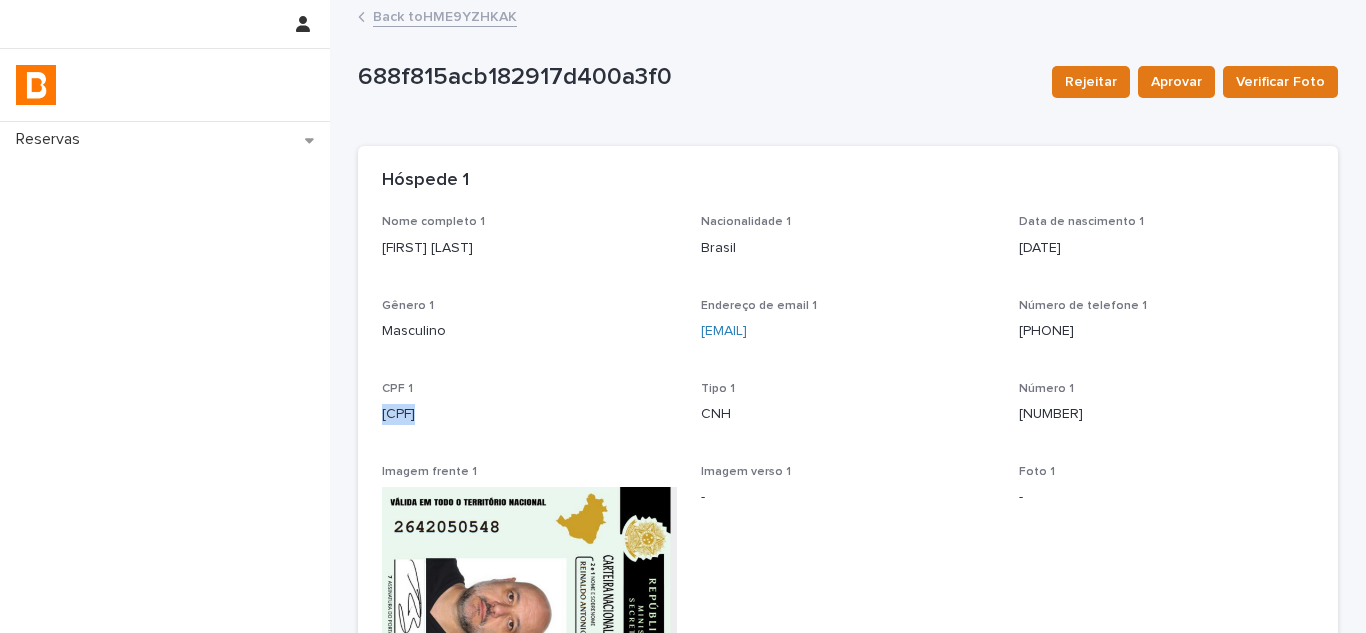 click on "801.539.250-00" at bounding box center [529, 414] 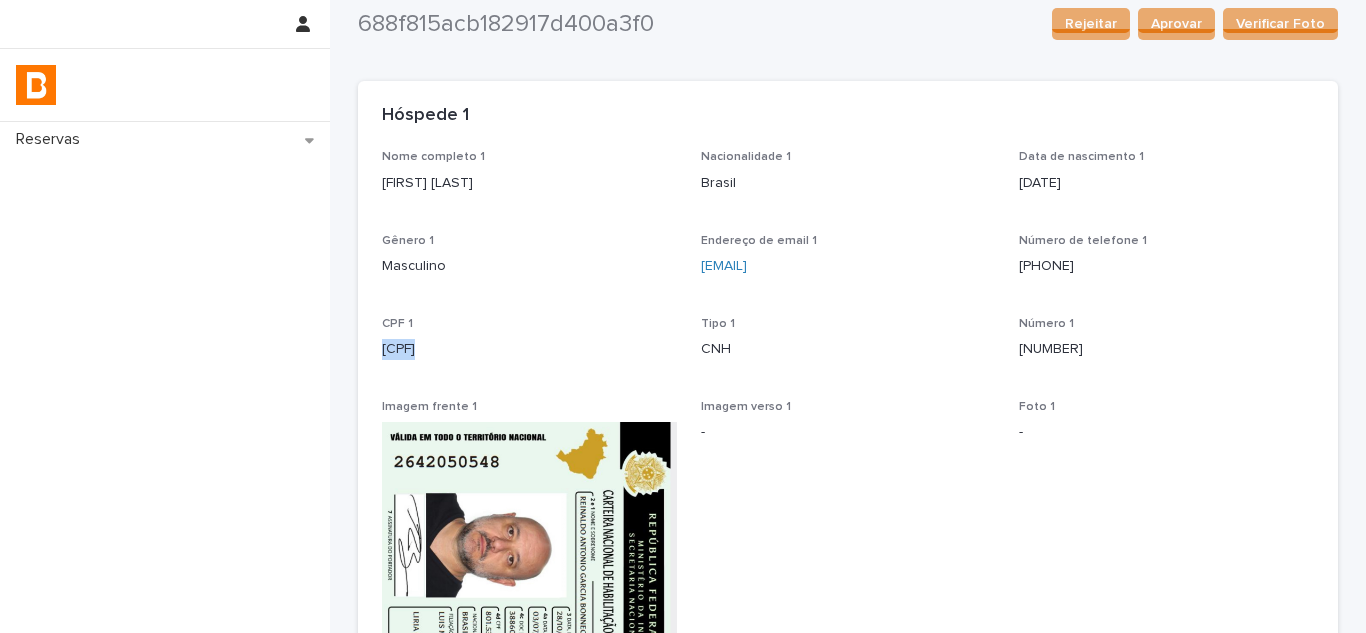 scroll, scrollTop: 0, scrollLeft: 0, axis: both 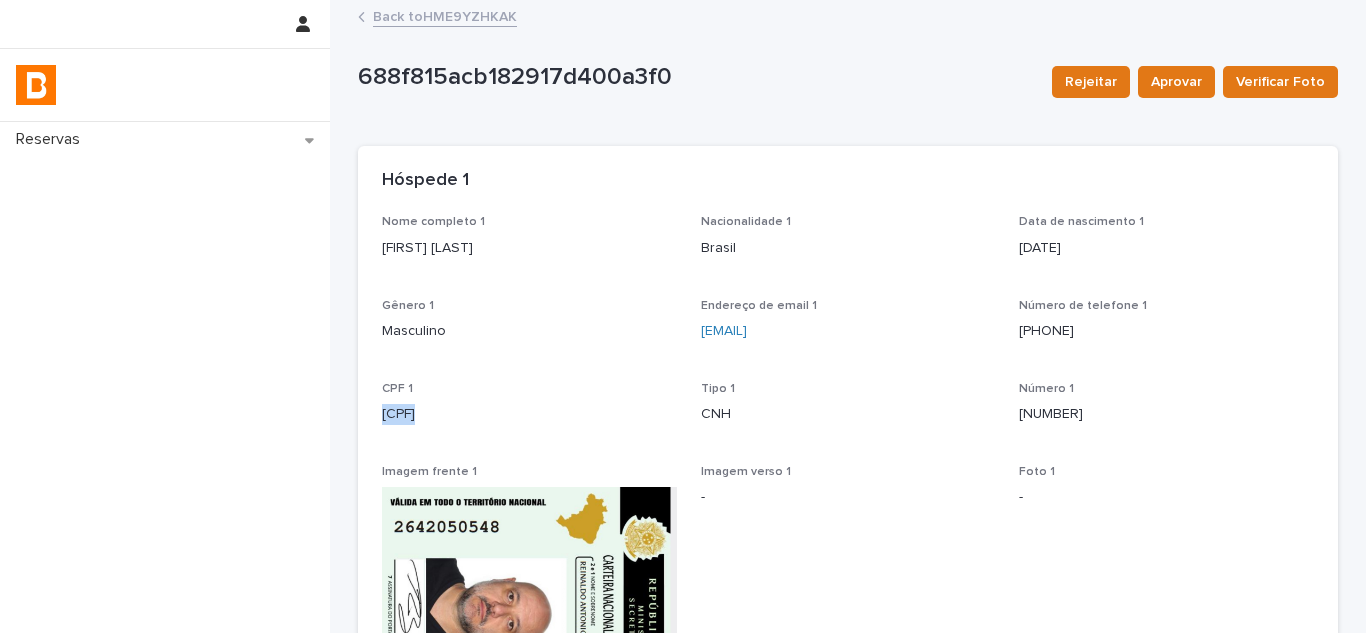 click on "Back to  HME9YZHKAK" at bounding box center [445, 15] 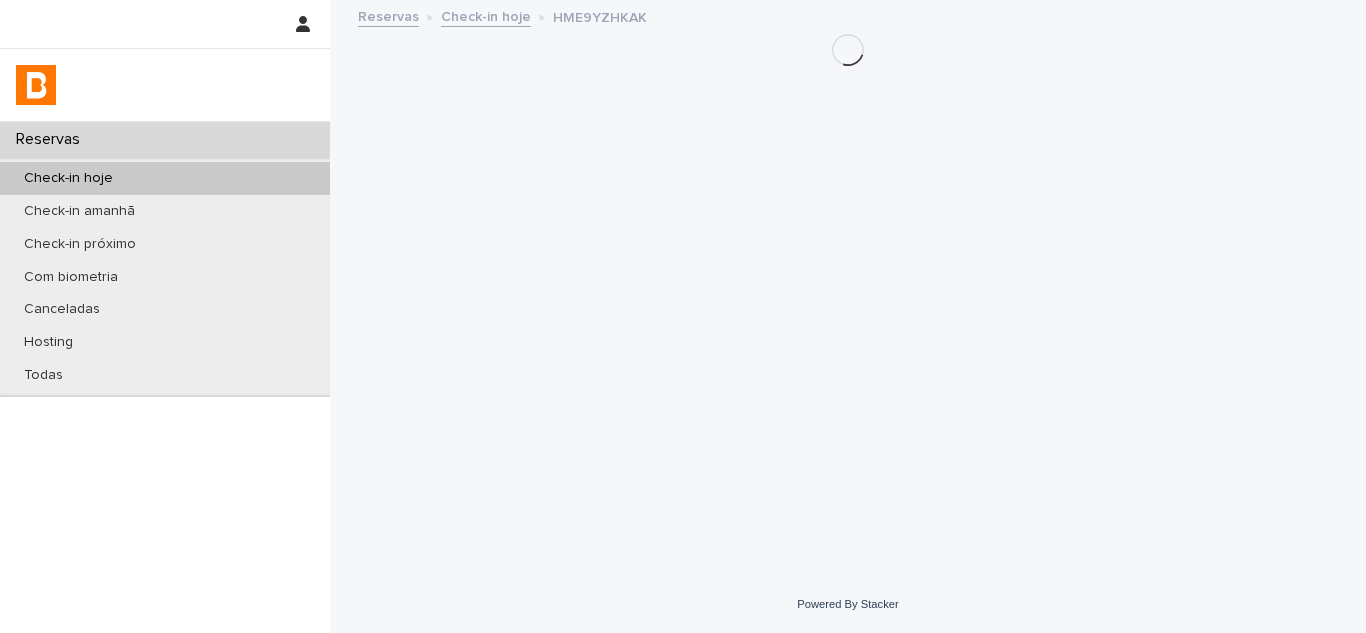 click on "Check-in hoje" at bounding box center [165, 178] 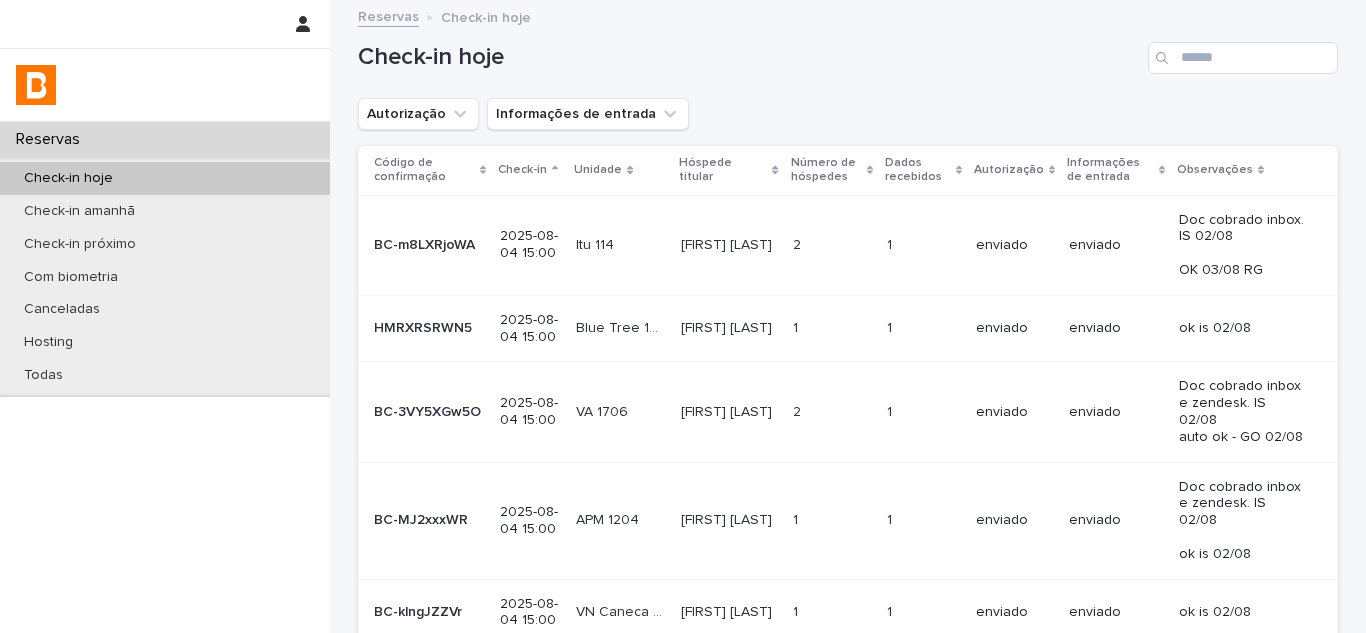 click on "Autorização" at bounding box center (418, 114) 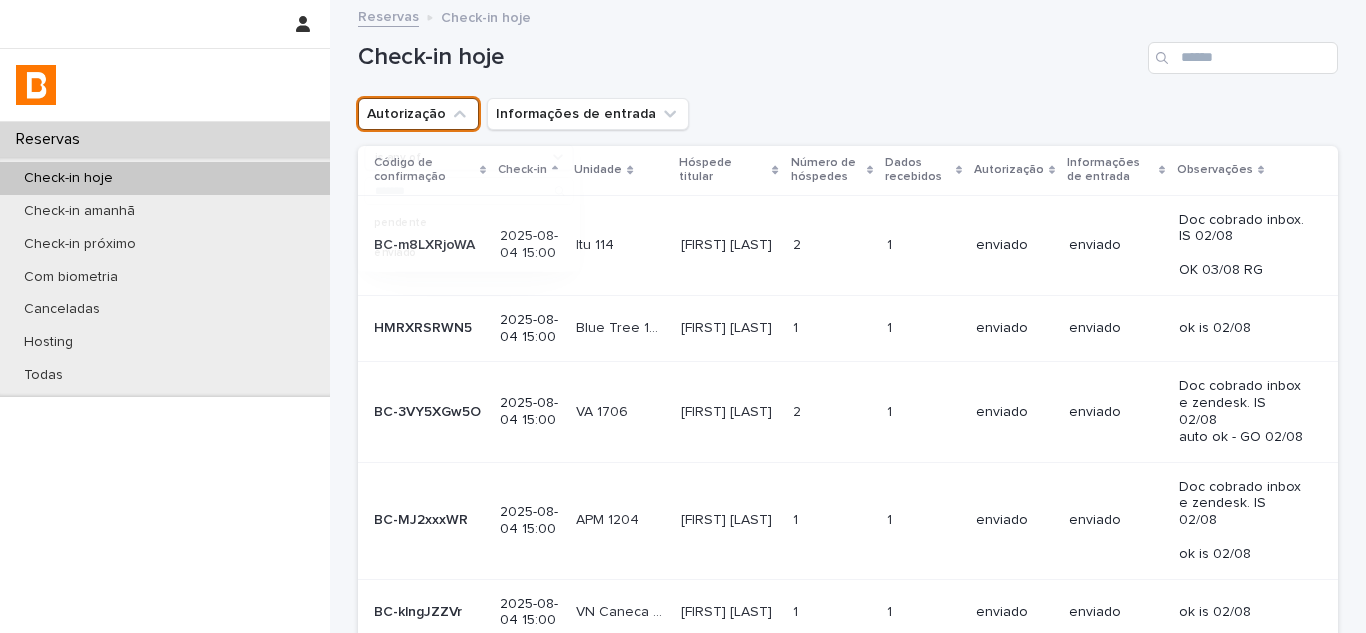 click on "is any of" at bounding box center [459, 157] 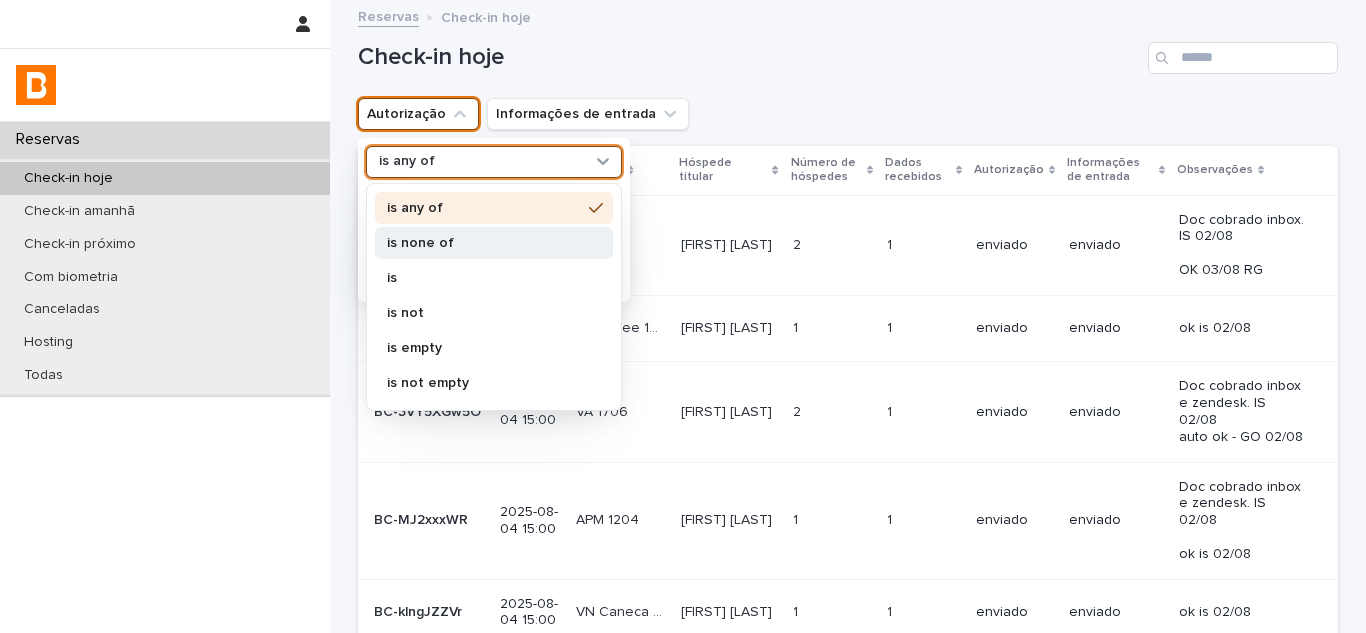 click on "is none of" at bounding box center (484, 243) 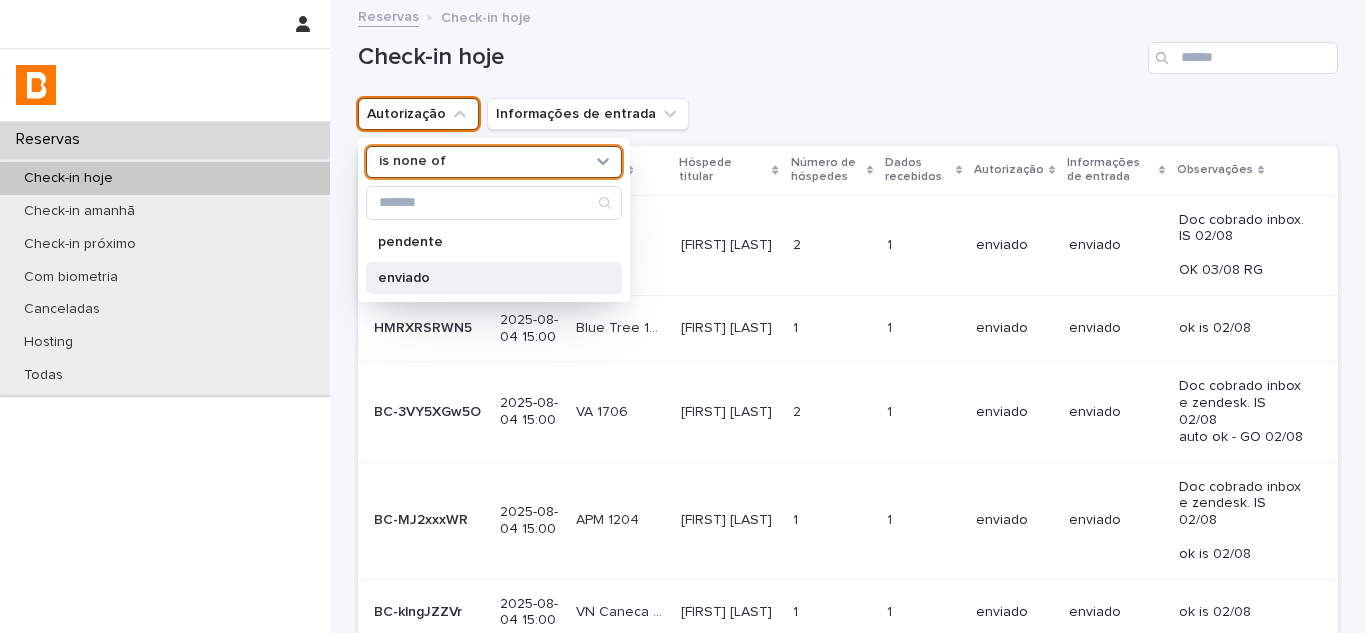 click on "enviado" at bounding box center (484, 278) 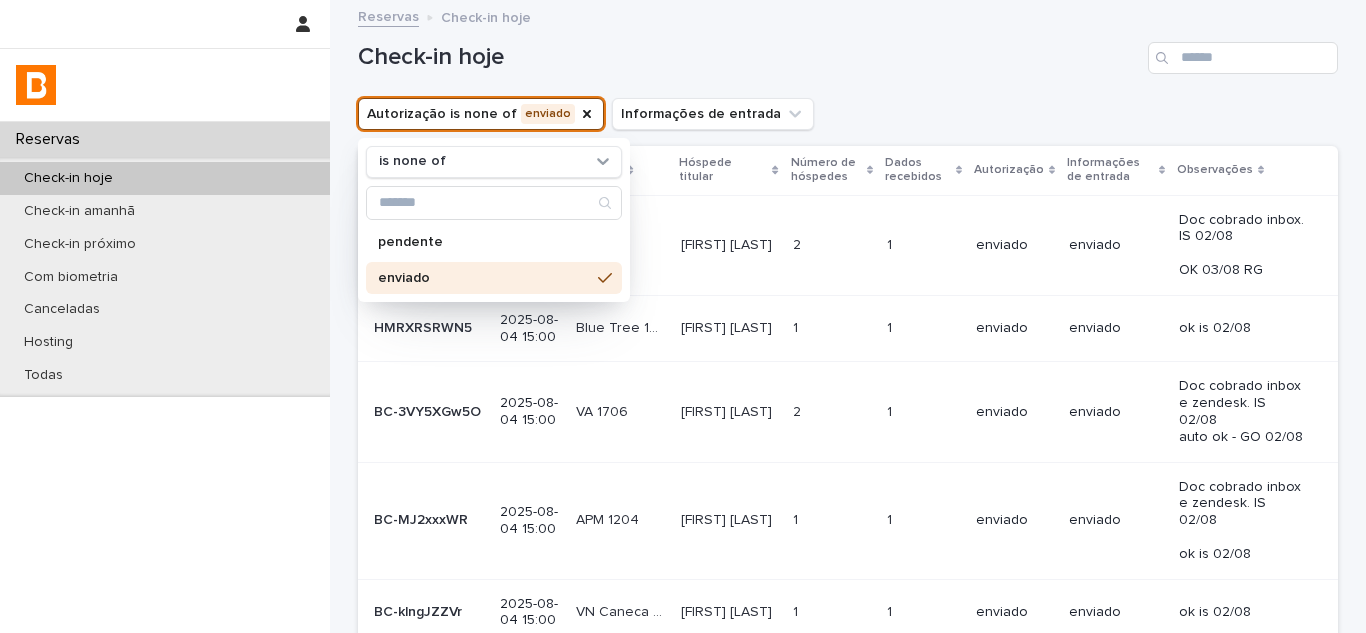 click on "Check-in hoje" at bounding box center [848, 50] 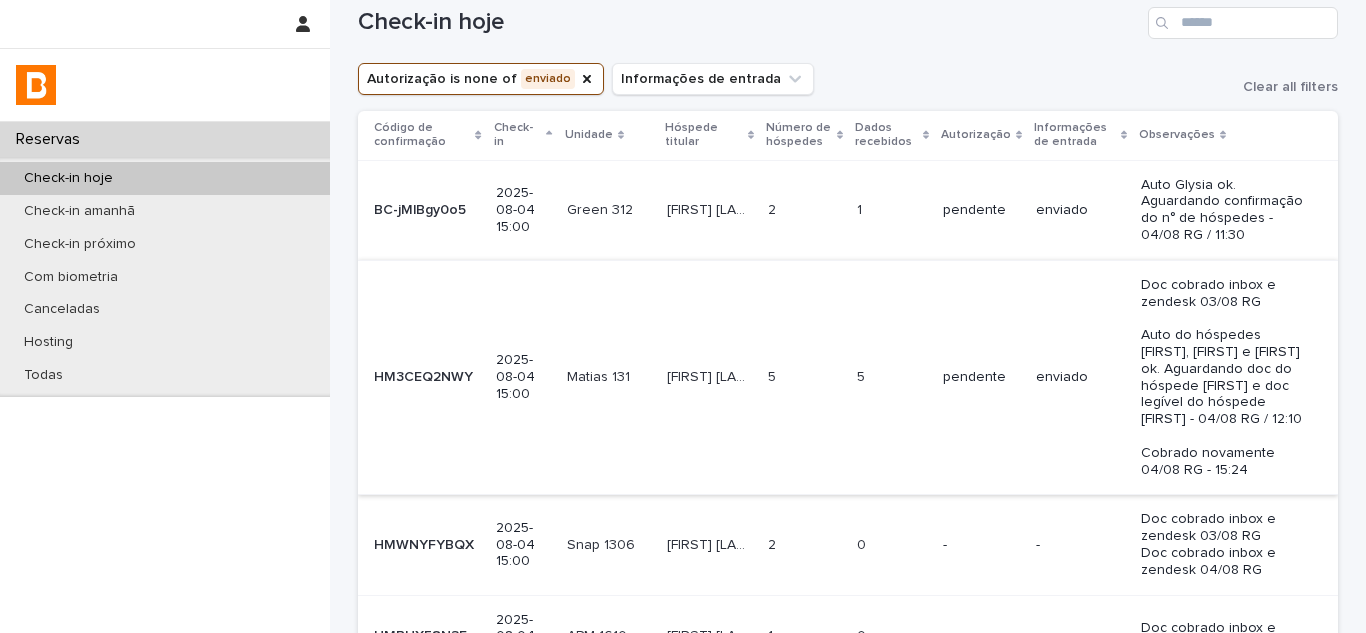 scroll, scrollTop: 0, scrollLeft: 0, axis: both 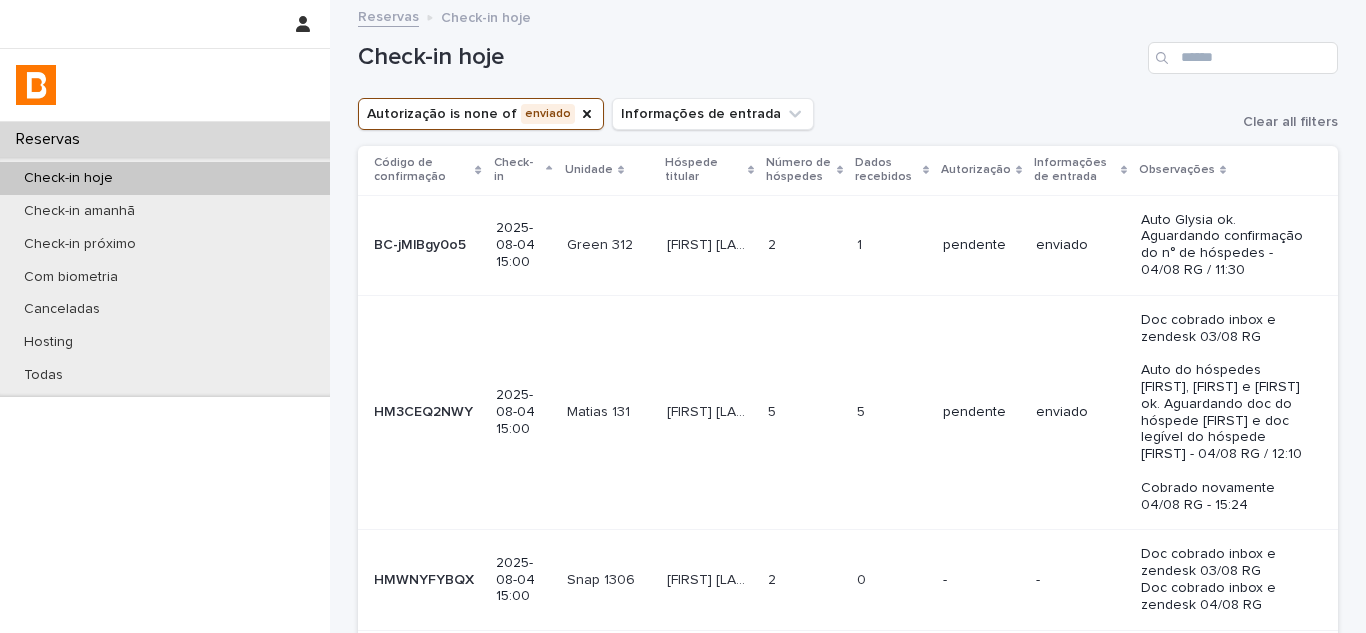 click on "Thiago Có Thiago Có" at bounding box center (710, 412) 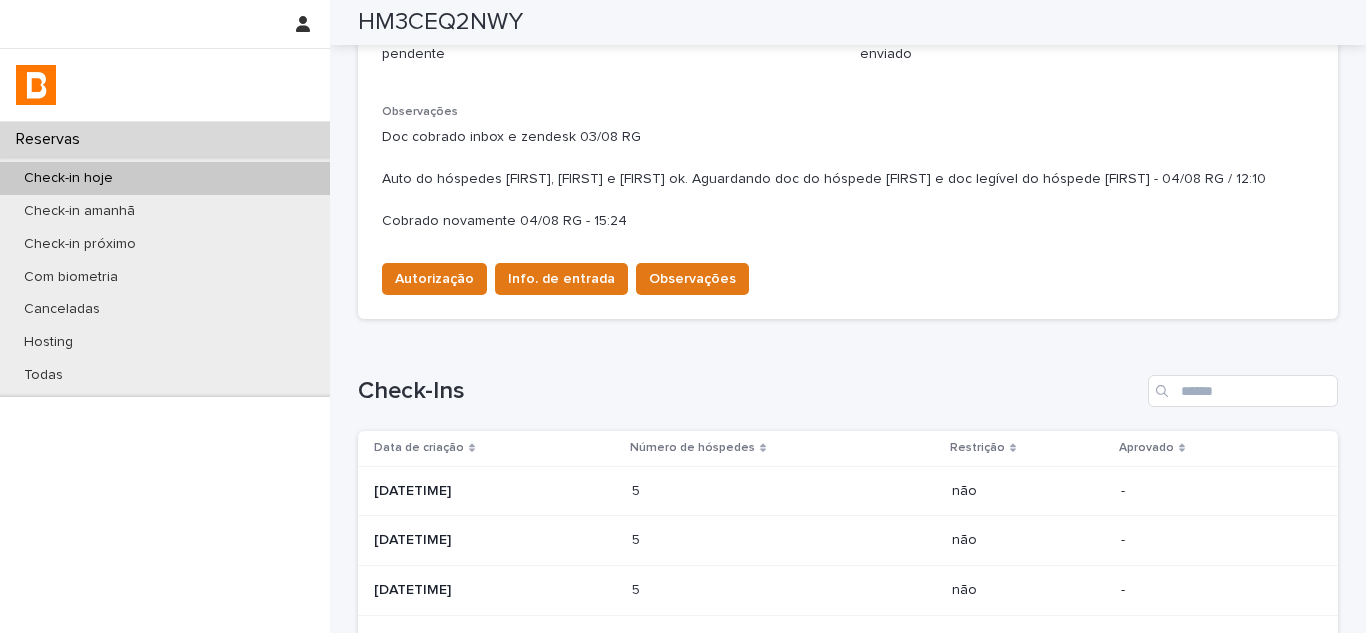 scroll, scrollTop: 913, scrollLeft: 0, axis: vertical 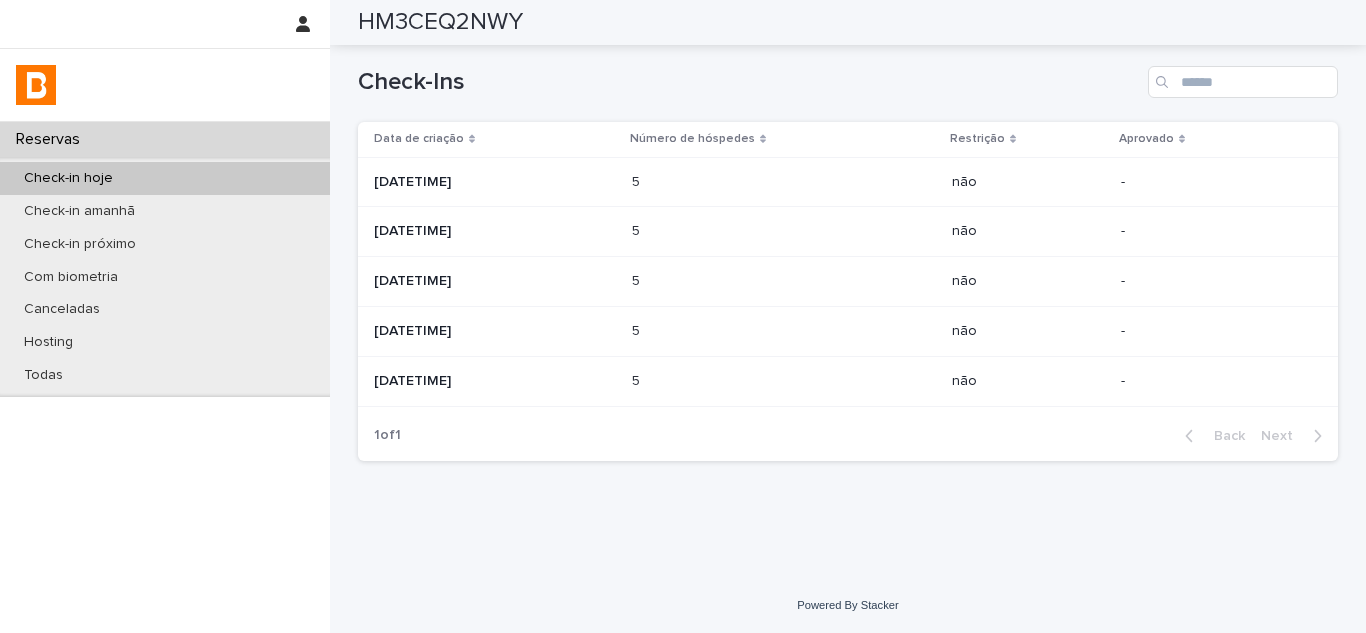 click on "2025-08-04 08:26" at bounding box center (495, 381) 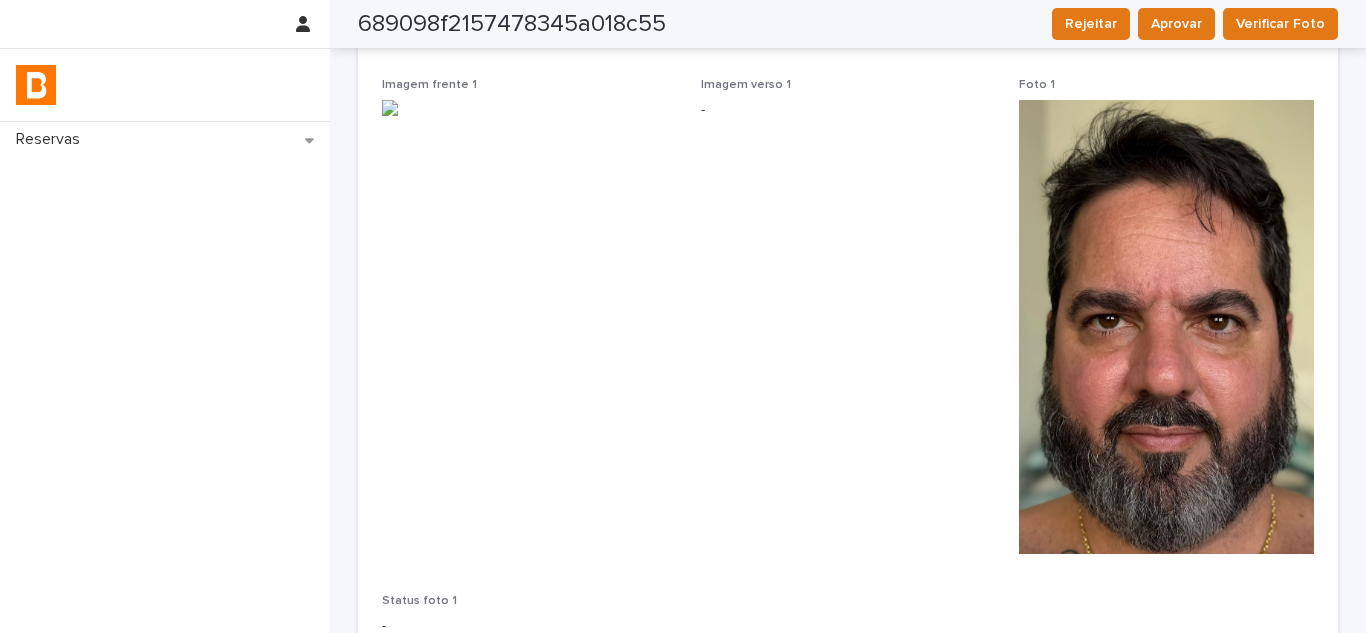 scroll, scrollTop: 0, scrollLeft: 0, axis: both 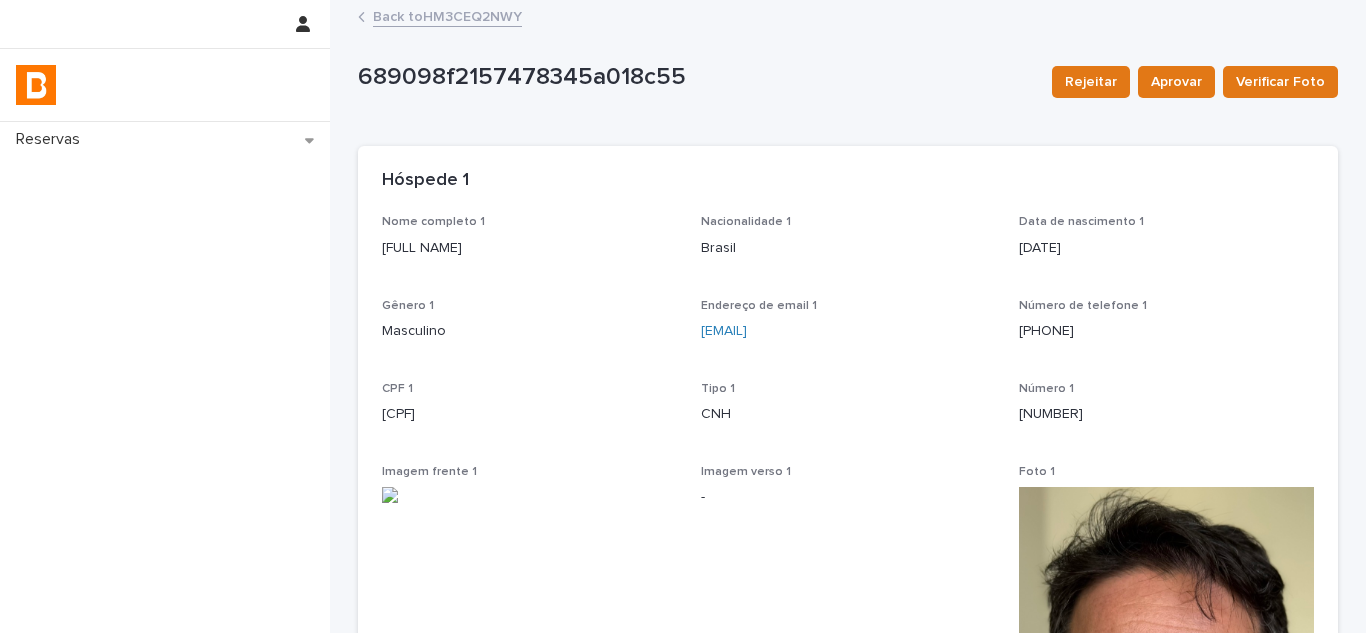 click on "Back to  HM3CEQ2NWY" at bounding box center [447, 15] 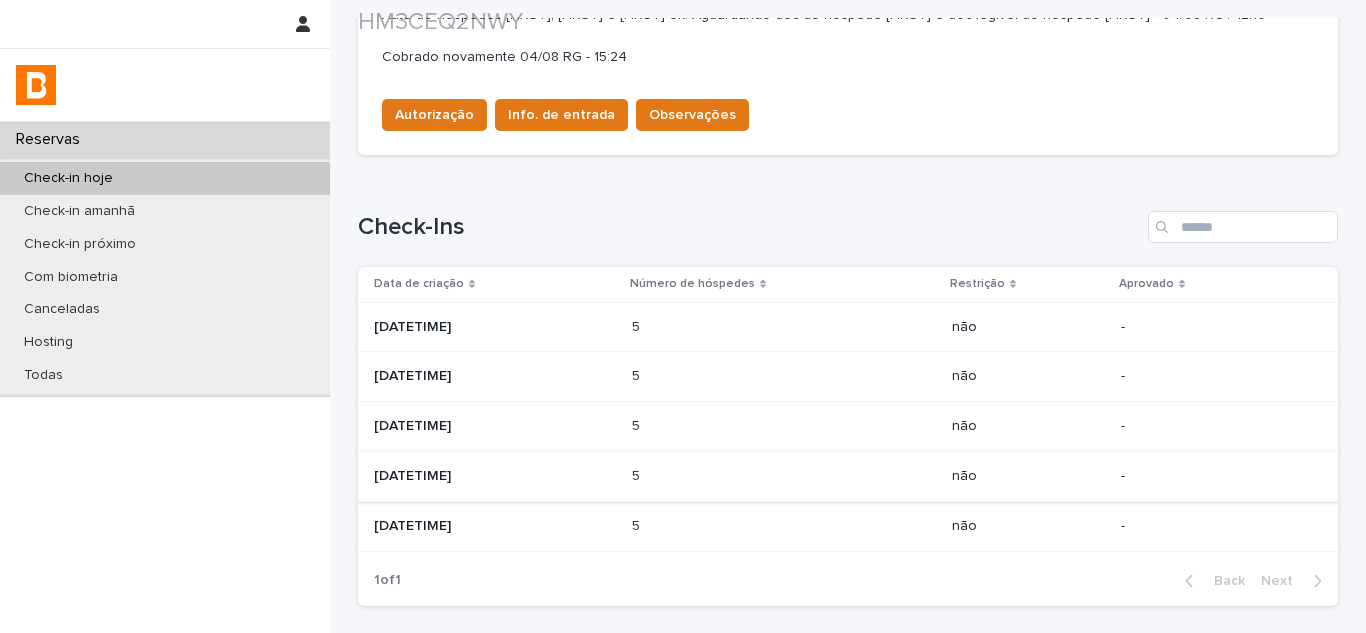 scroll, scrollTop: 913, scrollLeft: 0, axis: vertical 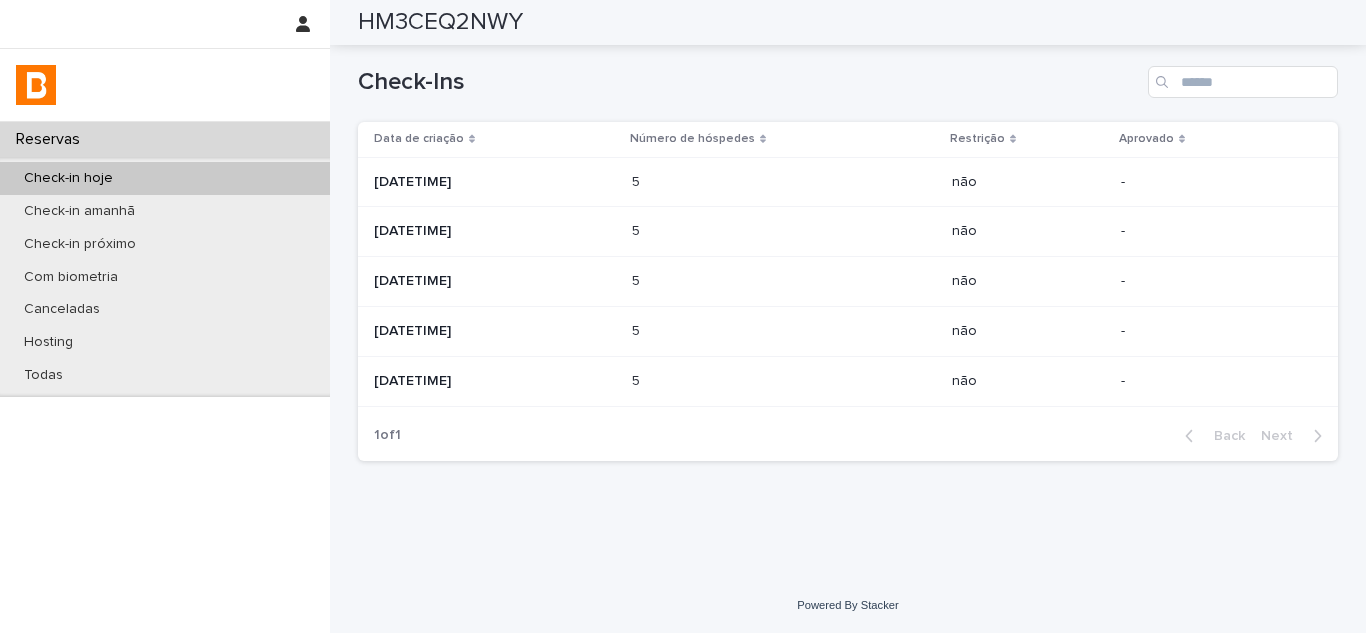 click on "2025-08-04 10:02" at bounding box center [495, 331] 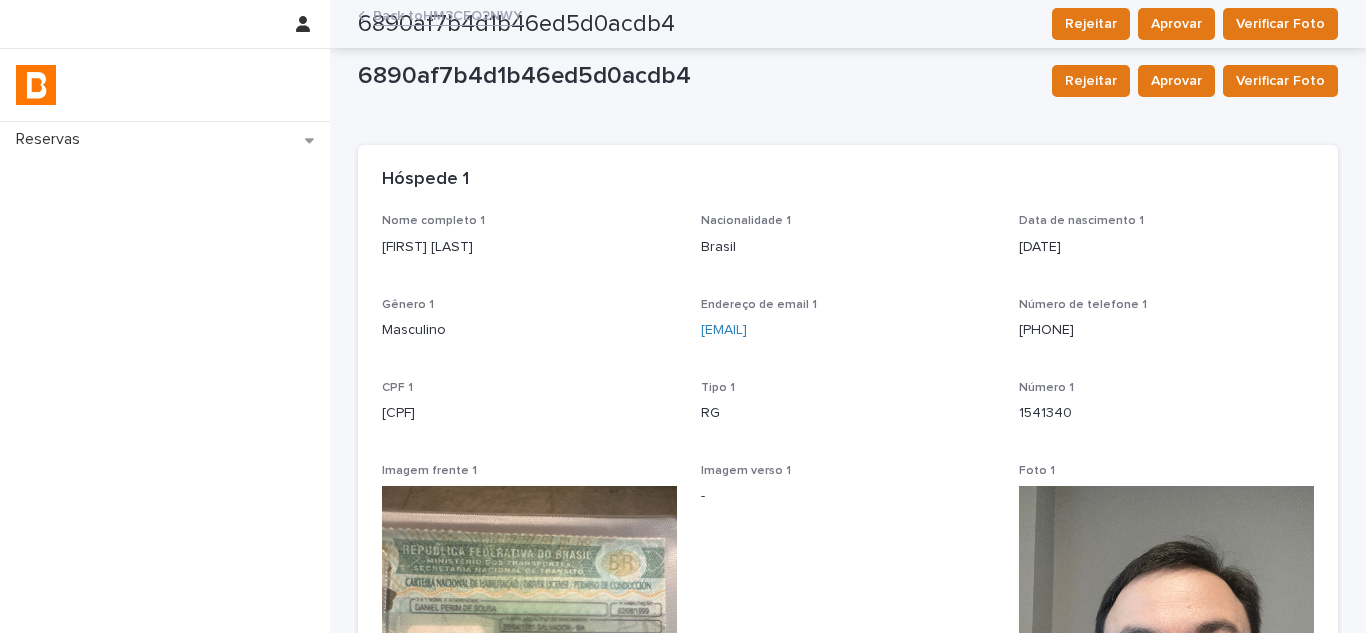 scroll, scrollTop: 0, scrollLeft: 0, axis: both 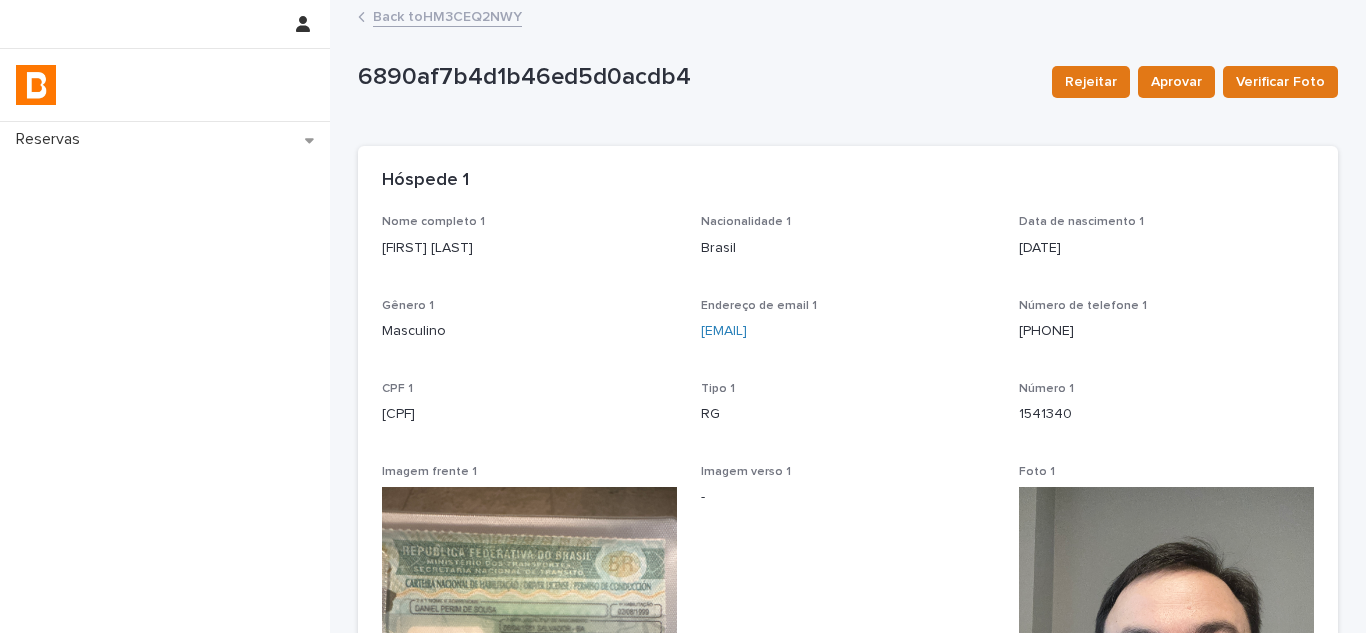 click on "Back to  HM3CEQ2NWY" at bounding box center (447, 15) 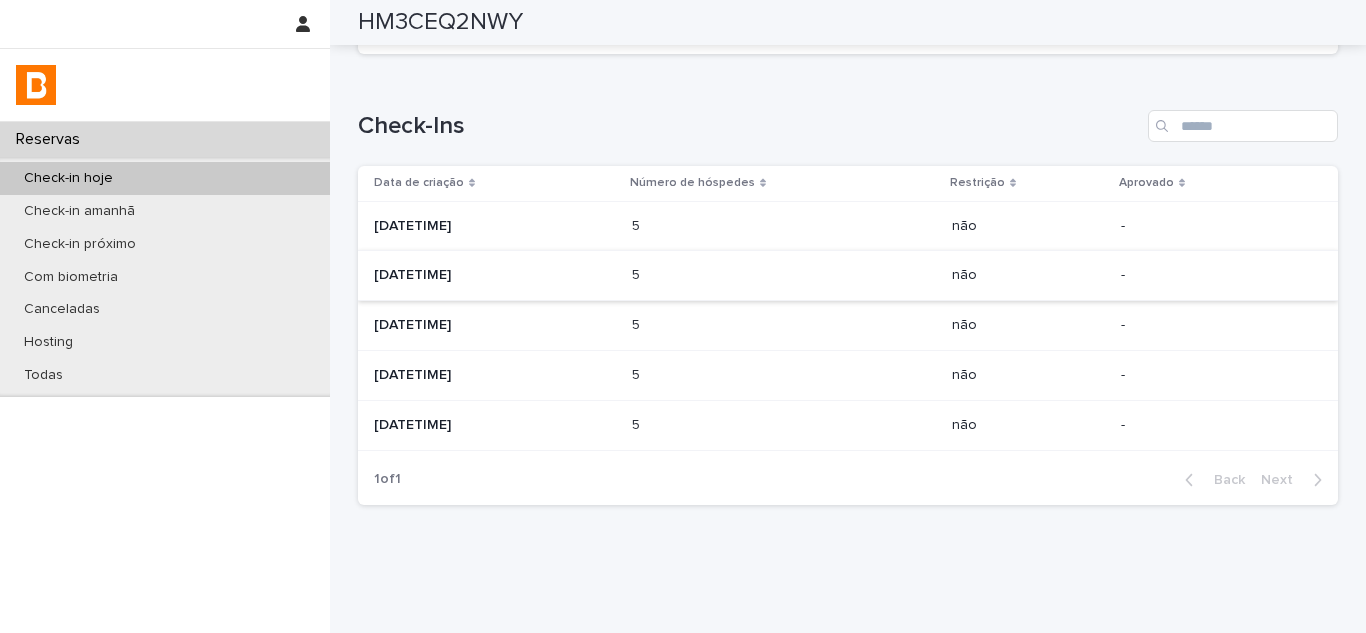 scroll, scrollTop: 913, scrollLeft: 0, axis: vertical 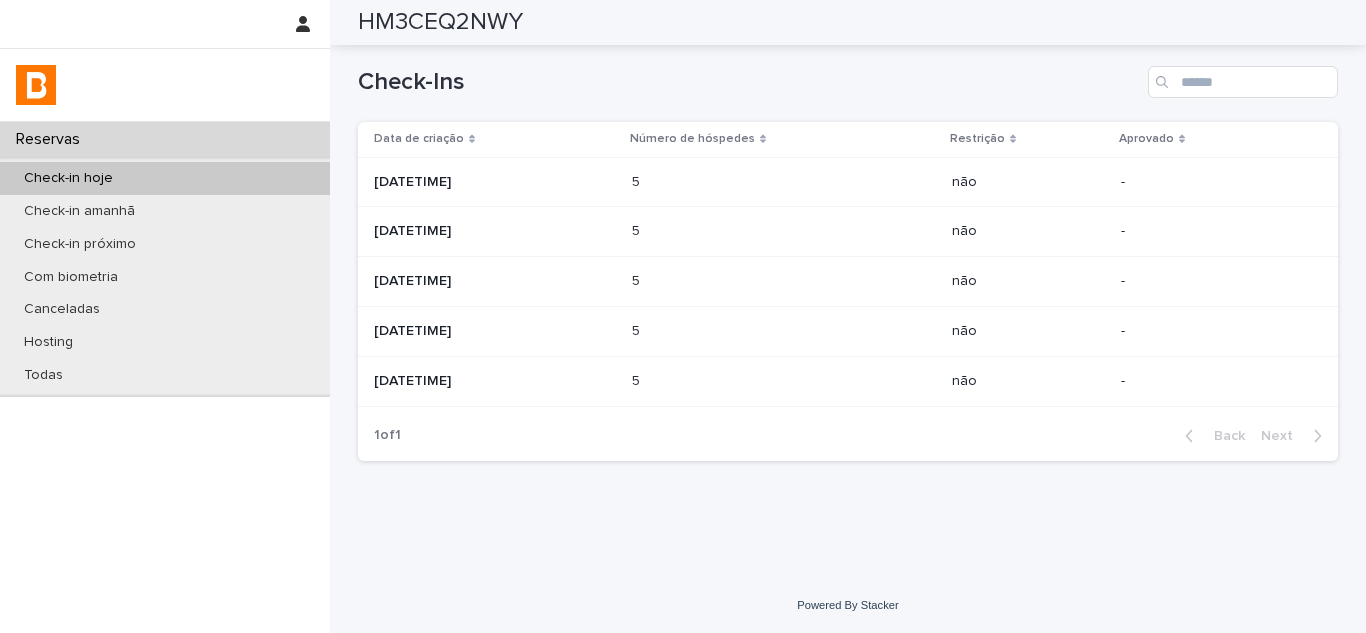 click on "2025-08-04 10:06" at bounding box center [495, 281] 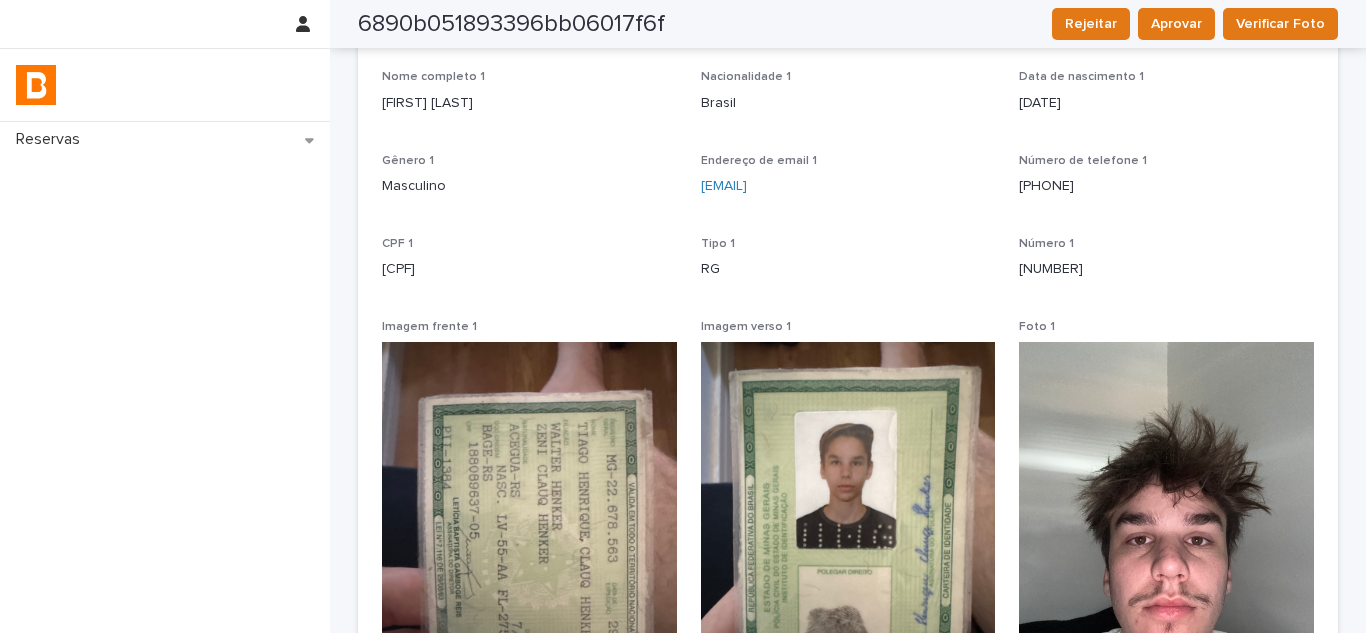 scroll, scrollTop: 0, scrollLeft: 0, axis: both 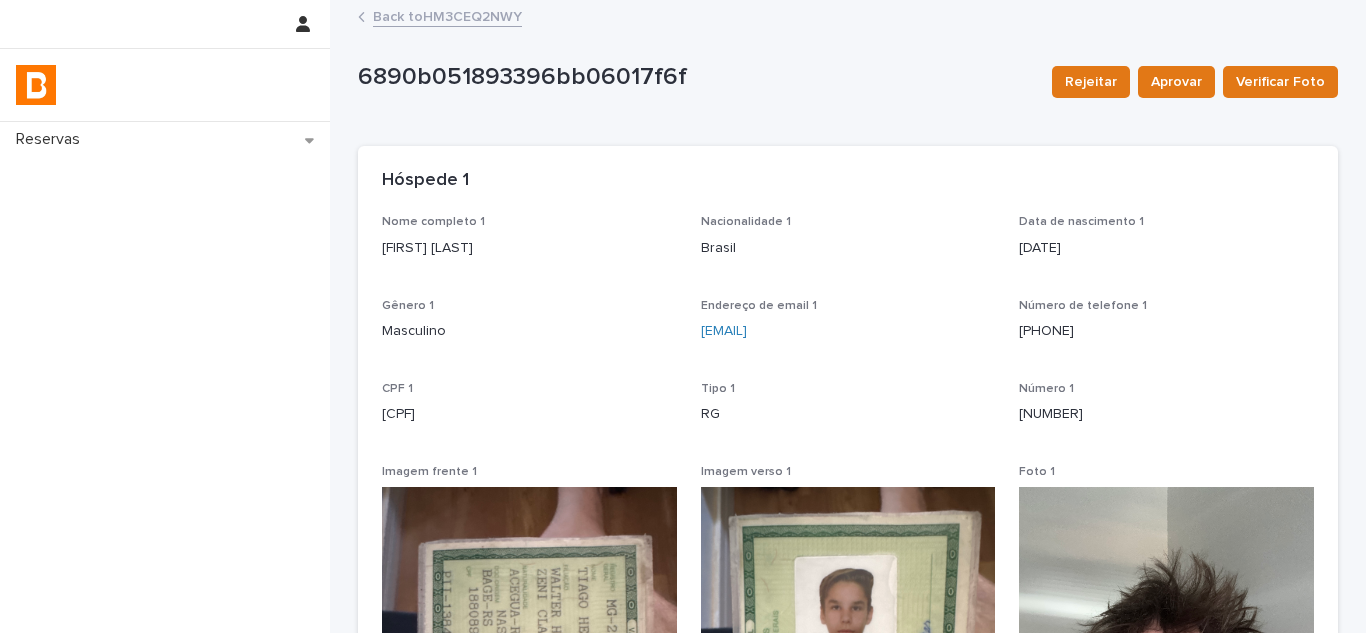 click on "Back to  HM3CEQ2NWY" at bounding box center (447, 15) 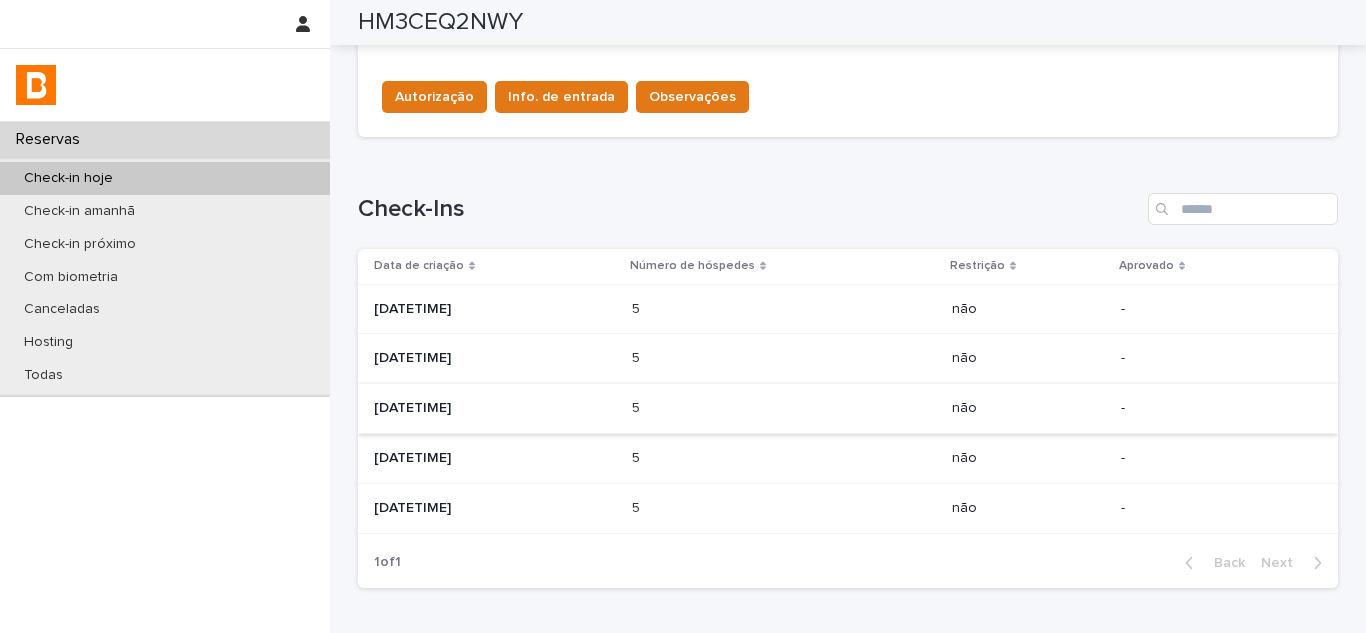 scroll, scrollTop: 800, scrollLeft: 0, axis: vertical 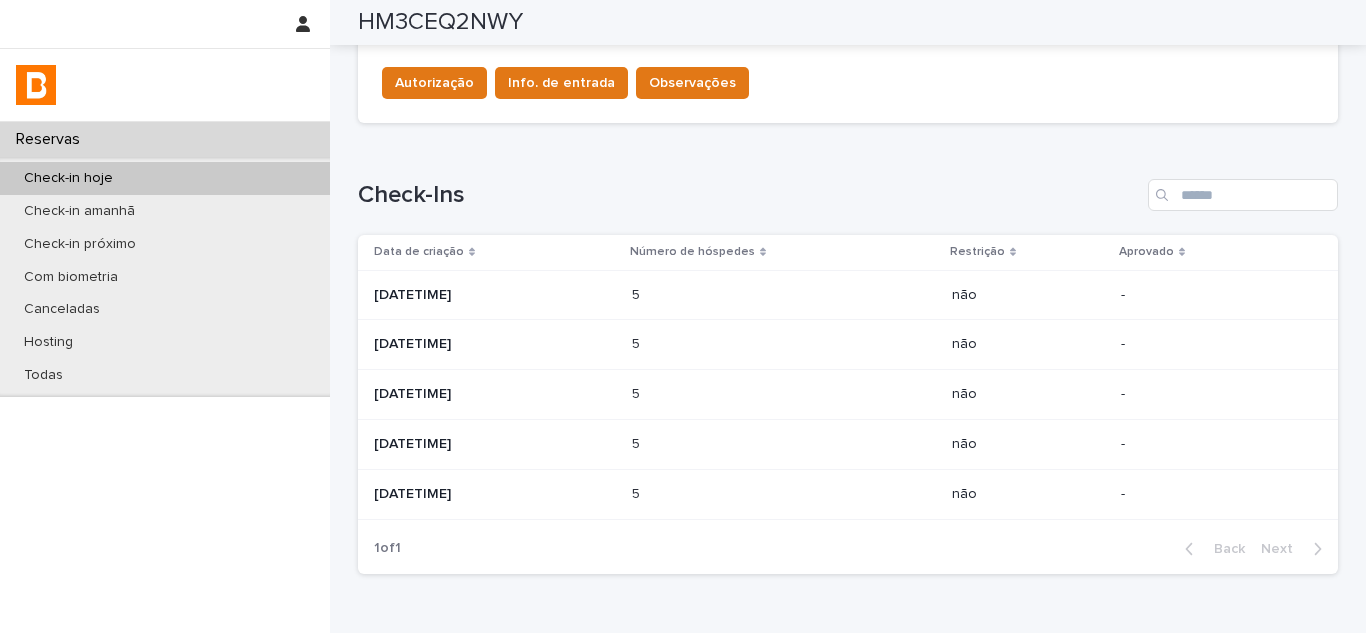 click on "2025-08-04 11:26" at bounding box center [495, 342] 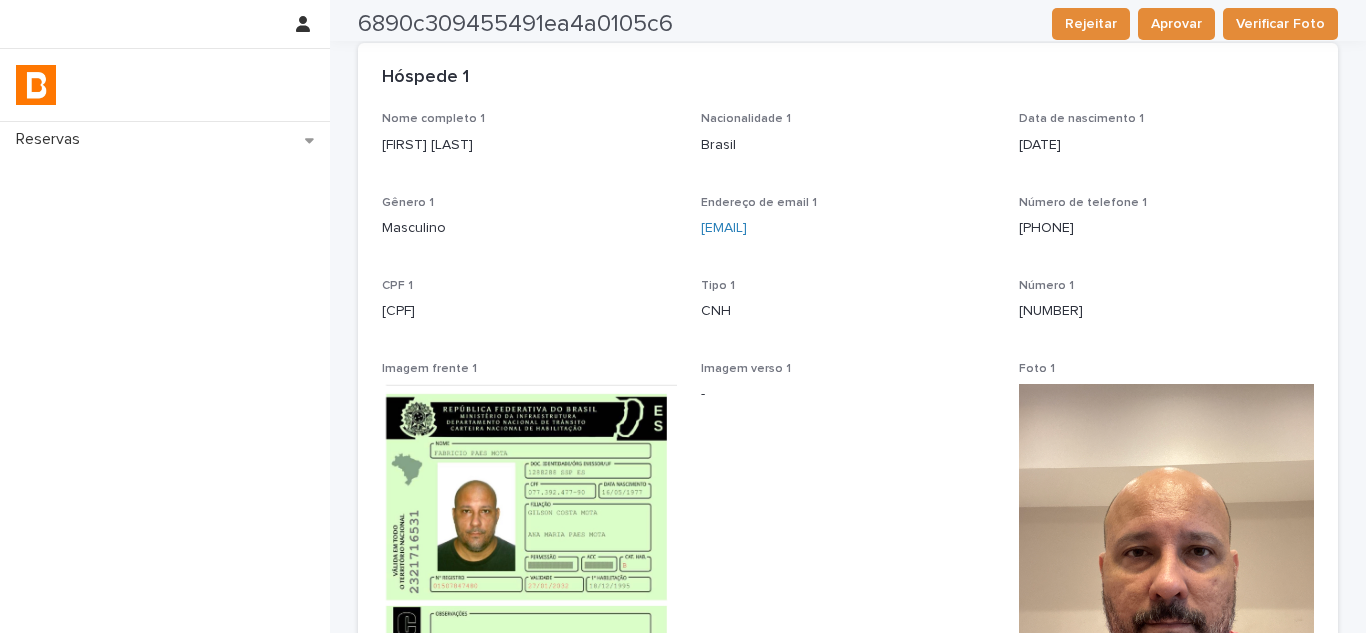 scroll, scrollTop: 0, scrollLeft: 0, axis: both 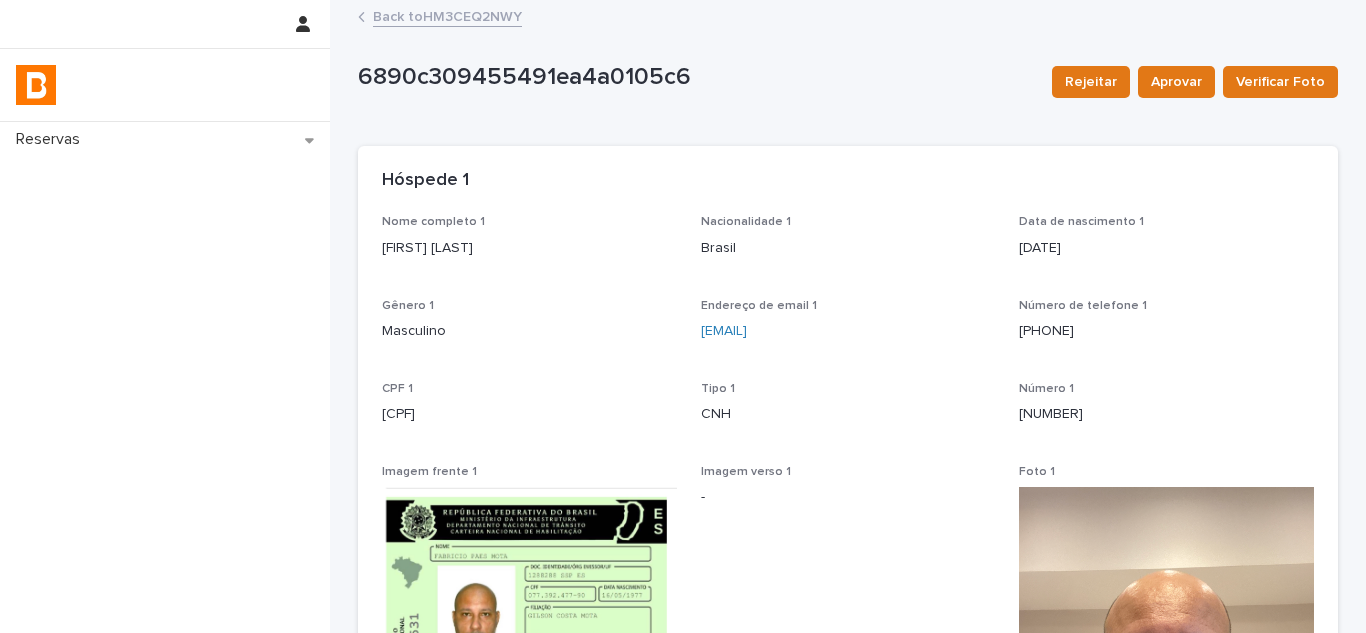 click on "Back to  HM3CEQ2NWY" at bounding box center [447, 15] 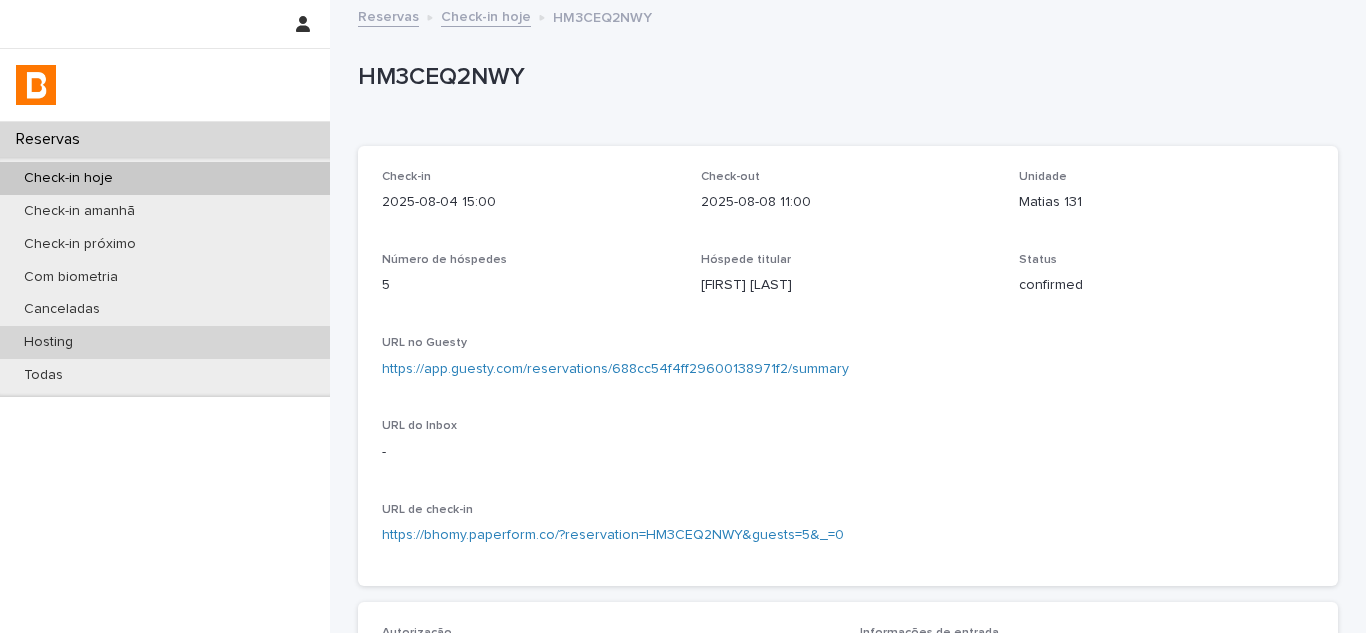 click on "Hosting" at bounding box center [165, 342] 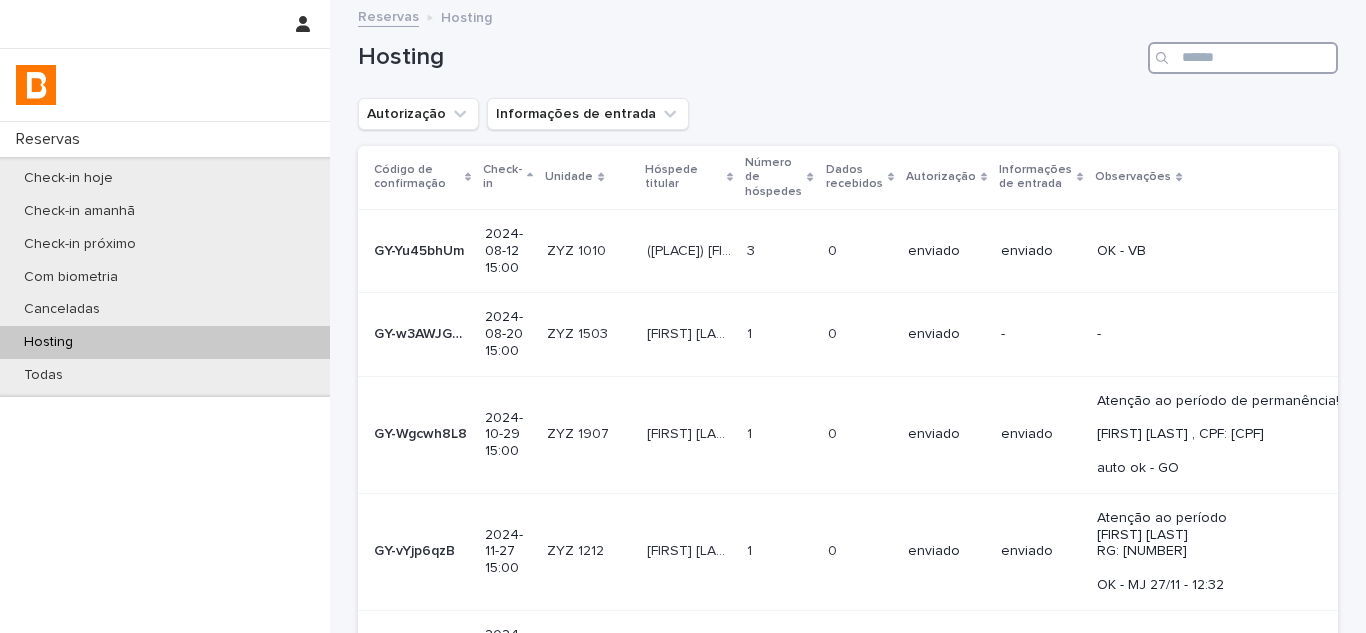 click at bounding box center [1243, 58] 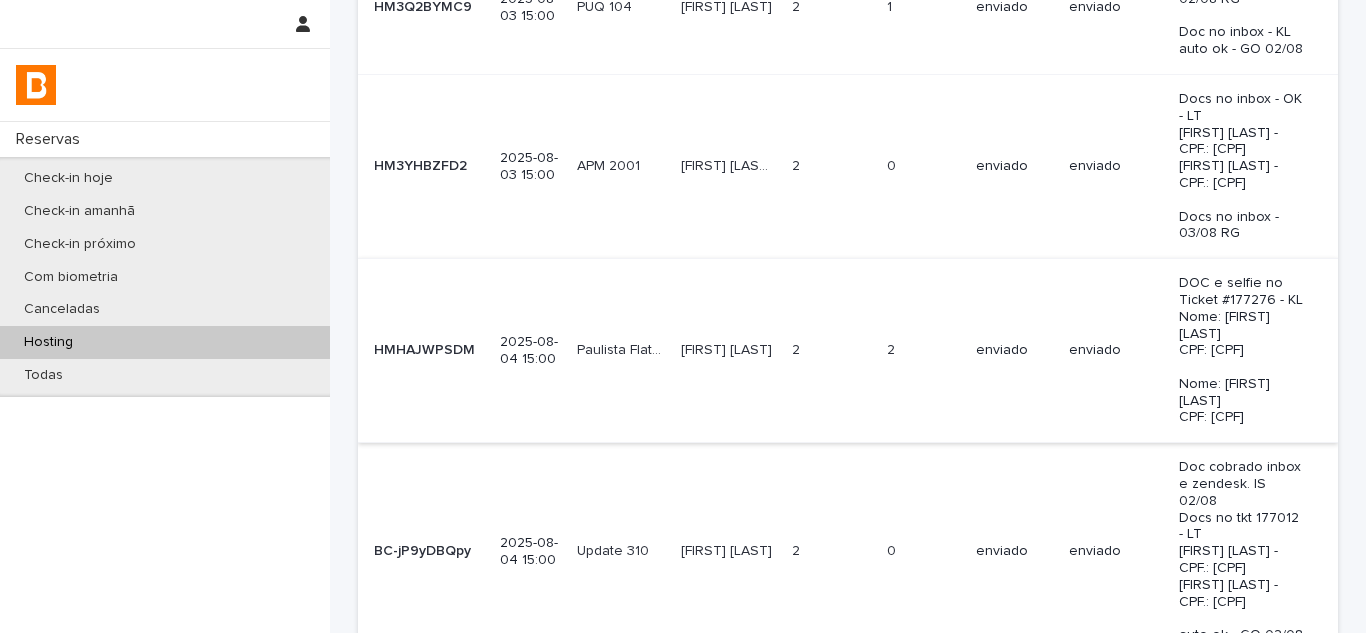 scroll, scrollTop: 600, scrollLeft: 0, axis: vertical 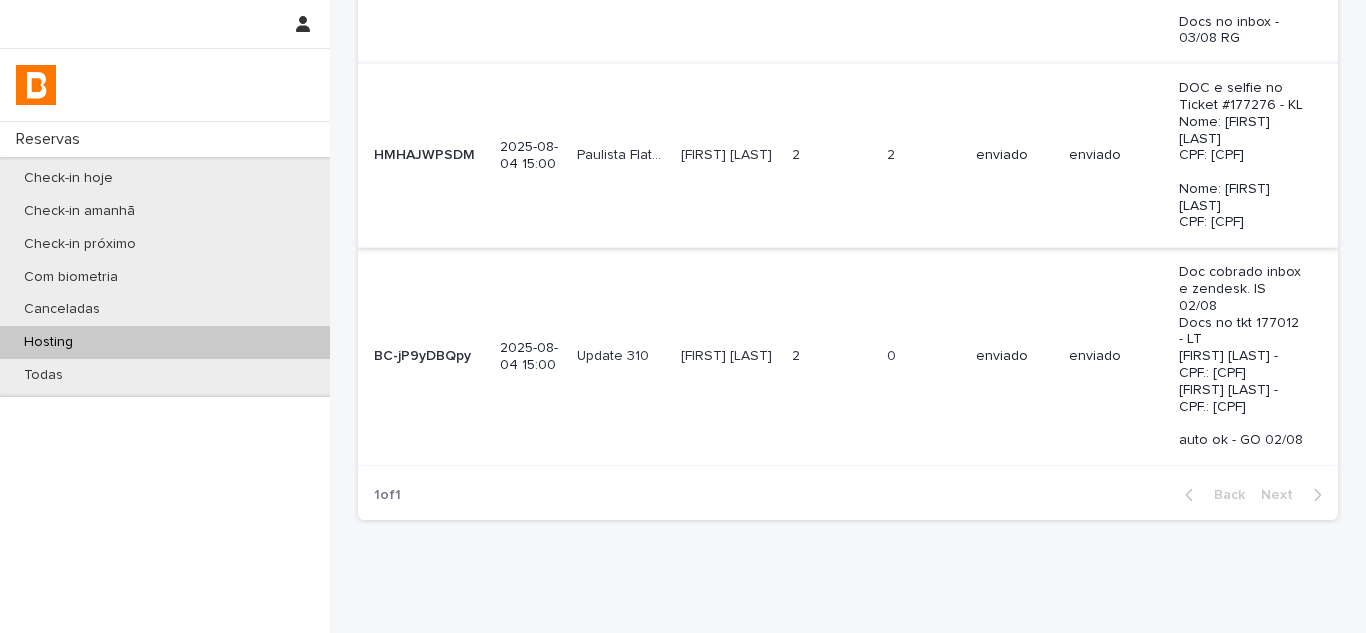 type on "***" 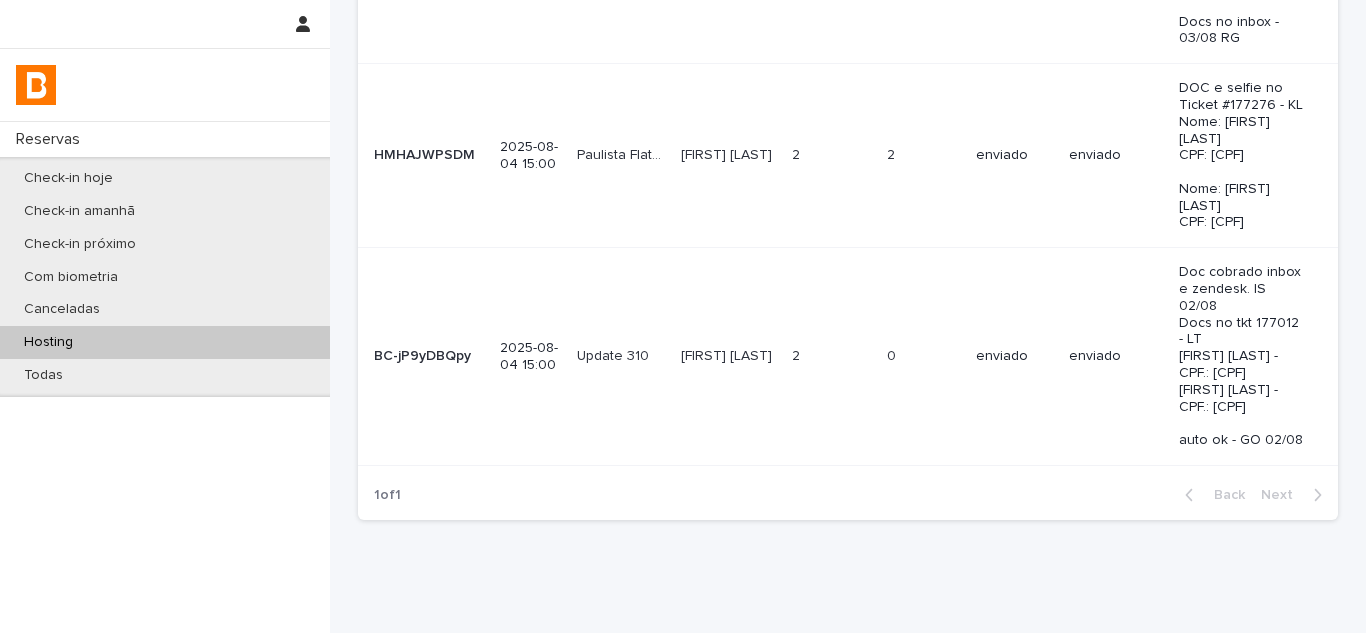 click on "Francine Saran Francine Saran" at bounding box center (728, 156) 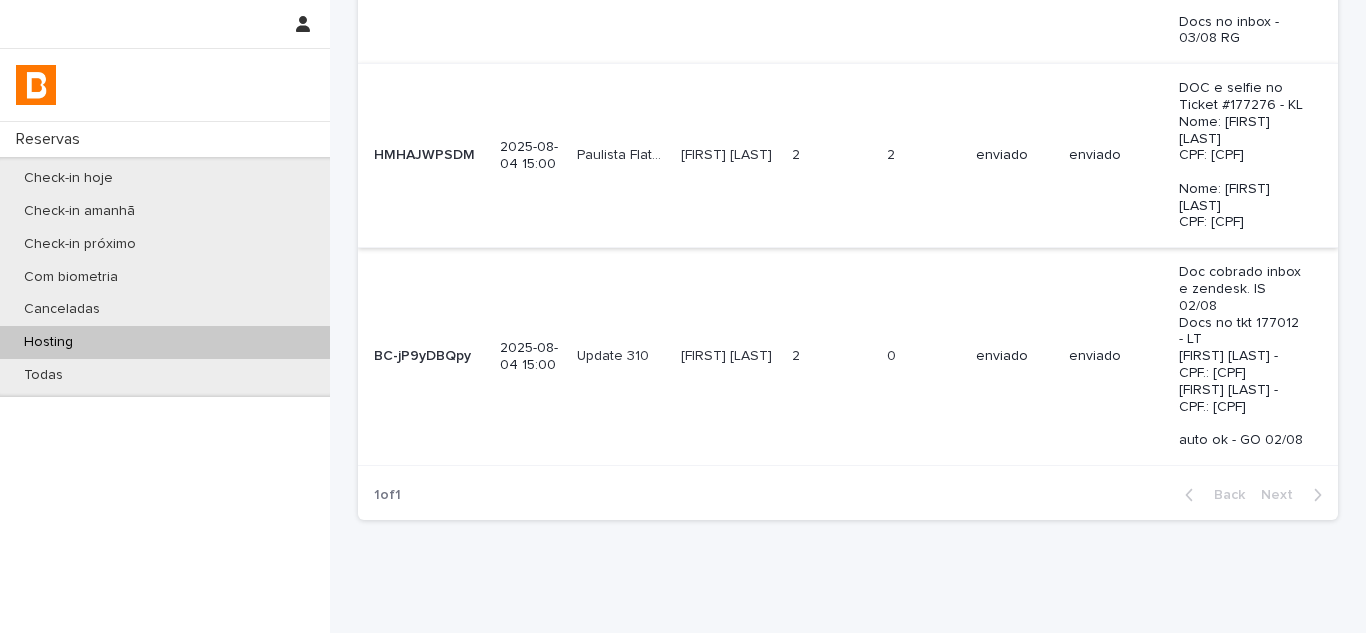scroll, scrollTop: 0, scrollLeft: 0, axis: both 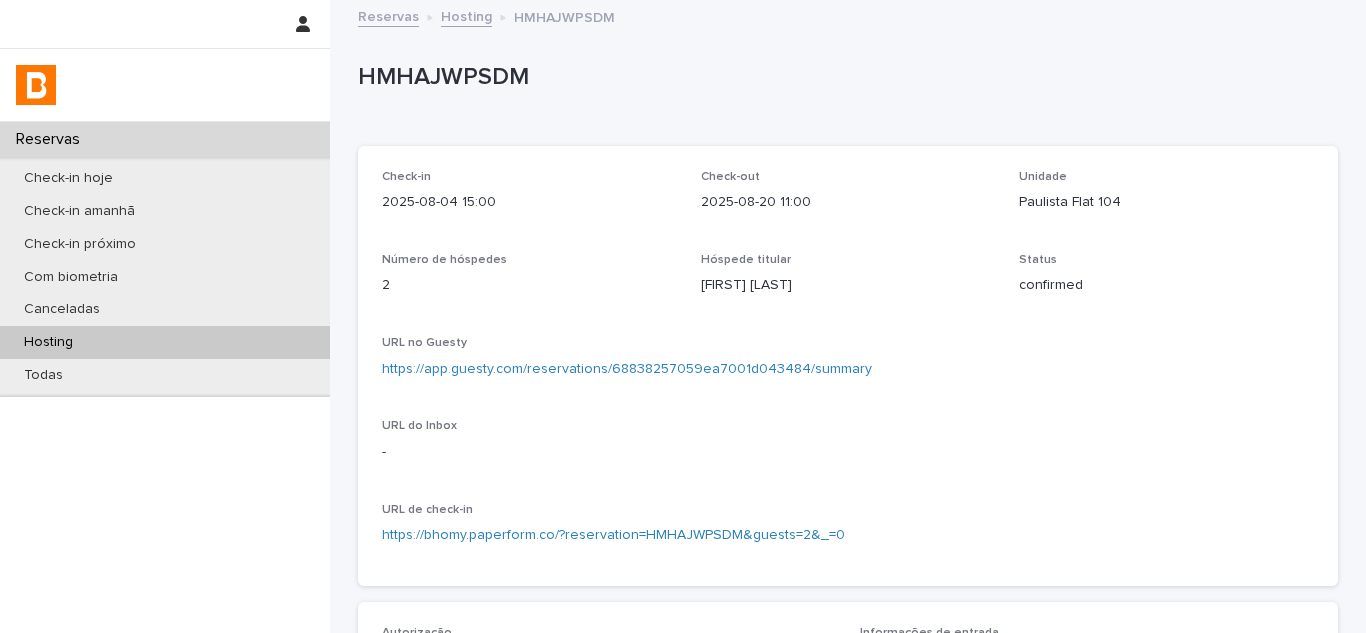 click on "Paulista Flat 104" at bounding box center [1166, 202] 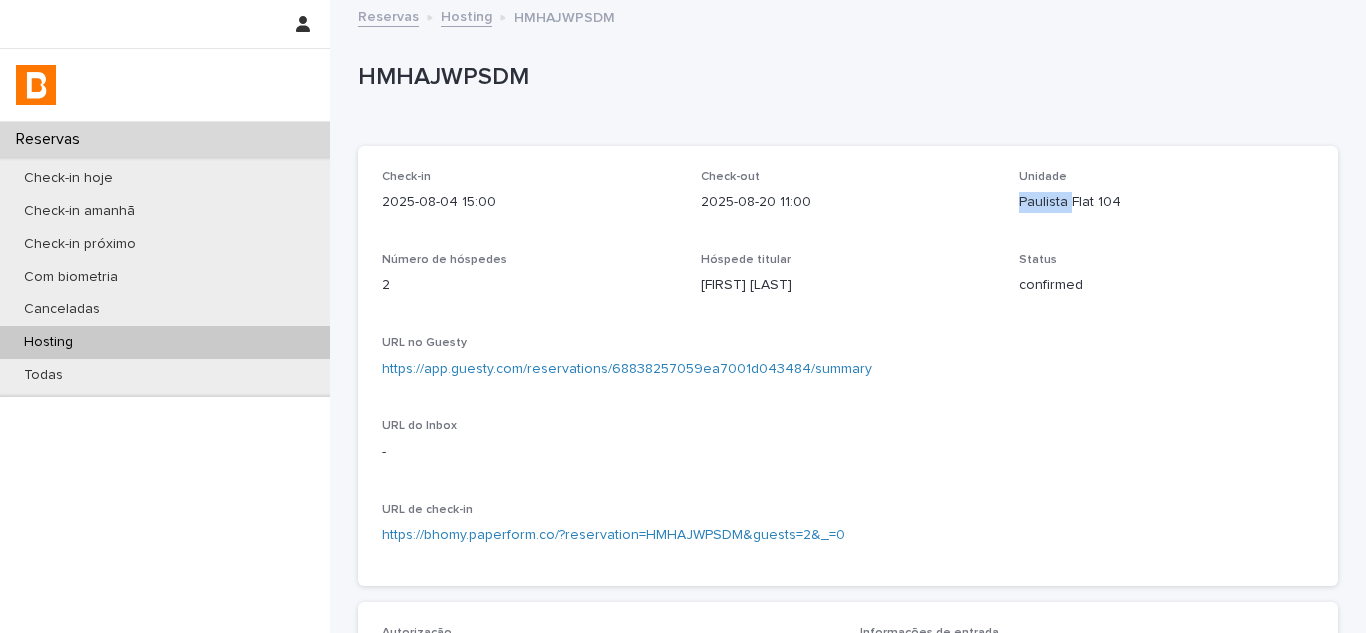 click on "Paulista Flat 104" at bounding box center [1166, 202] 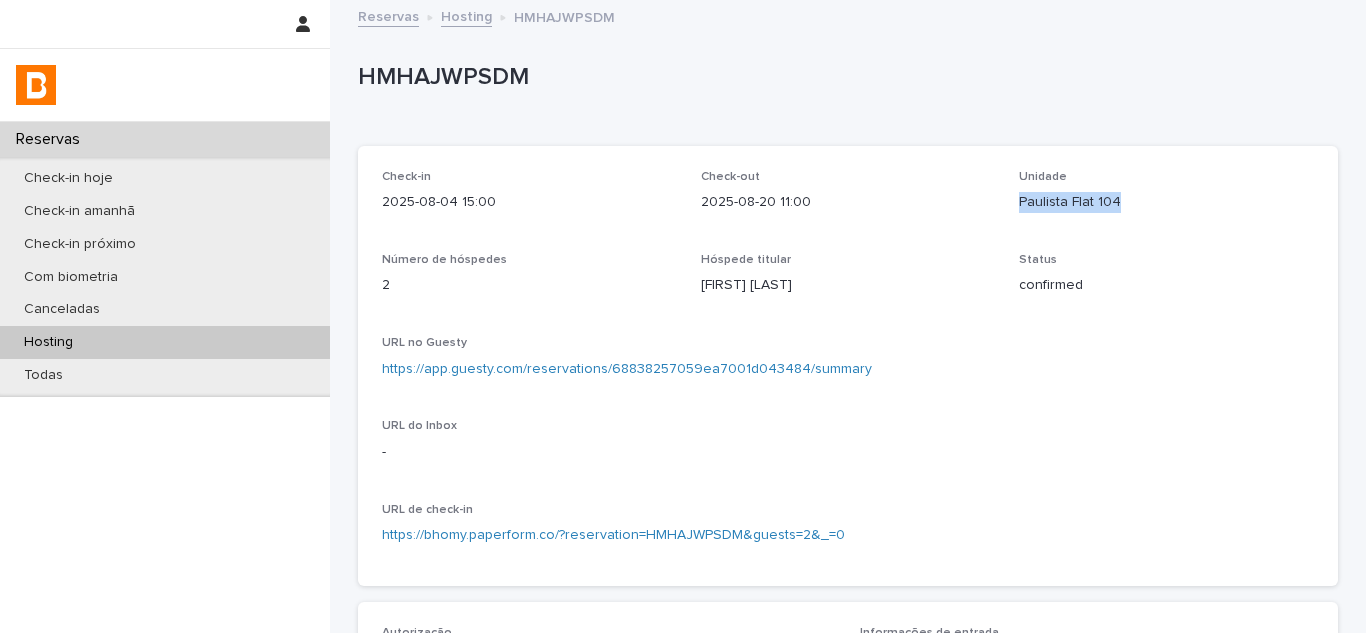 click on "Paulista Flat 104" at bounding box center (1166, 202) 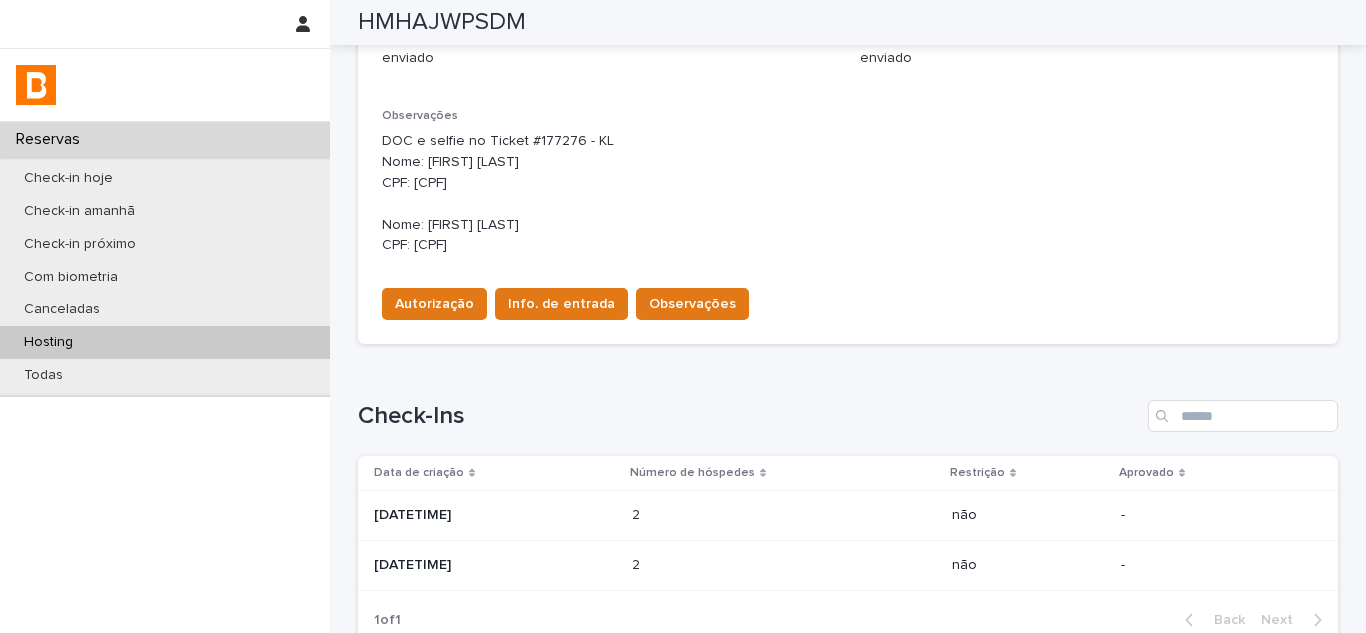 scroll, scrollTop: 500, scrollLeft: 0, axis: vertical 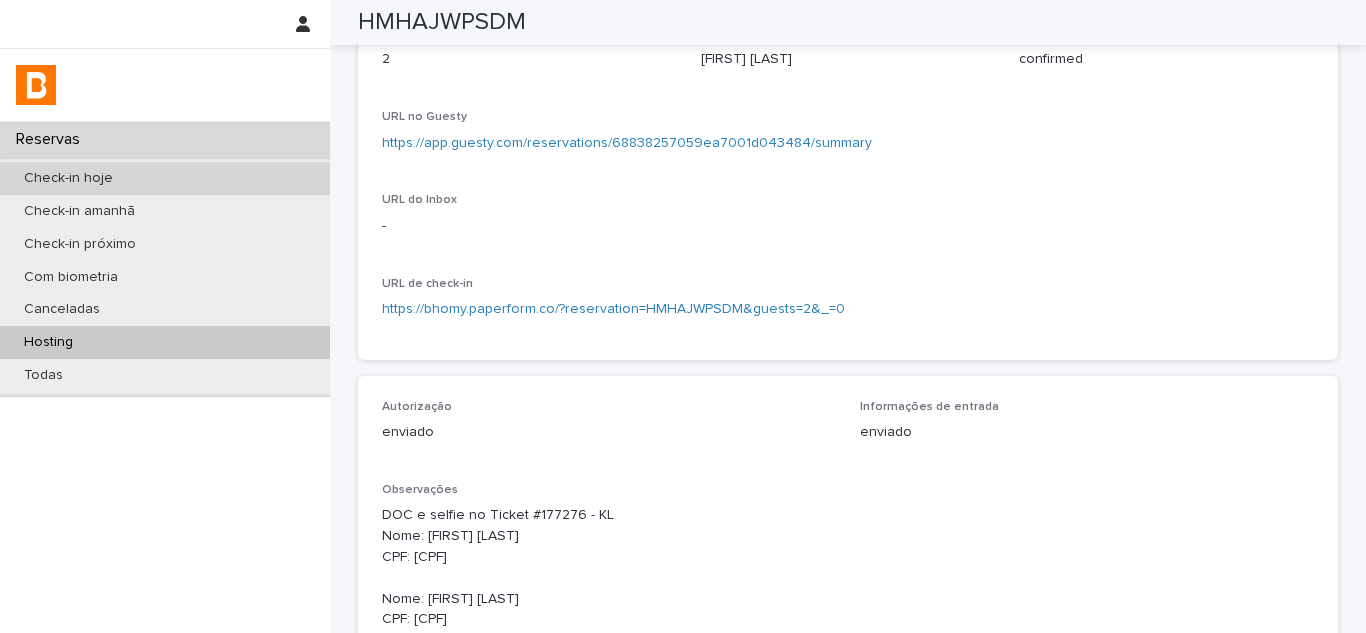 click on "Check-in hoje" at bounding box center [165, 178] 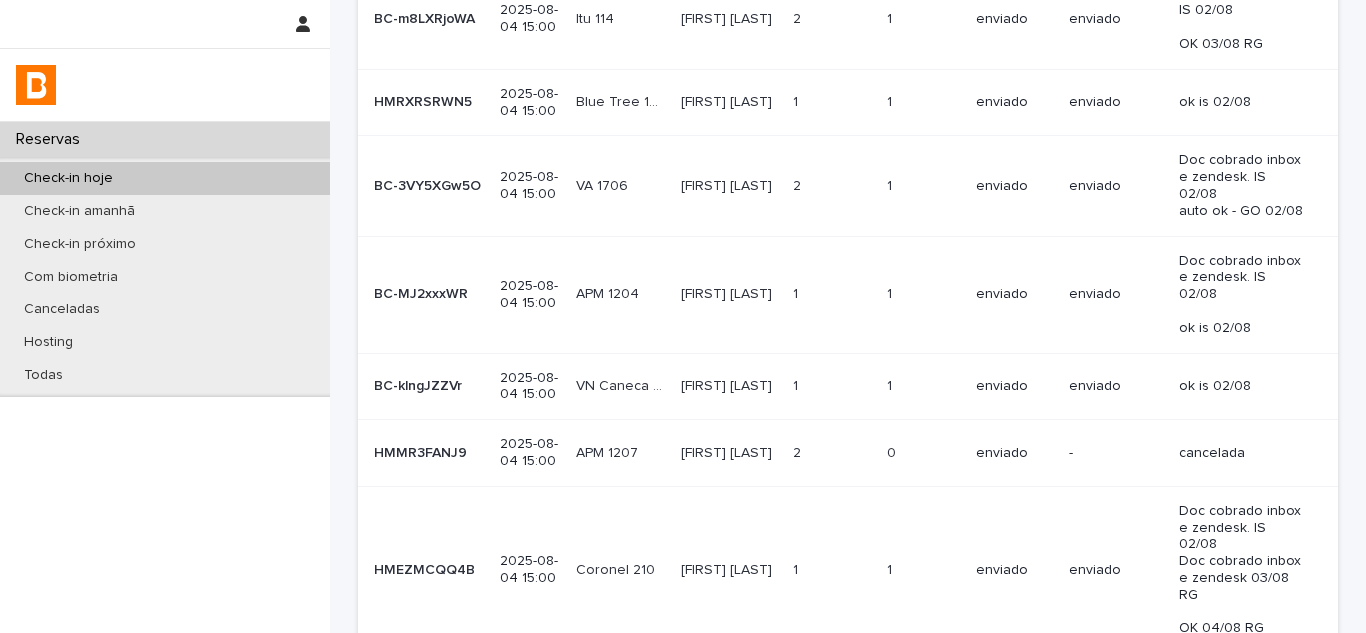 scroll, scrollTop: 0, scrollLeft: 0, axis: both 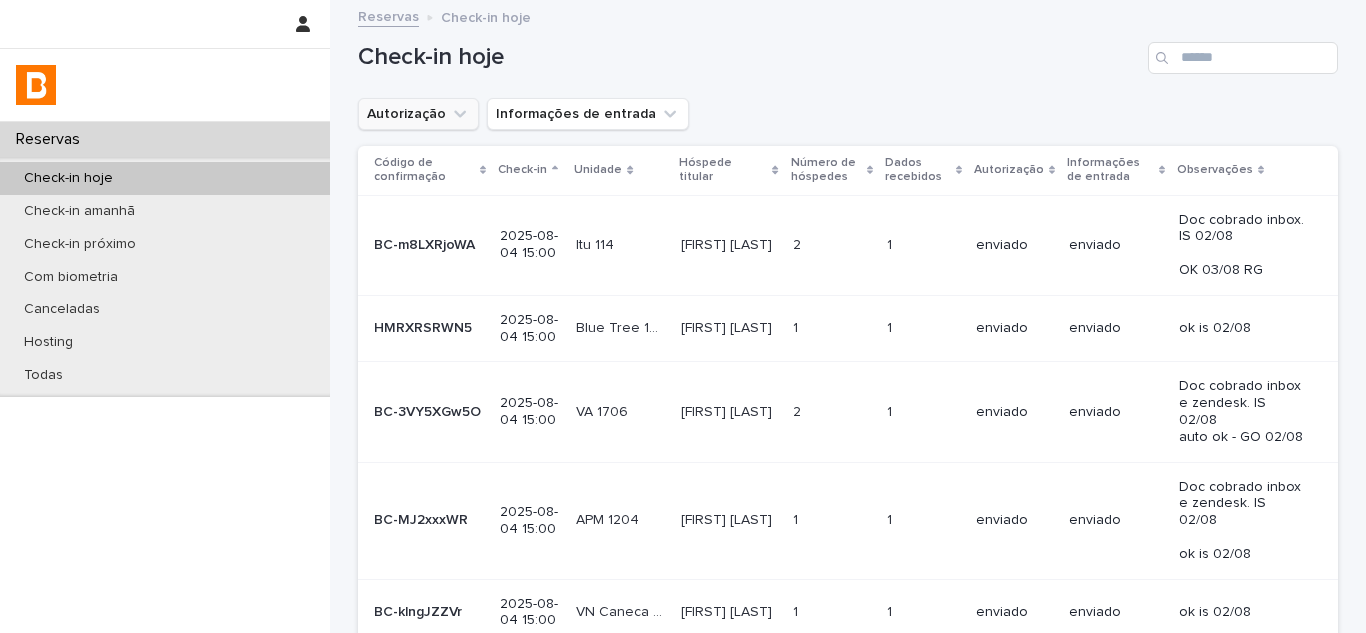 click on "Autorização" at bounding box center [418, 114] 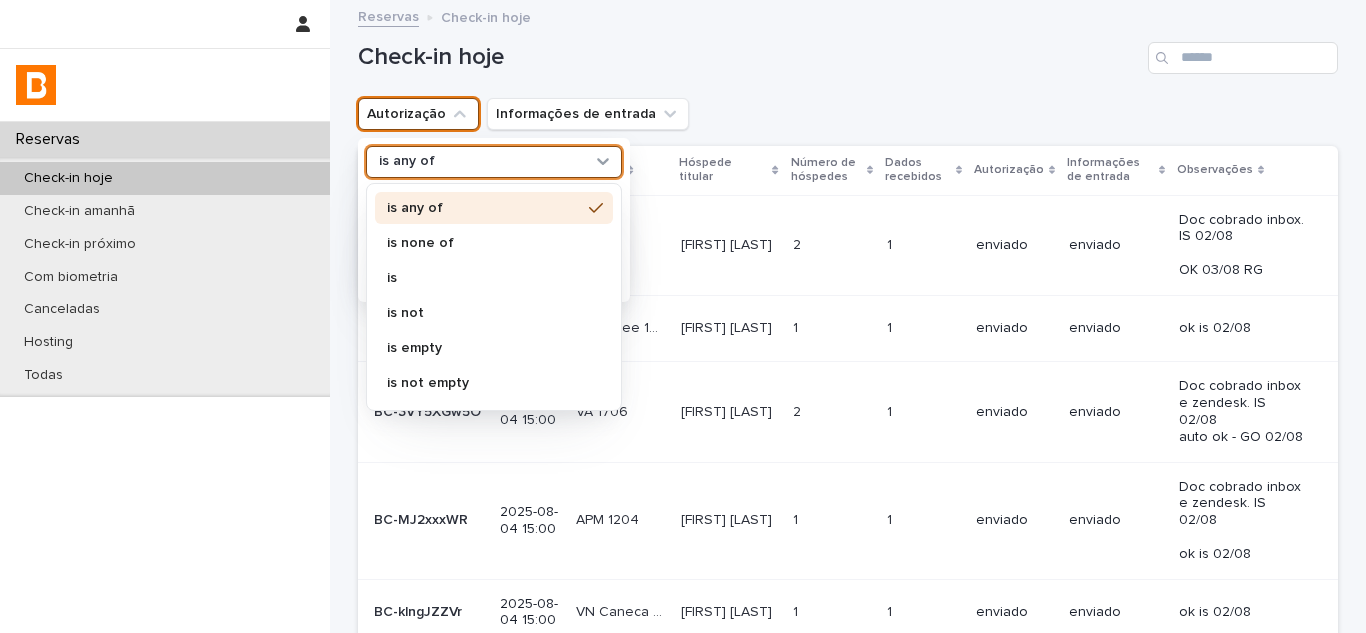 click on "is any of" at bounding box center [407, 161] 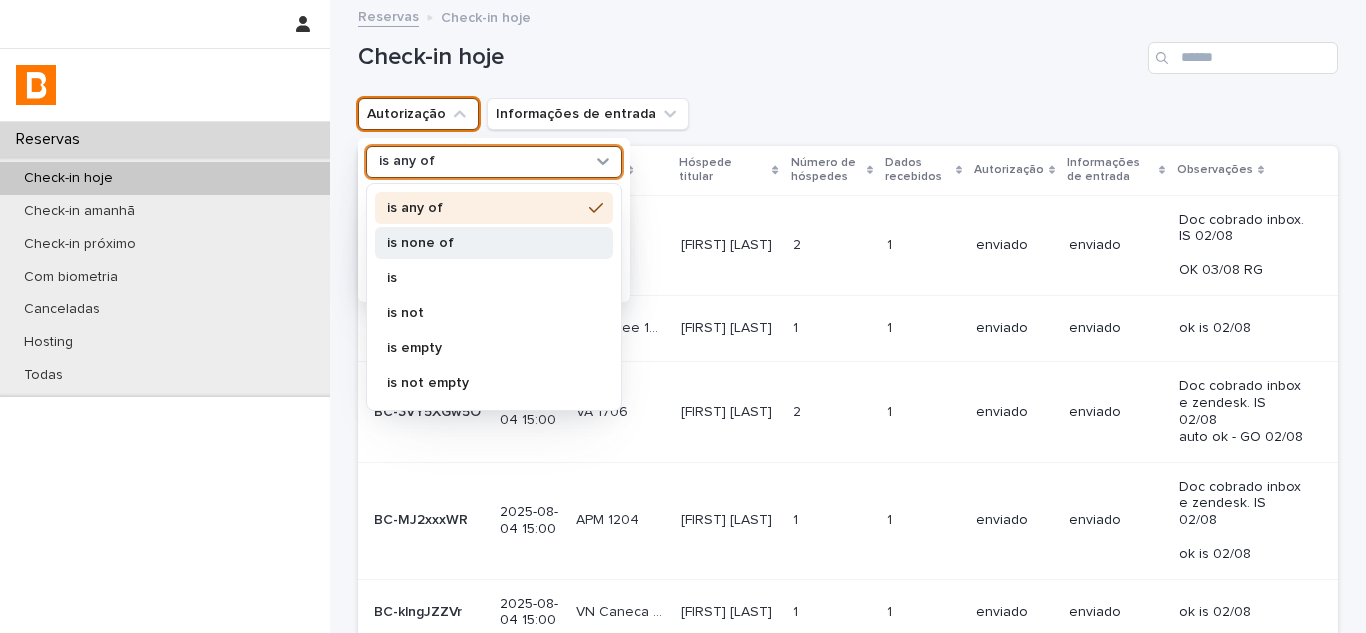 click on "is none of" at bounding box center (484, 243) 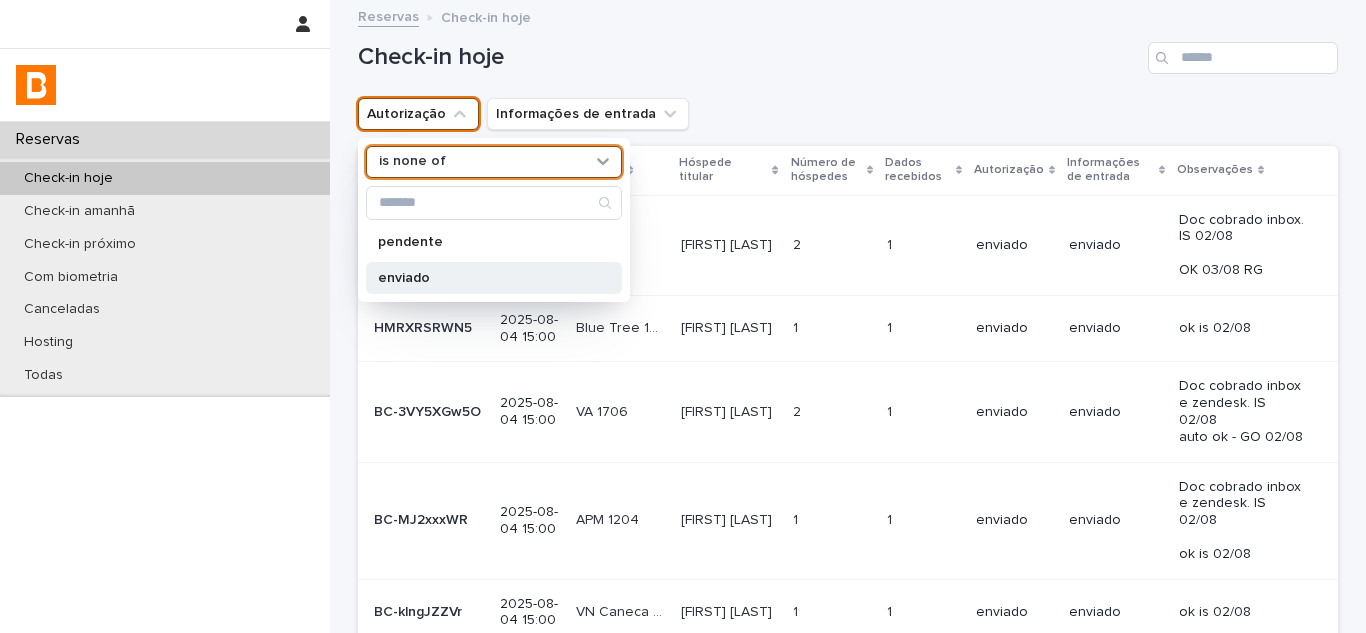click on "enviado" at bounding box center [494, 278] 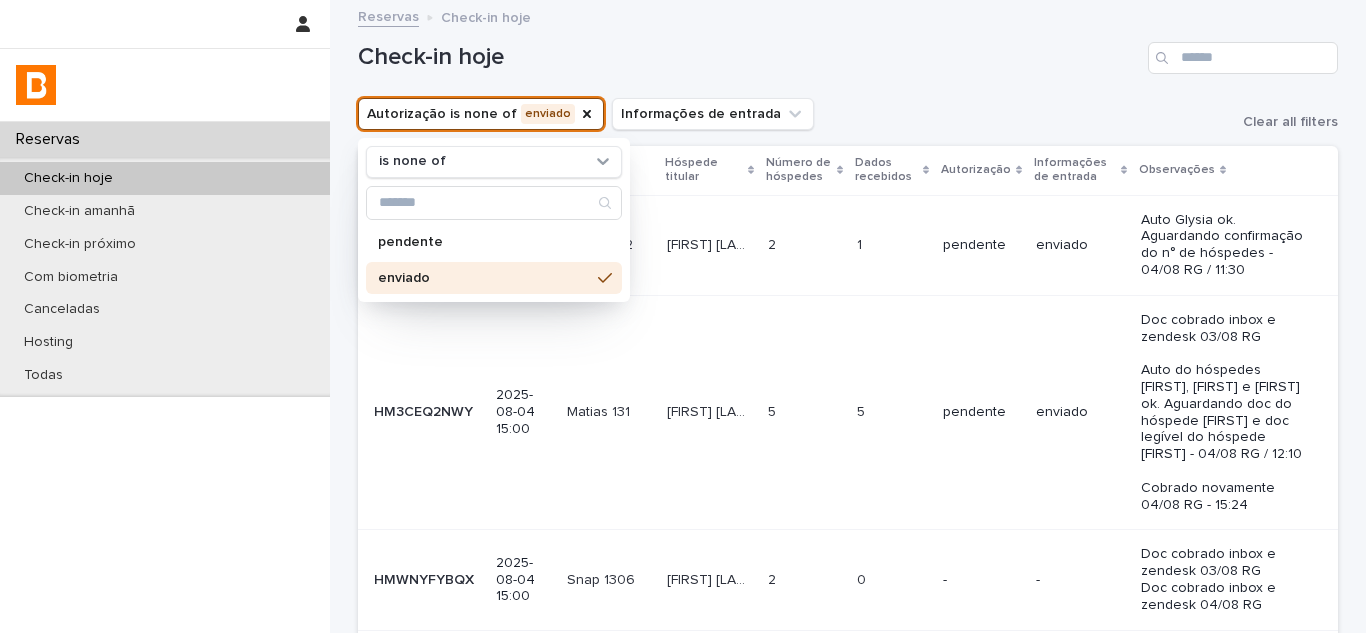 click on "Check-in hoje" at bounding box center [749, 57] 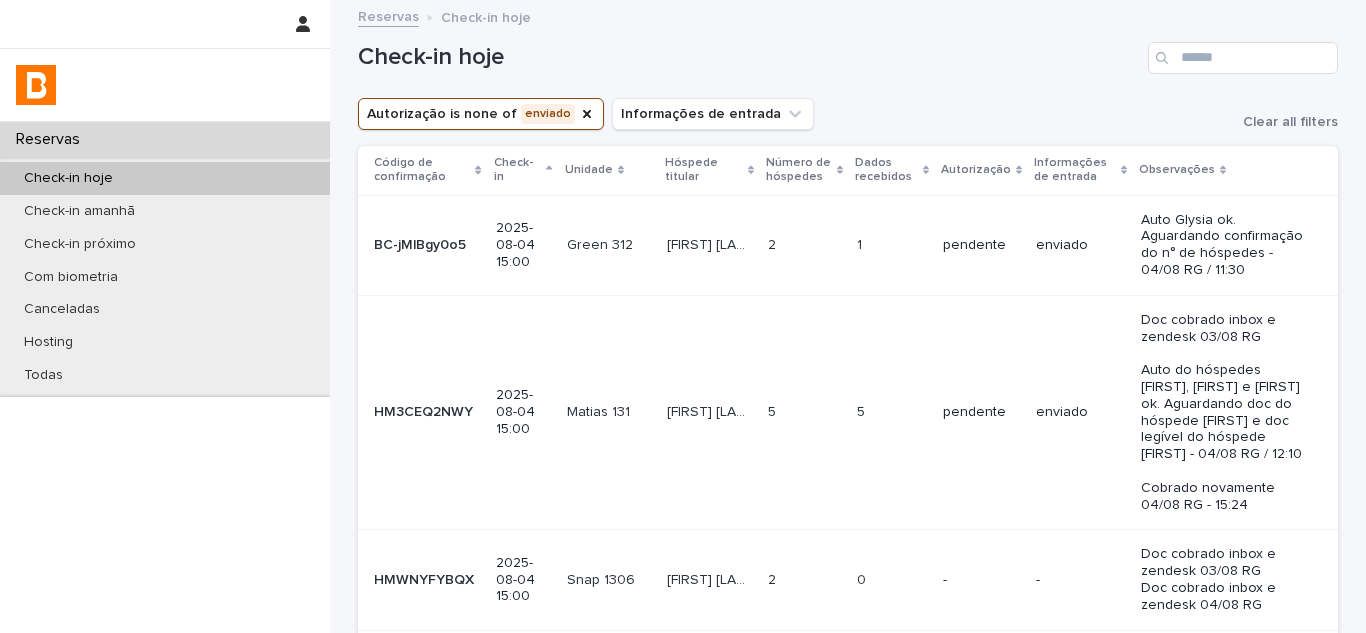 click on "5 5" at bounding box center [804, 412] 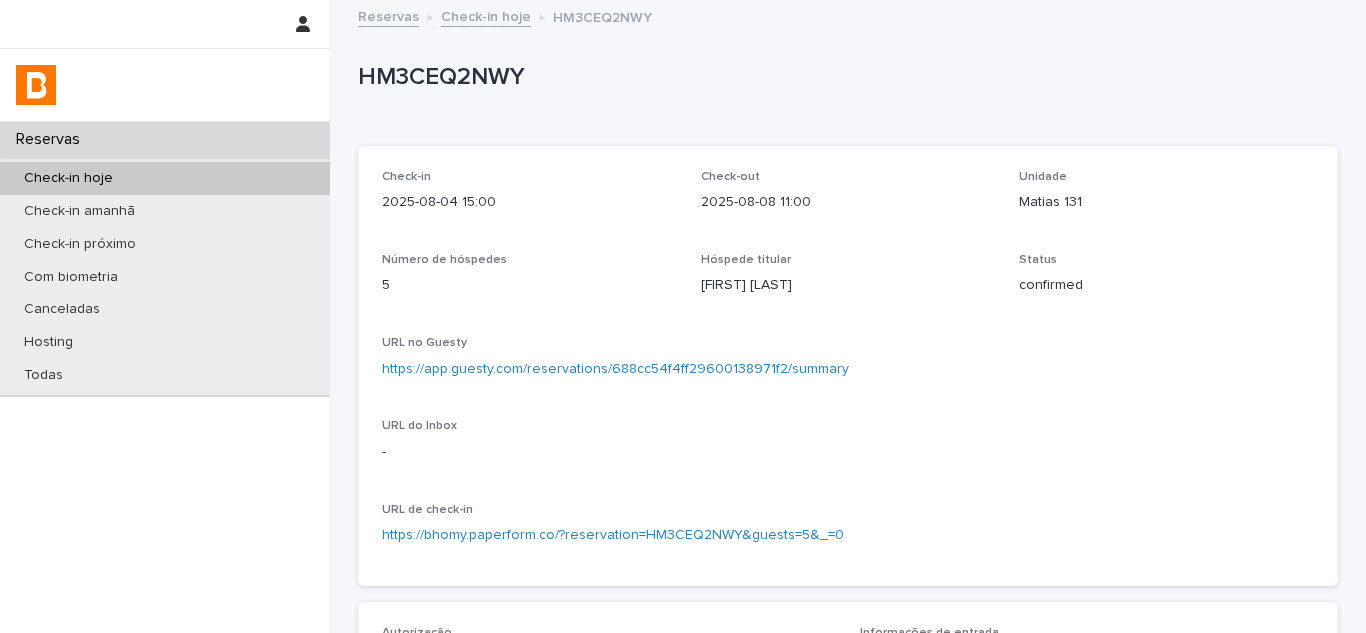 scroll, scrollTop: 800, scrollLeft: 0, axis: vertical 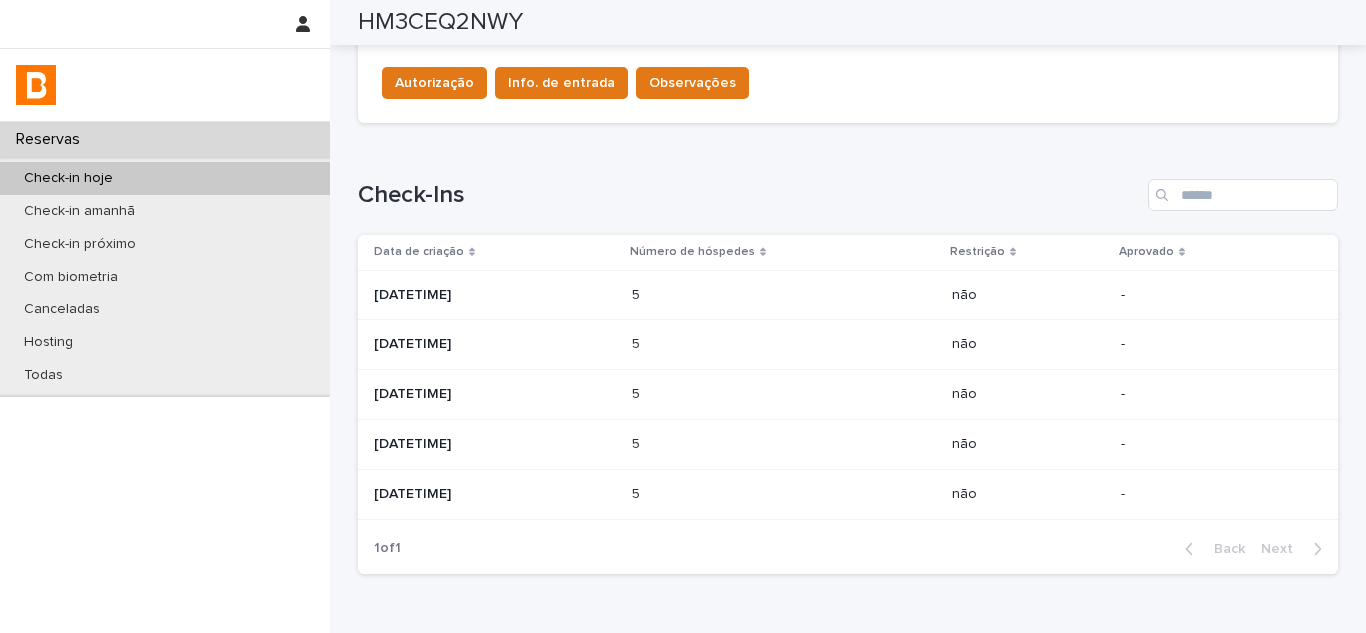 click on "2025-08-04 10:06" at bounding box center [495, 392] 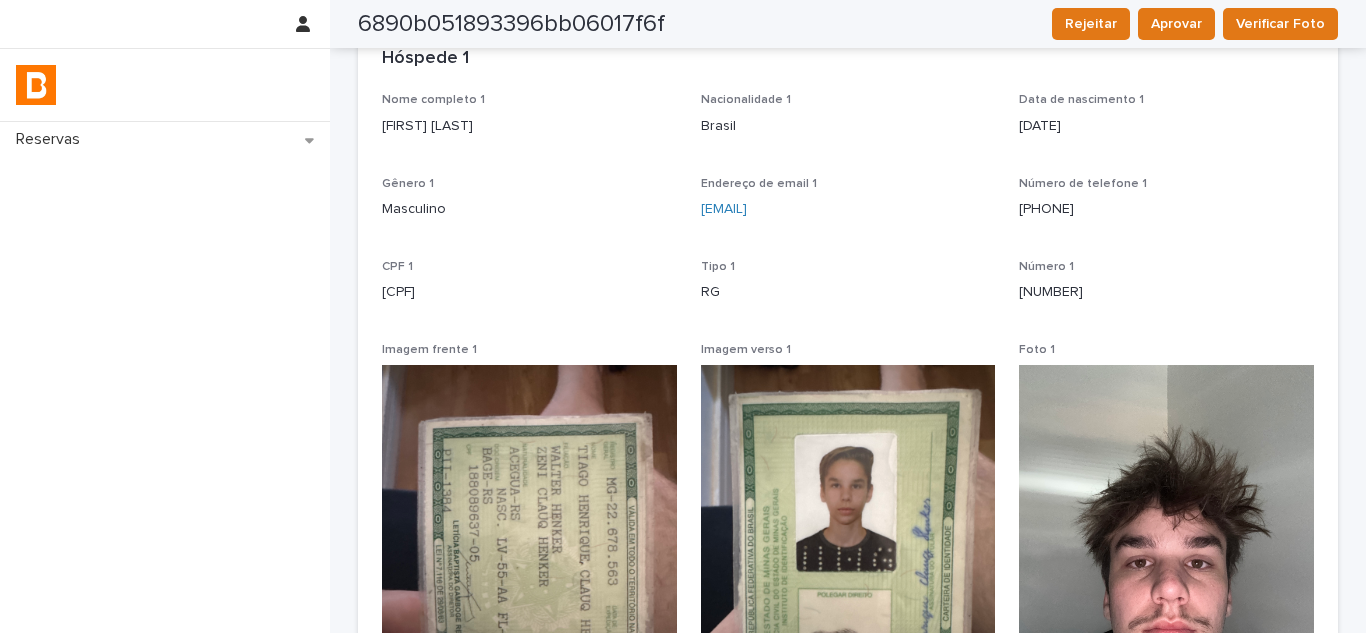 scroll, scrollTop: 0, scrollLeft: 0, axis: both 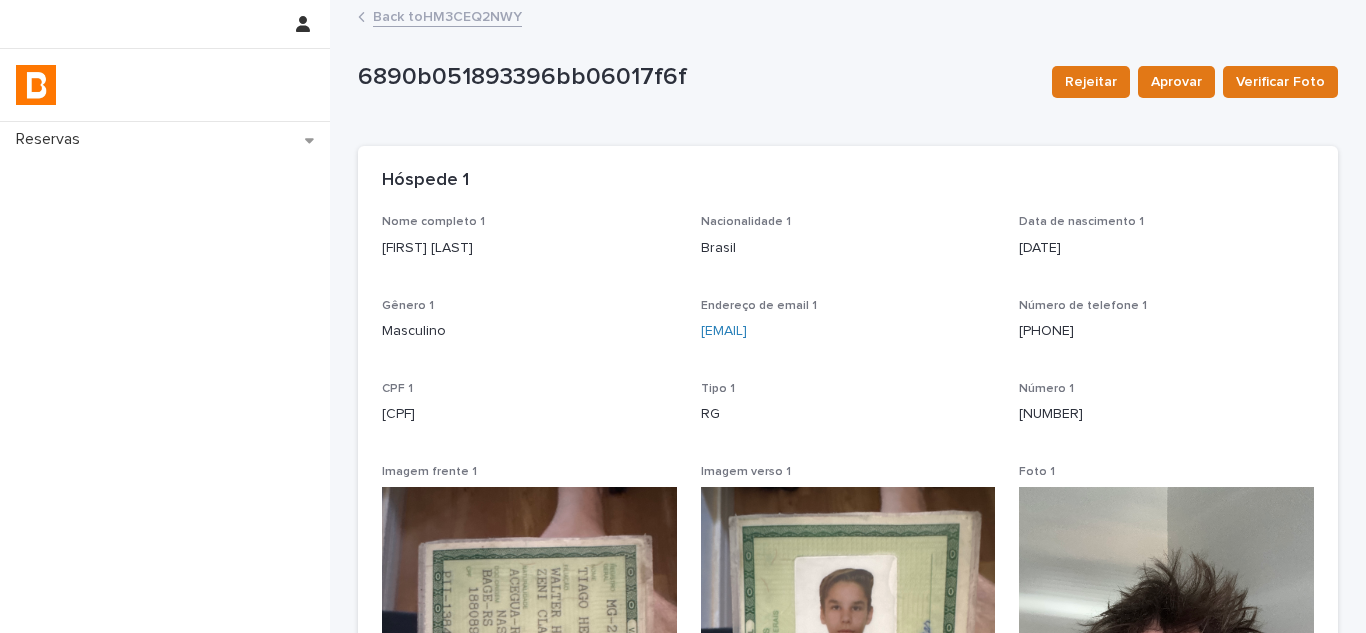 click on "6890b051893396bb06017f6f Rejeitar Aprovar Verificar Foto 6890b051893396bb06017f6f Rejeitar Aprovar Verificar Foto Sorry, there was an error saving your record. Please try again. Please fill out the required fields below. Loading... Saving… Loading... Saving… Loading... Saving… Restrição não Loading... Saving… Hóspede 1 Nome completo 1 Tiago Henrique Clauq Henker Nacionalidade 1 Brasil Data de nascimento 1 2004-05-07 Gênero 1 Masculino Endereço de email 1 tiagohch7@gmail.com Número de telefone 1 (27) 99925-9146 CPF 1 188.089.637-05 Tipo 1 RG Número 1 22678563 Imagem frente 1 Imagem verso 1 Foto 1 Status foto 1 - Loading... Saving… Hóspede 2 Loading... Saving… Hóspede 3 Loading... Saving… Hóspede 4 Loading... Saving… Veículo" at bounding box center [848, 511] 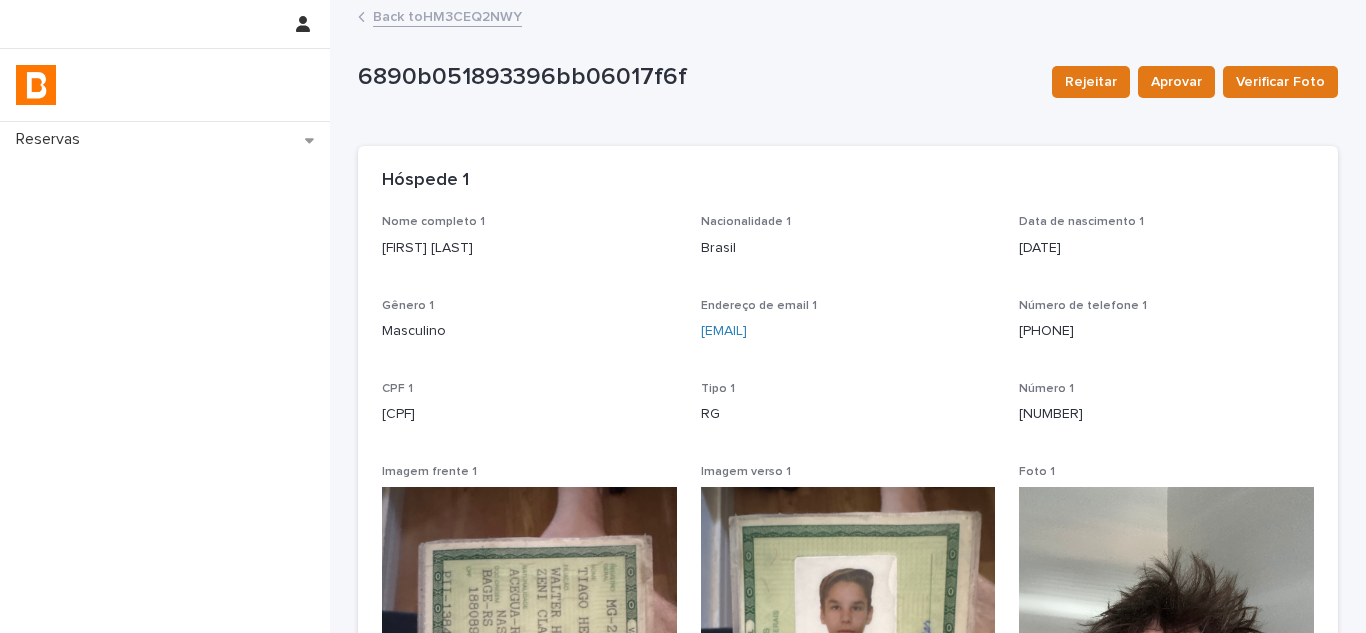 click on "Back to  HM3CEQ2NWY" at bounding box center (447, 15) 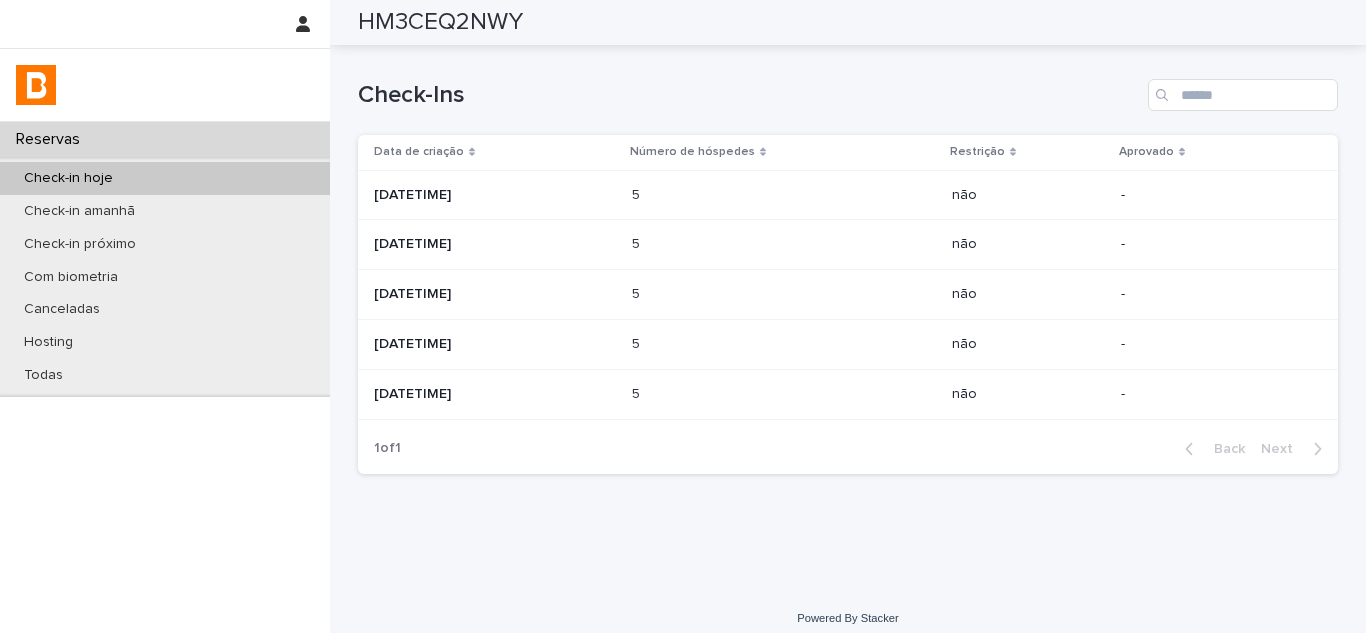 click on "2025-08-04 11:26" at bounding box center [495, 244] 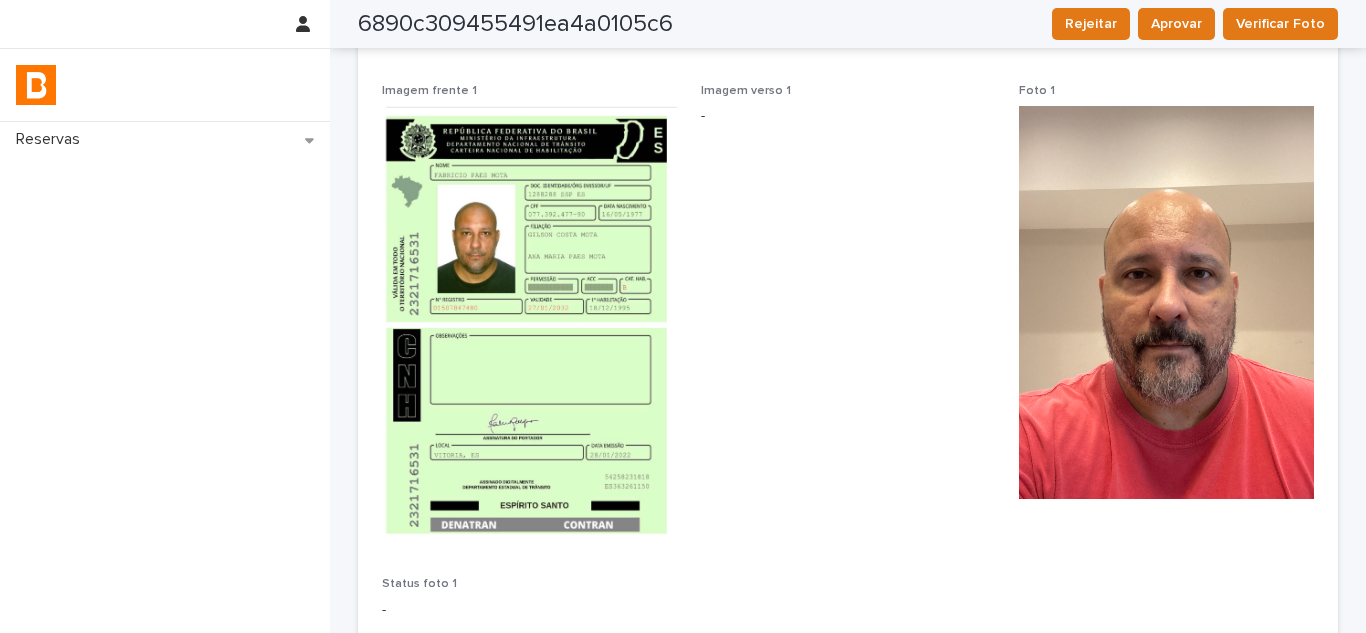 scroll, scrollTop: 281, scrollLeft: 0, axis: vertical 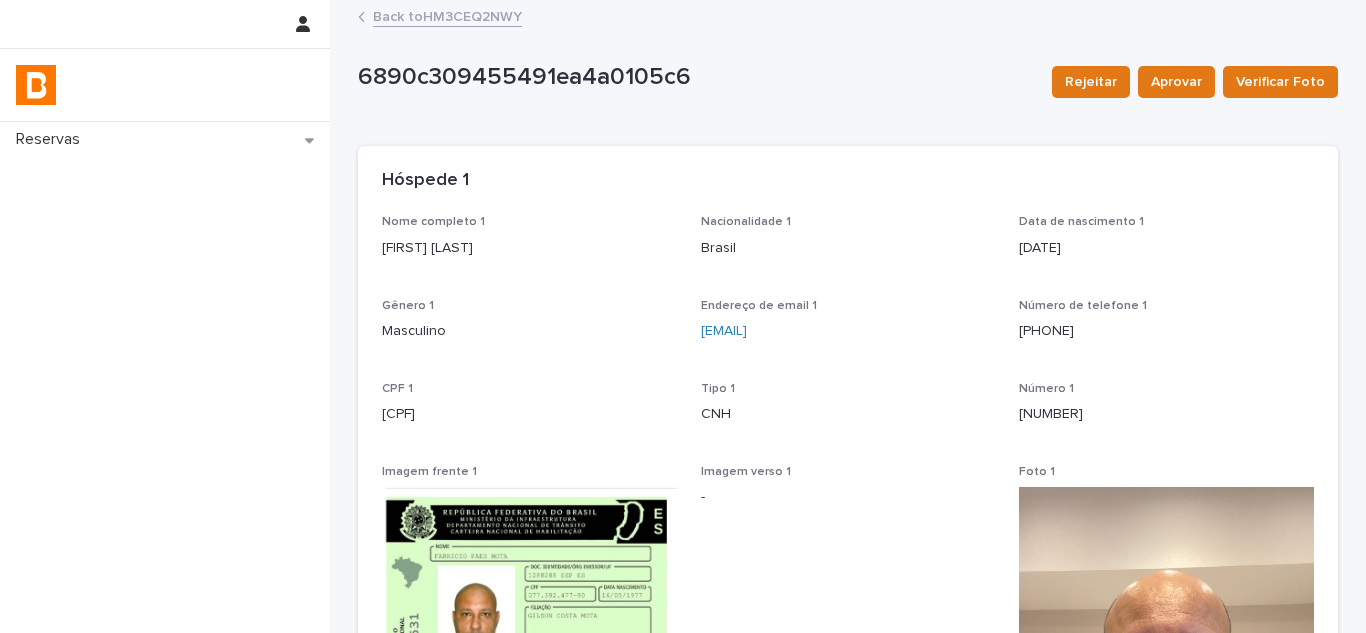 click on "Back to  HM3CEQ2NWY" at bounding box center (447, 15) 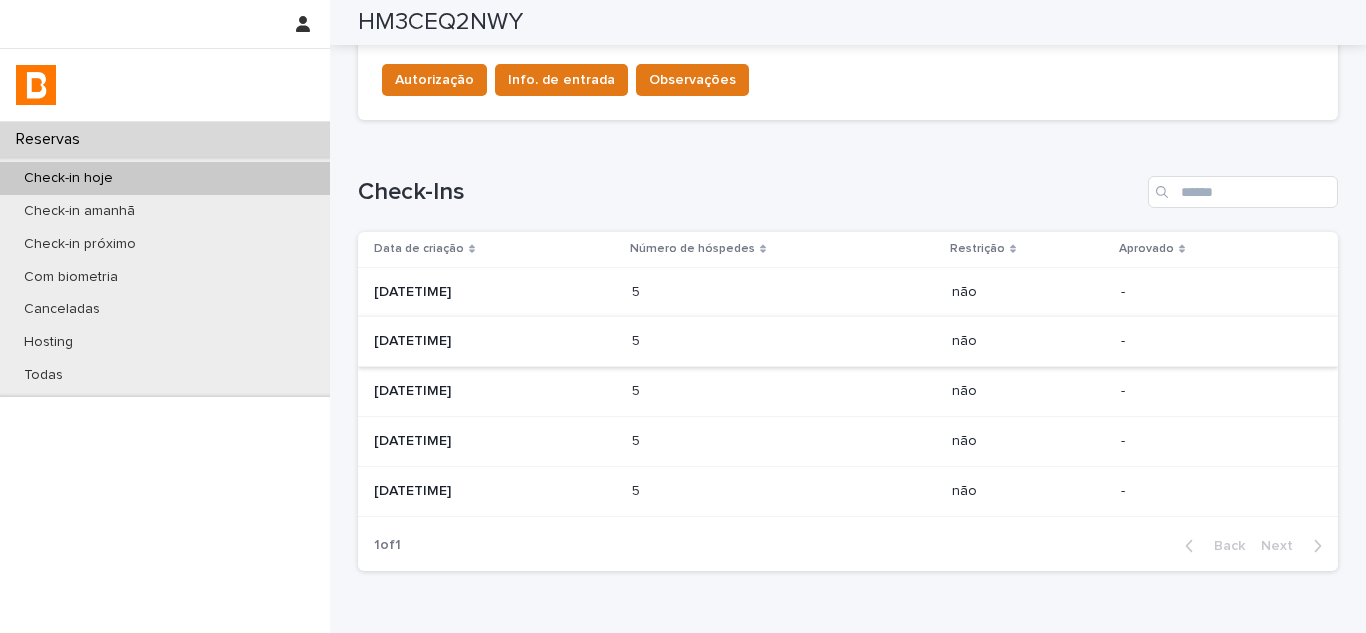 scroll, scrollTop: 804, scrollLeft: 0, axis: vertical 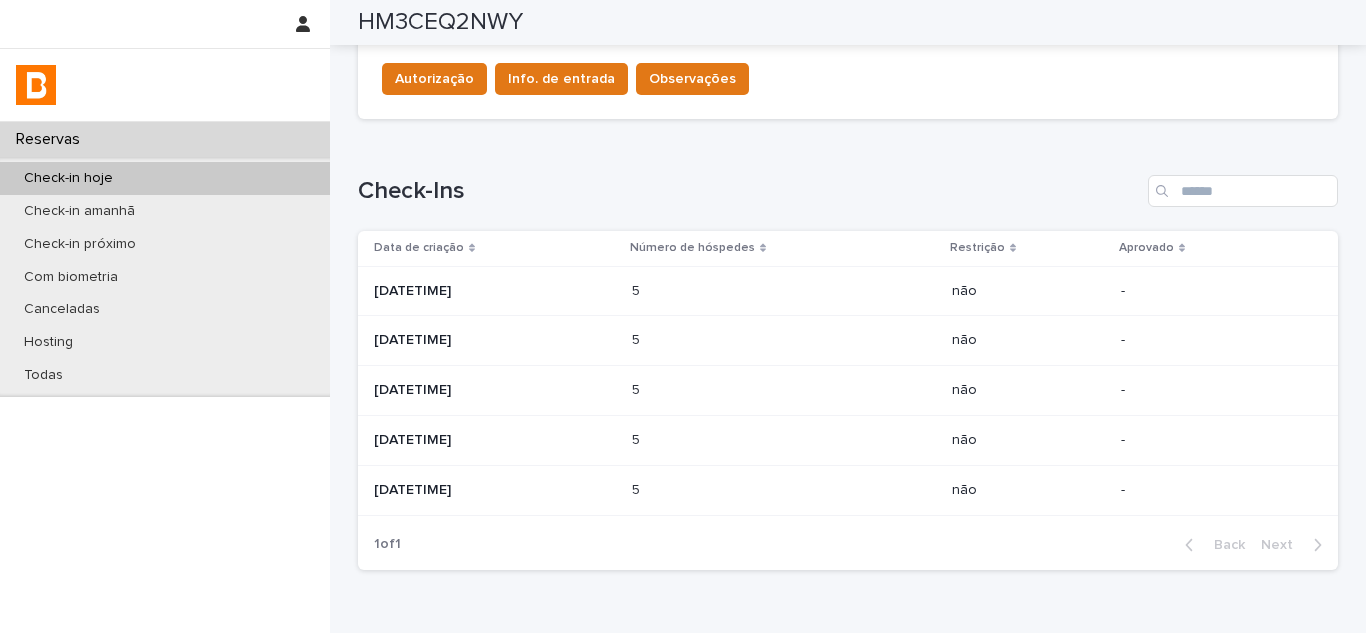 click on "2025-08-04 11:45" at bounding box center (495, 291) 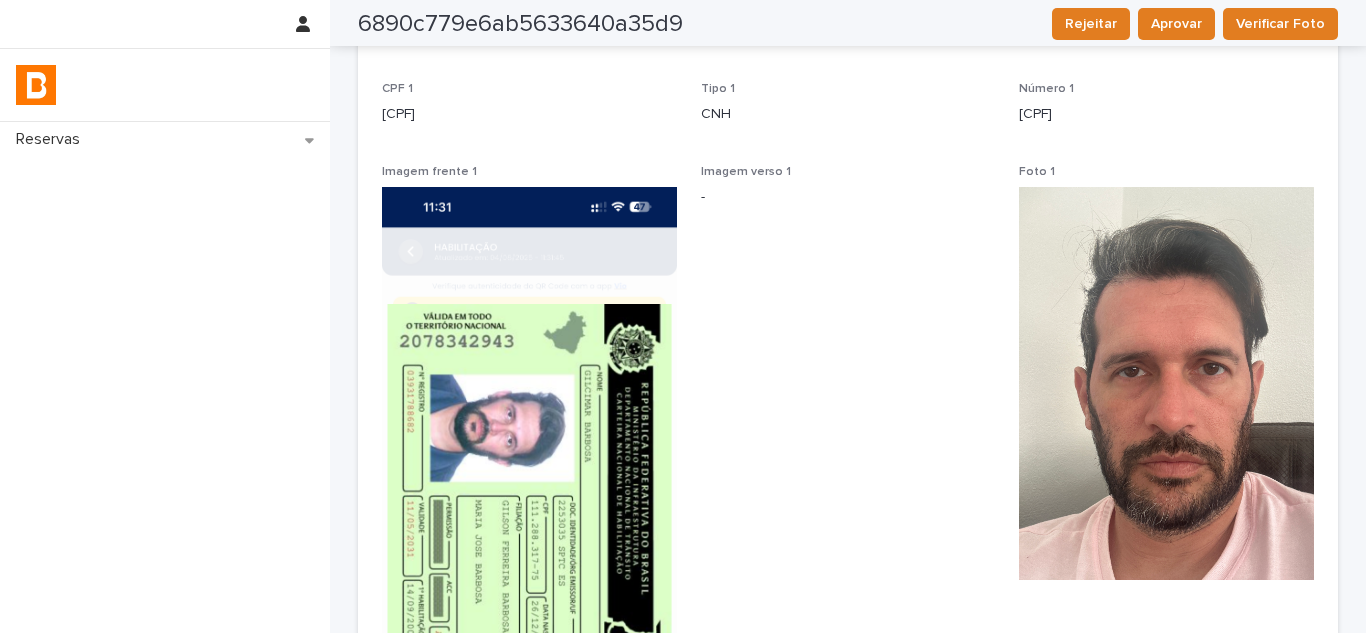 scroll, scrollTop: 0, scrollLeft: 0, axis: both 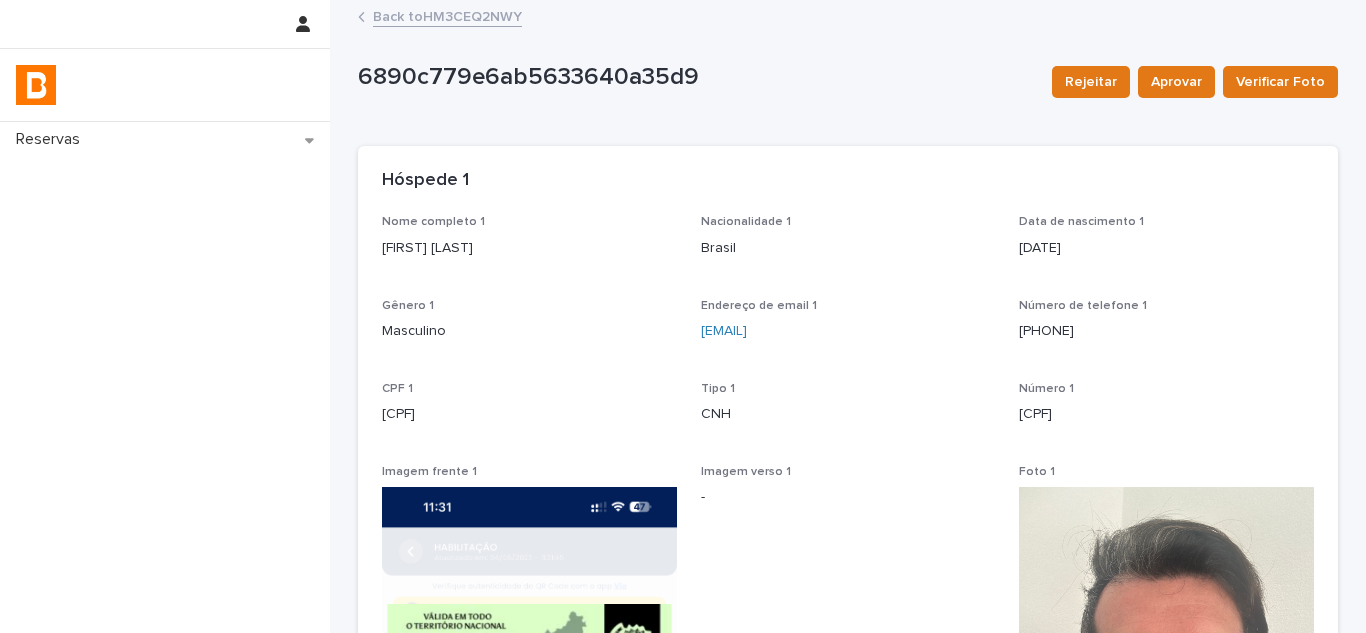 click on "Back to  HM3CEQ2NWY" at bounding box center [447, 15] 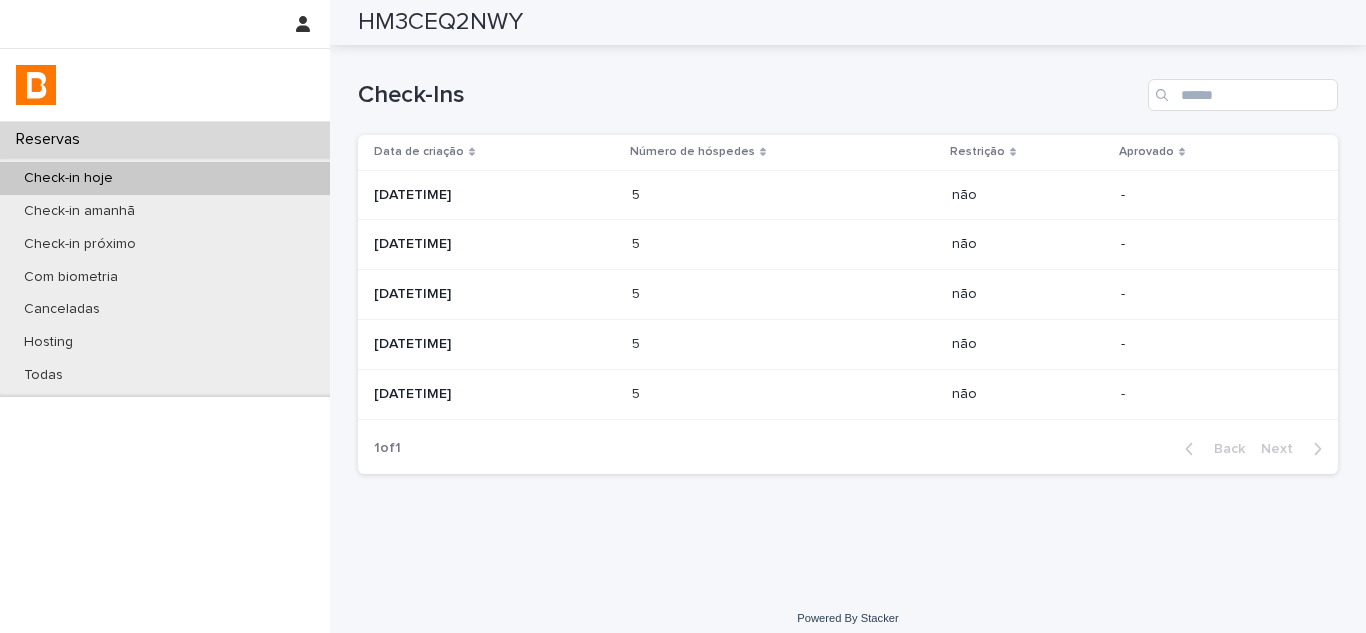 click on "2025-08-04 11:26" at bounding box center (495, 244) 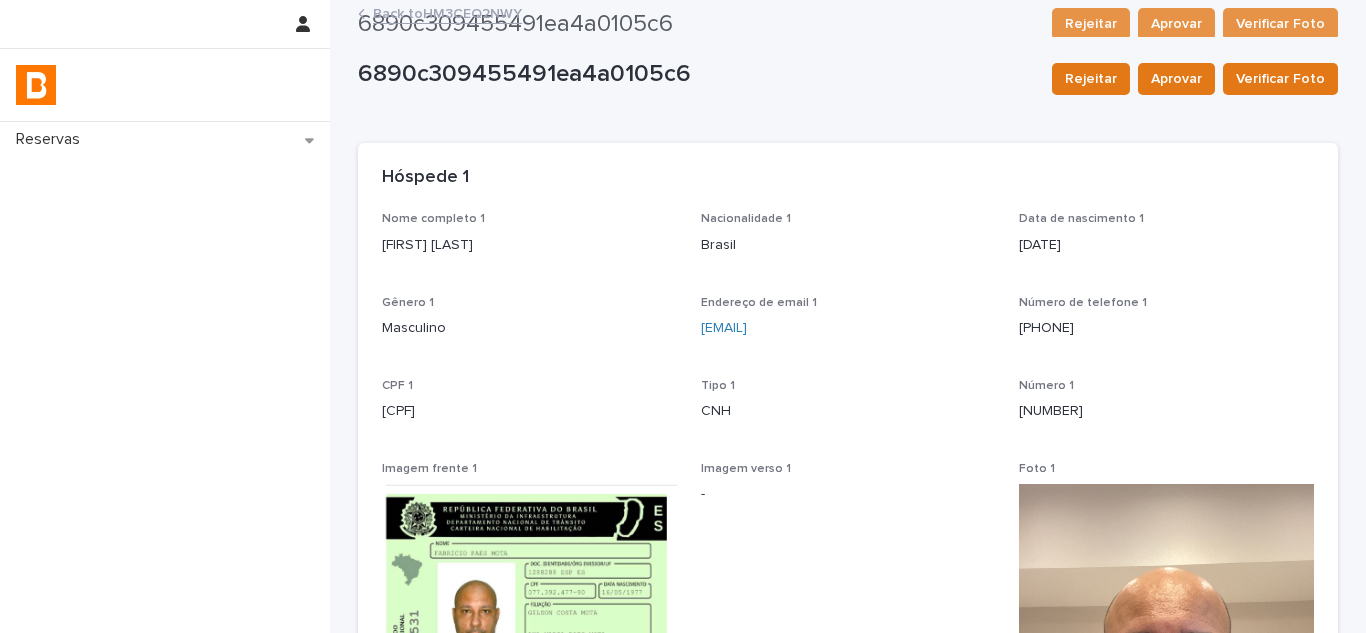 scroll, scrollTop: 0, scrollLeft: 0, axis: both 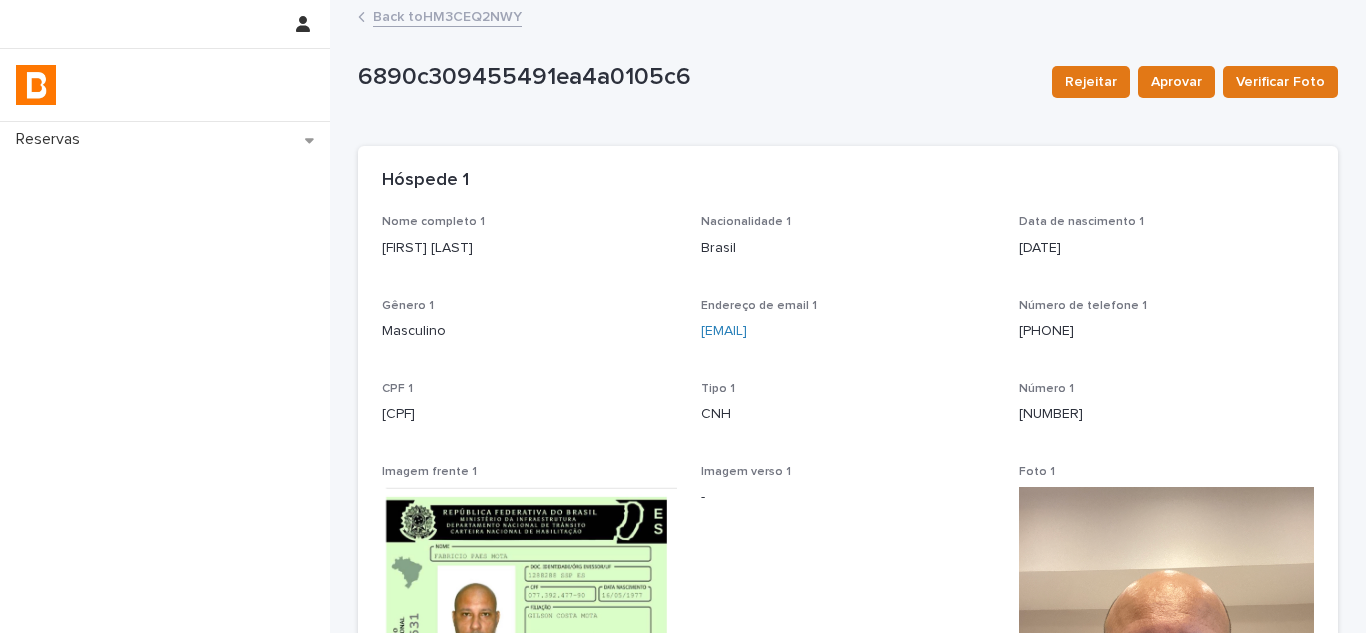 click on "Back to  HM3CEQ2NWY" at bounding box center [447, 15] 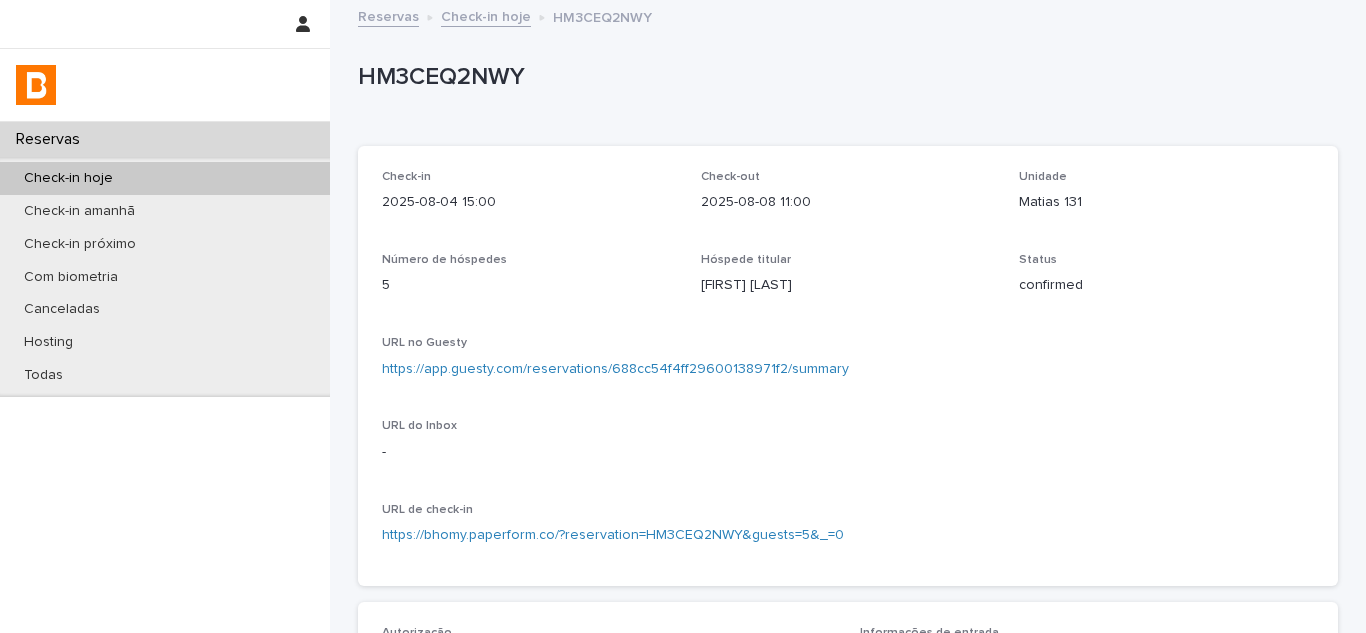 scroll, scrollTop: 700, scrollLeft: 0, axis: vertical 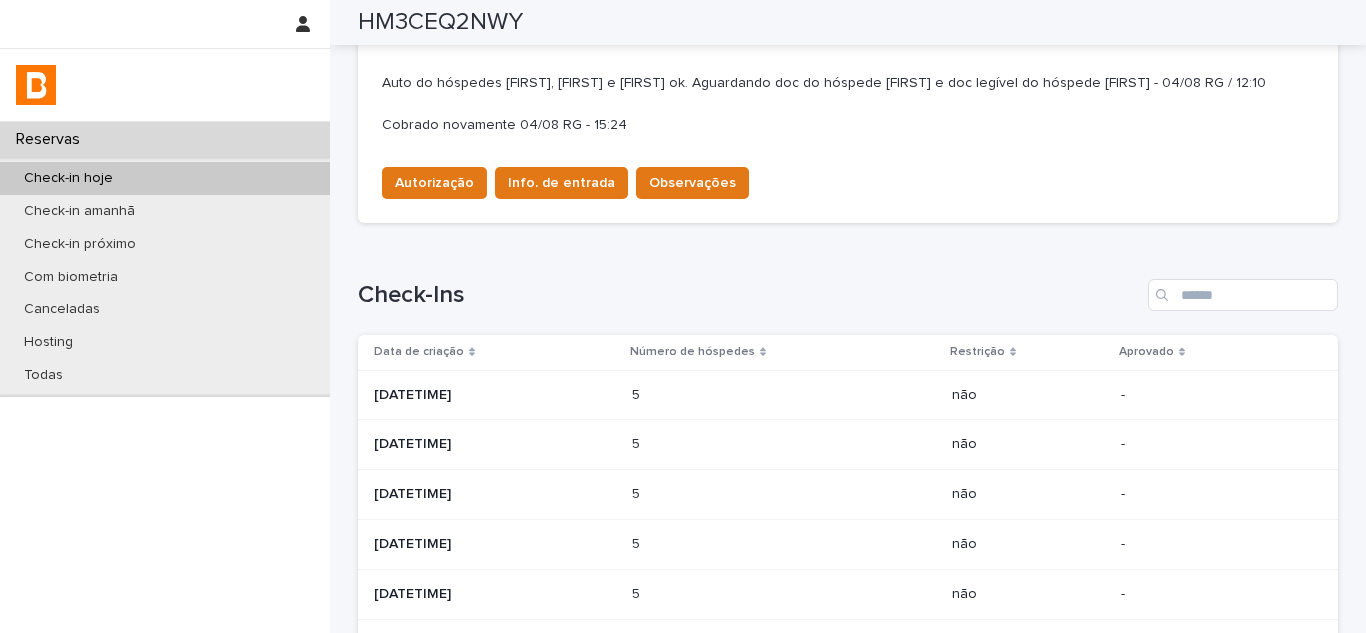 click on "2025-08-04 10:06" at bounding box center (495, 494) 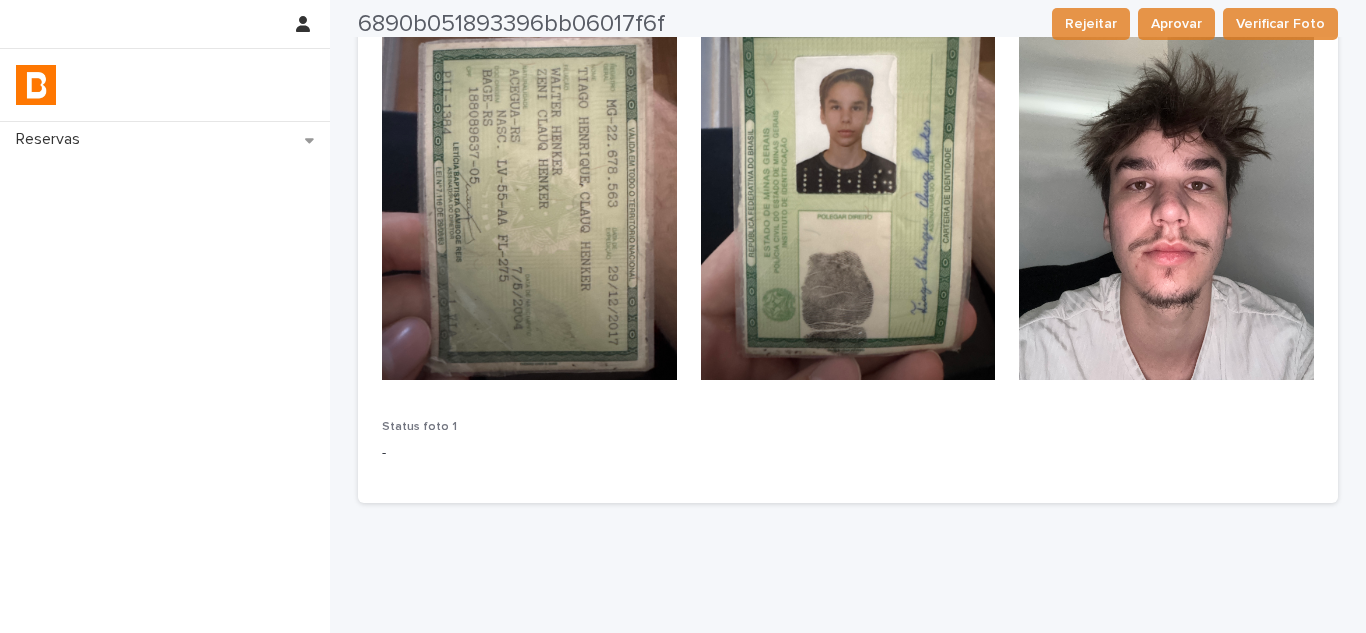 scroll, scrollTop: 0, scrollLeft: 0, axis: both 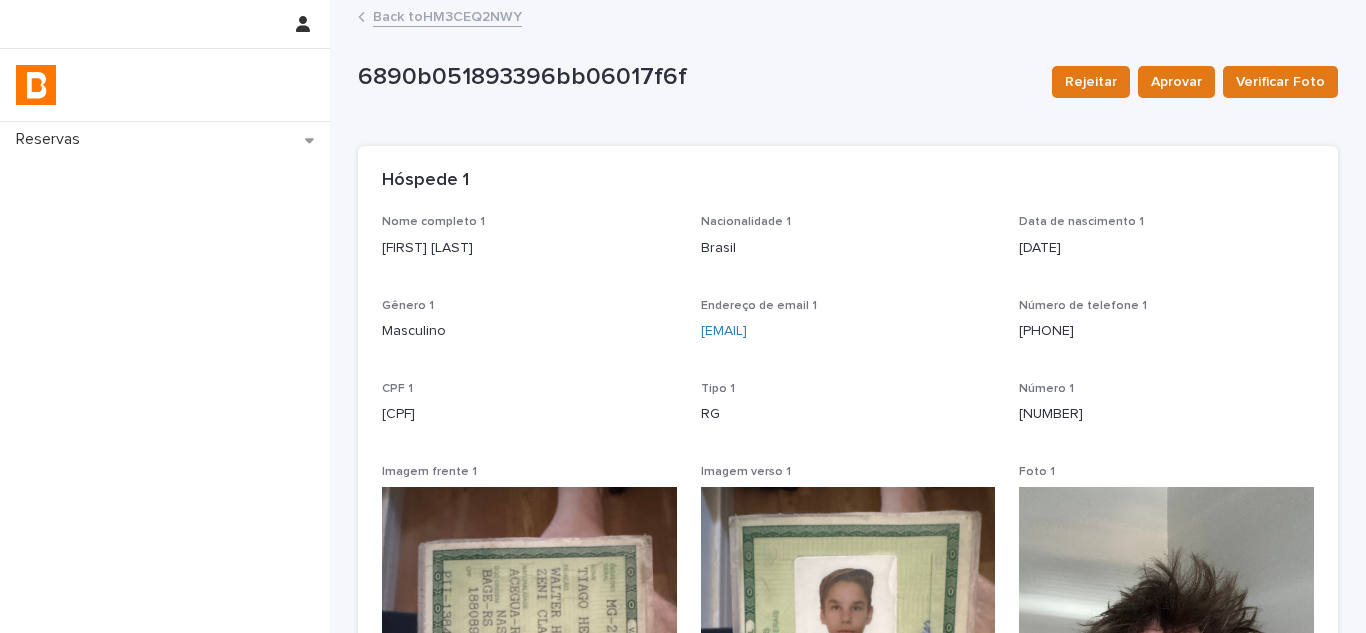 click on "Back to  HM3CEQ2NWY" at bounding box center (447, 15) 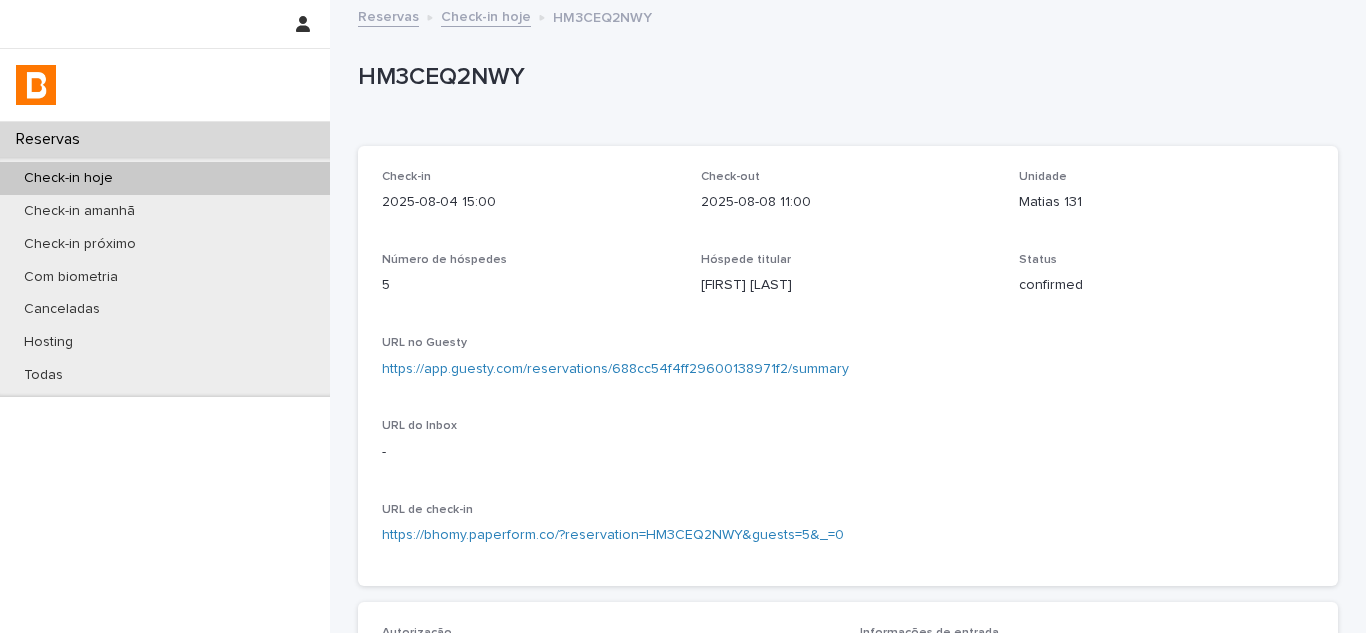 scroll, scrollTop: 800, scrollLeft: 0, axis: vertical 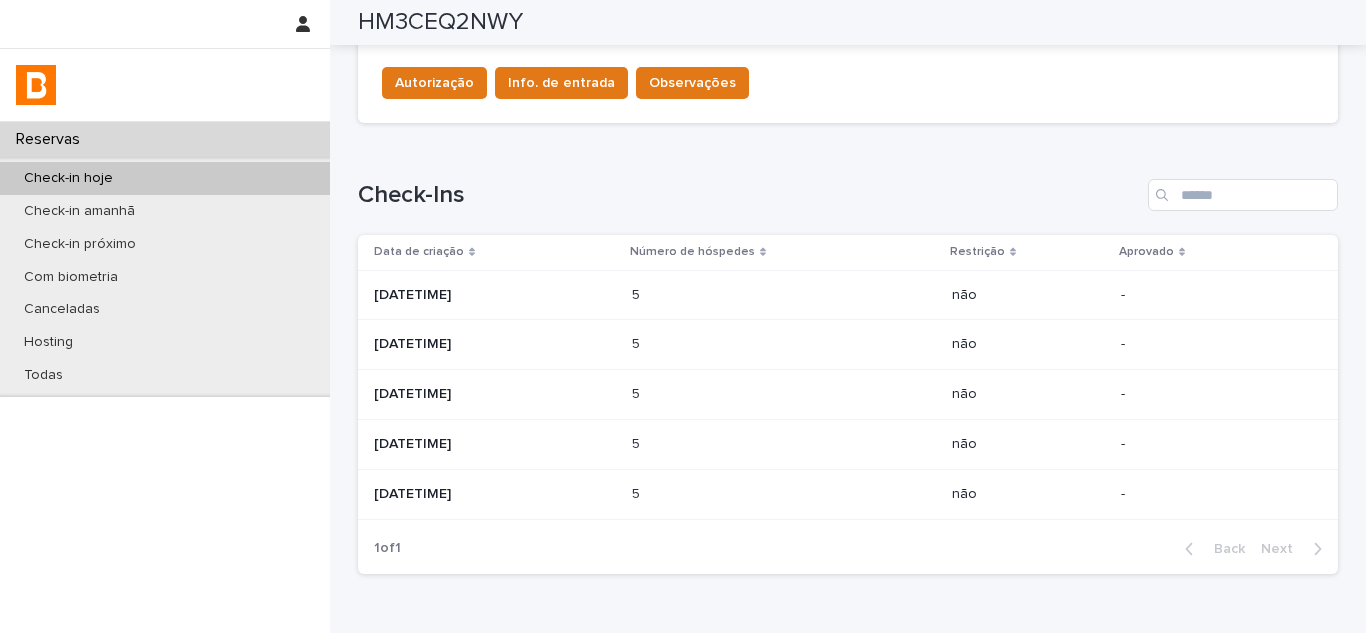 click on "2025-08-04 10:02" at bounding box center (495, 444) 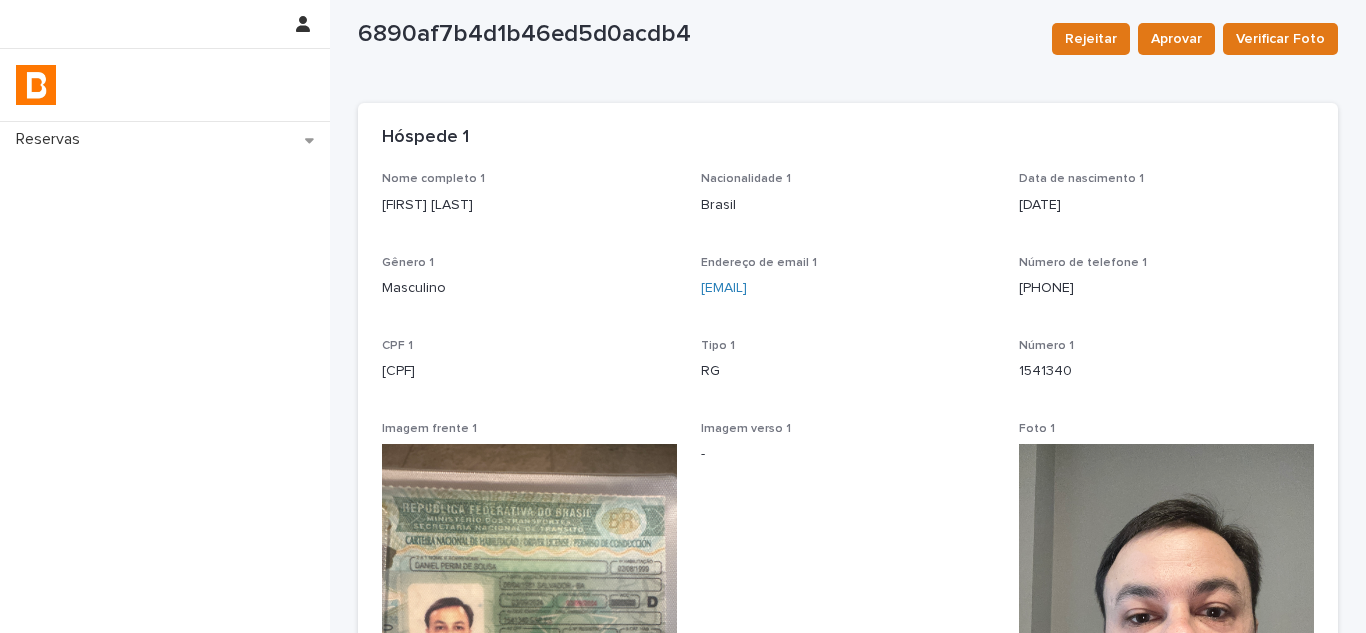 scroll, scrollTop: 0, scrollLeft: 0, axis: both 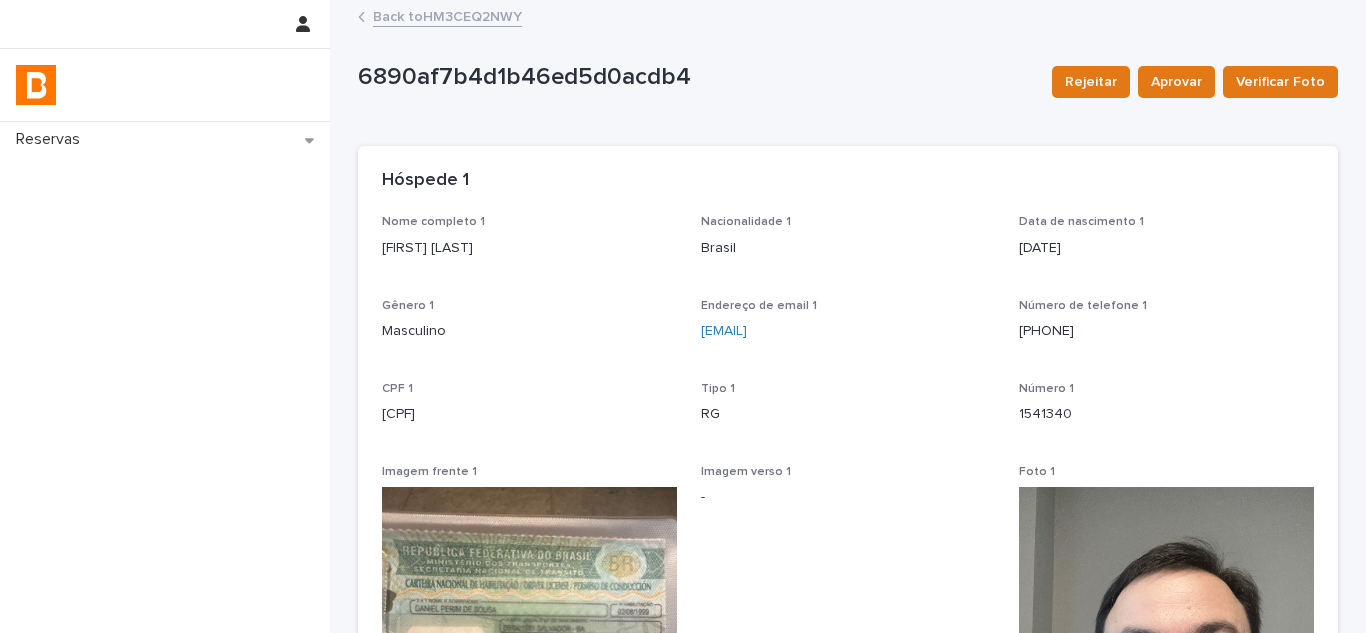 click on "Back to  HM3CEQ2NWY" at bounding box center [447, 15] 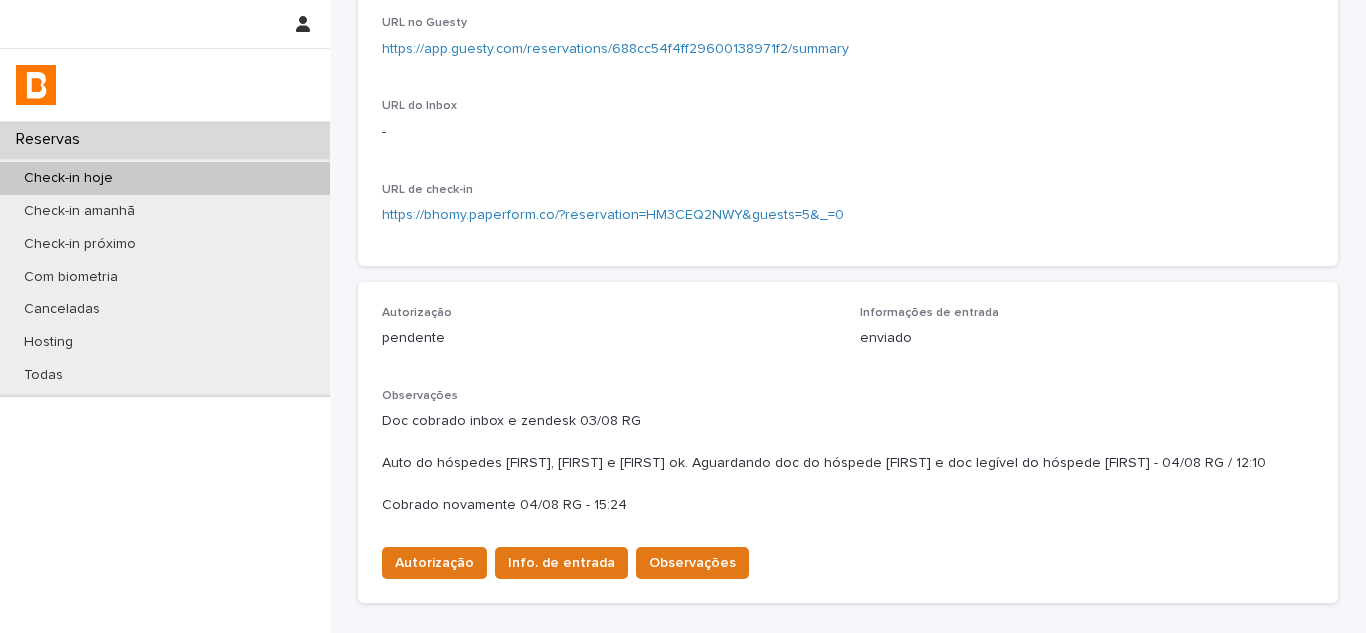 scroll, scrollTop: 600, scrollLeft: 0, axis: vertical 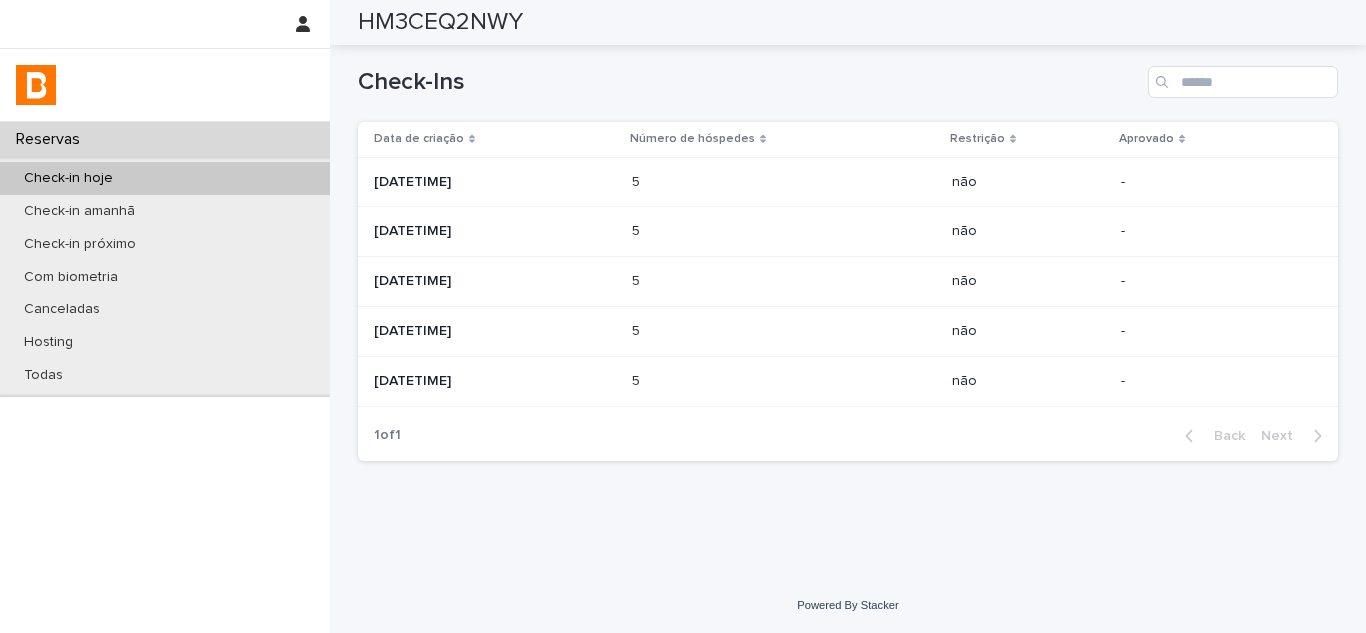 click on "2025-08-04 10:02" at bounding box center [491, 332] 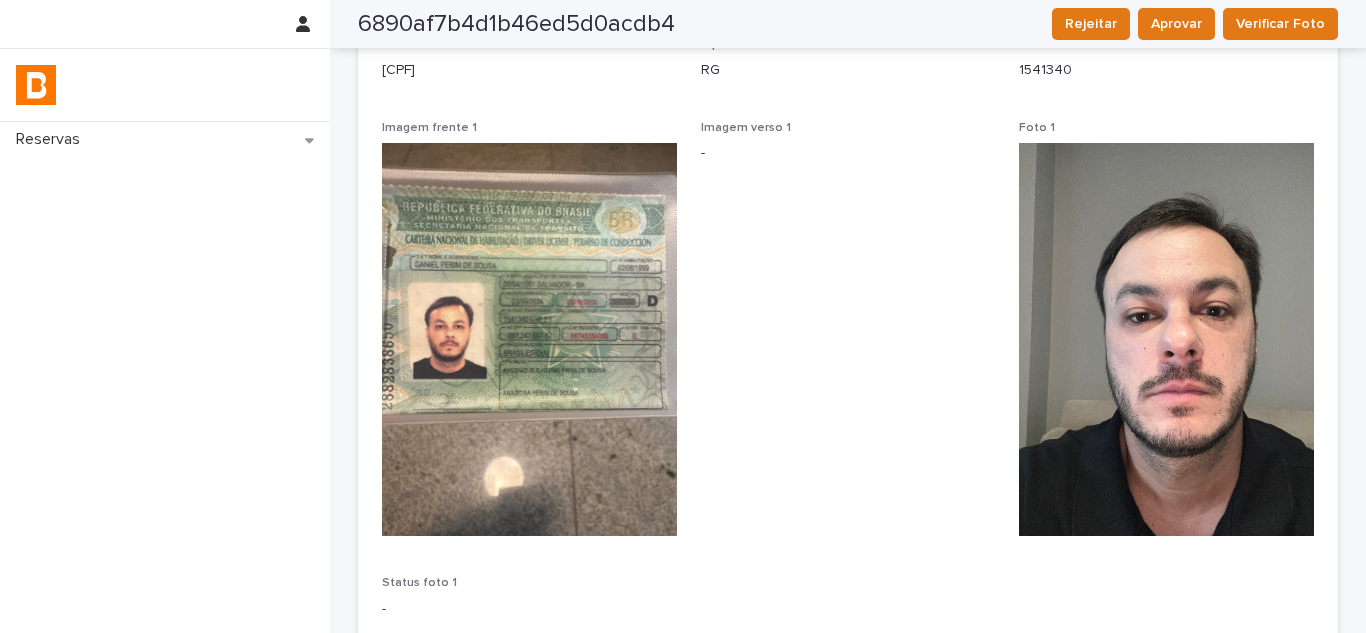 scroll, scrollTop: 343, scrollLeft: 0, axis: vertical 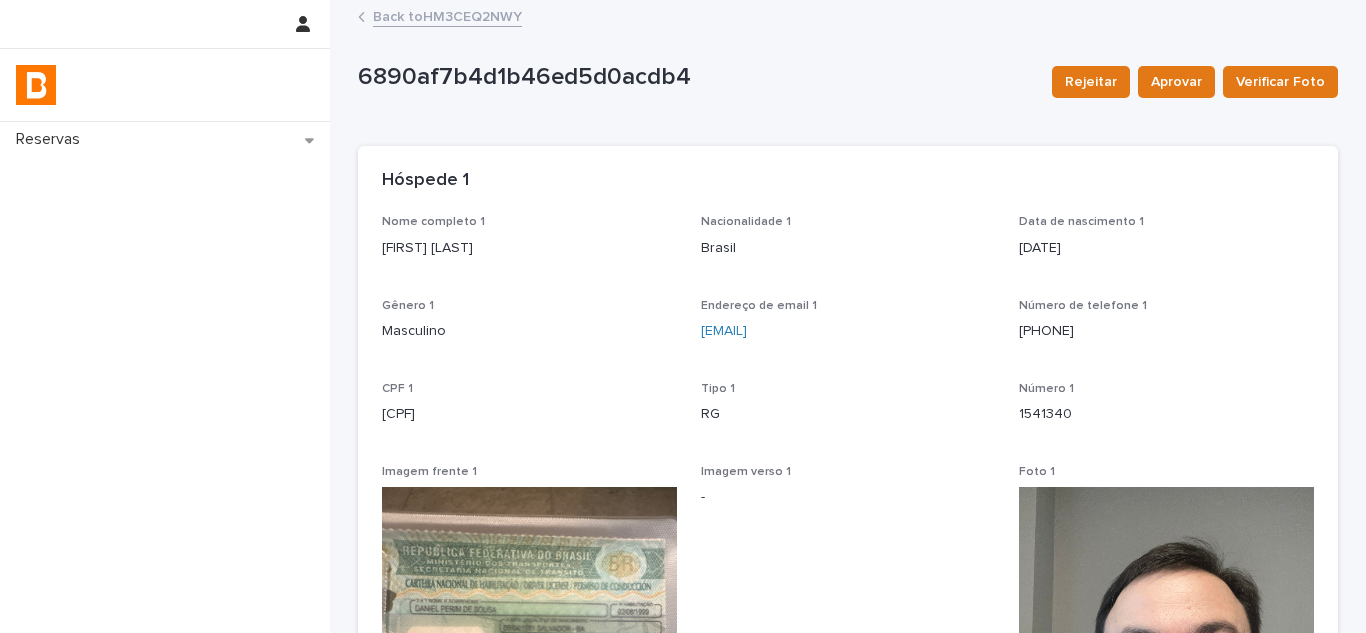 click on "Back to  HM3CEQ2NWY" at bounding box center [447, 15] 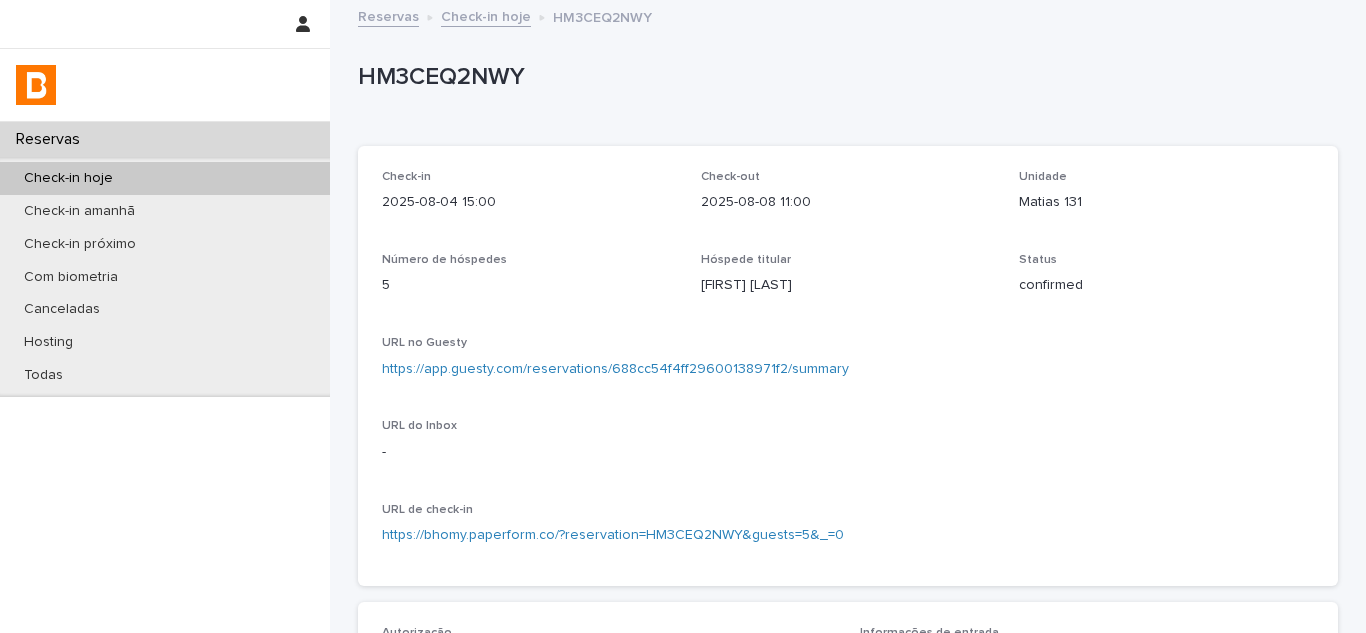 click on "https://app.guesty.com/reservations/688cc54f4ff29600138971f2/summary" at bounding box center [615, 369] 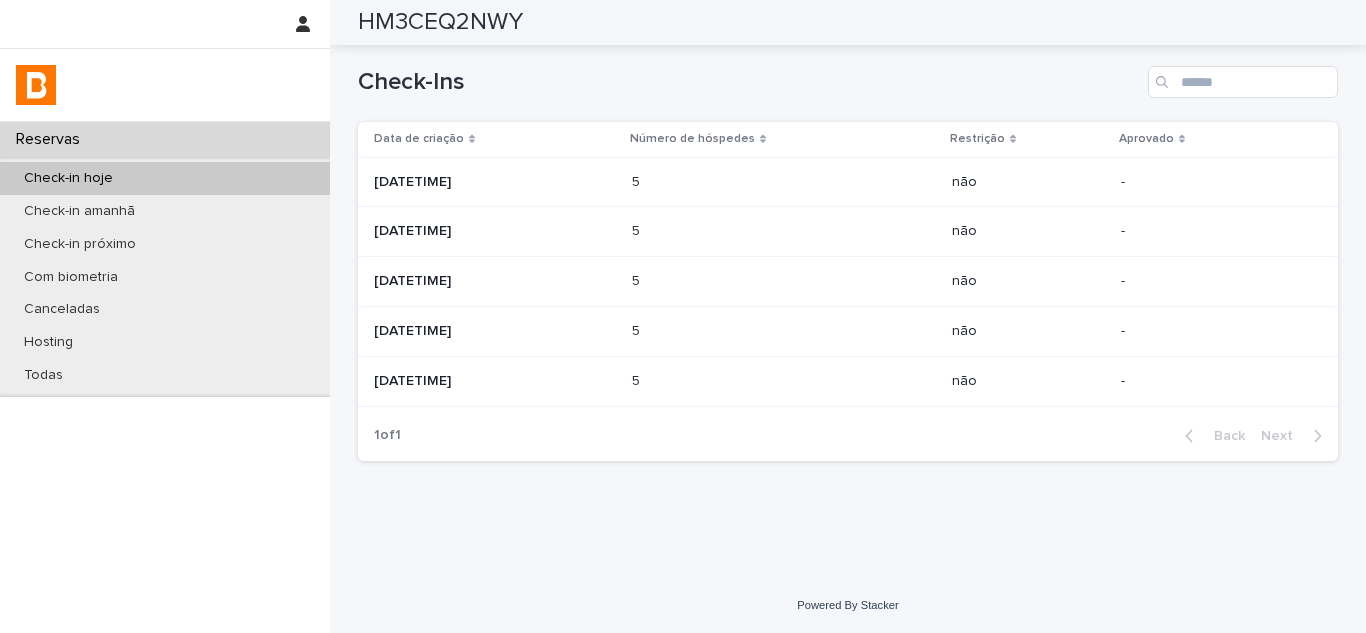 click on "2025-08-04 10:02" at bounding box center [495, 331] 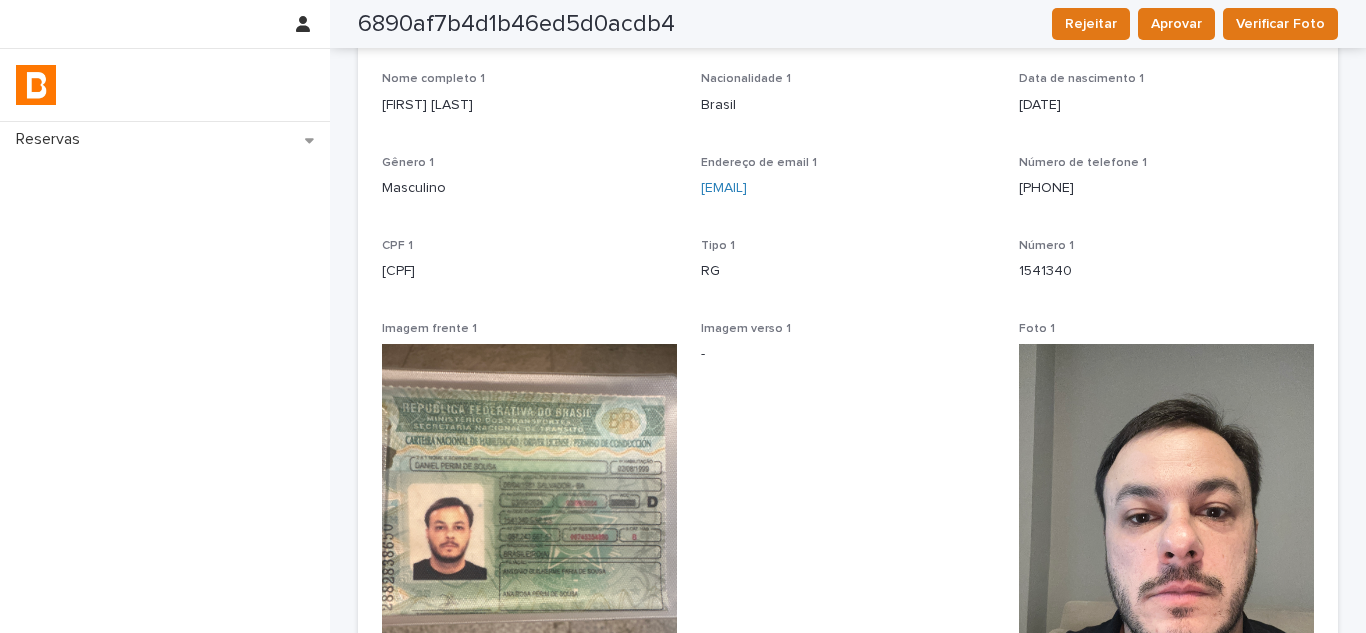scroll, scrollTop: 0, scrollLeft: 0, axis: both 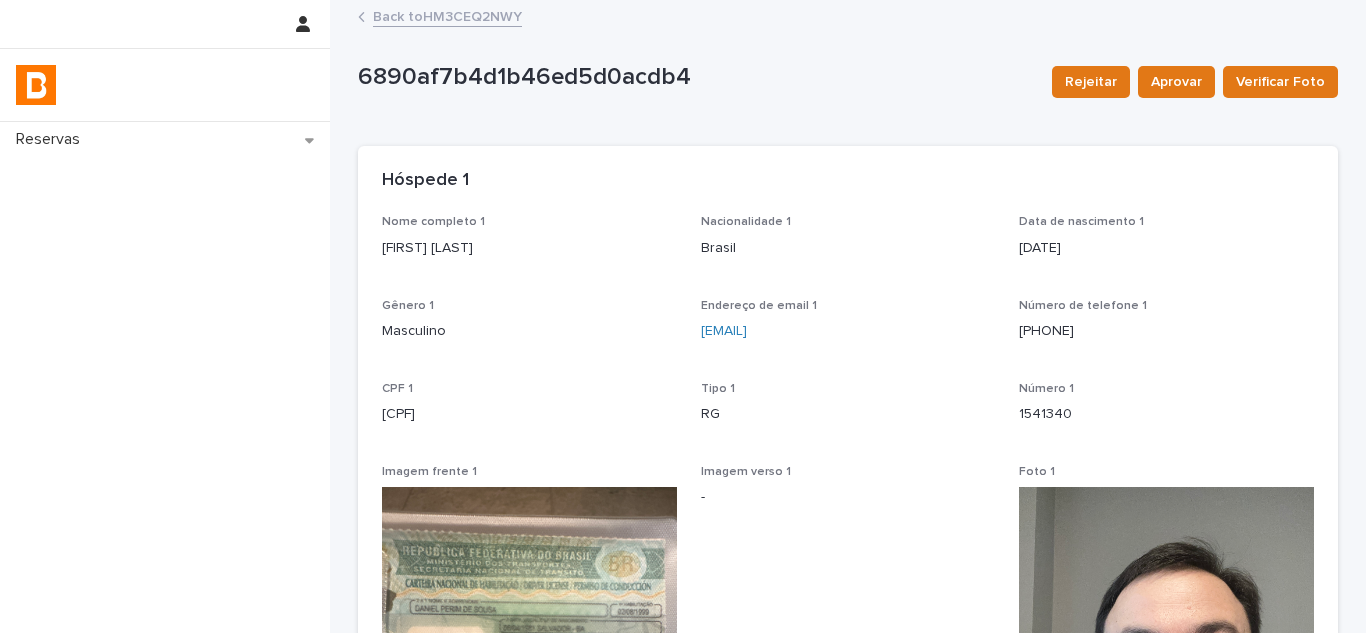 click on "DANIEL PERIM DE SOUSA" at bounding box center (529, 248) 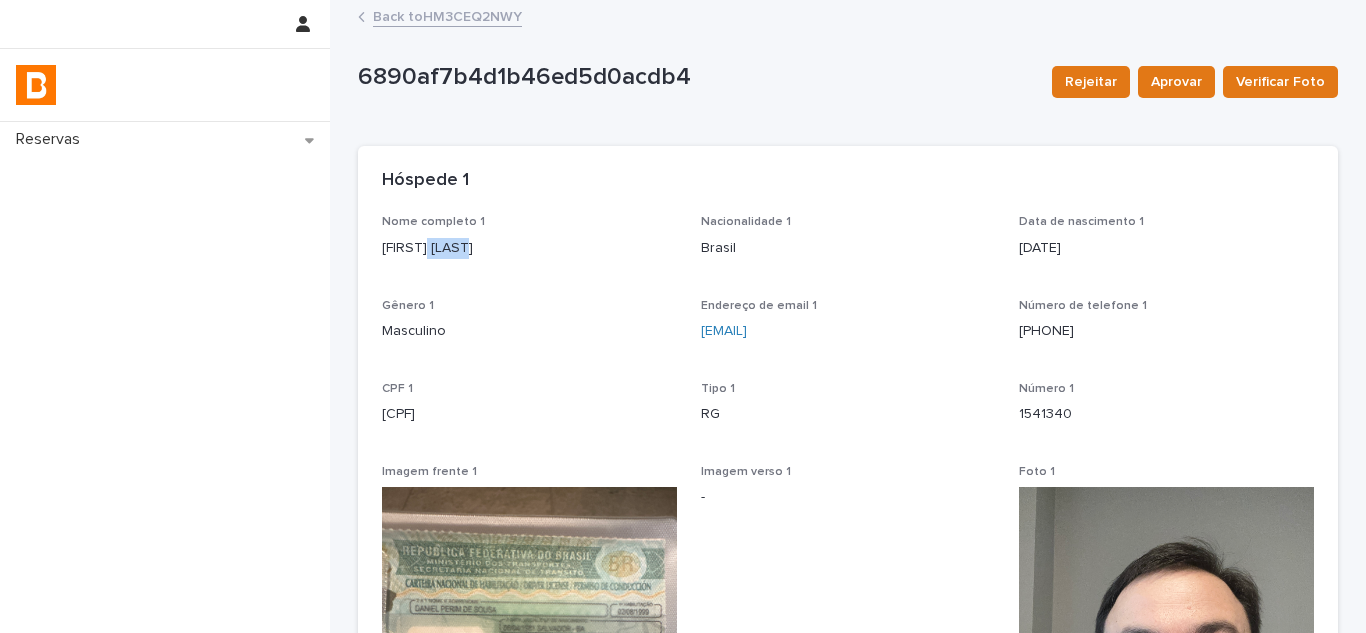click on "DANIEL PERIM DE SOUSA" at bounding box center (529, 248) 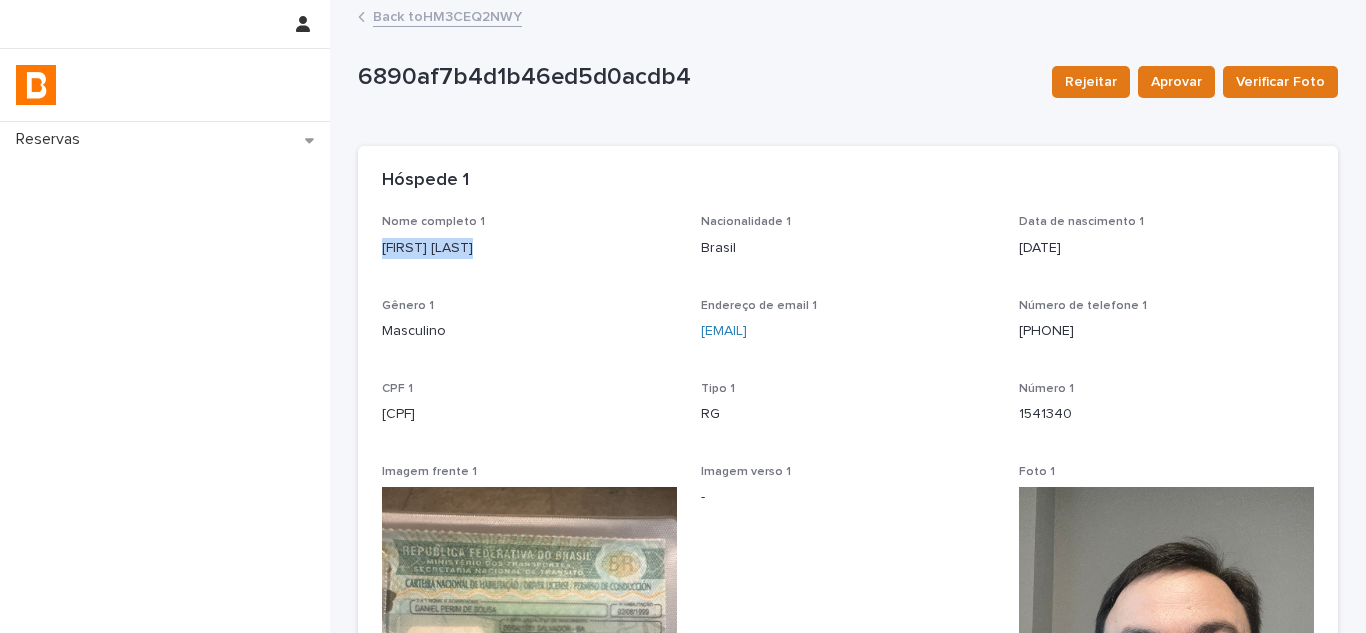 click on "DANIEL PERIM DE SOUSA" at bounding box center [529, 248] 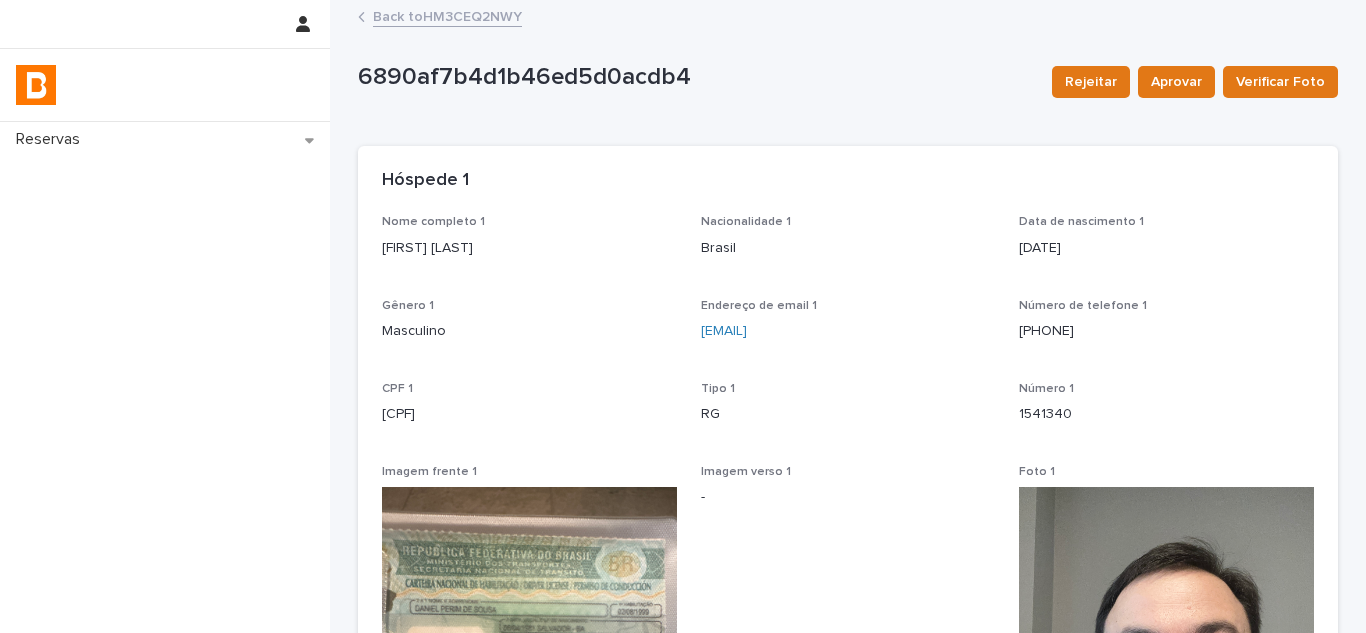 click on "087.243.667-57" at bounding box center [529, 414] 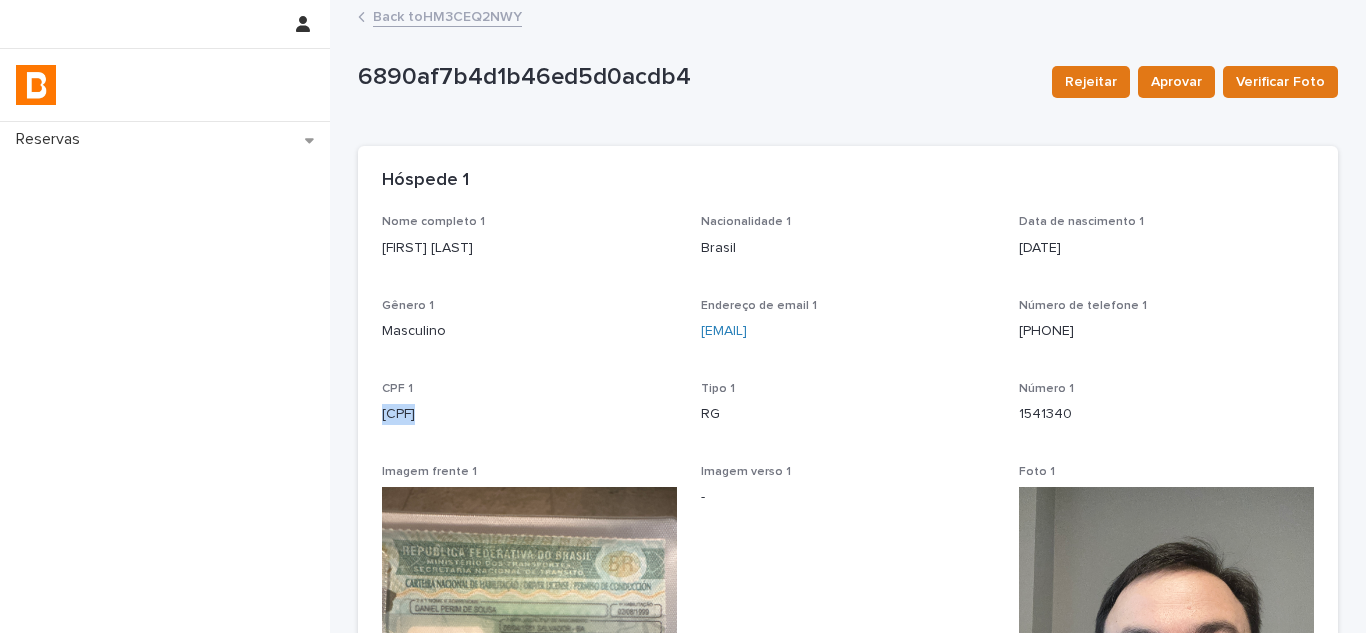 click on "087.243.667-57" at bounding box center [529, 414] 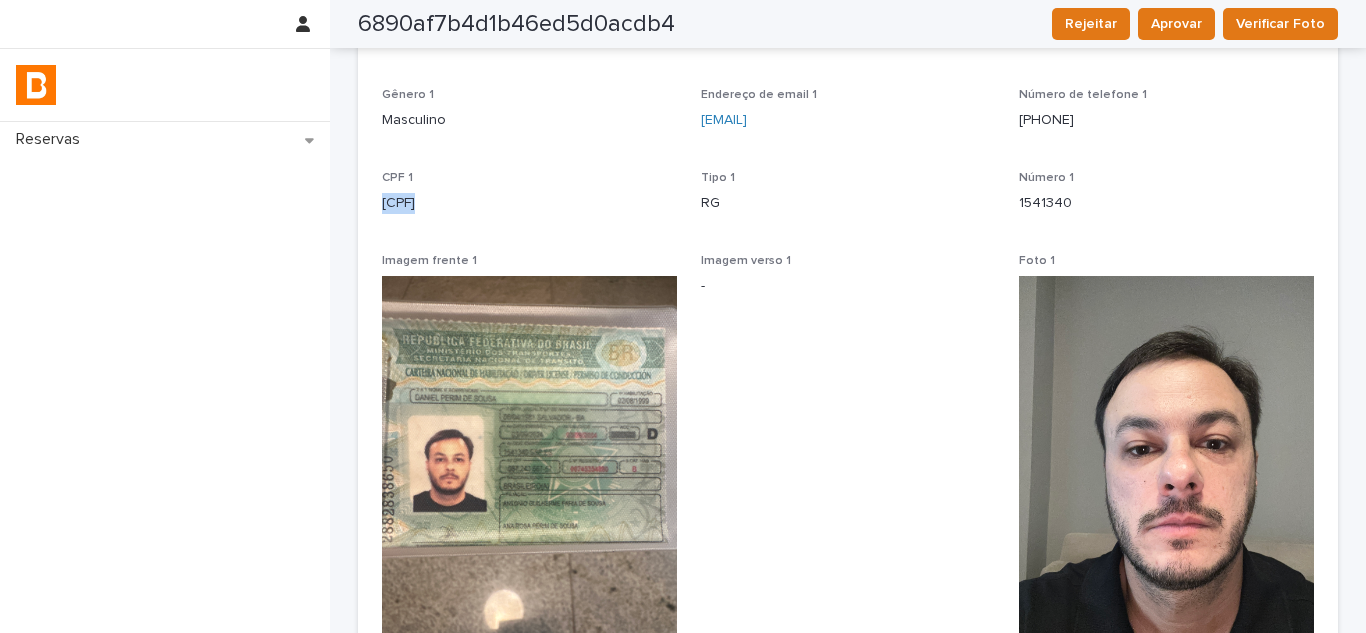 scroll, scrollTop: 0, scrollLeft: 0, axis: both 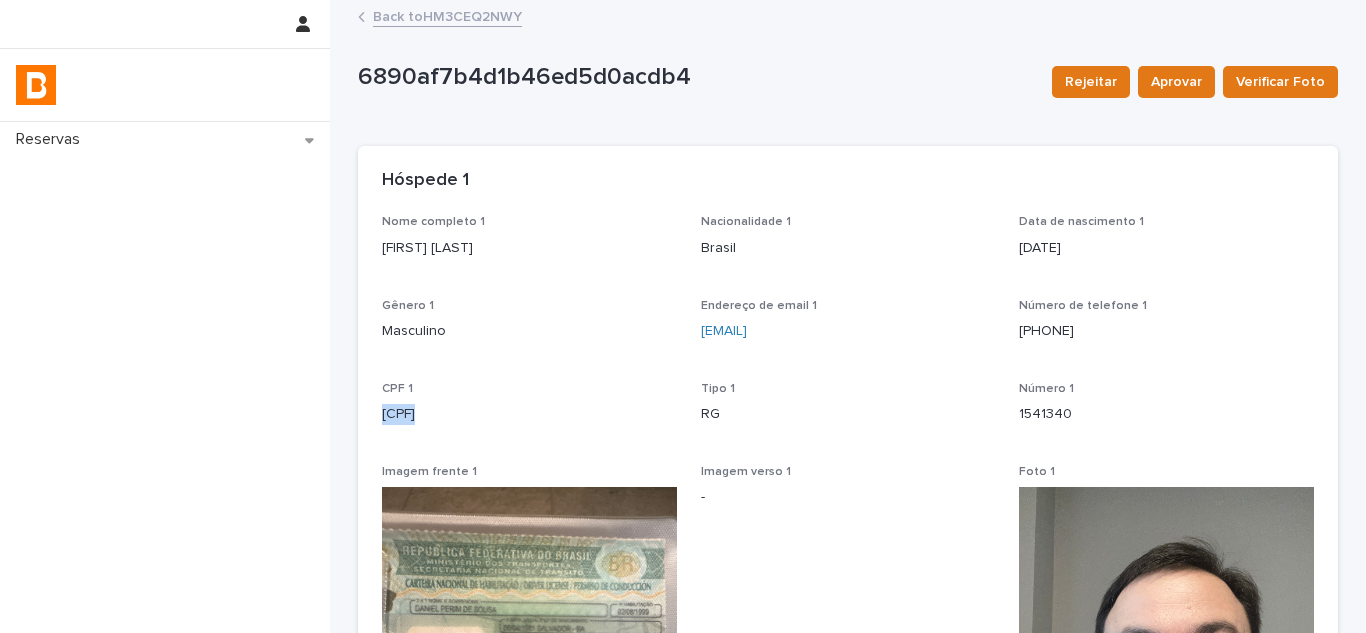 click on "Back to  HM3CEQ2NWY" at bounding box center (447, 15) 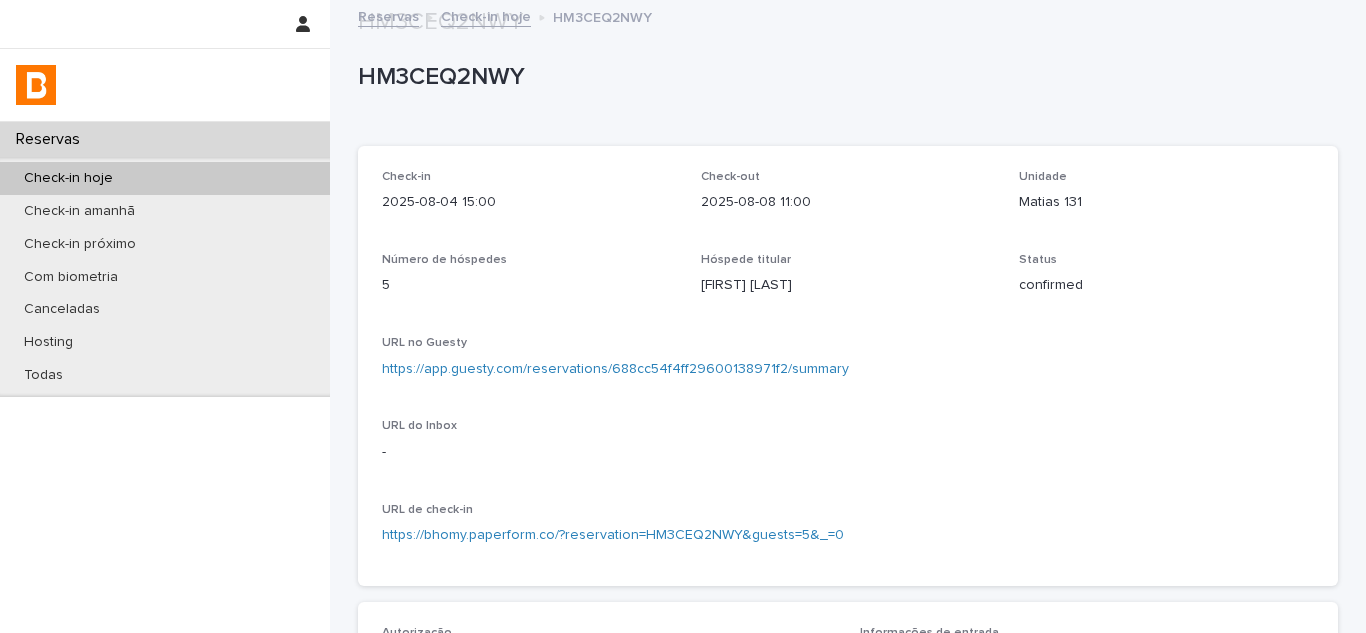 scroll, scrollTop: 900, scrollLeft: 0, axis: vertical 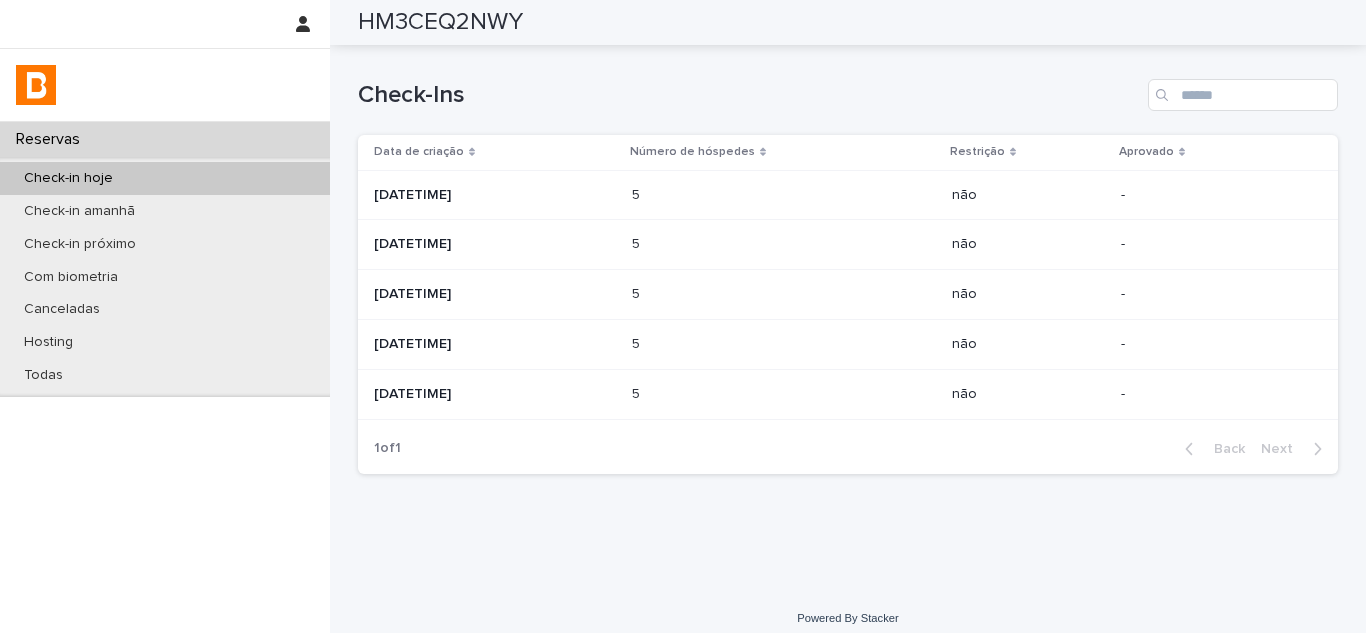 click on "2025-08-04 08:26" at bounding box center [495, 394] 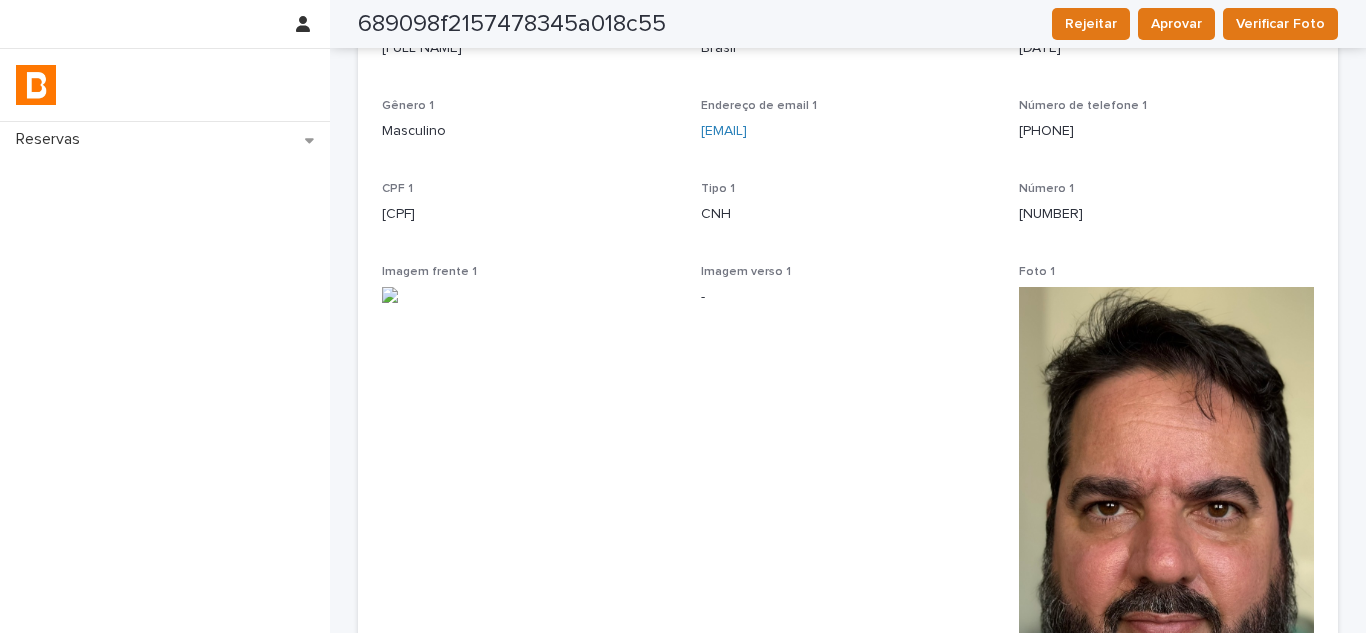 scroll, scrollTop: 0, scrollLeft: 0, axis: both 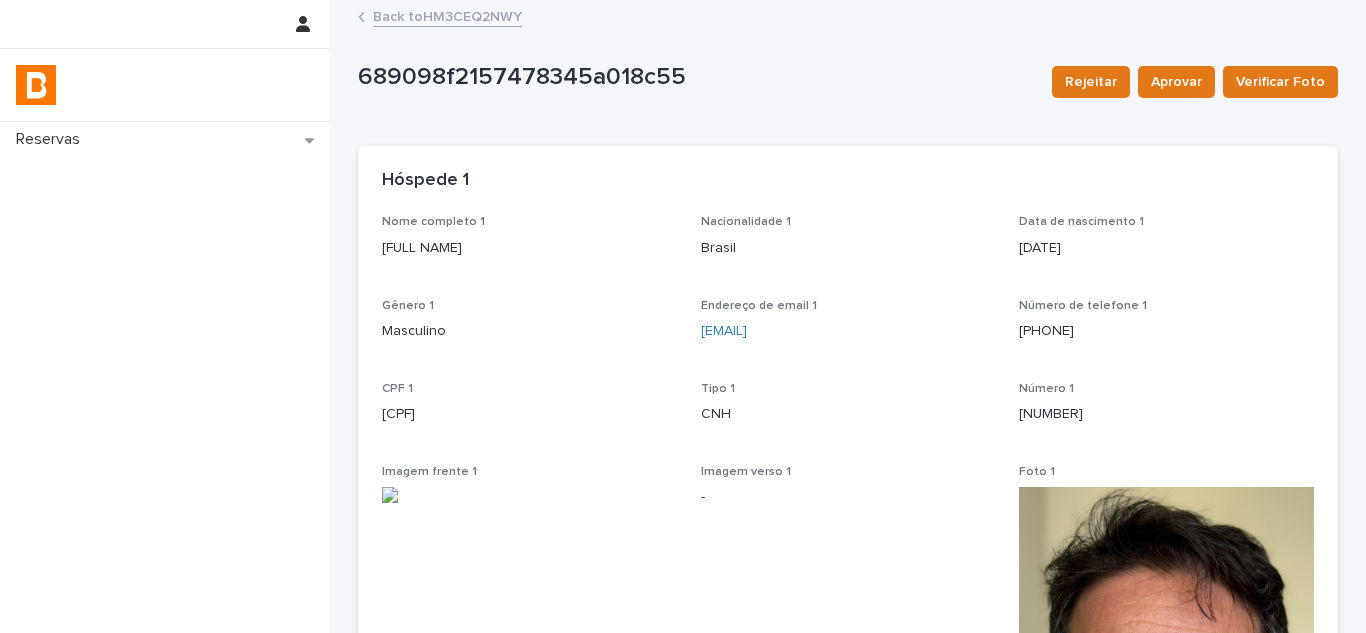 click on "THIAGO DOS SANTOS CO" at bounding box center (529, 248) 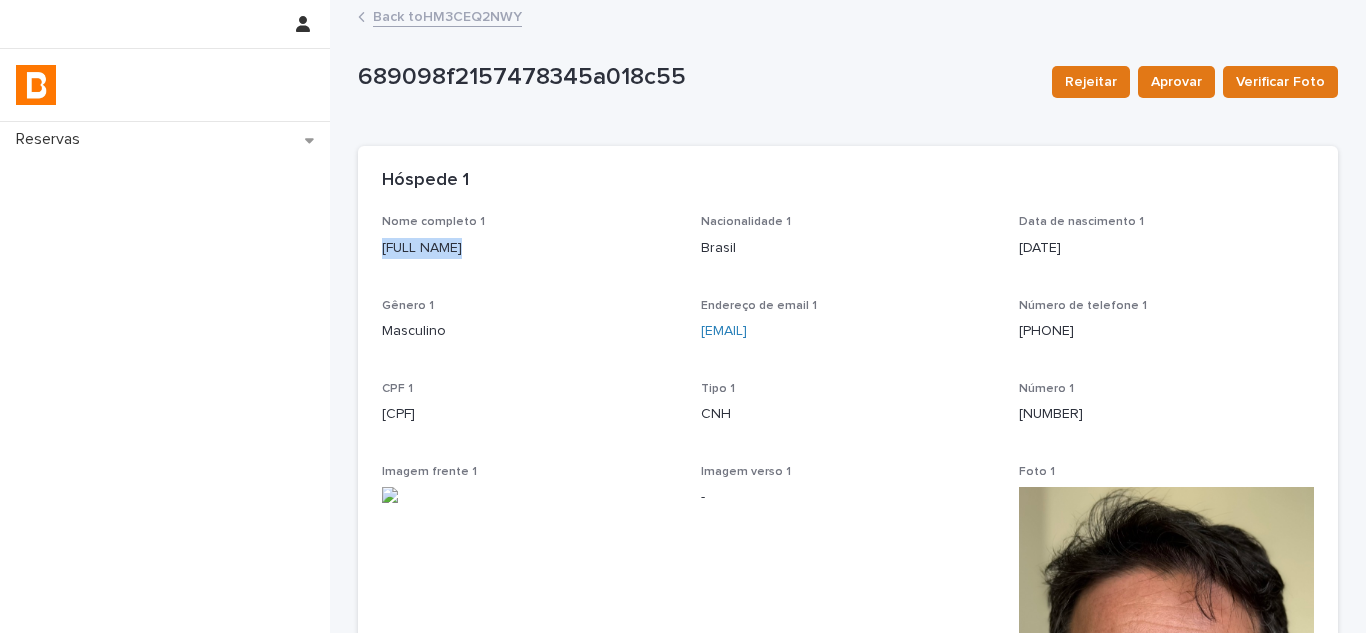 click on "THIAGO DOS SANTOS CO" at bounding box center (529, 248) 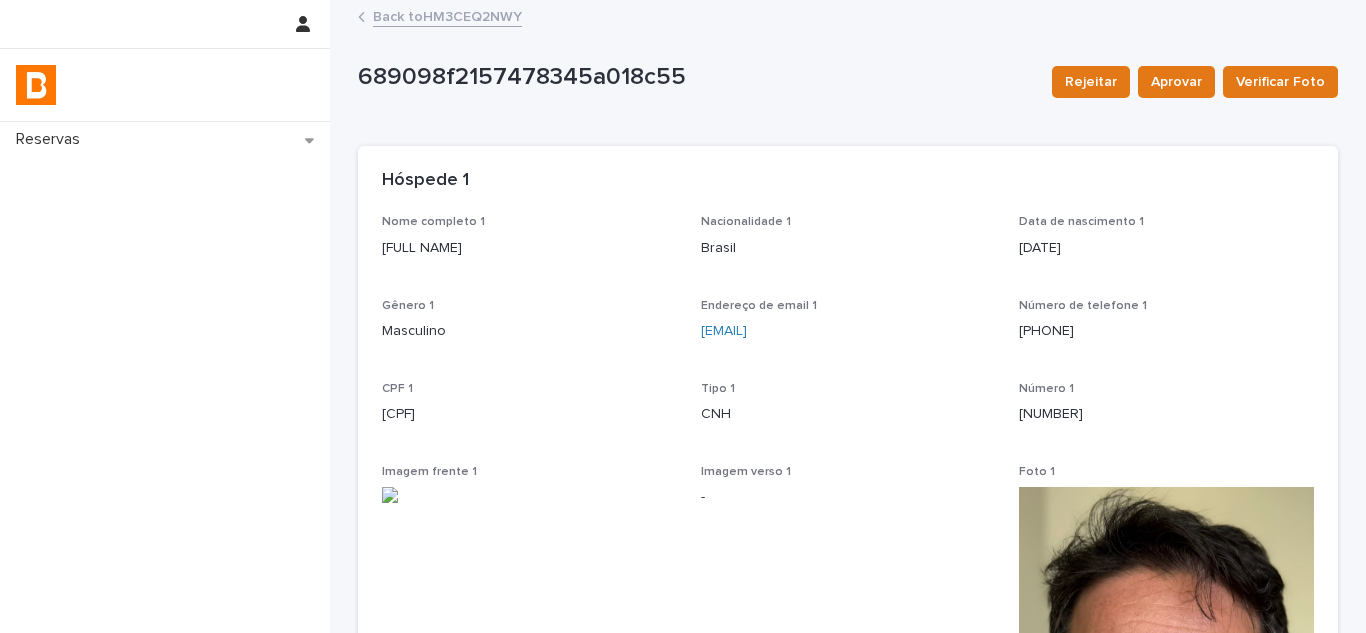 click on "087.710.607-07" at bounding box center (529, 414) 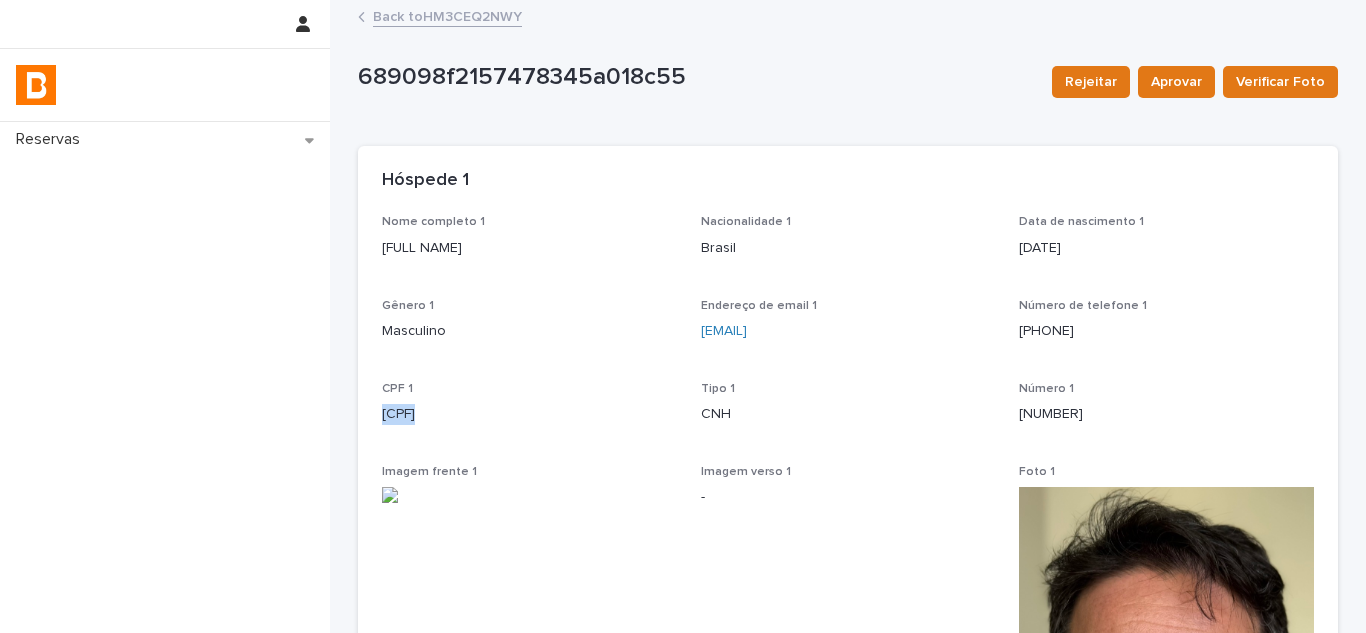 click on "087.710.607-07" at bounding box center (529, 414) 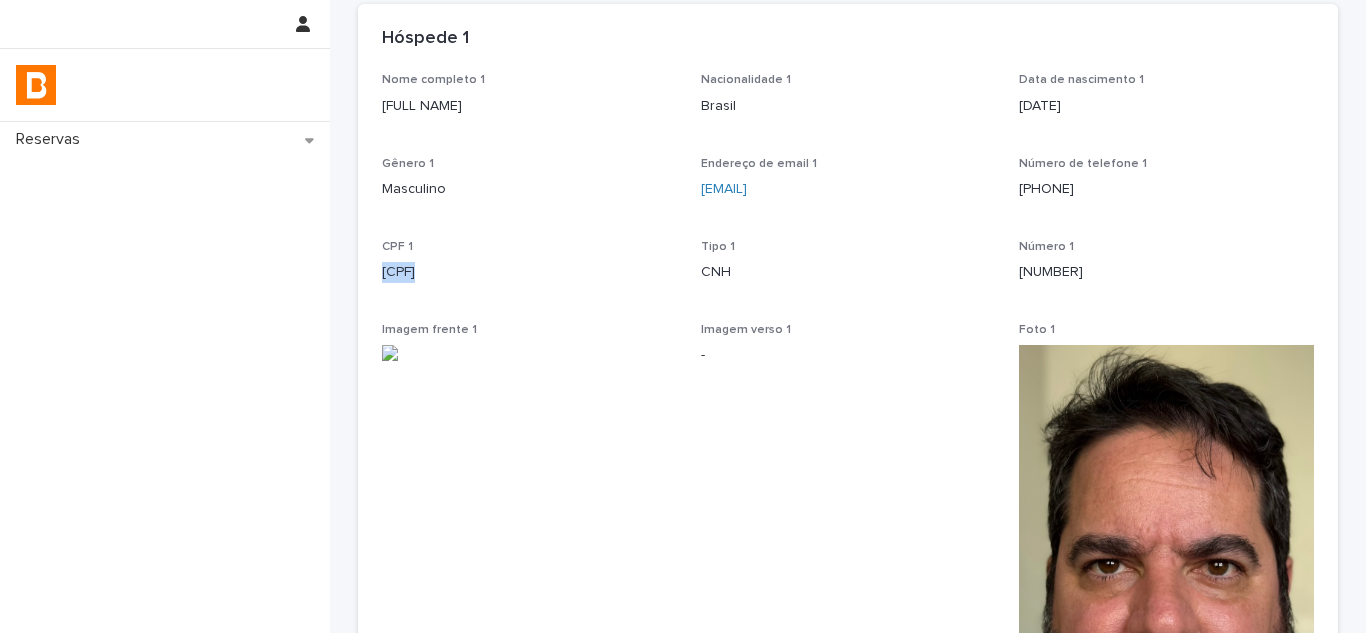 scroll, scrollTop: 300, scrollLeft: 0, axis: vertical 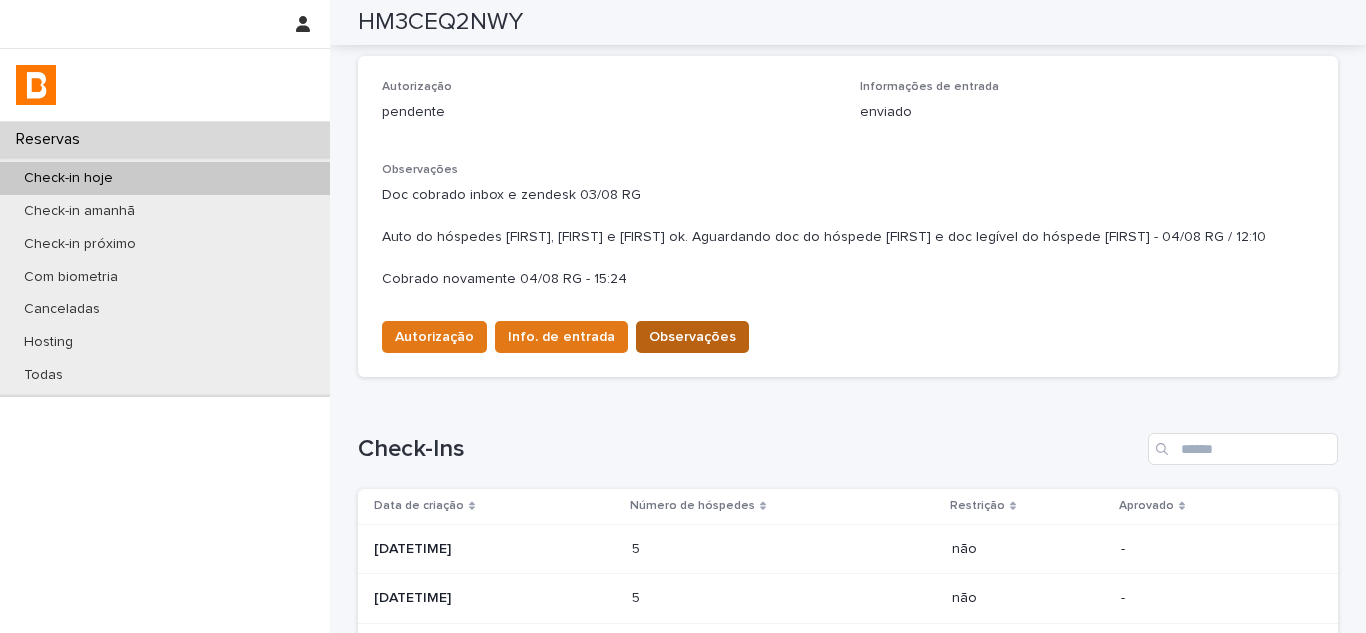 click on "Observações" at bounding box center (692, 337) 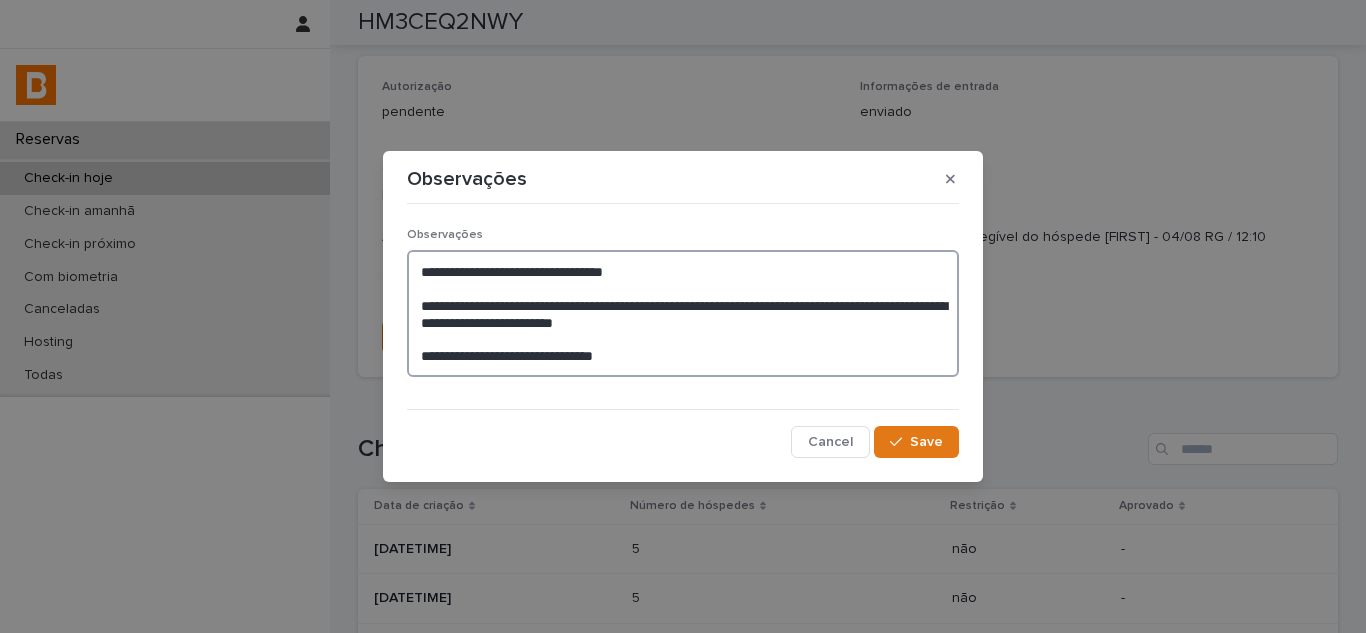 click on "**********" at bounding box center [683, 313] 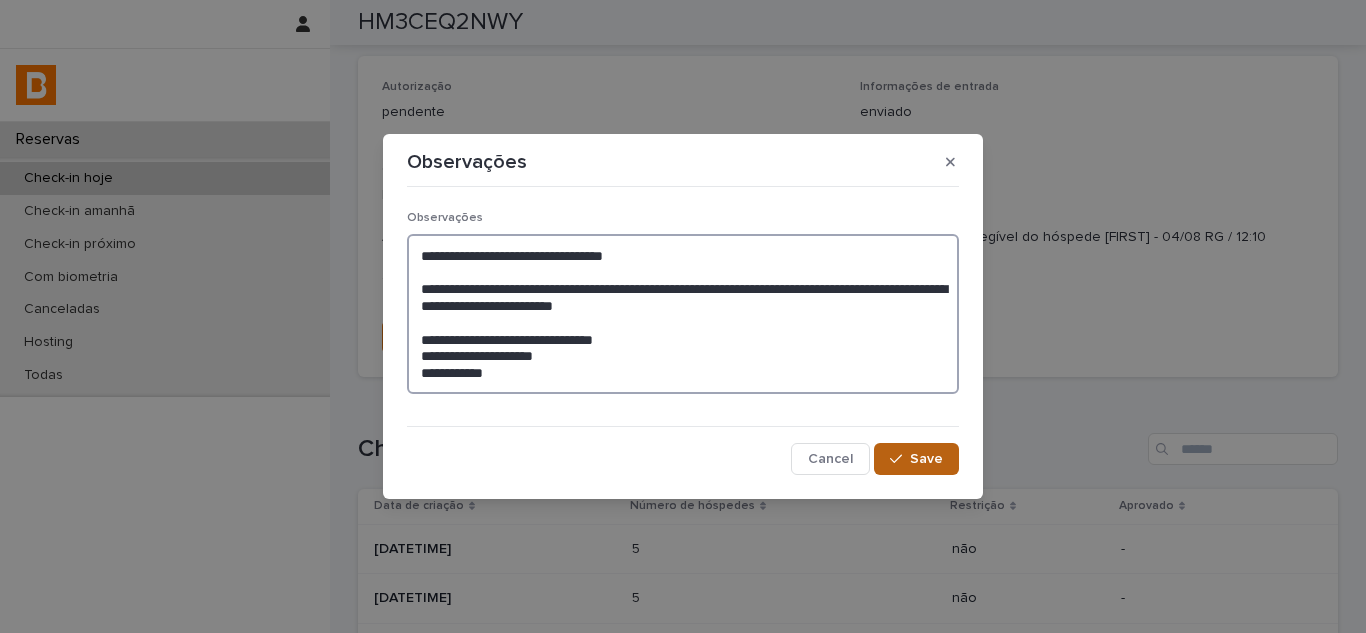 type on "**********" 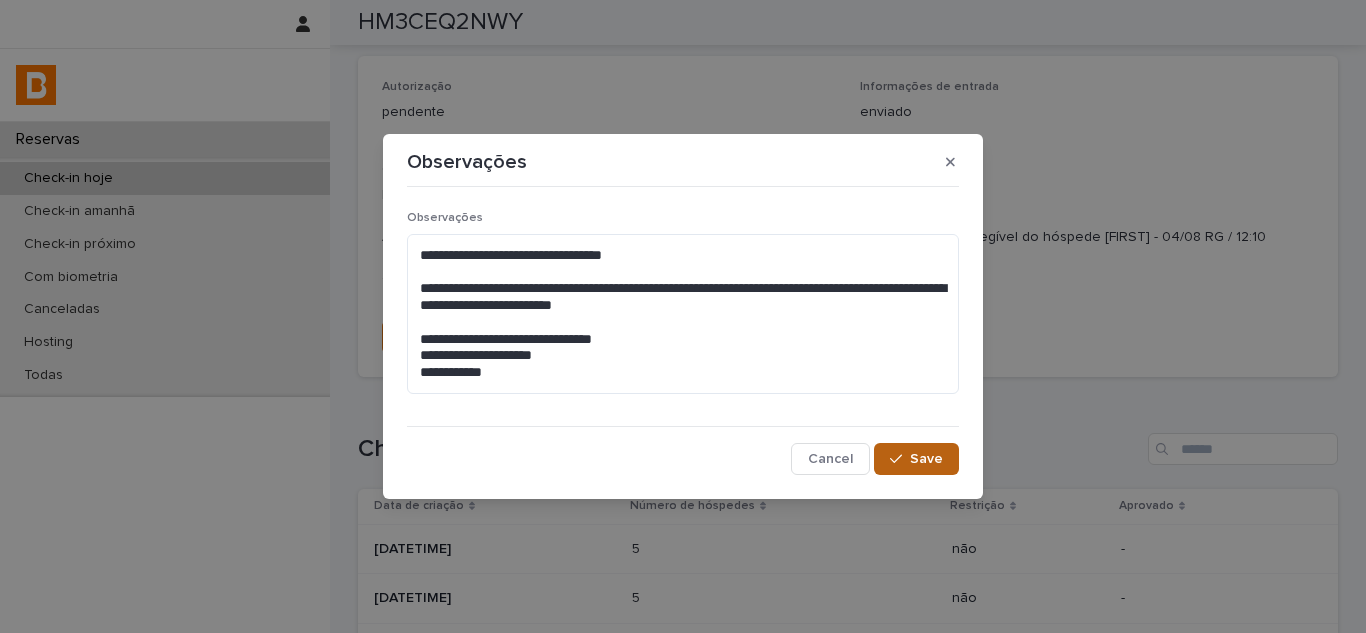 click on "Save" at bounding box center (916, 459) 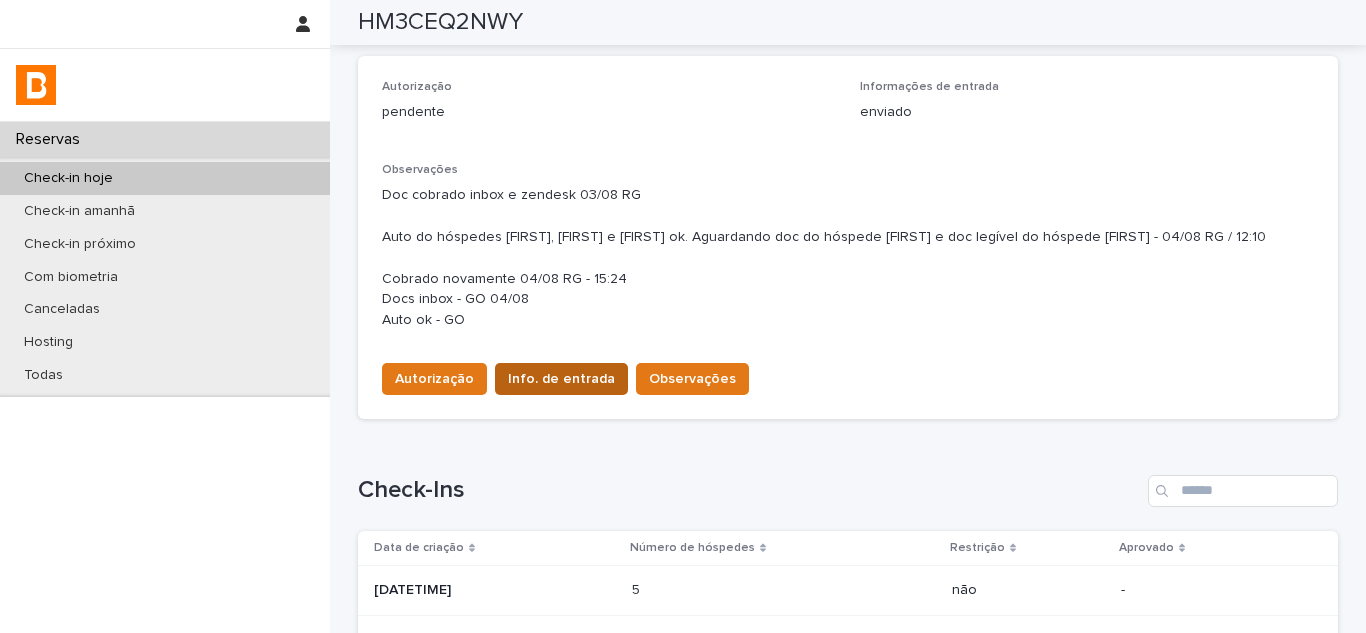 scroll, scrollTop: 567, scrollLeft: 0, axis: vertical 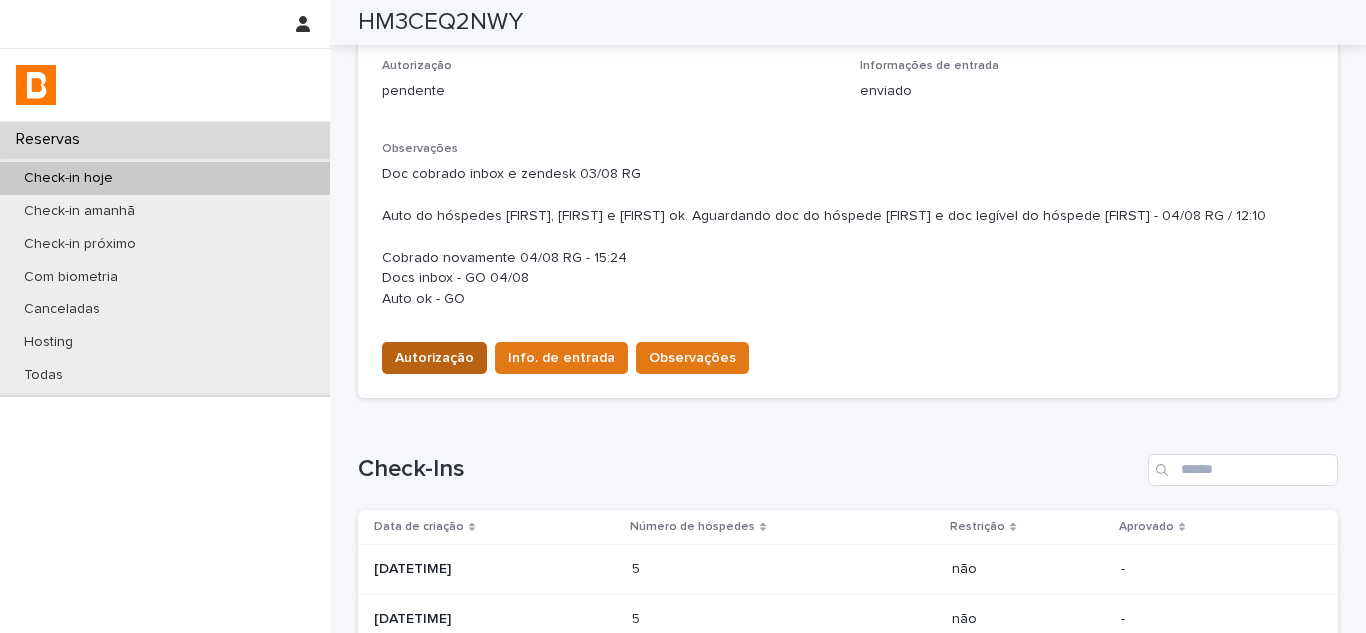 click on "Autorização" at bounding box center (434, 358) 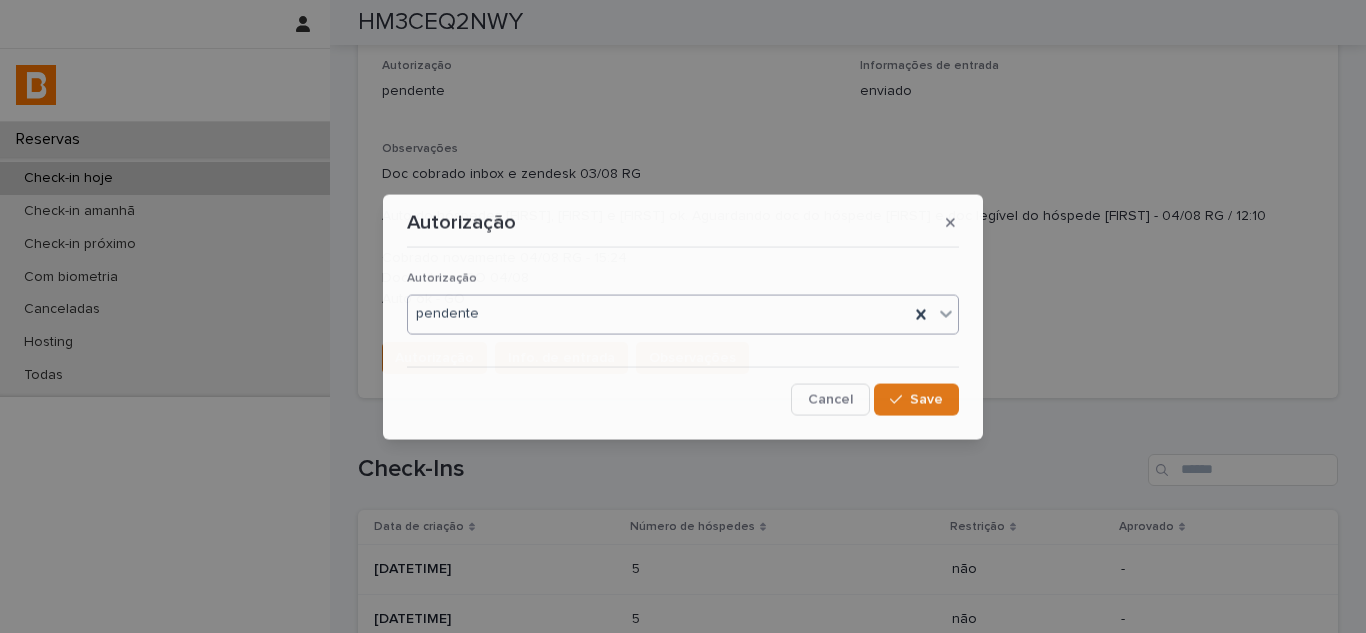 click on "pendente" at bounding box center [658, 314] 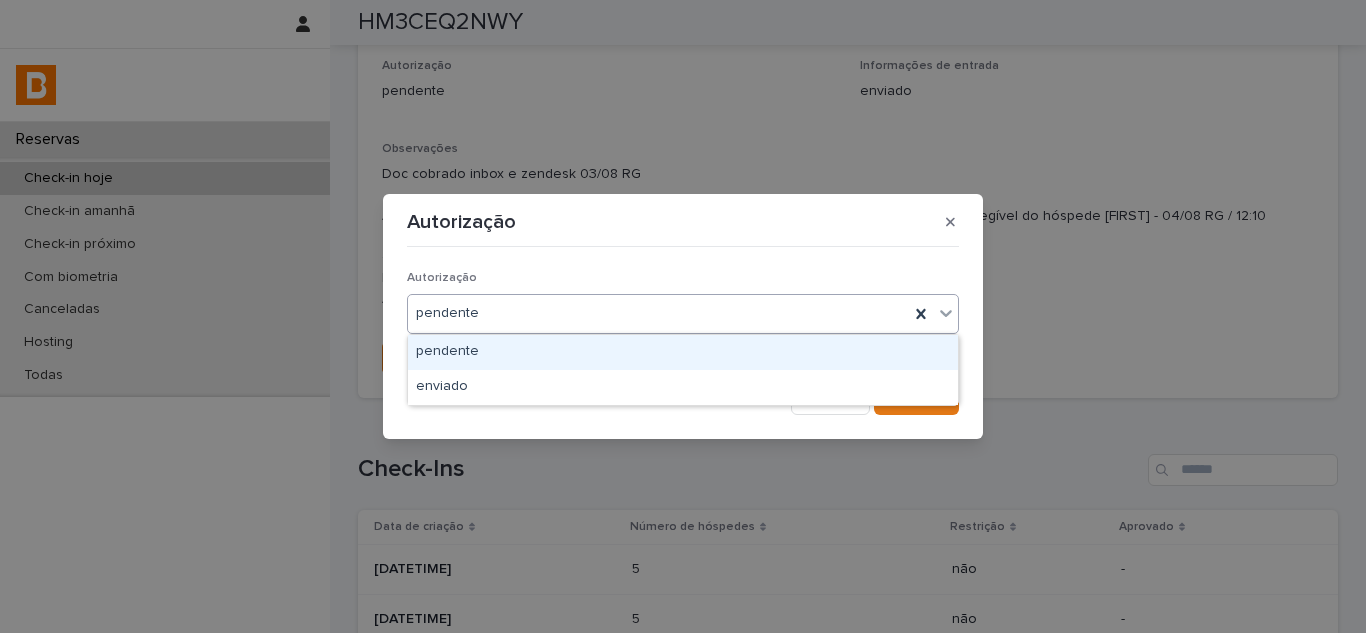 click on "pendente" at bounding box center (683, 352) 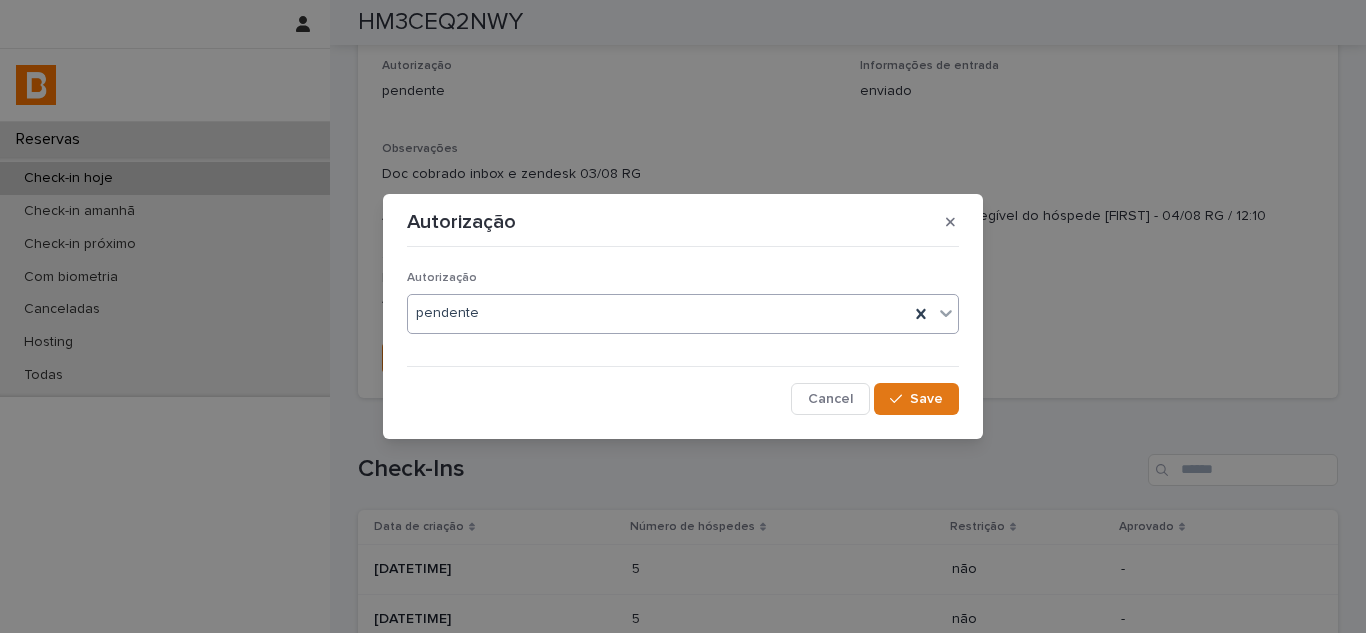 click on "pendente" at bounding box center [658, 313] 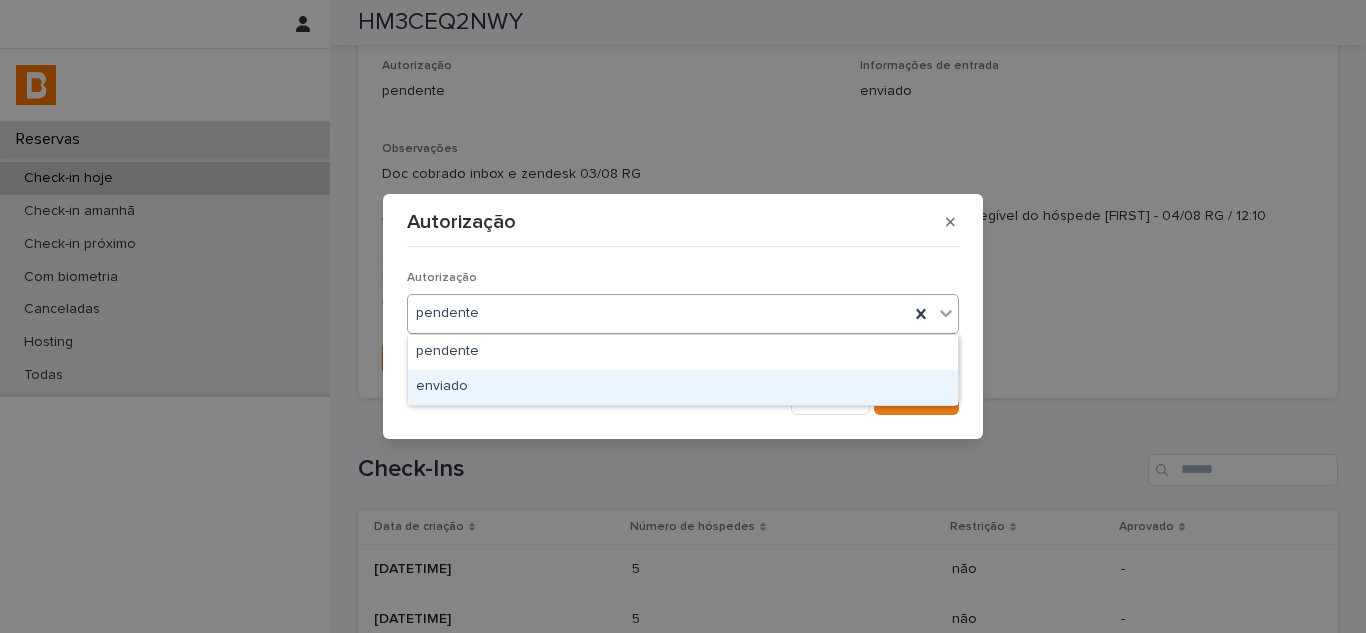 click on "enviado" at bounding box center [683, 387] 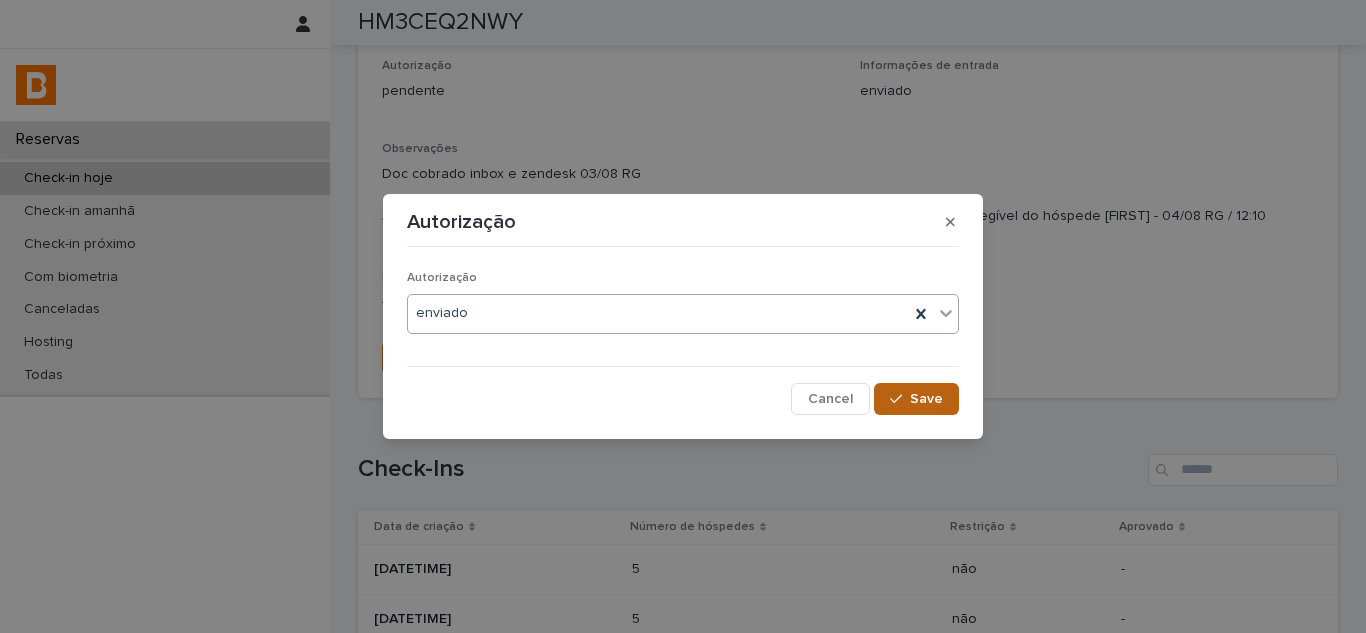 click on "Save" at bounding box center [926, 399] 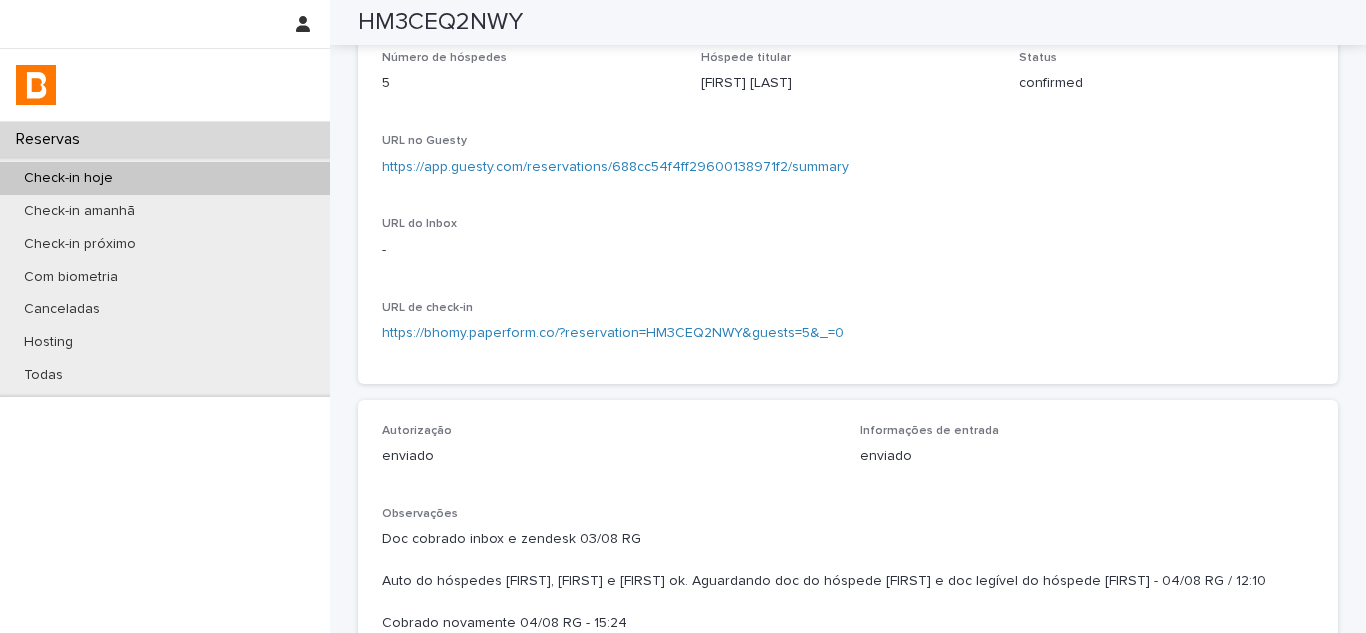 scroll, scrollTop: 0, scrollLeft: 0, axis: both 